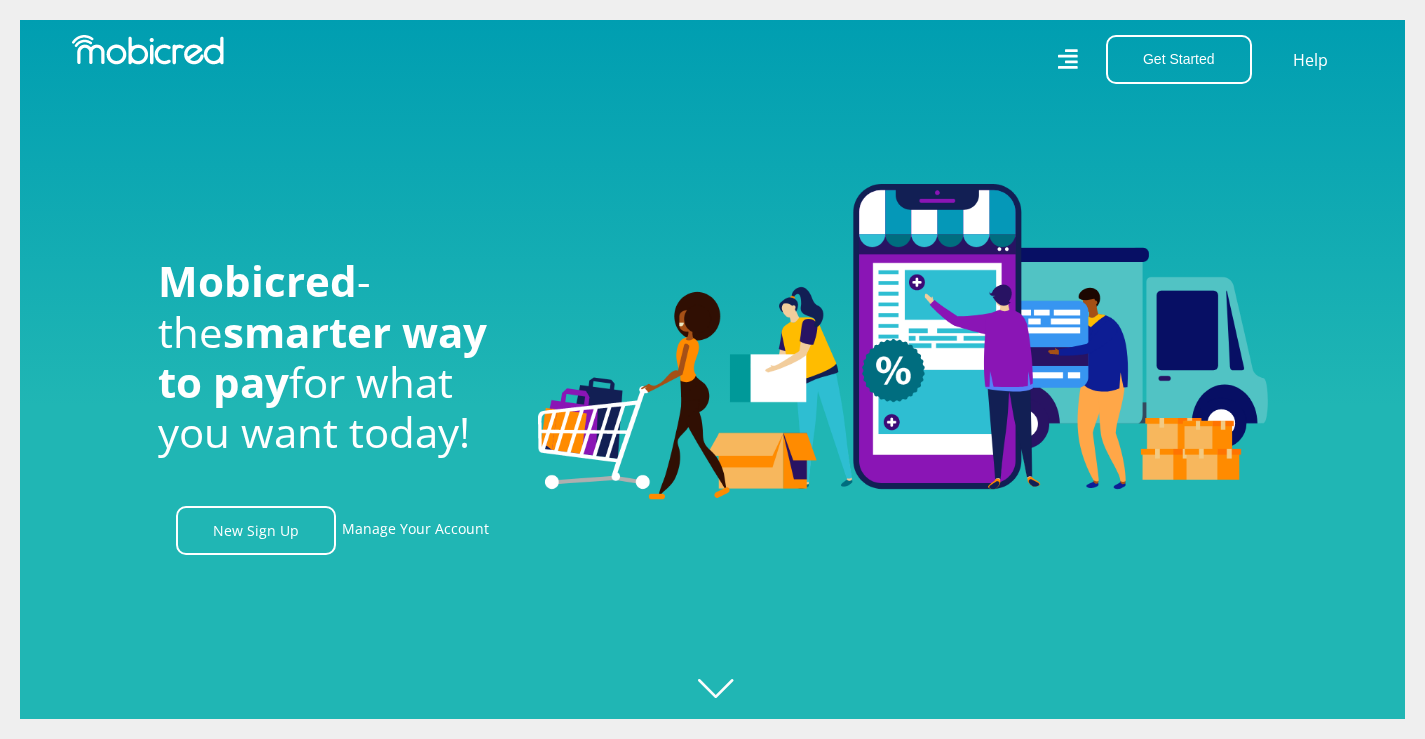 scroll, scrollTop: 0, scrollLeft: 0, axis: both 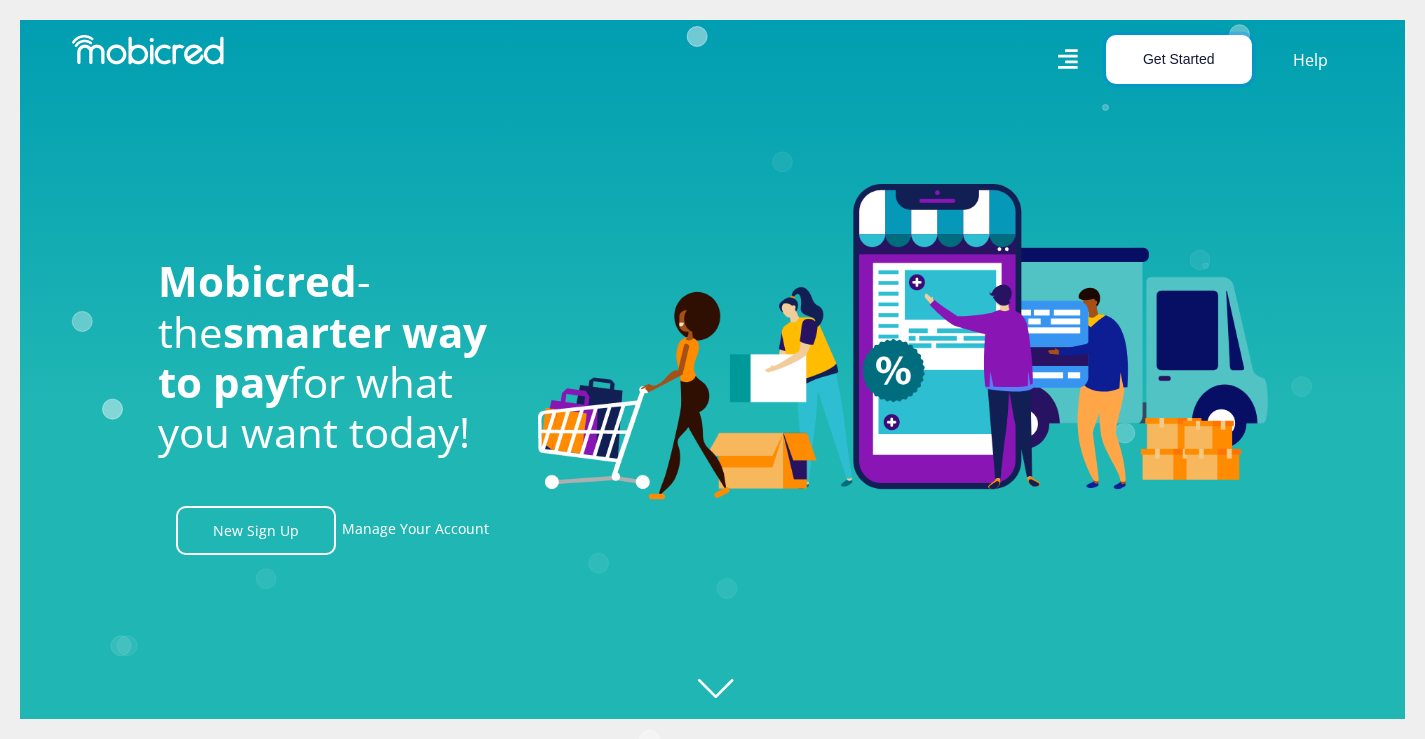 click on "Get Started" at bounding box center (1179, 59) 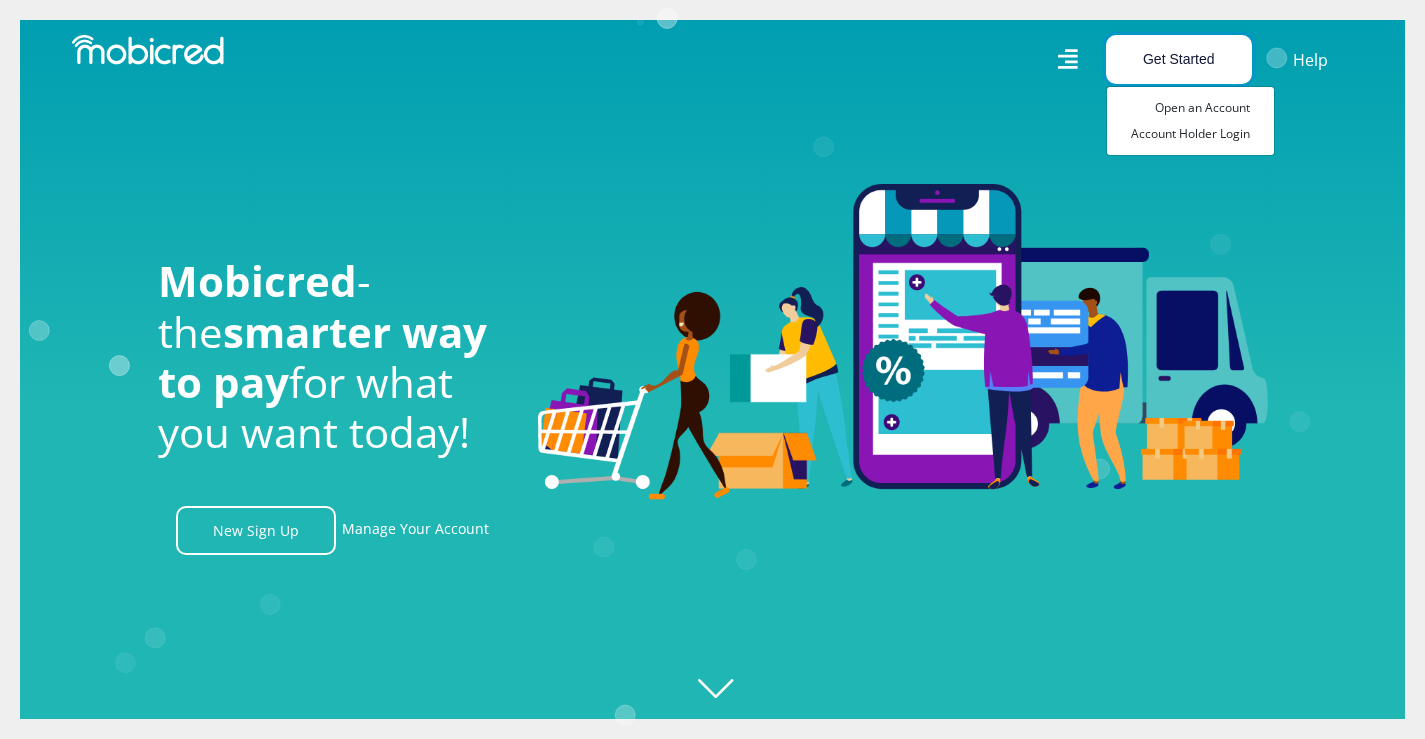 scroll, scrollTop: 0, scrollLeft: 1425, axis: horizontal 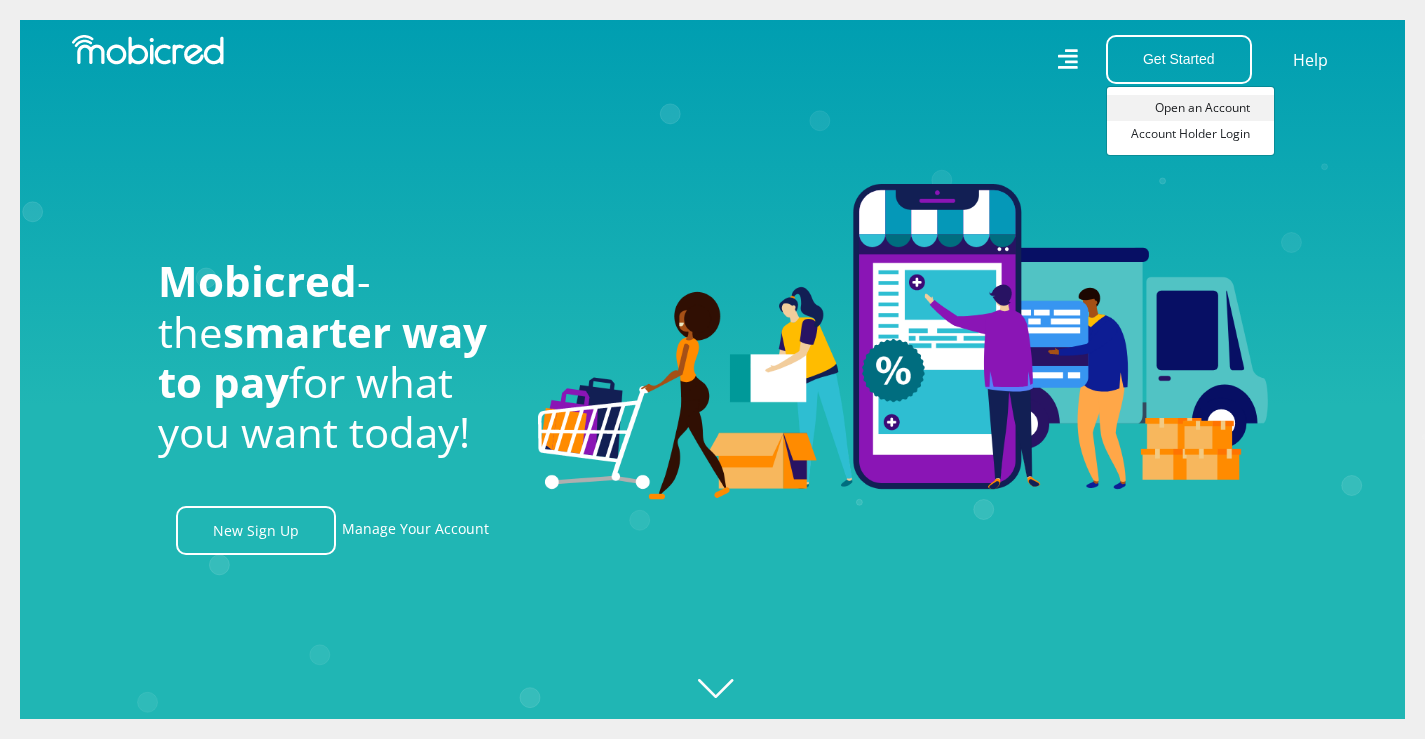 click on "Open an Account" at bounding box center (1190, 108) 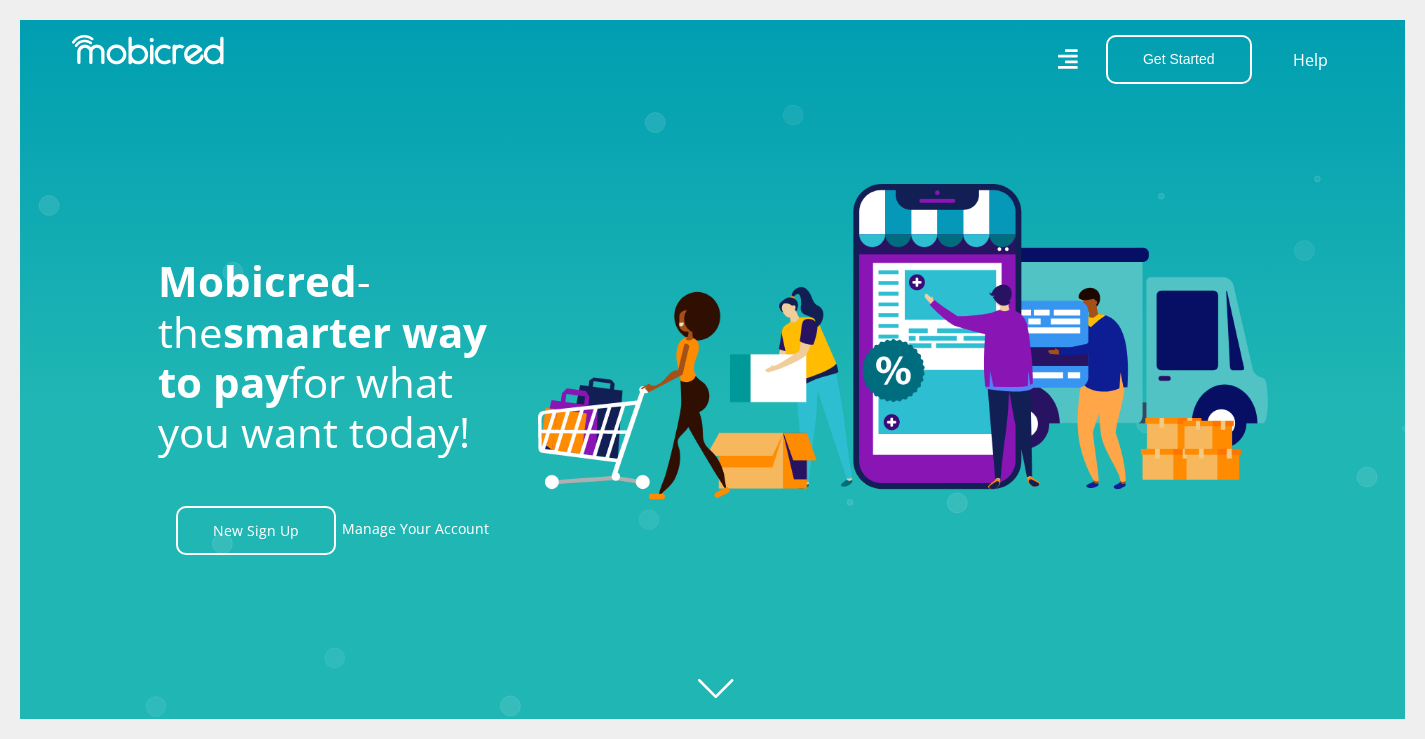 scroll, scrollTop: 0, scrollLeft: 2490, axis: horizontal 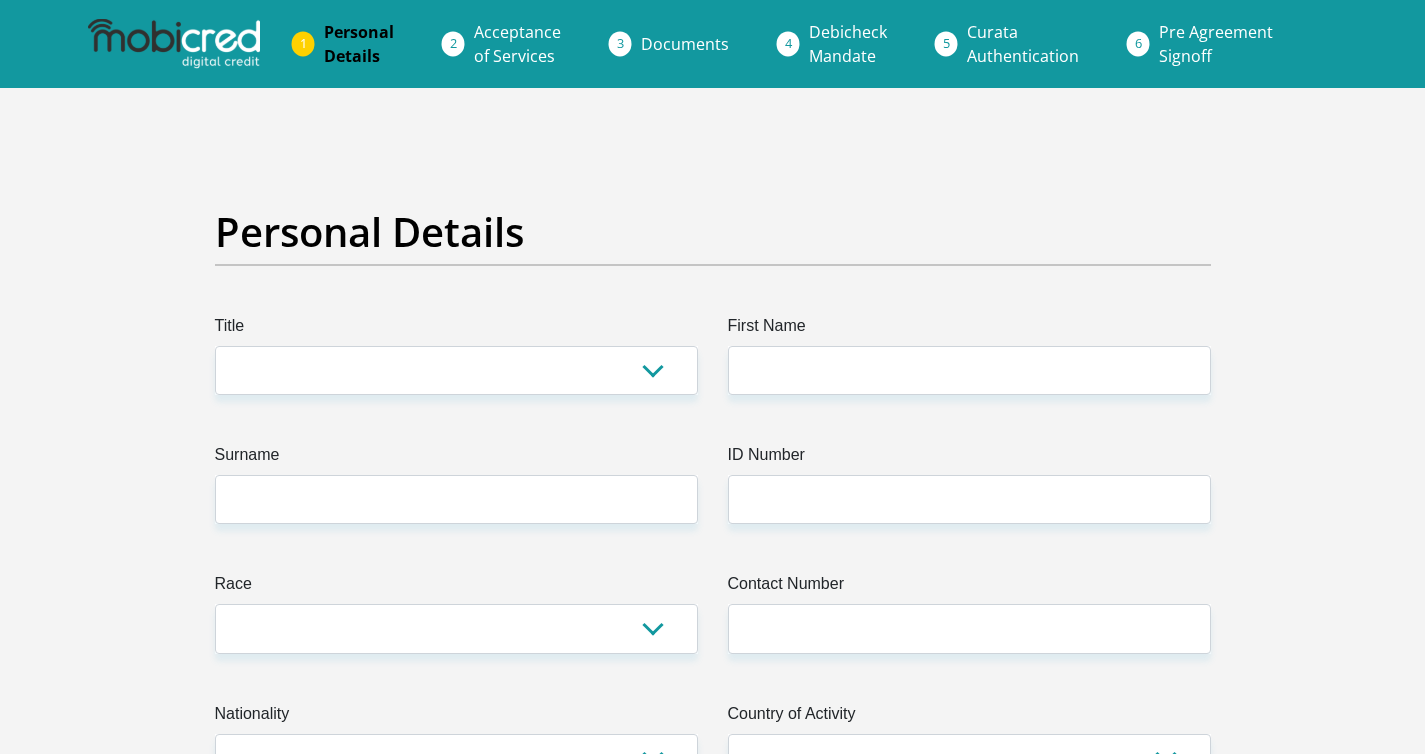click on "Title
Mr
Ms
Mrs
Dr
Other
First Name
Surname
ID Number
Please input valid ID number
Race
Black
Coloured
Indian
White
Other
Contact Number
Please input valid contact number
Nationality
South Africa
Afghanistan
Aland Islands
Albania  Algeria  Andorra" at bounding box center [713, 3567] 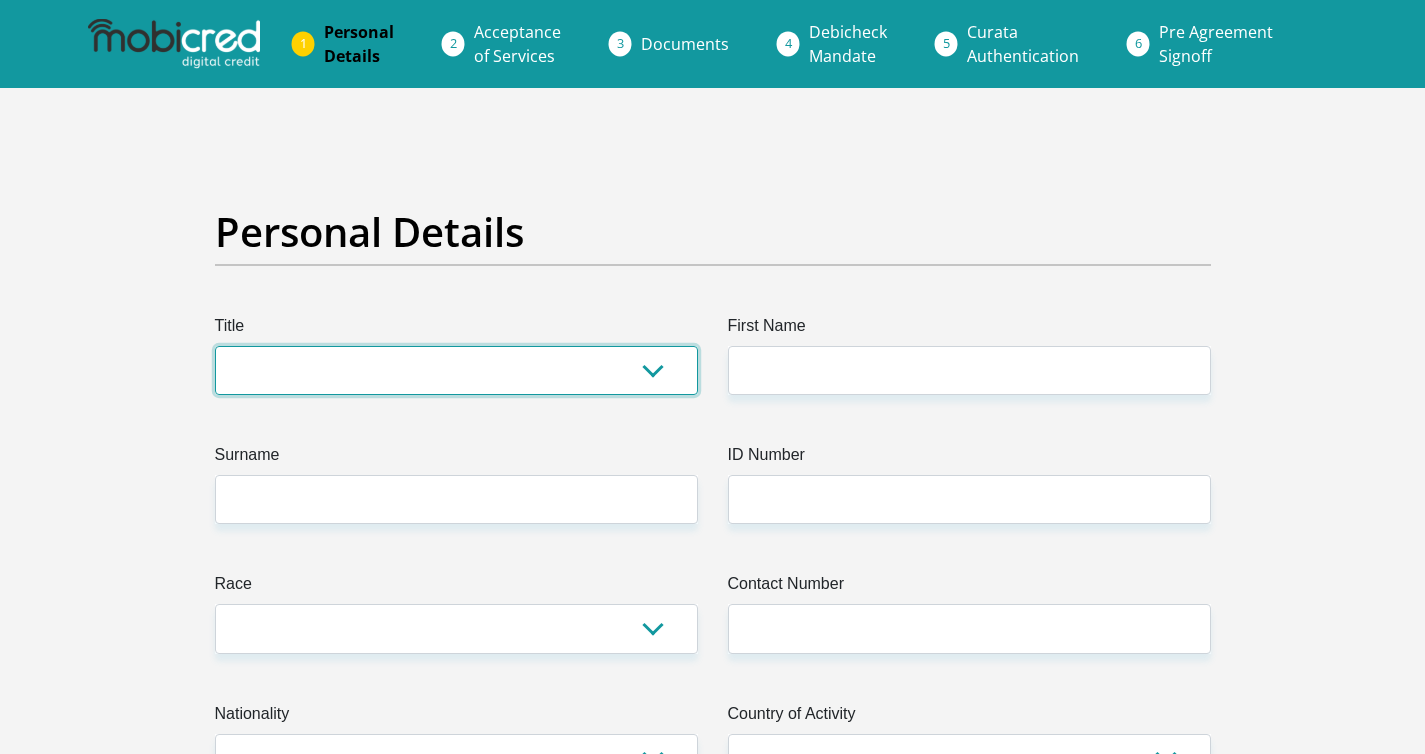 click on "Mr
Ms
Mrs
Dr
Other" at bounding box center [456, 370] 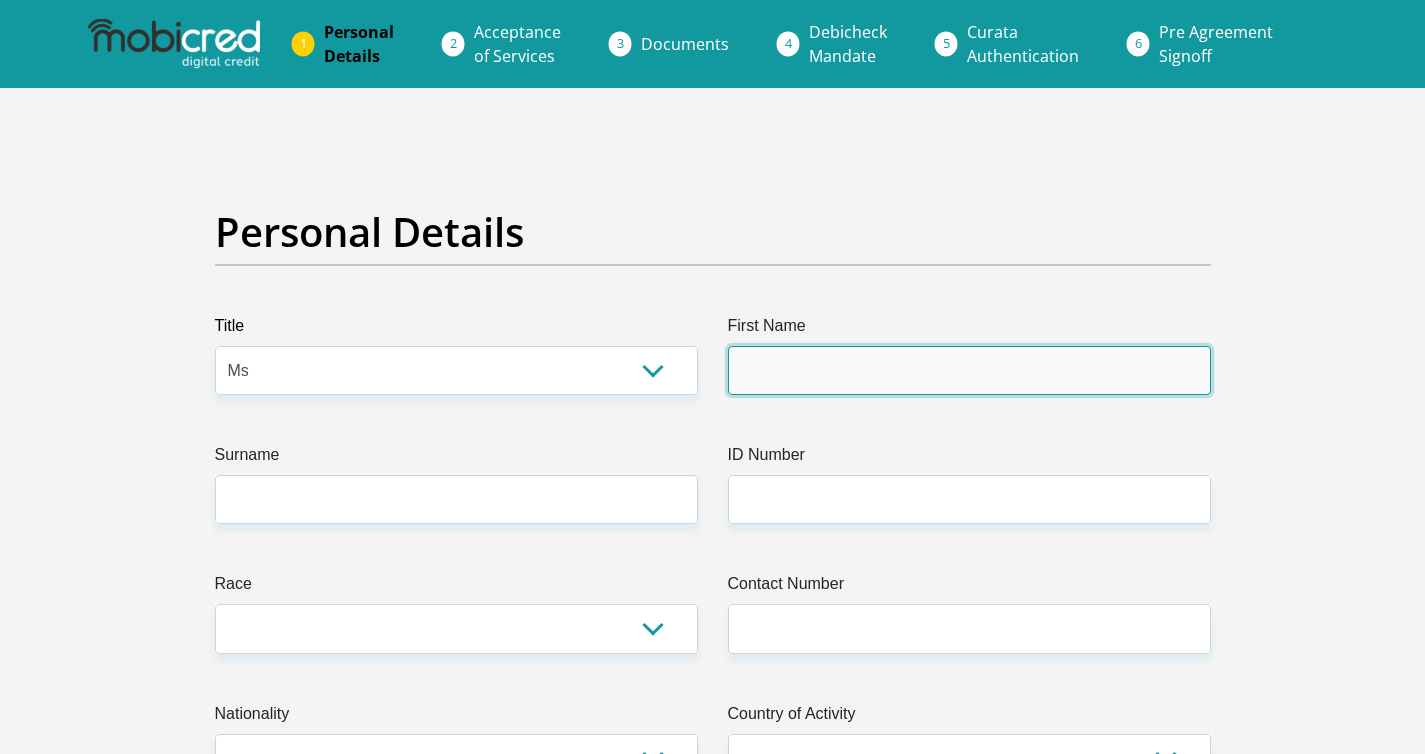 click on "First Name" at bounding box center [969, 370] 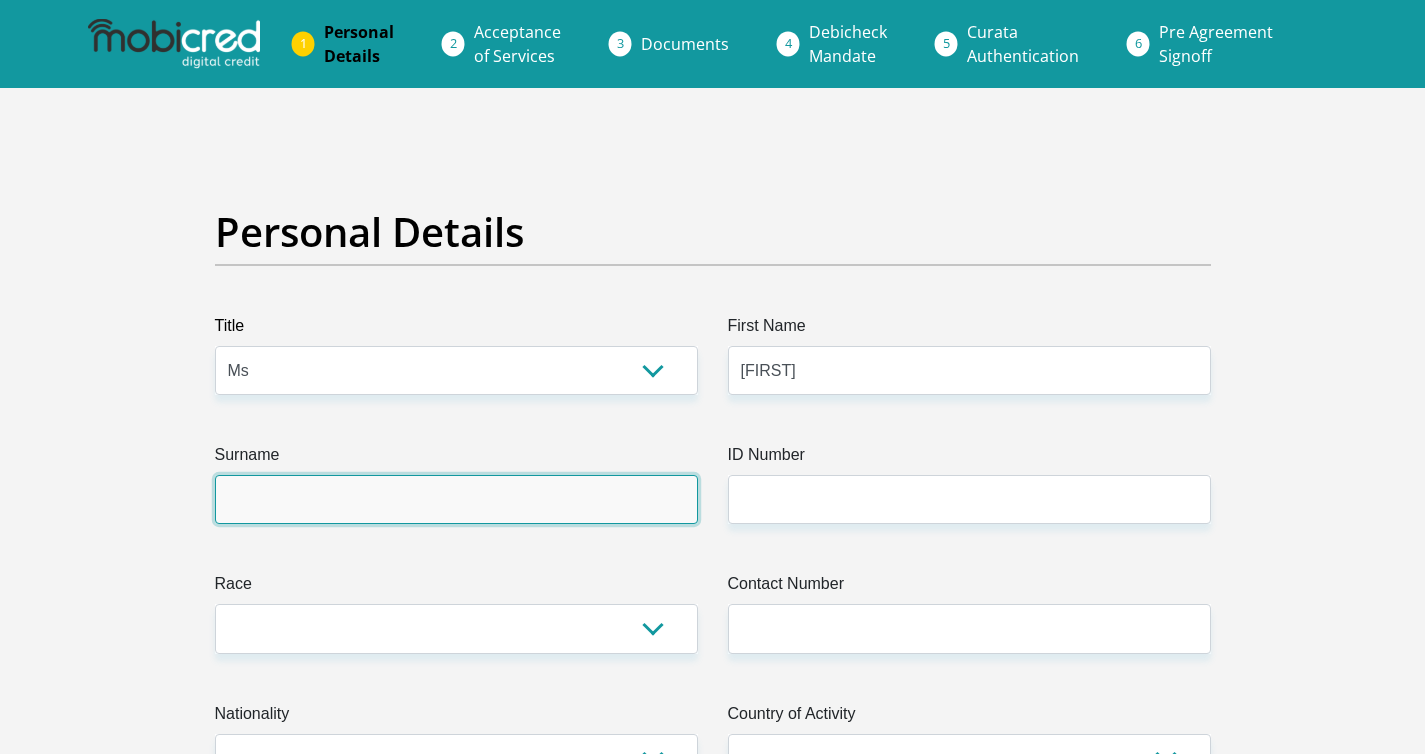 type on "Ryan" 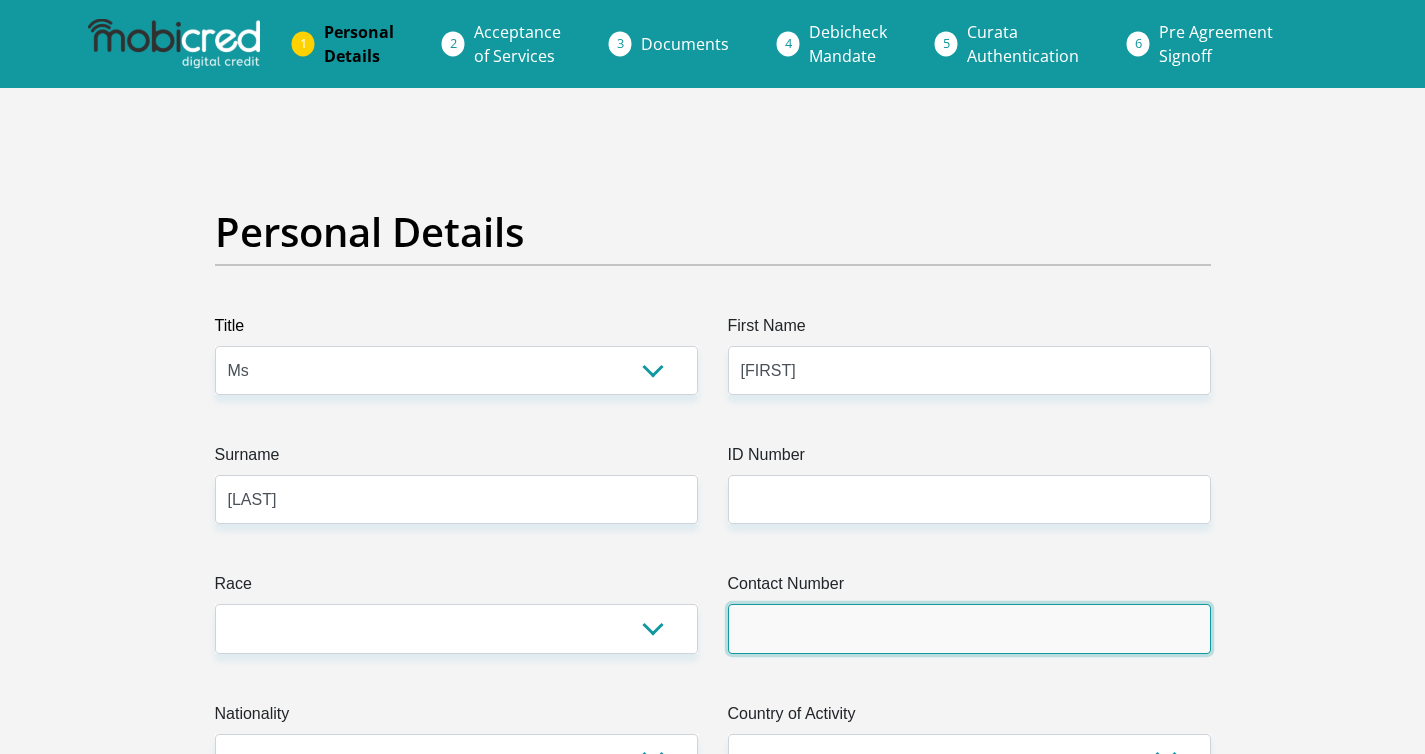 type on "[PHONE]" 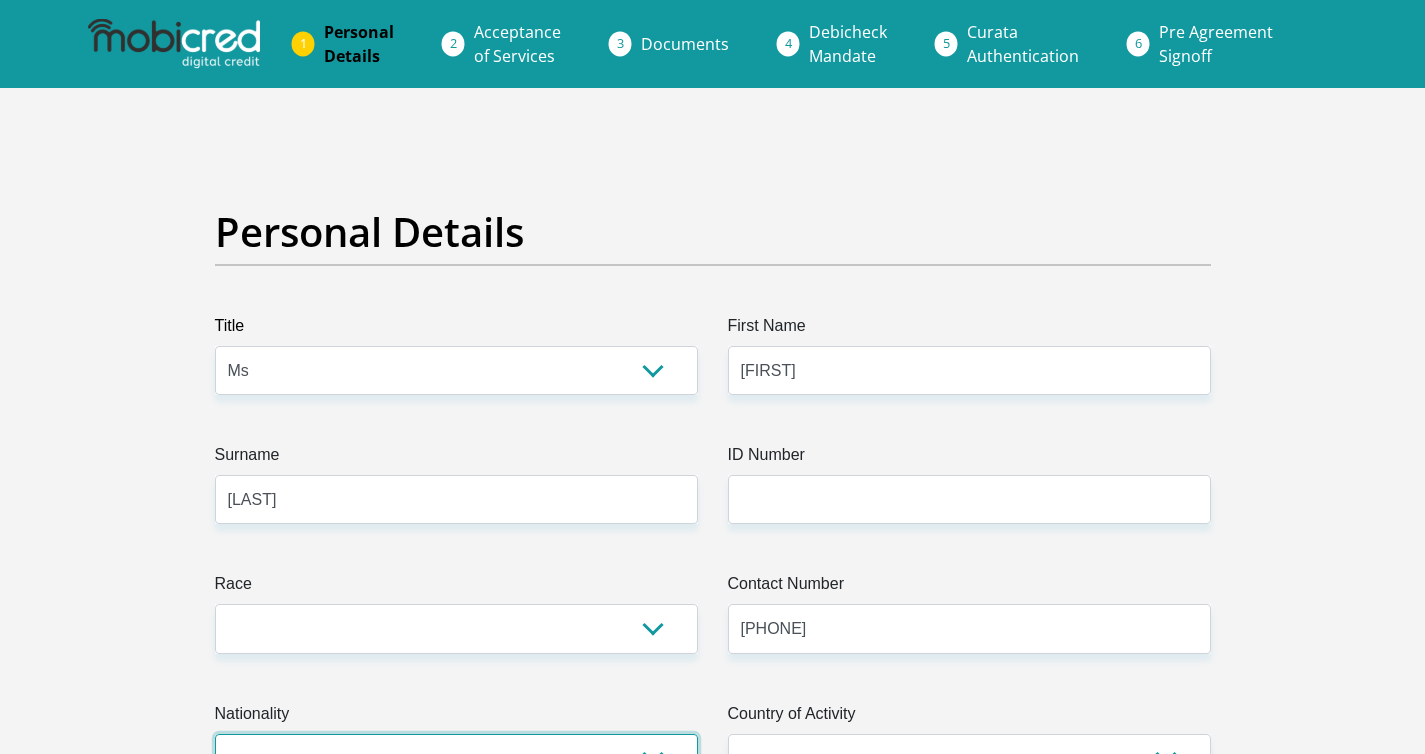 select on "ZAF" 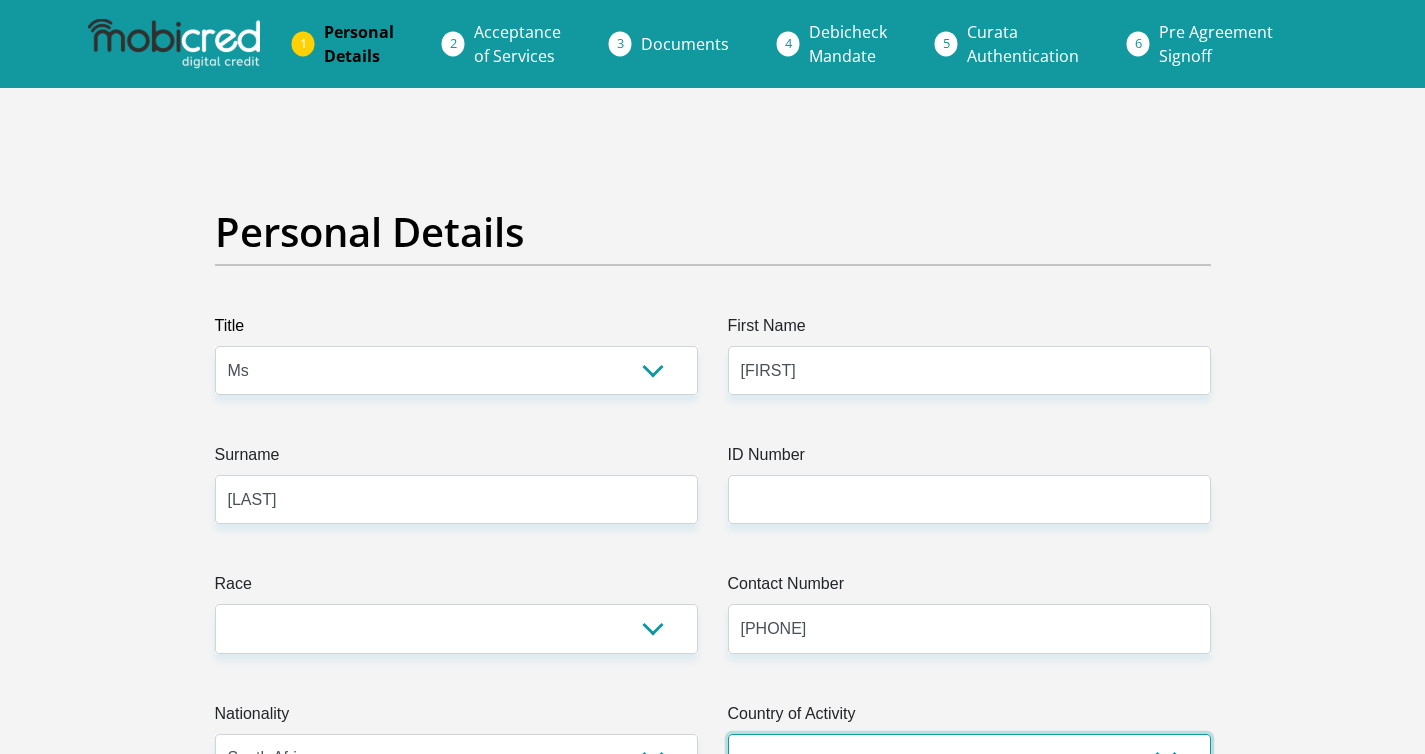 select on "ZAF" 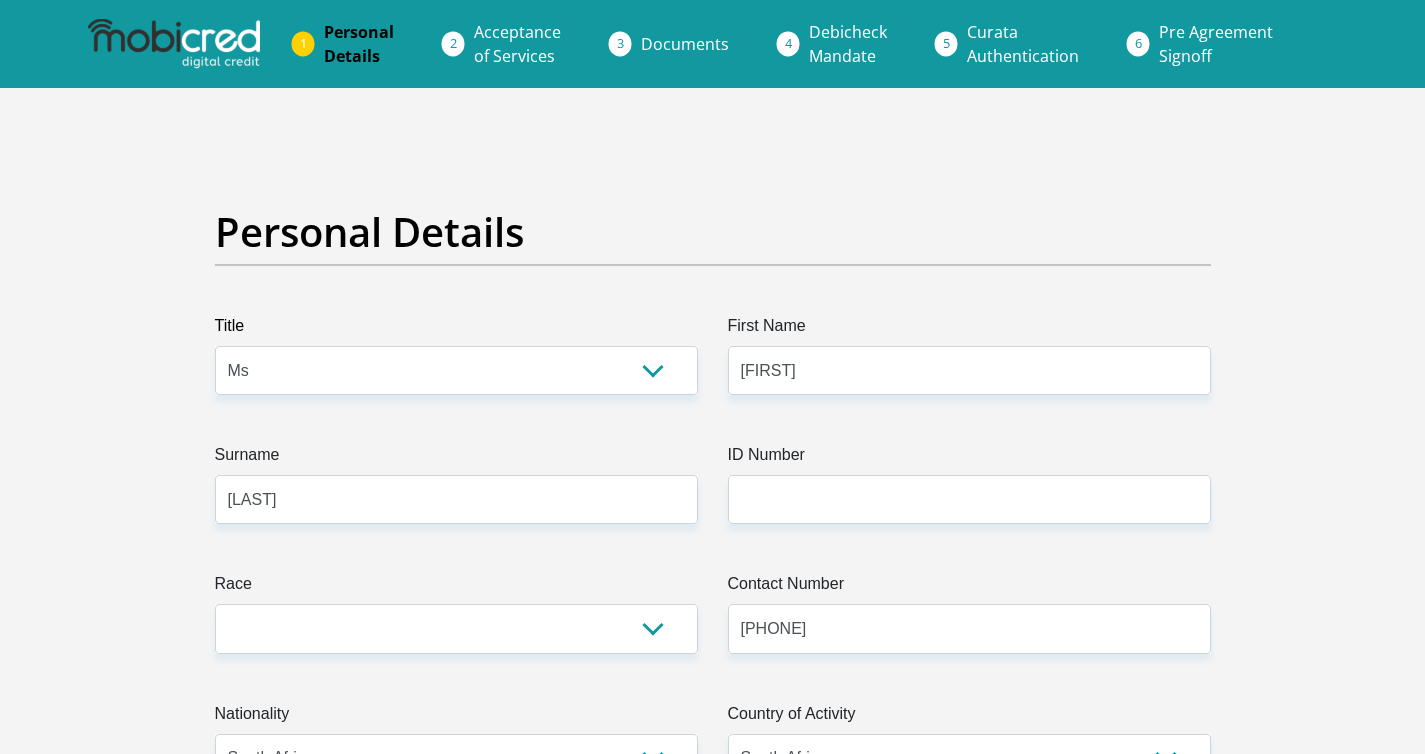 type on "59 Bamboesvlei Road, Ottery" 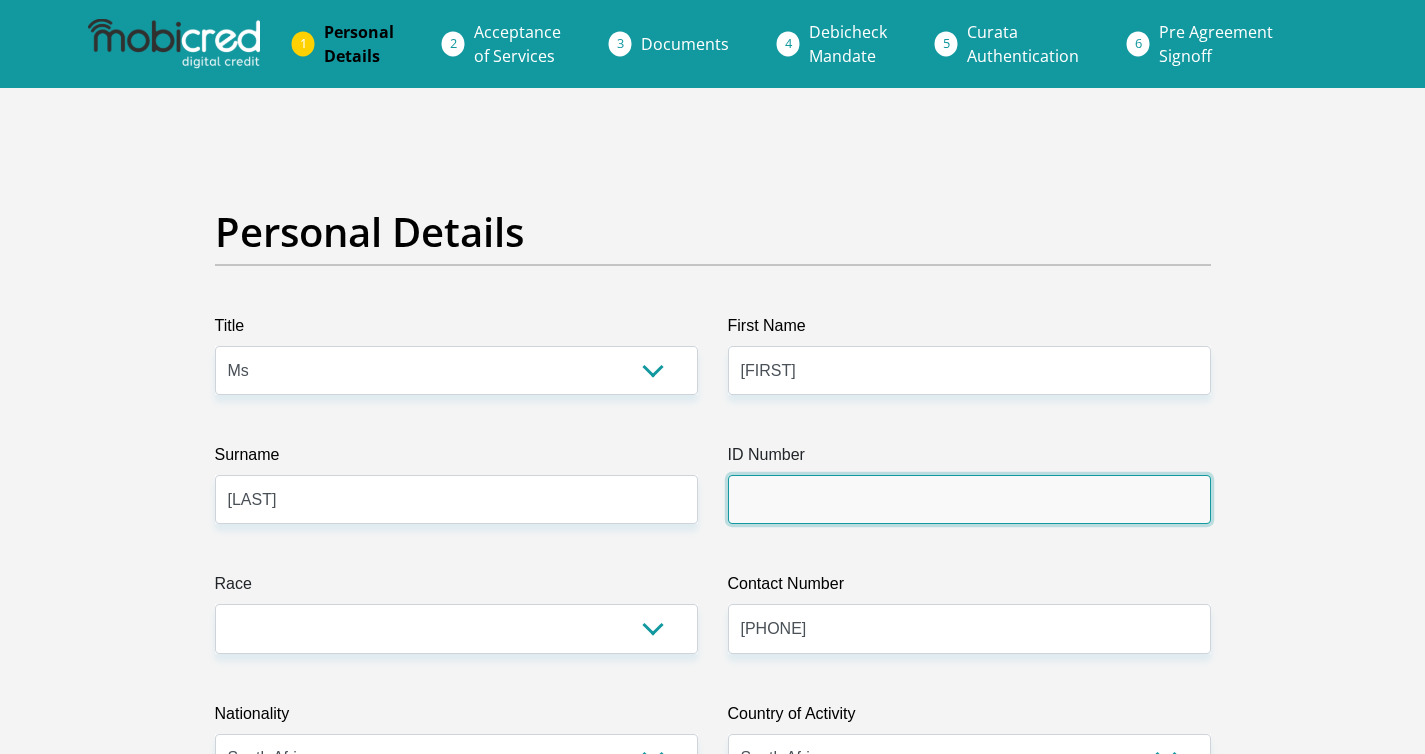 click on "ID Number" at bounding box center [969, 499] 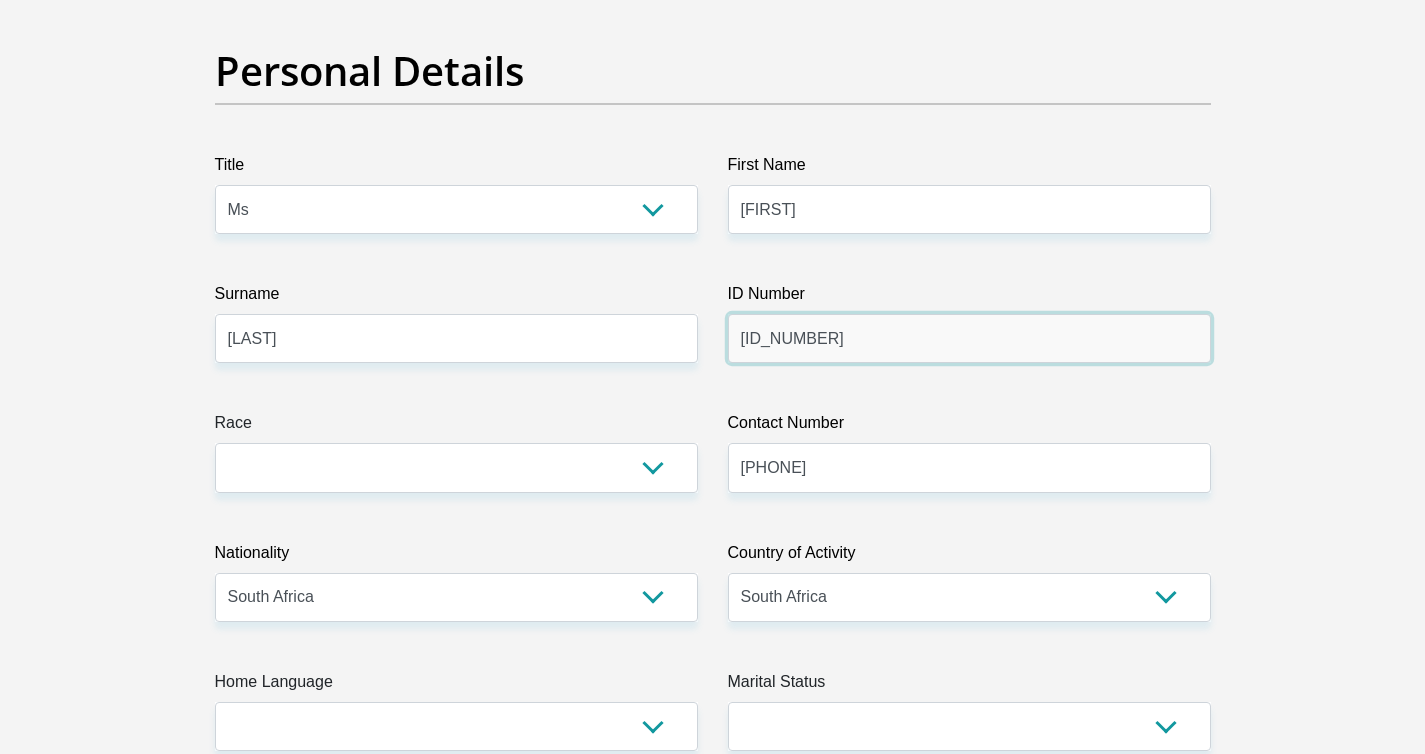 scroll, scrollTop: 267, scrollLeft: 0, axis: vertical 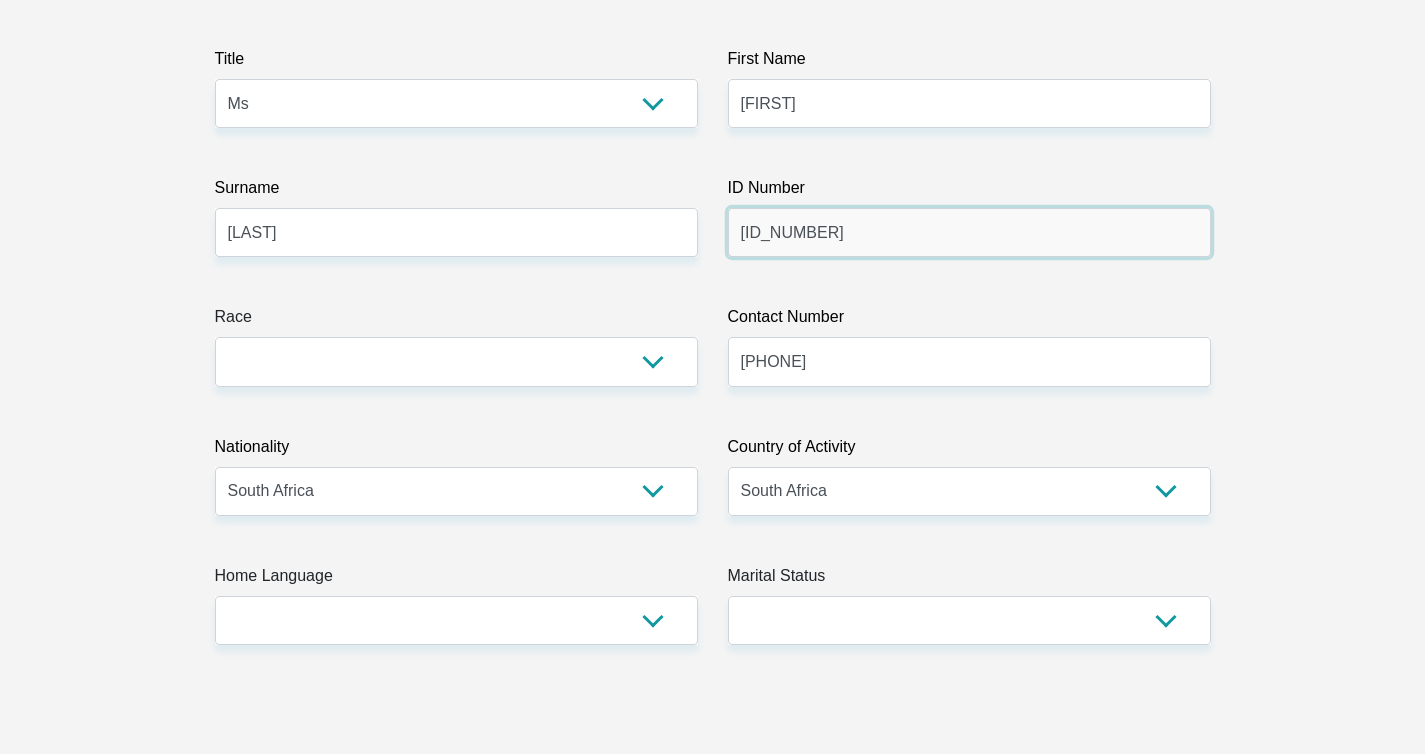 type on "9112170116085" 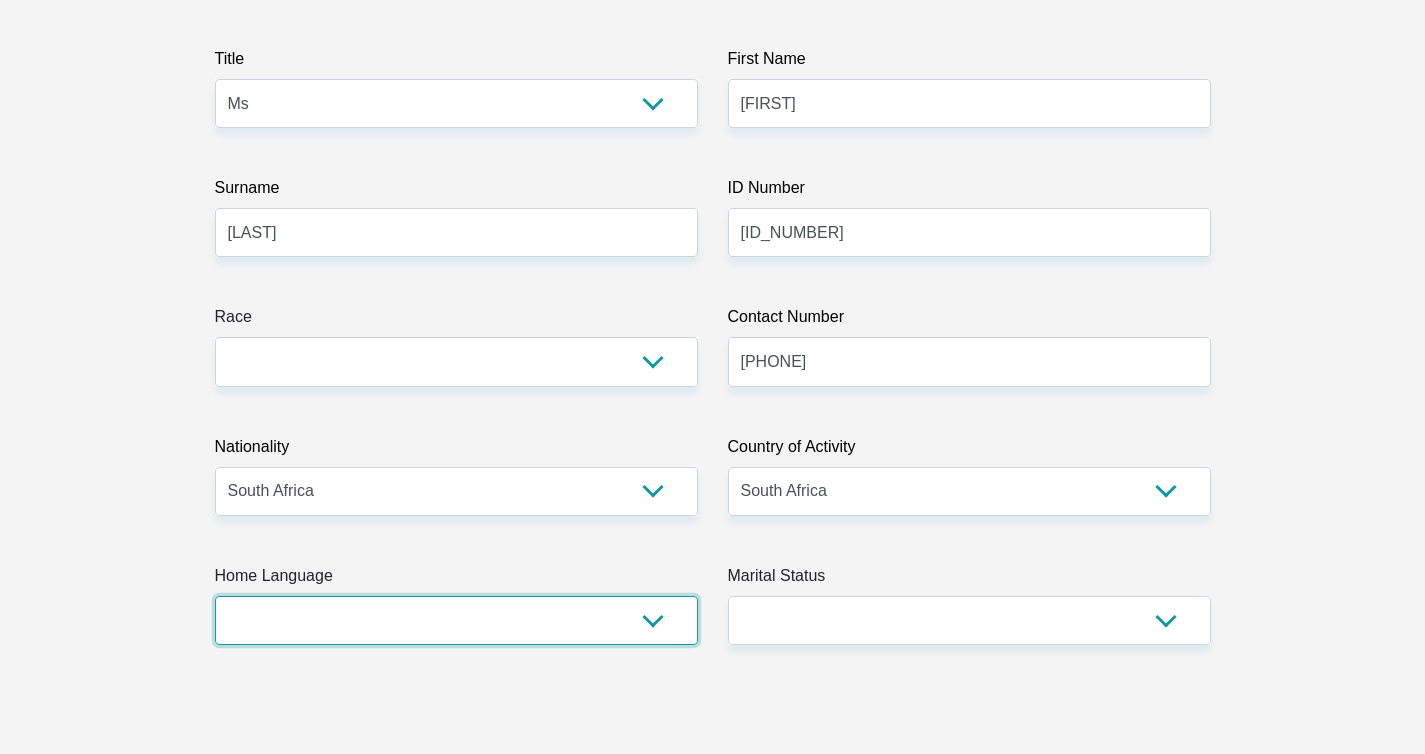 click on "Afrikaans
English
Sepedi
South Ndebele
Southern Sotho
Swati
Tsonga
Tswana
Venda
Xhosa
Zulu
Other" at bounding box center [456, 620] 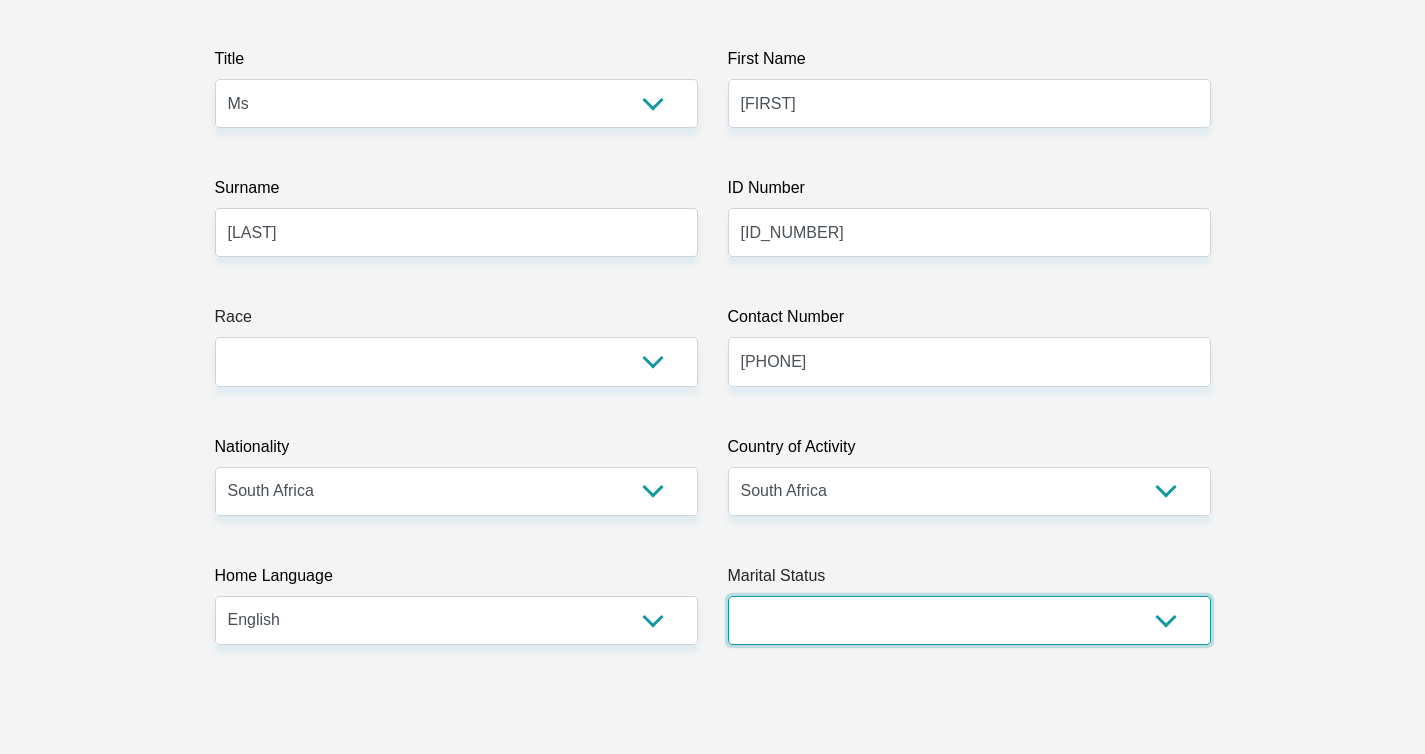 click on "Married ANC
Single
Divorced
Widowed
Married COP or Customary Law" at bounding box center (969, 620) 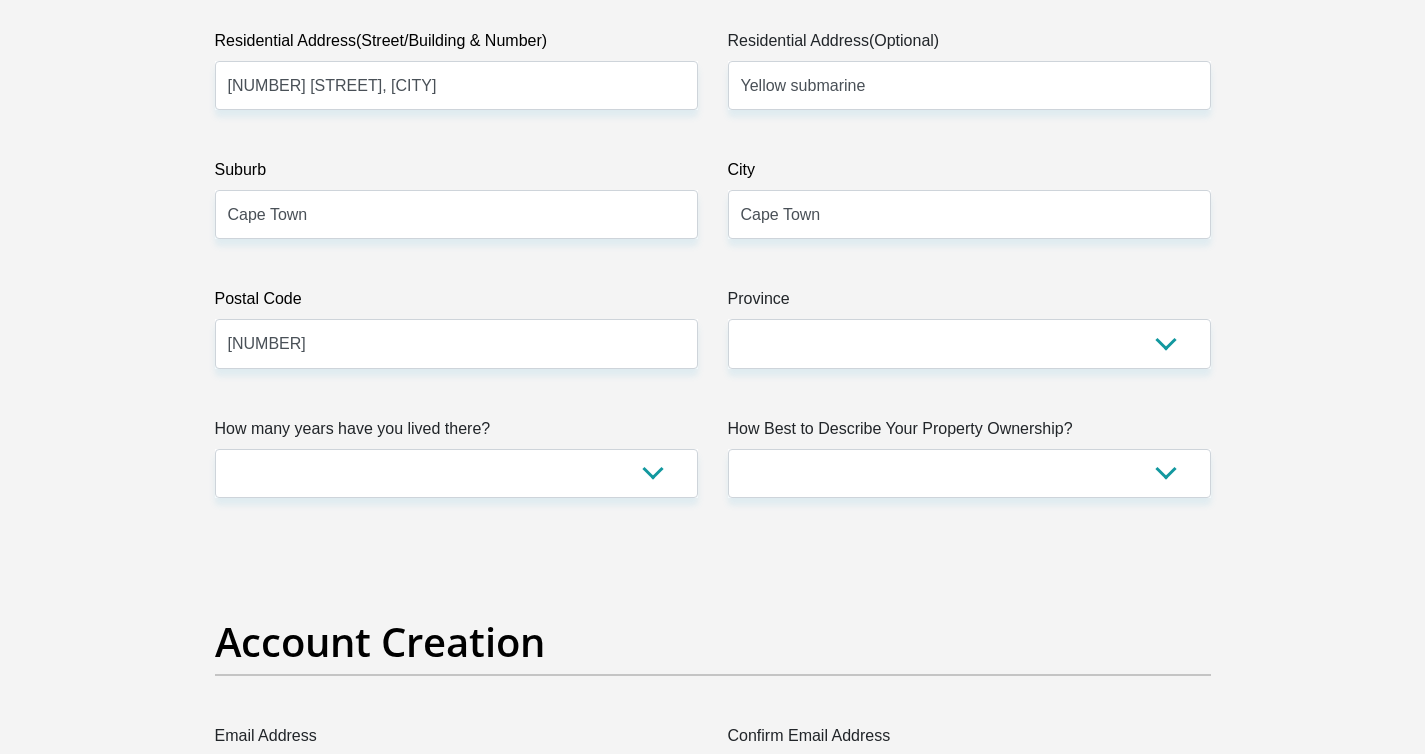 scroll, scrollTop: 1107, scrollLeft: 0, axis: vertical 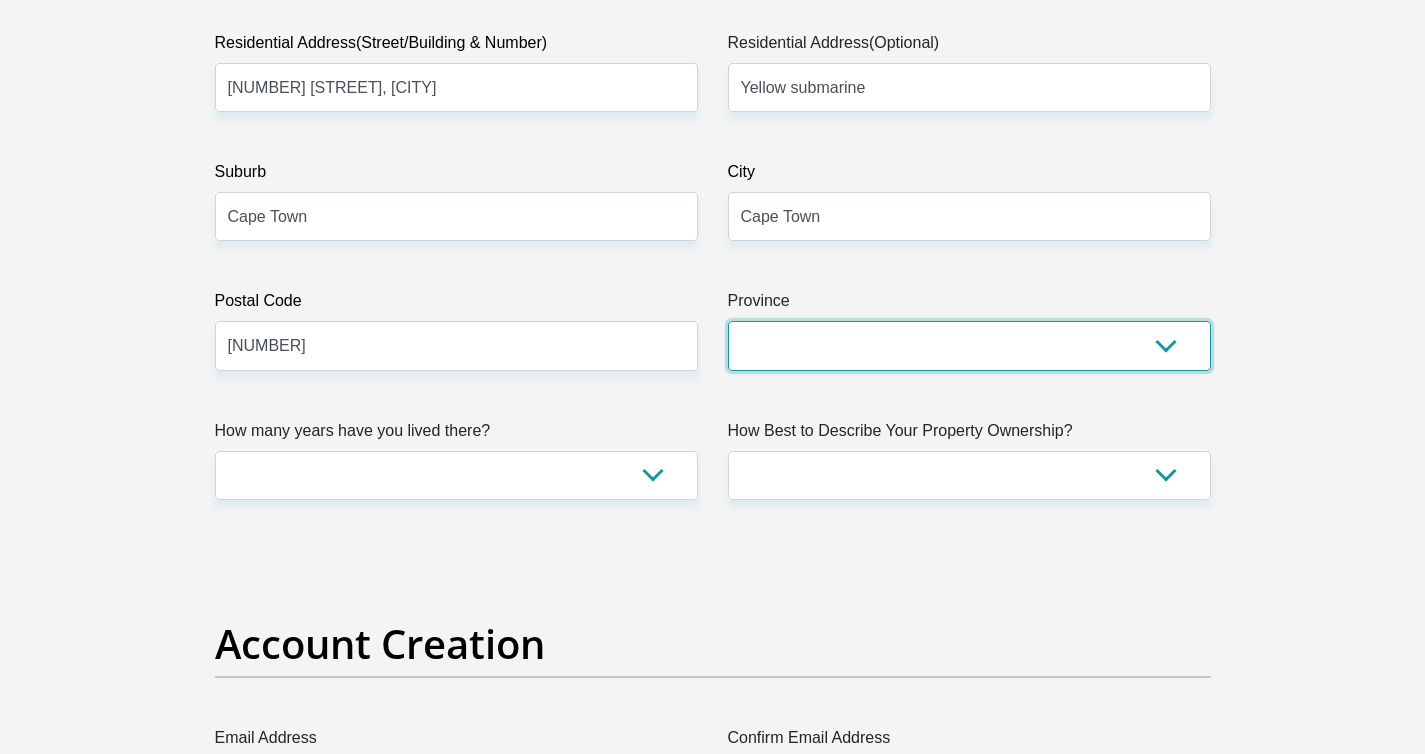 click on "Eastern Cape
Free State
Gauteng
KwaZulu-Natal
Limpopo
Mpumalanga
Northern Cape
North West
Western Cape" at bounding box center (969, 345) 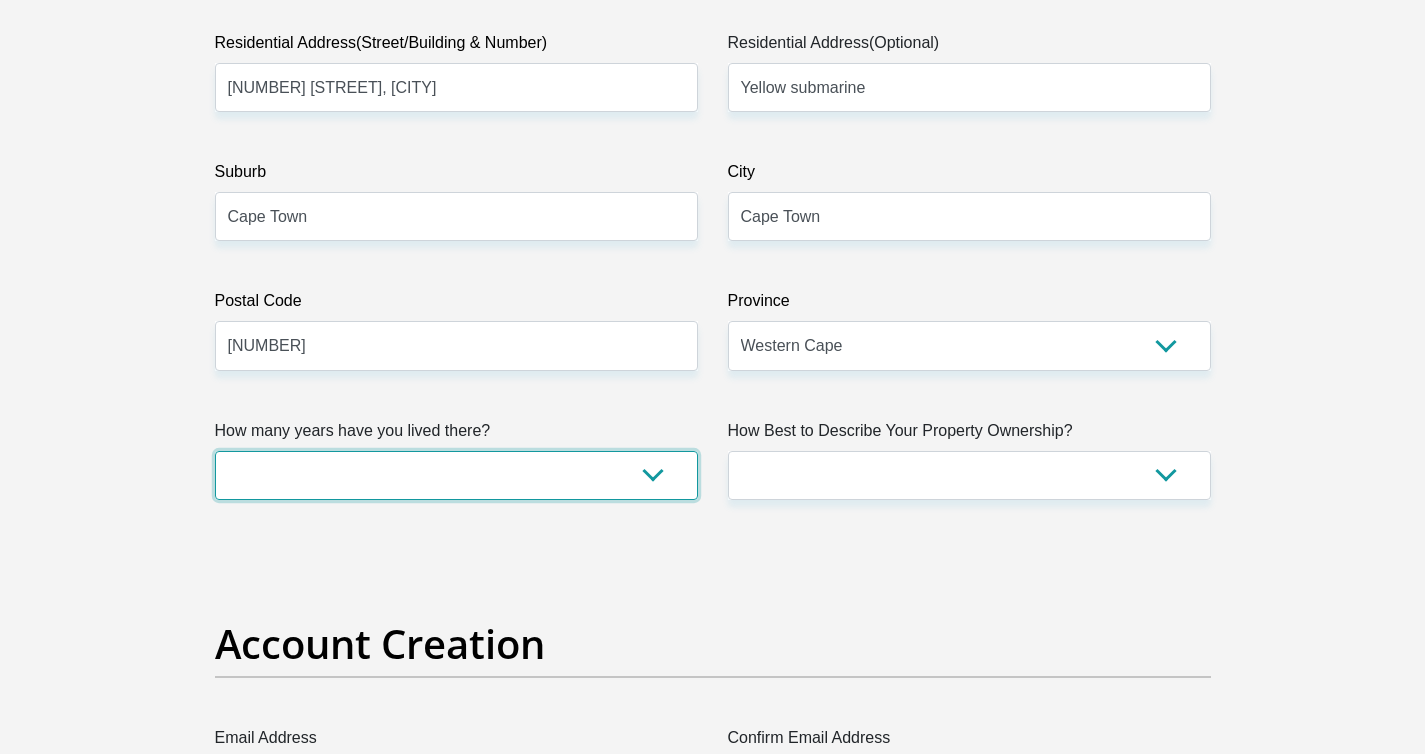 click on "less than 1 year
1-3 years
3-5 years
5+ years" at bounding box center (456, 475) 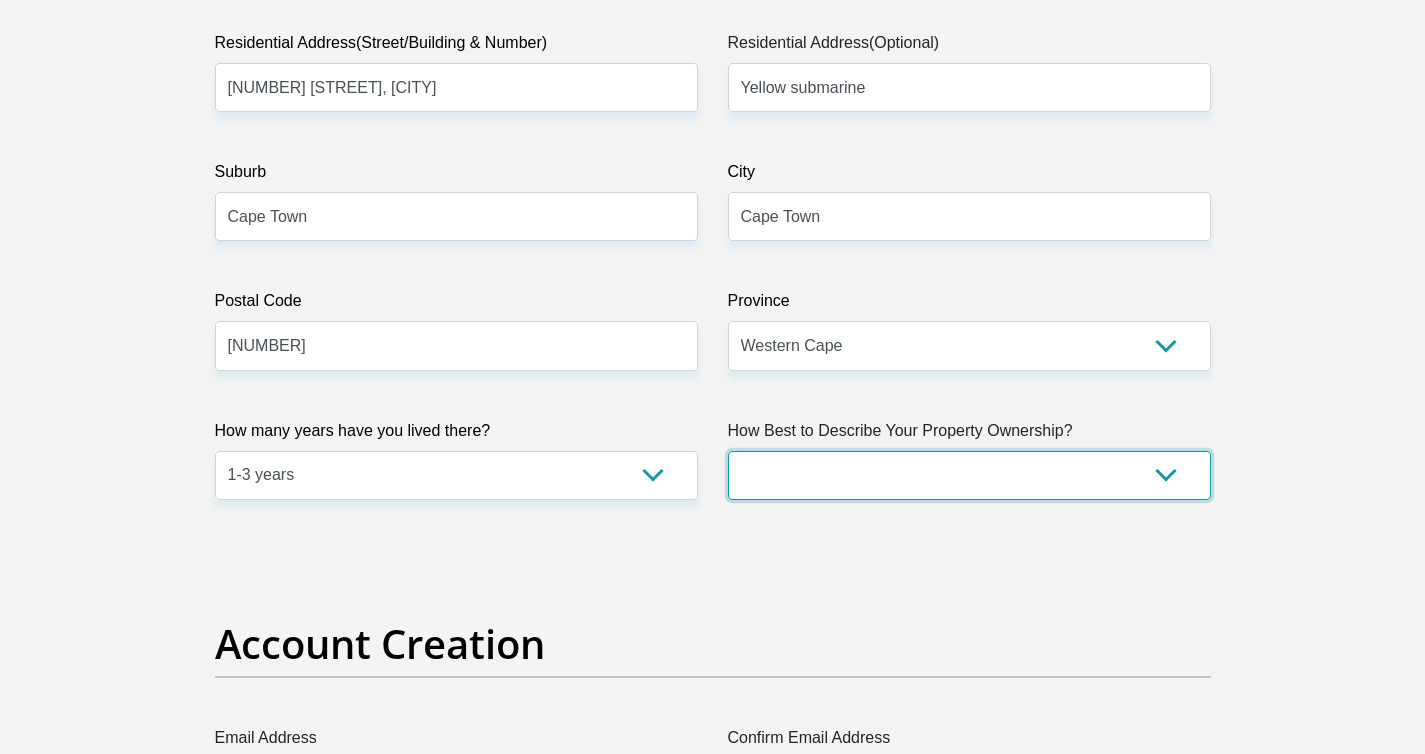 click on "Owned
Rented
Family Owned
Company Dwelling" at bounding box center [969, 475] 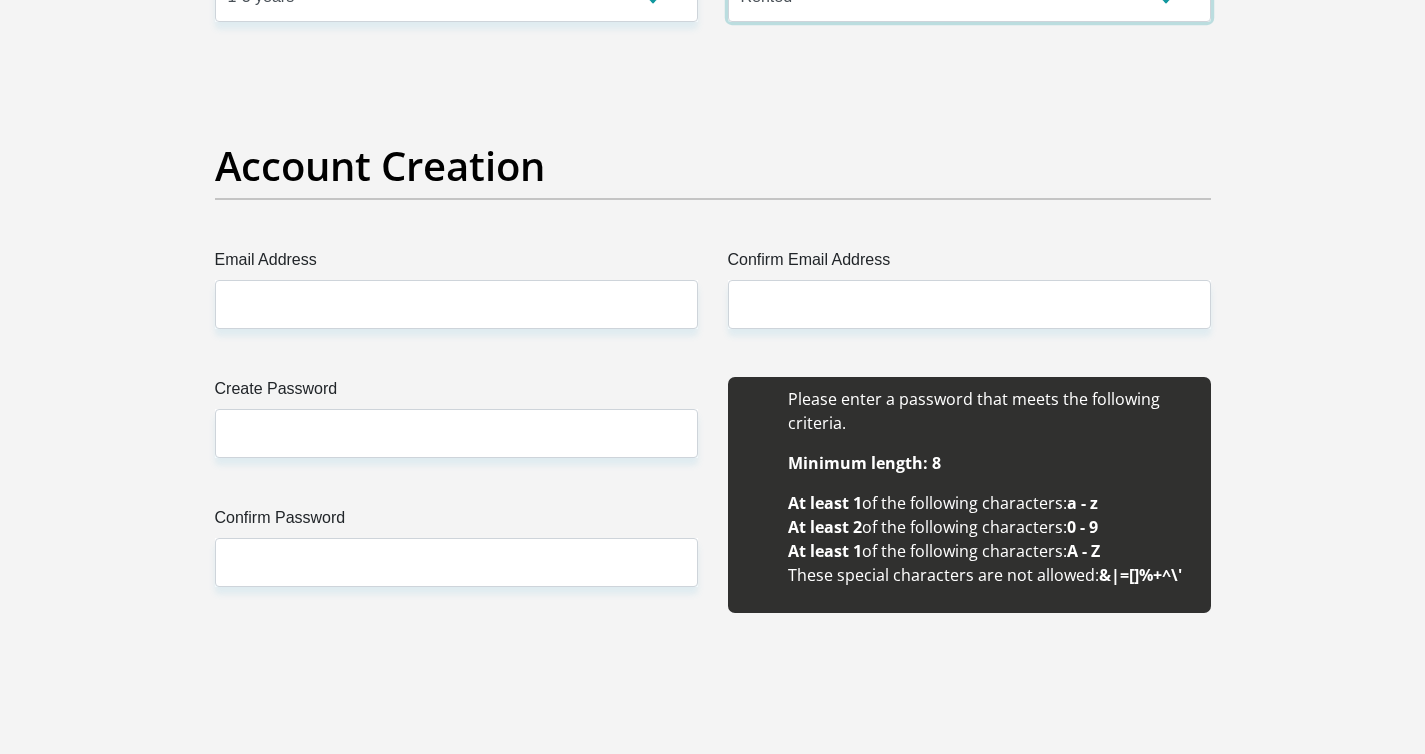 scroll, scrollTop: 1595, scrollLeft: 0, axis: vertical 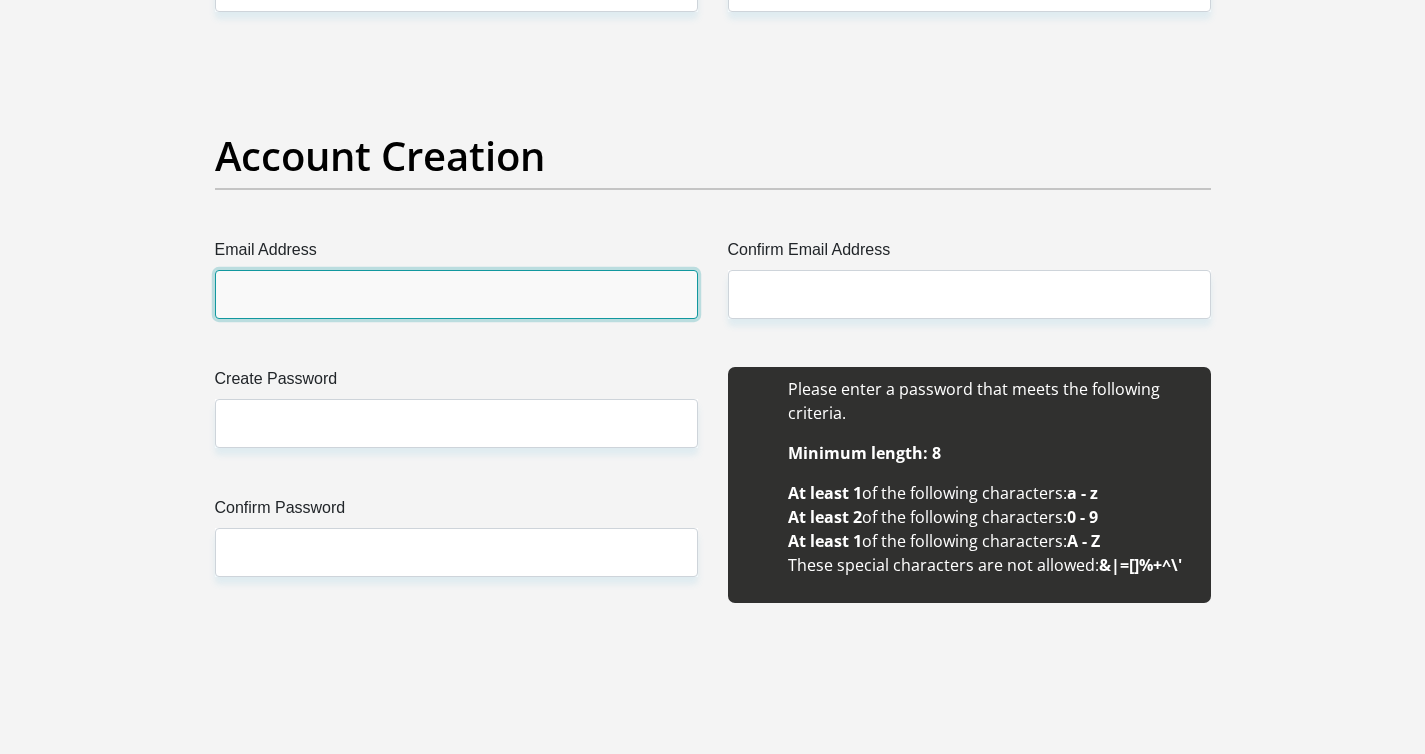 click on "Email Address" at bounding box center [456, 294] 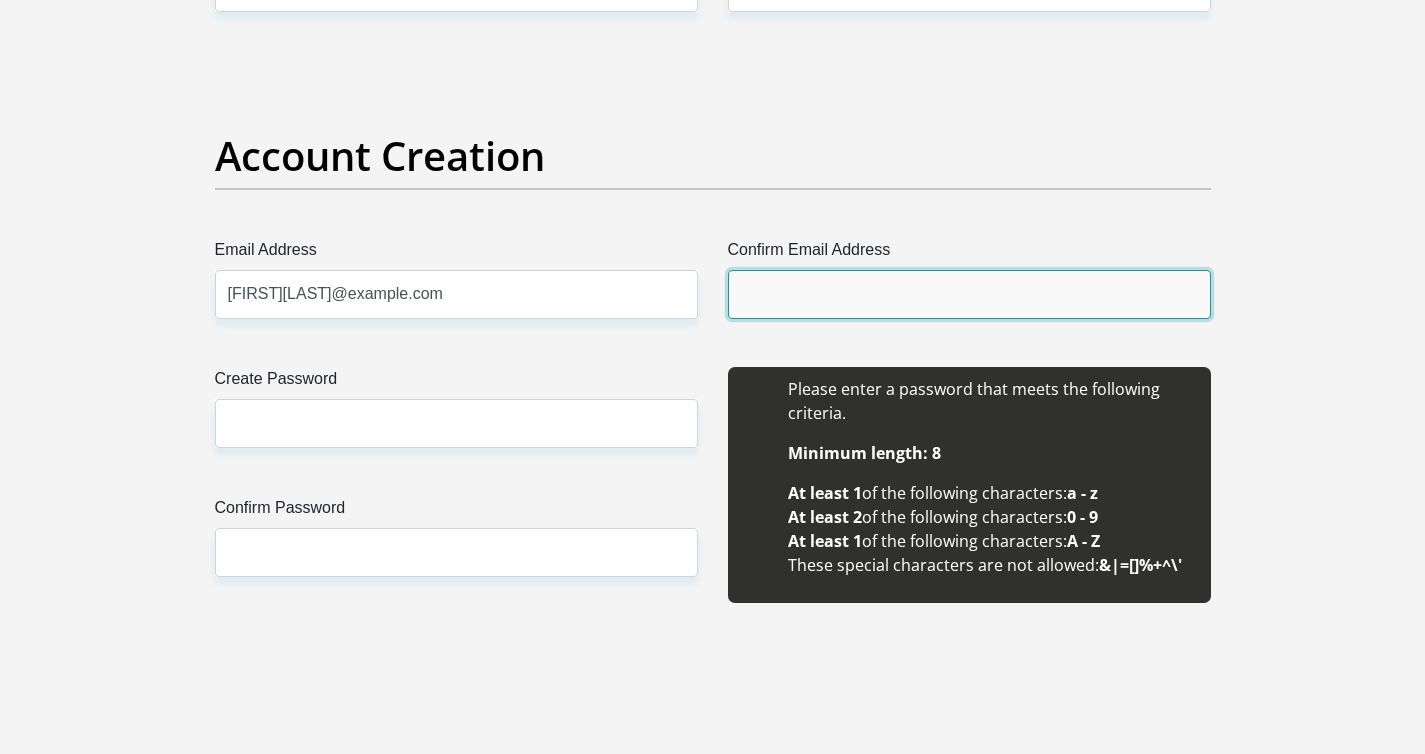 type on "catherineryan1991@gmail.com" 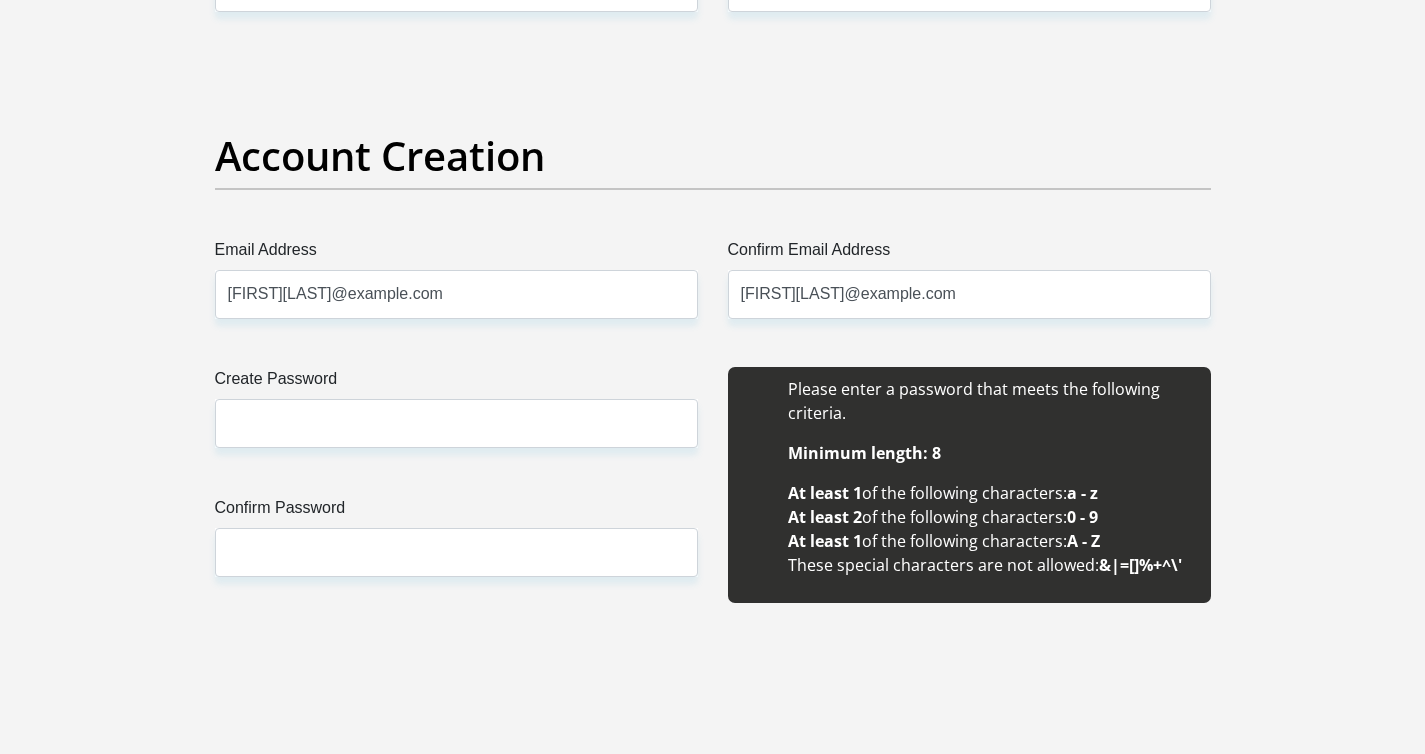 type 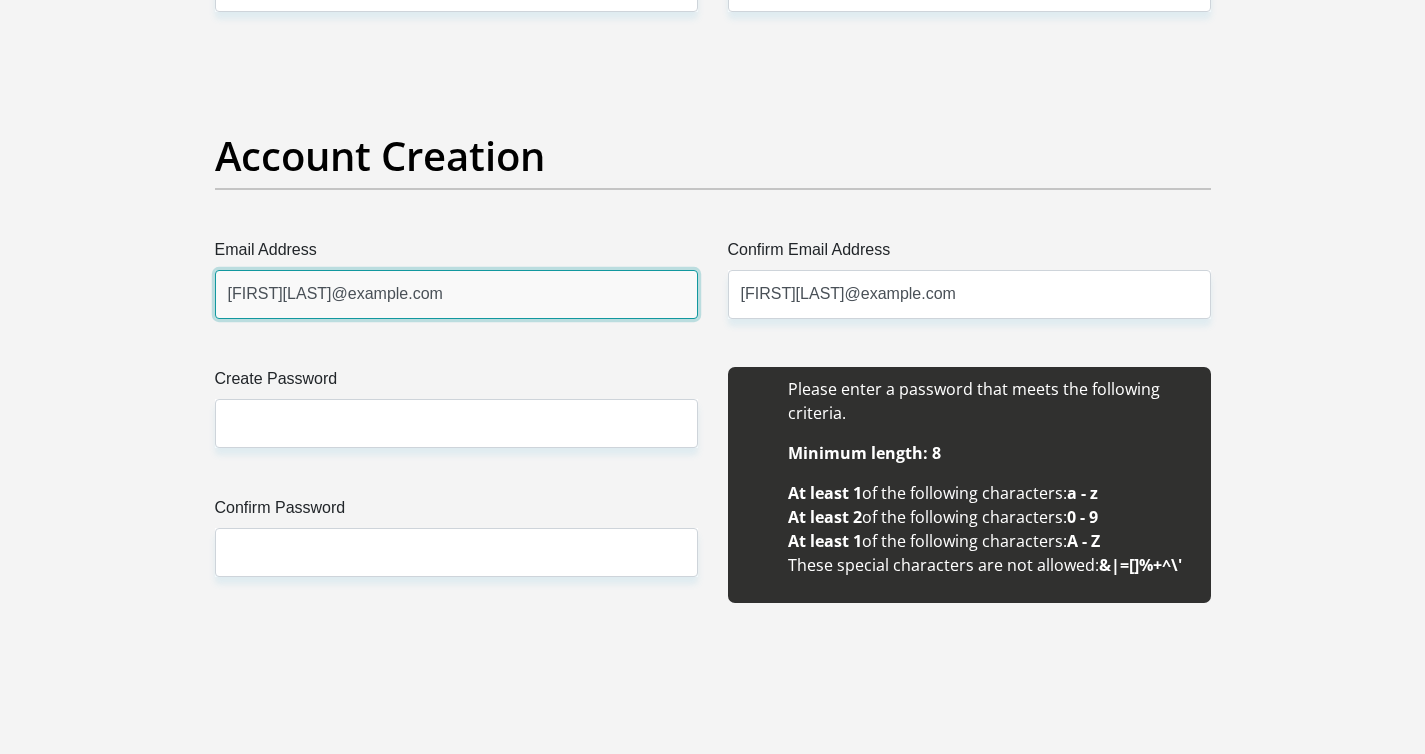 type 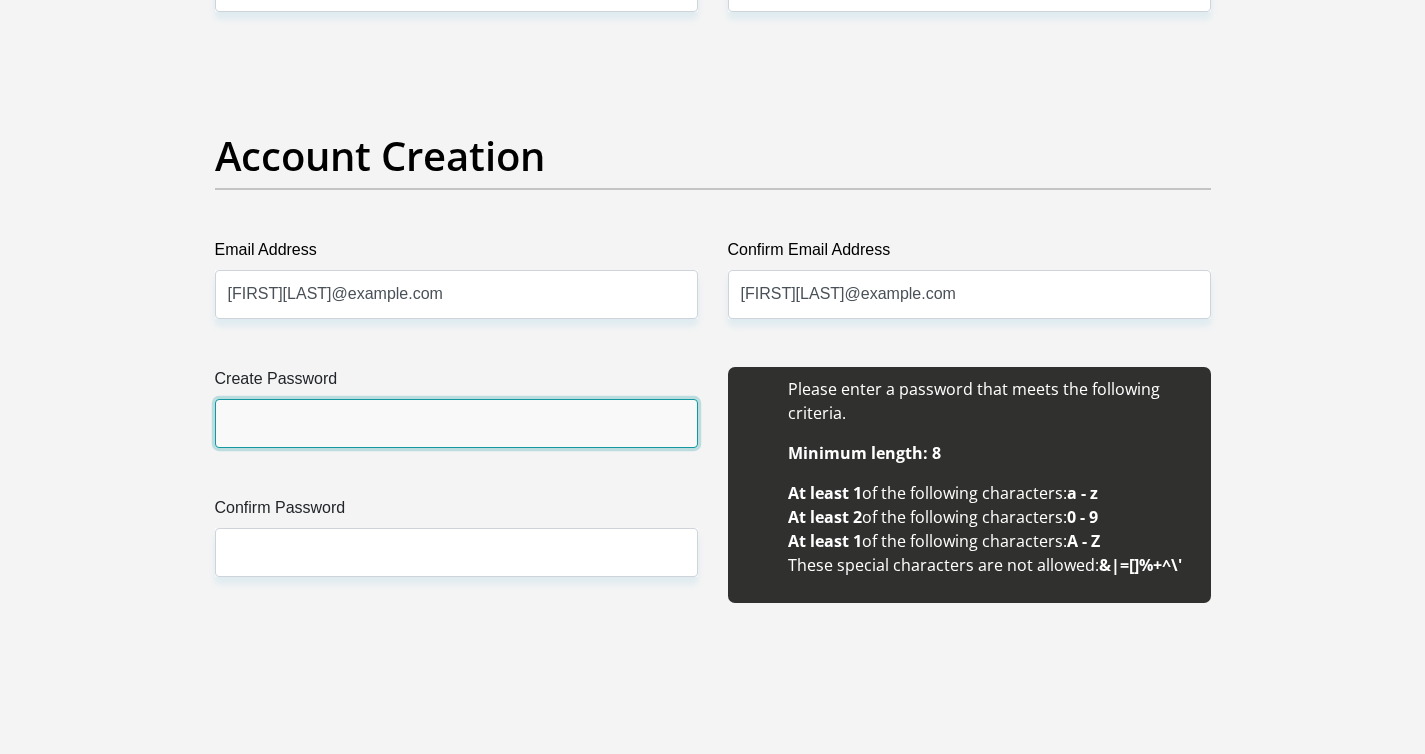 click on "Create Password" at bounding box center [456, 423] 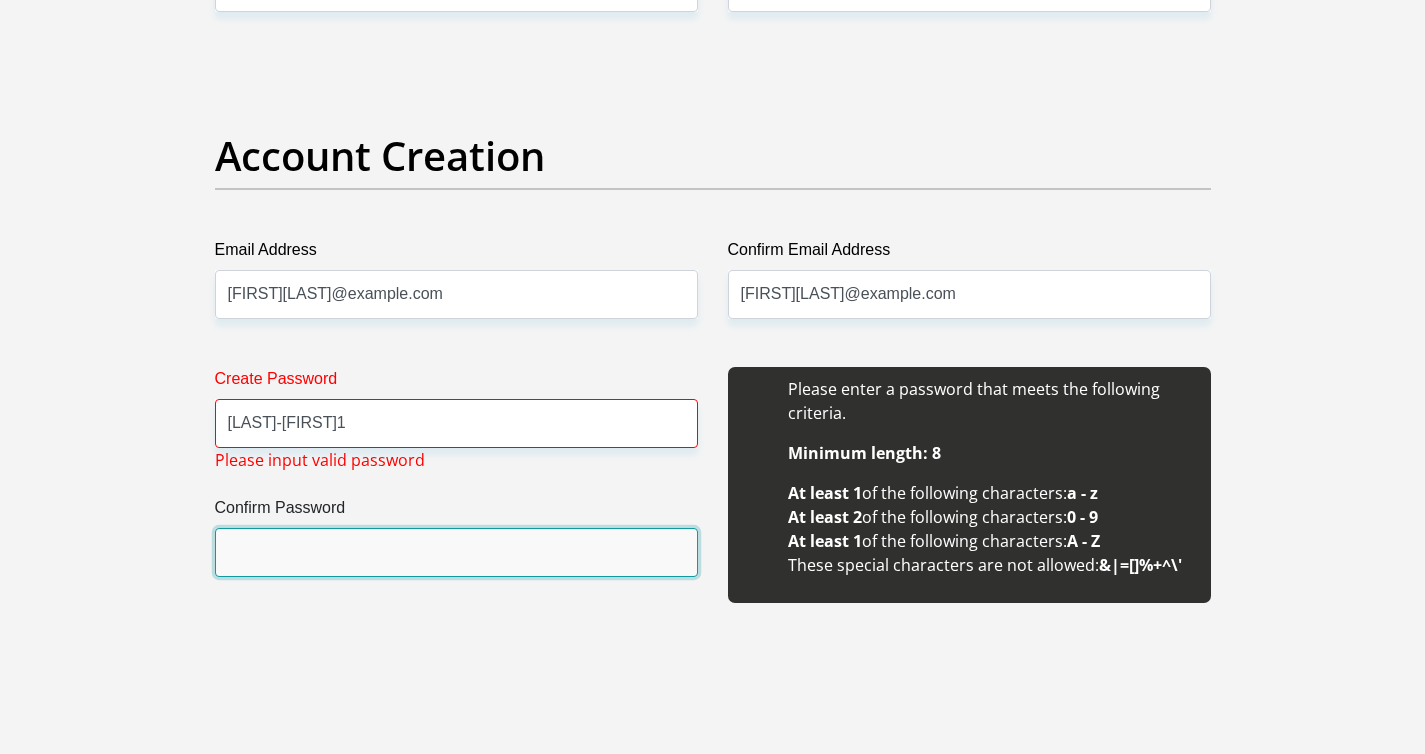 click on "Confirm Password" at bounding box center (456, 552) 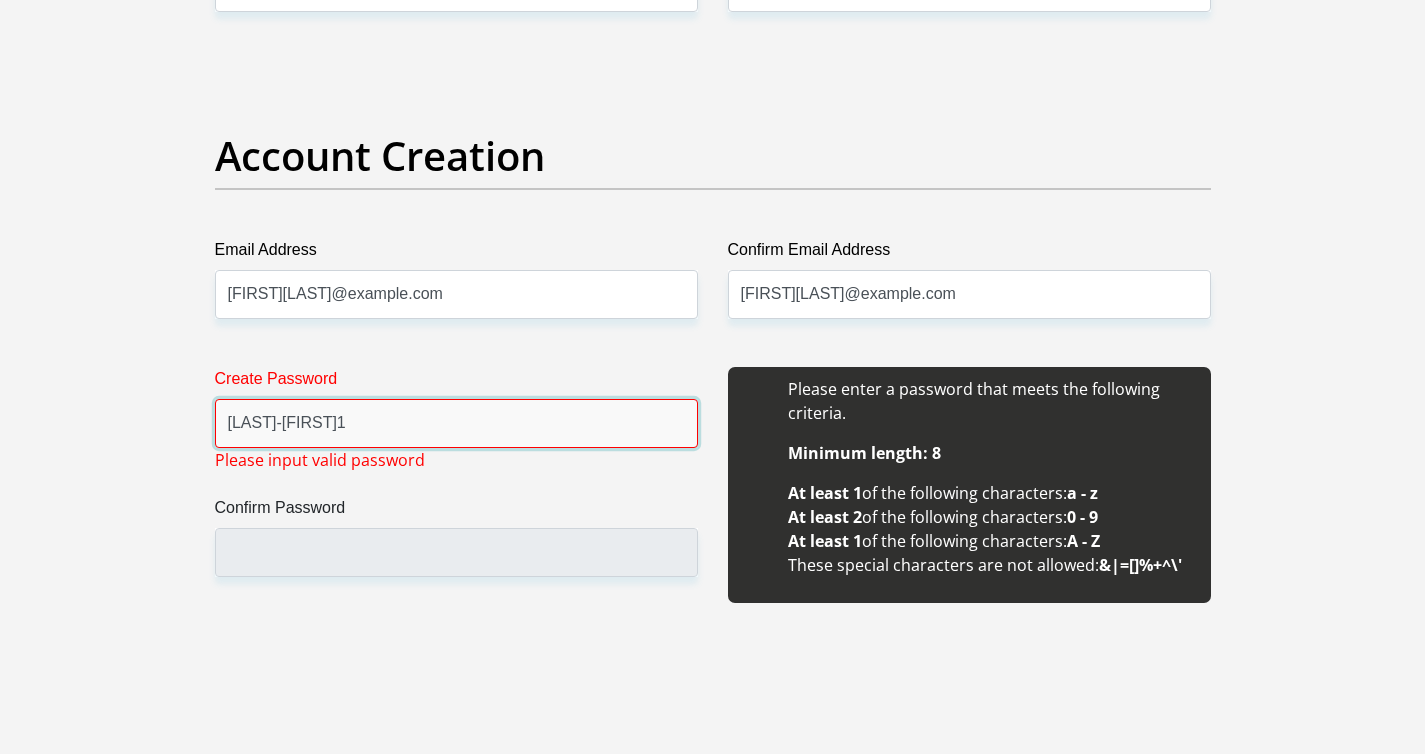 drag, startPoint x: 368, startPoint y: 423, endPoint x: 224, endPoint y: 391, distance: 147.51271 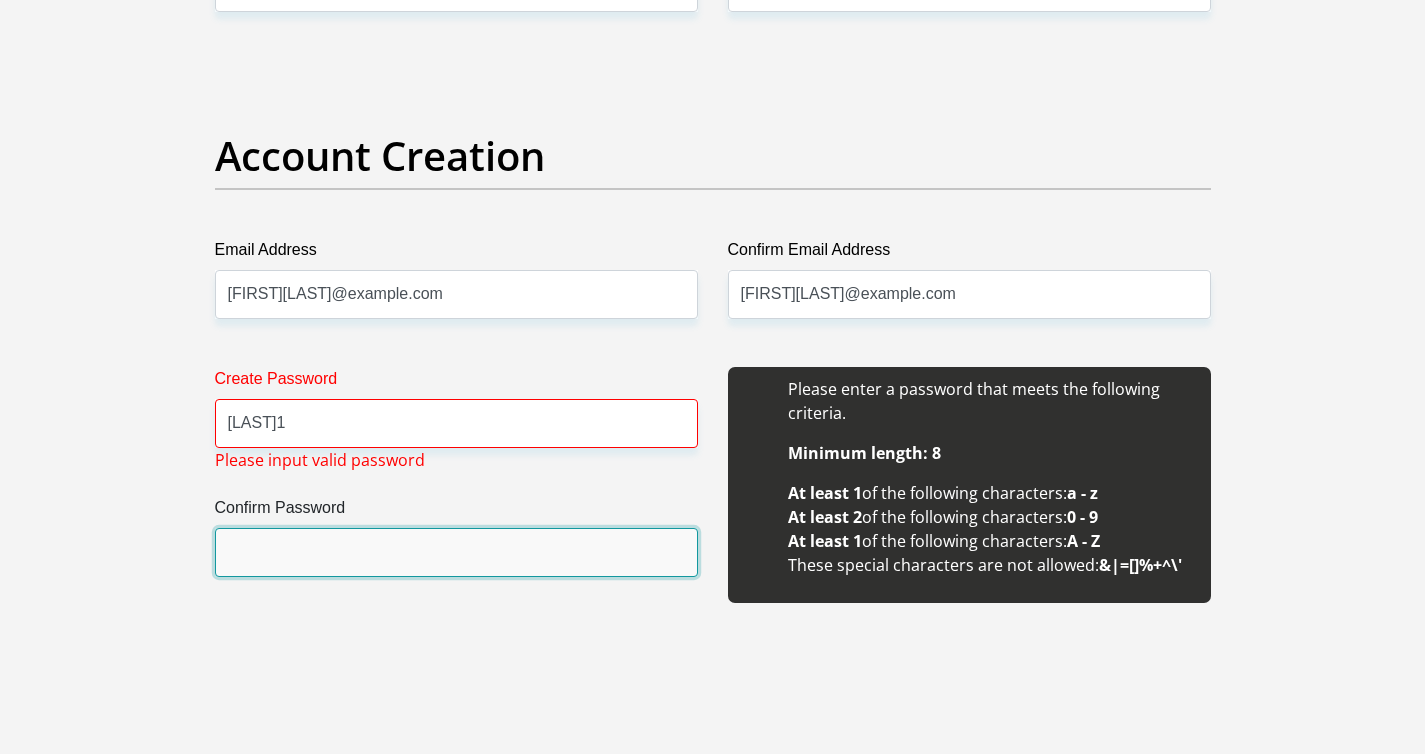 click on "Confirm Password" at bounding box center [456, 552] 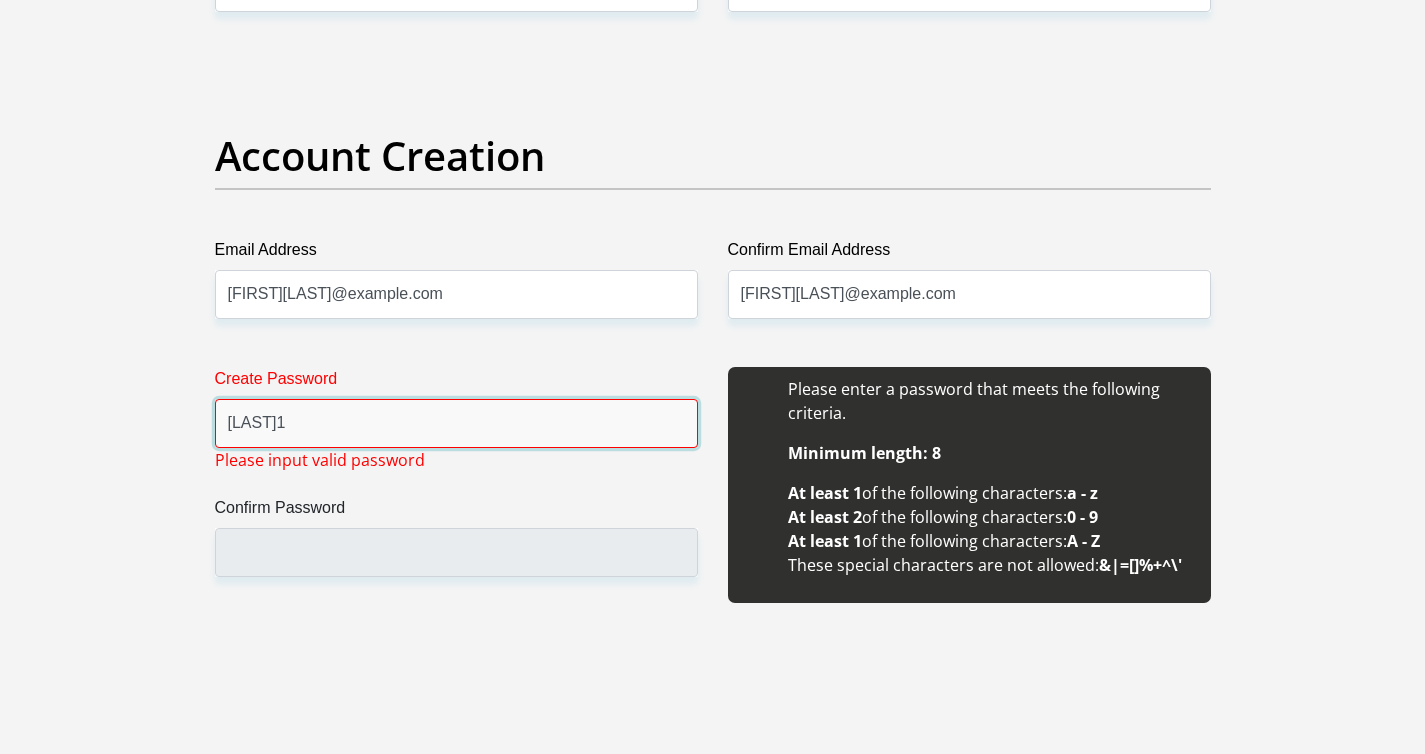 click on "Cassidy1" at bounding box center (456, 423) 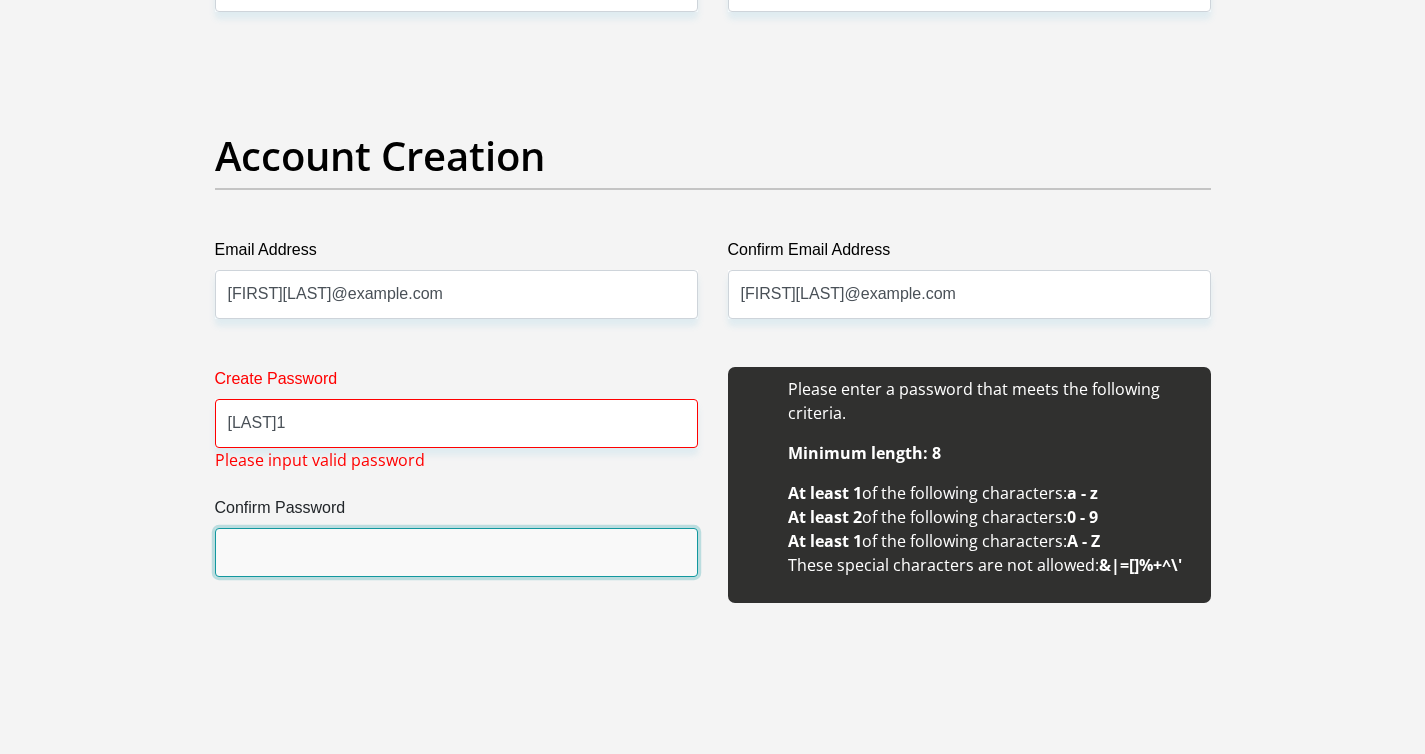 click on "Confirm Password" at bounding box center (456, 552) 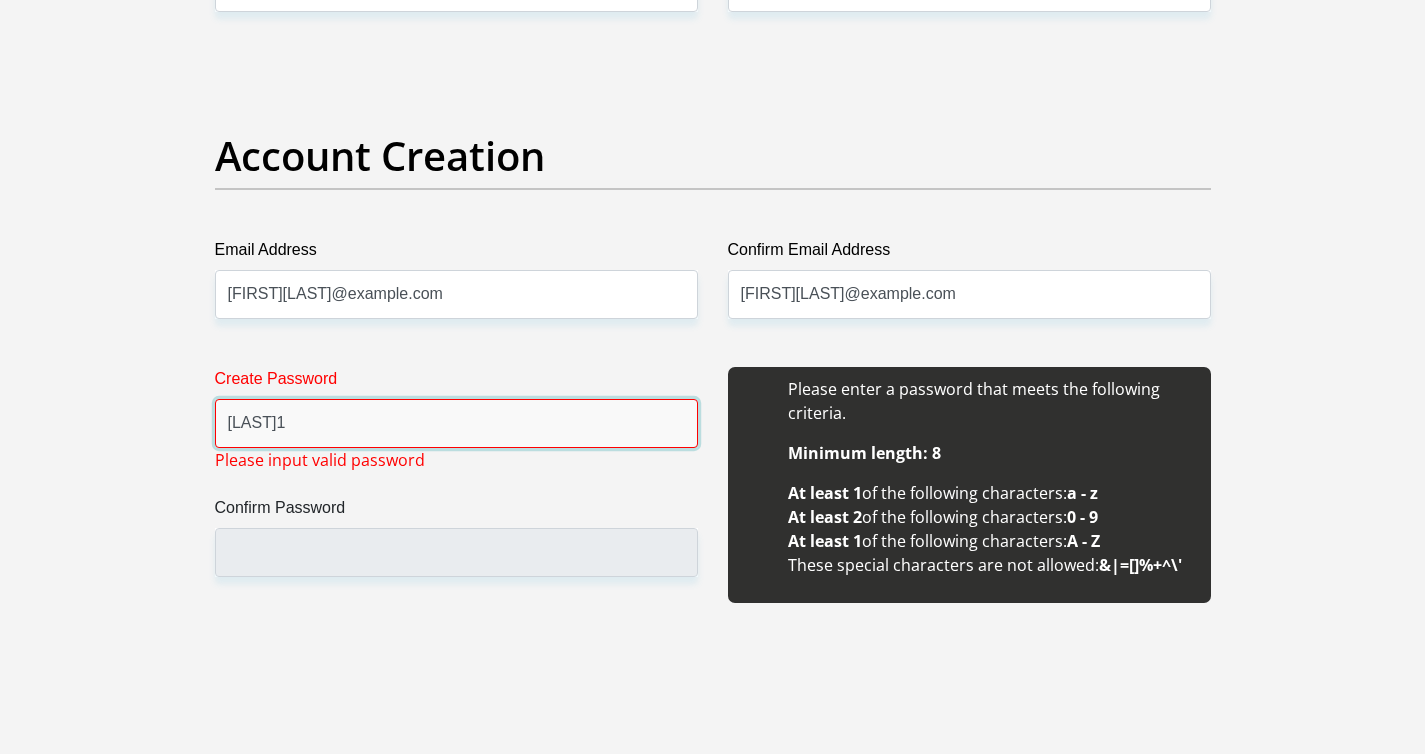 click on "Cassidy1" at bounding box center (456, 423) 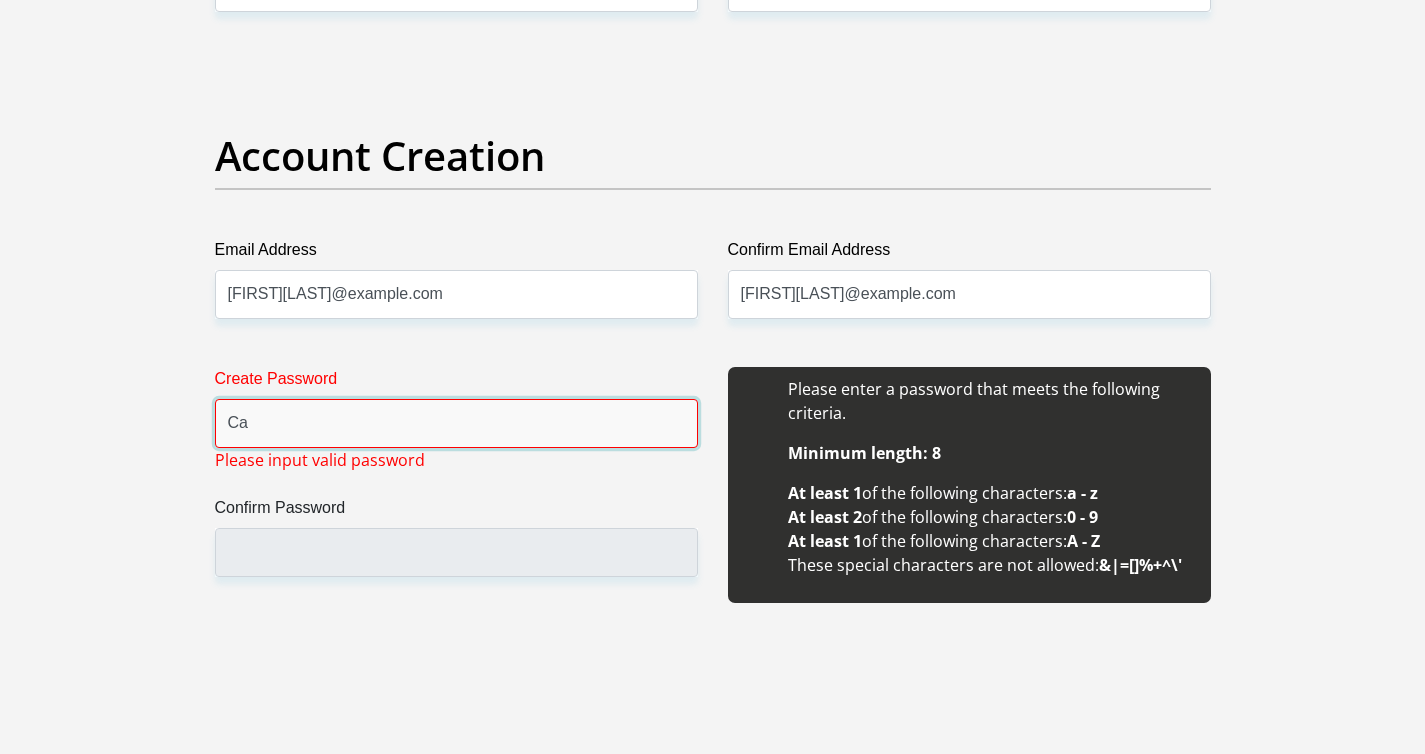 type on "C" 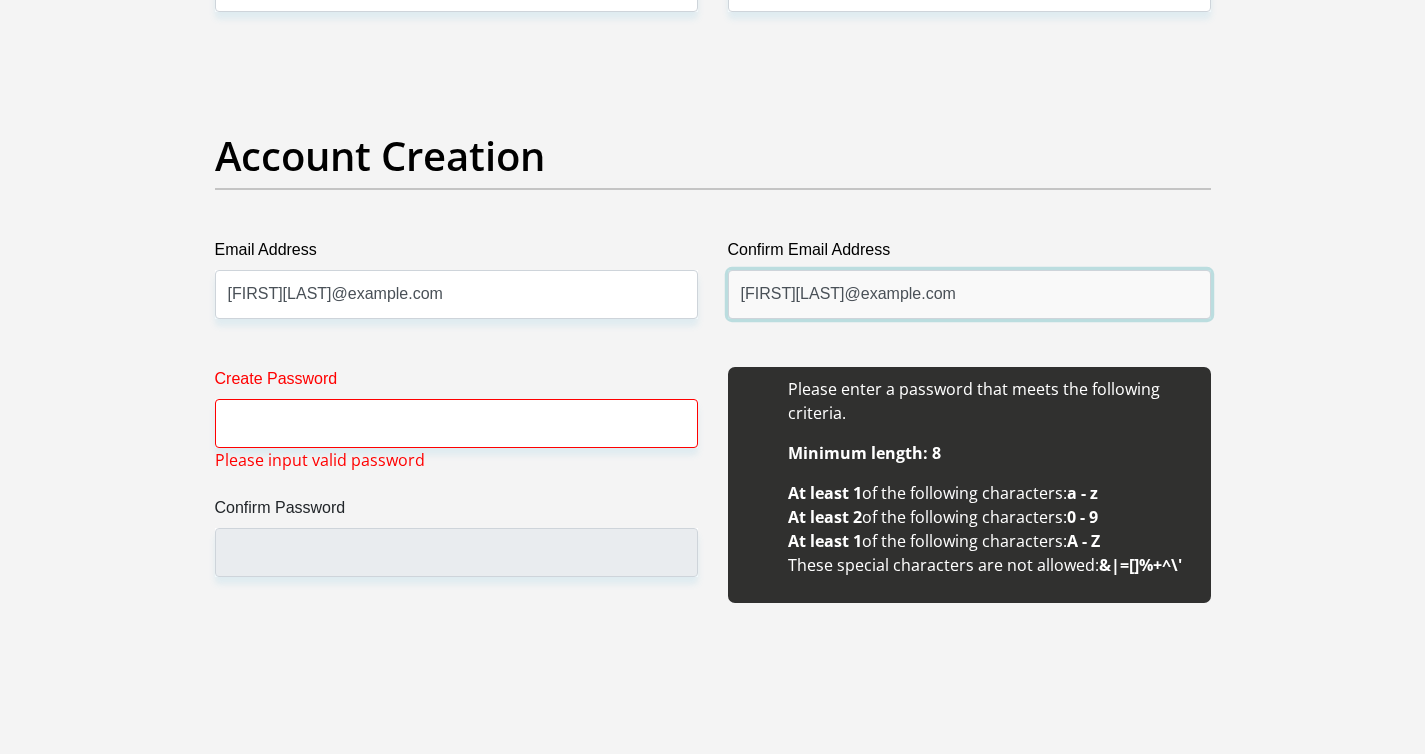 click on "catherineryan1991@gmail.com" at bounding box center [969, 294] 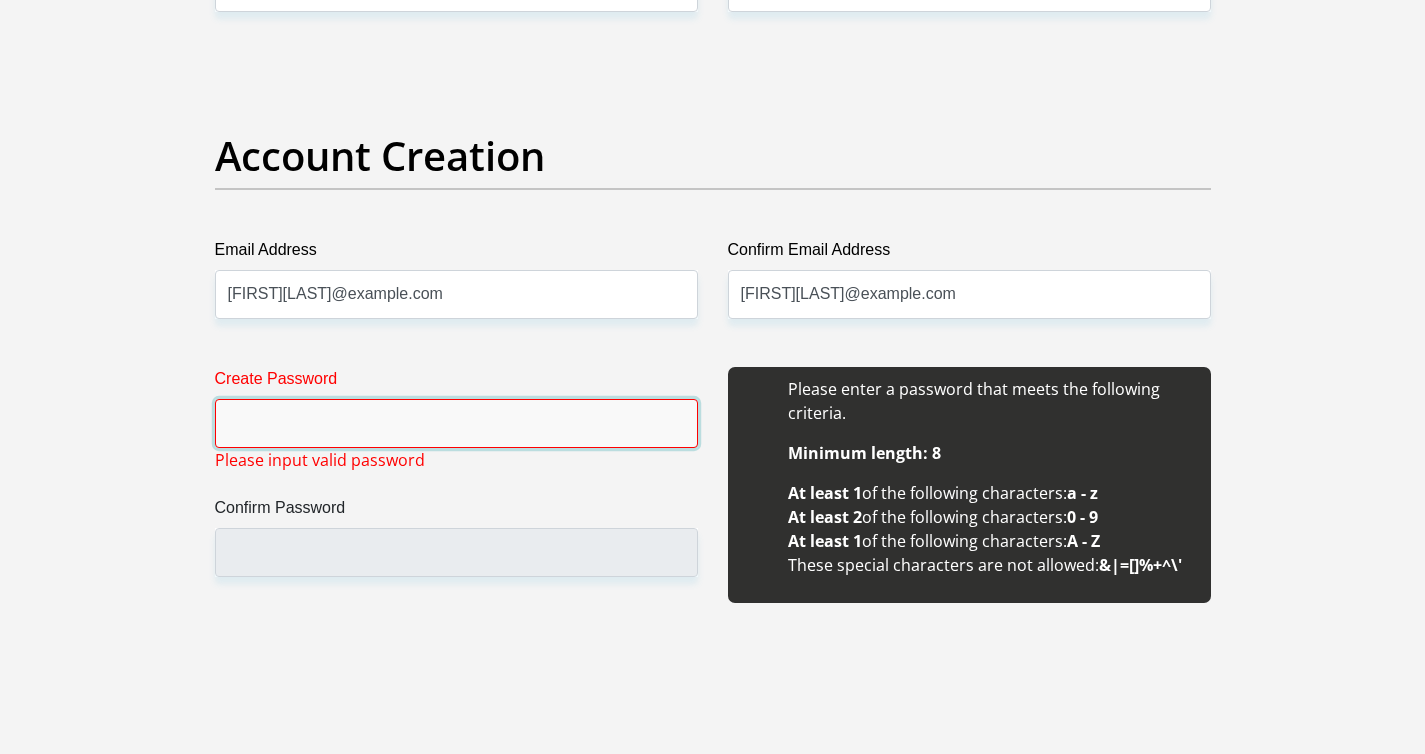 click on "Create Password" at bounding box center [456, 423] 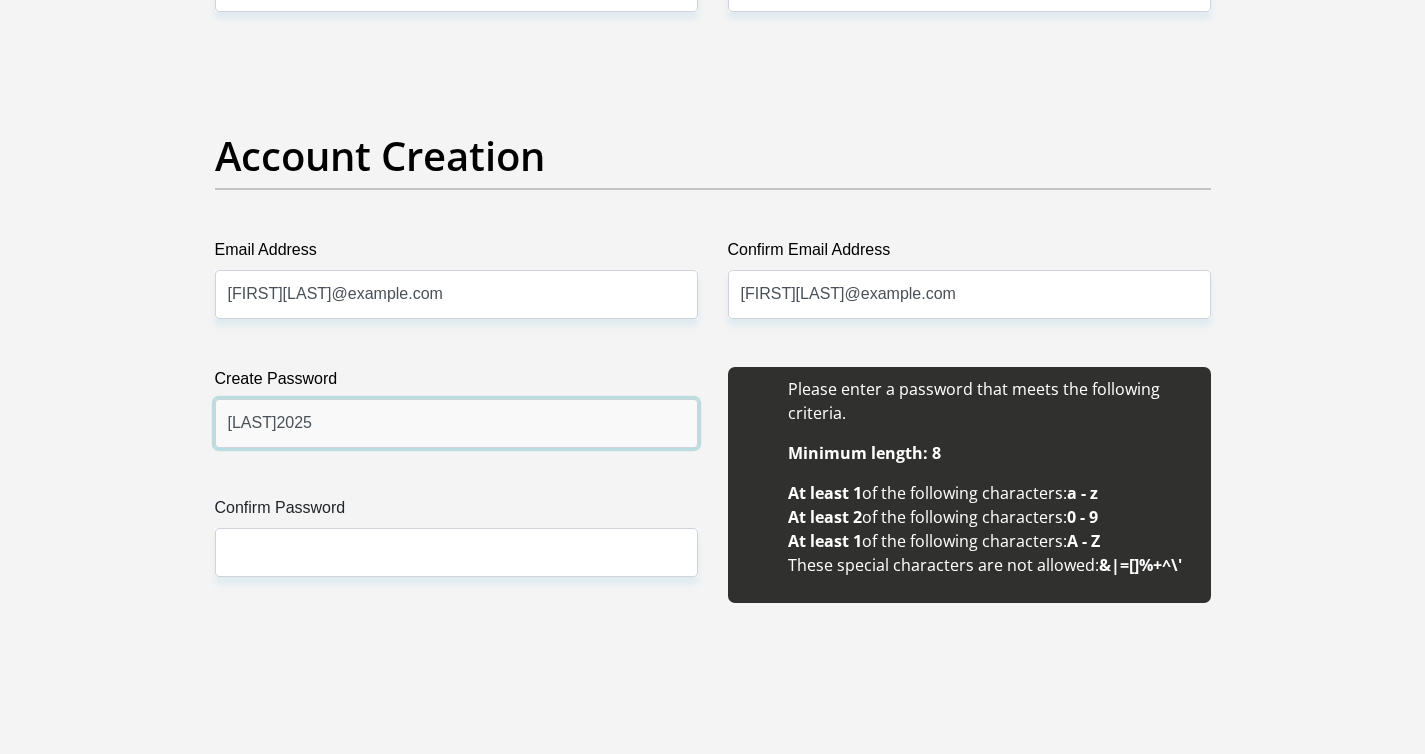 type on "Cassidy2025" 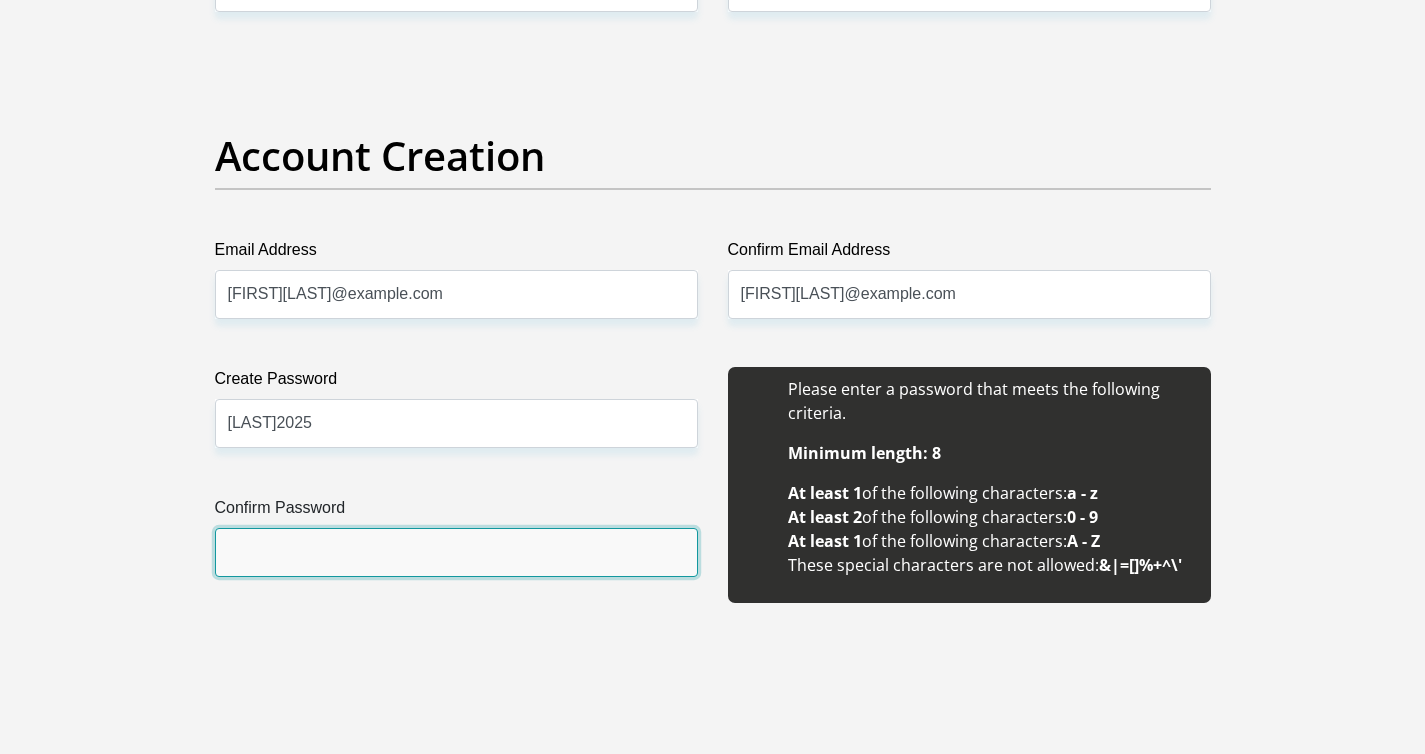 click on "Confirm Password" at bounding box center (456, 552) 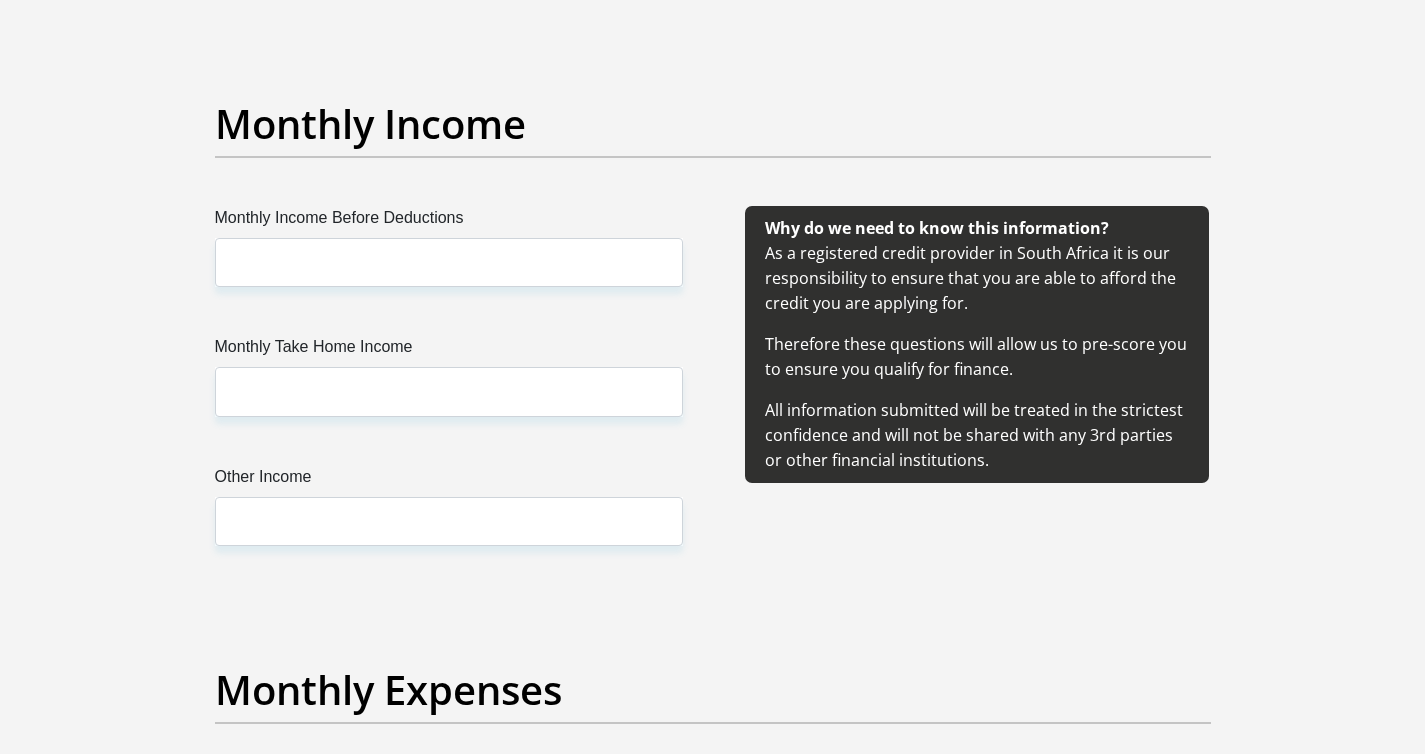 scroll, scrollTop: 2243, scrollLeft: 0, axis: vertical 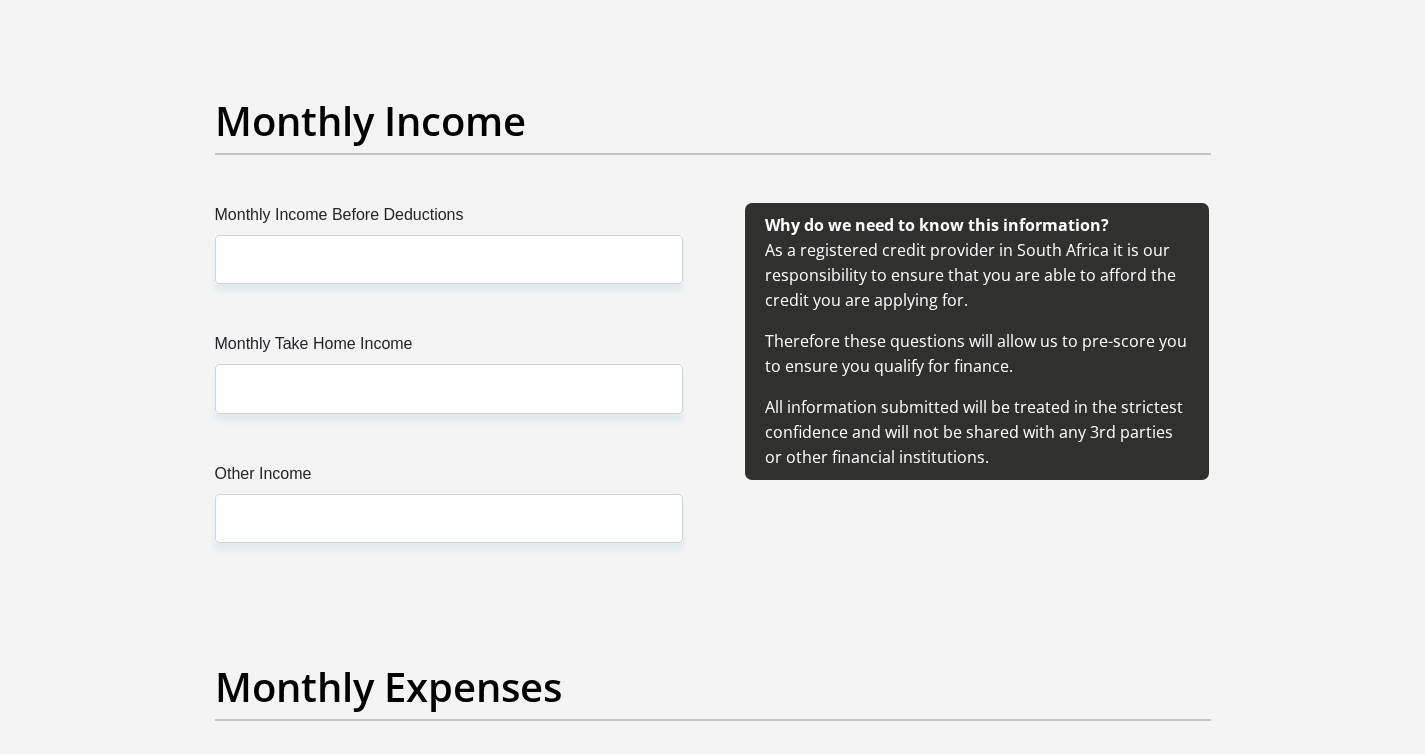 type on "Cassidy2025" 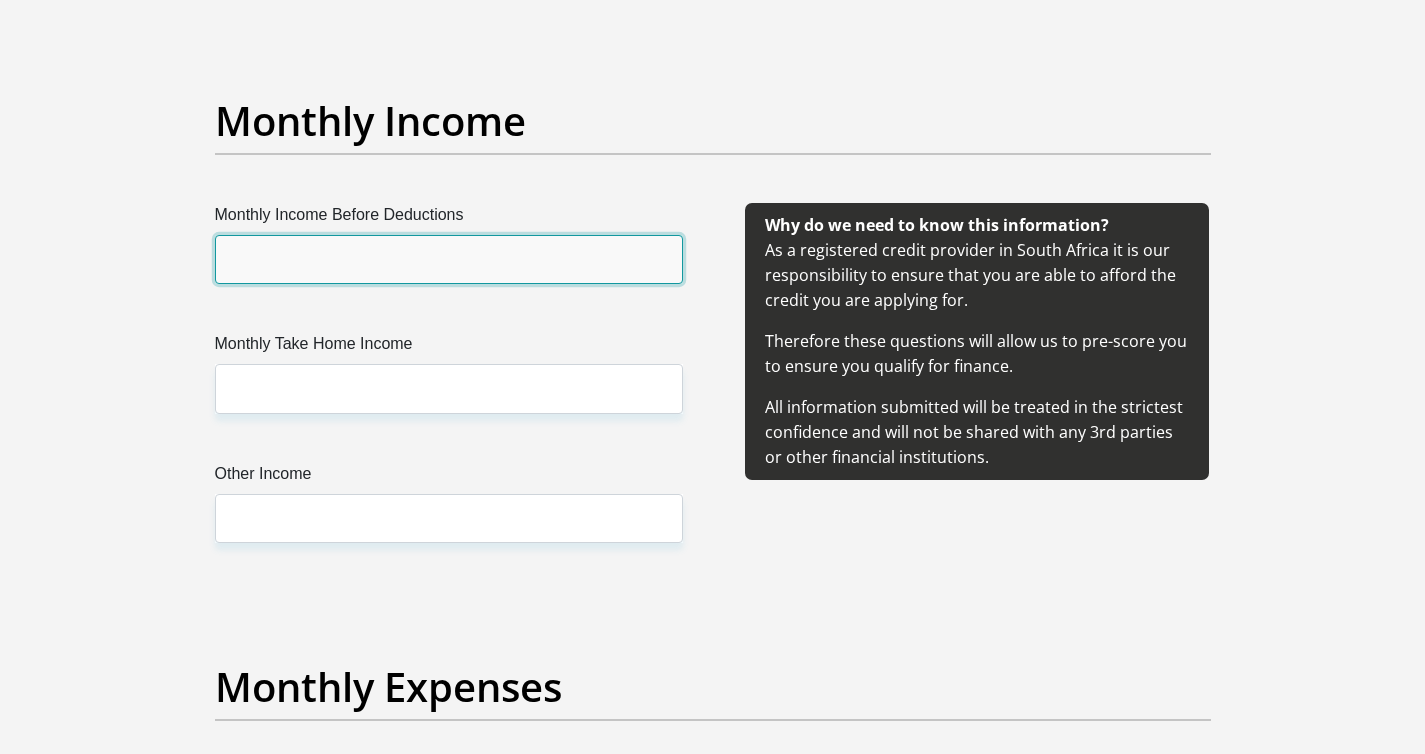 click on "Monthly Income Before Deductions" at bounding box center [449, 259] 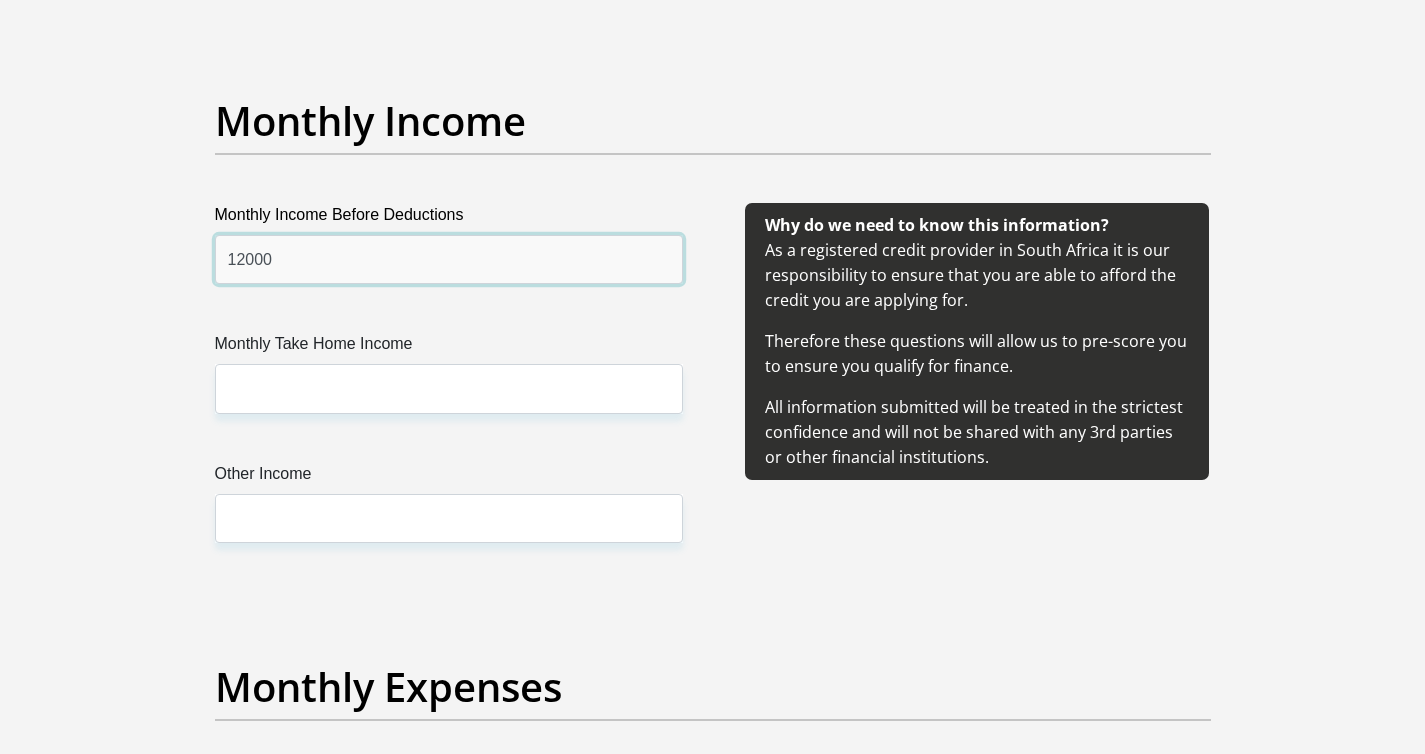 type on "12000" 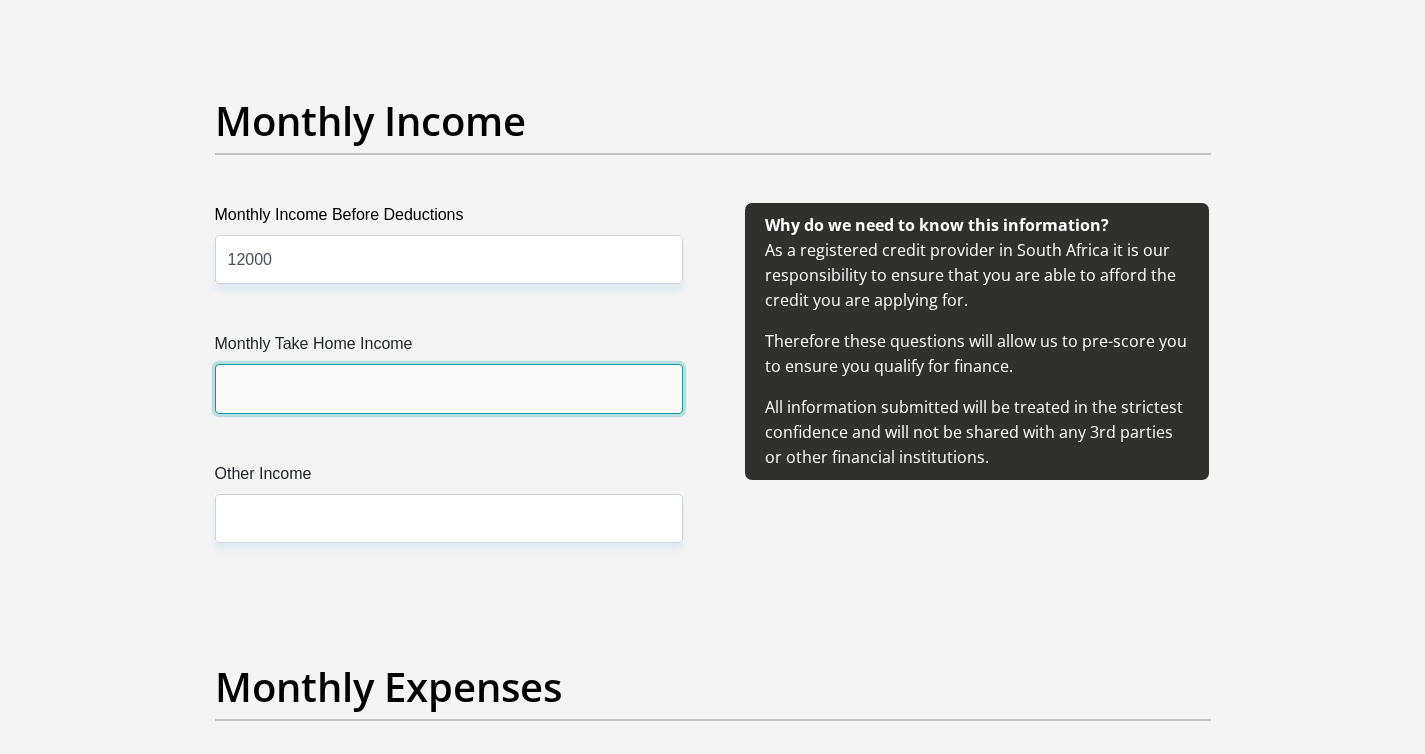 click on "Monthly Take Home Income" at bounding box center (449, 388) 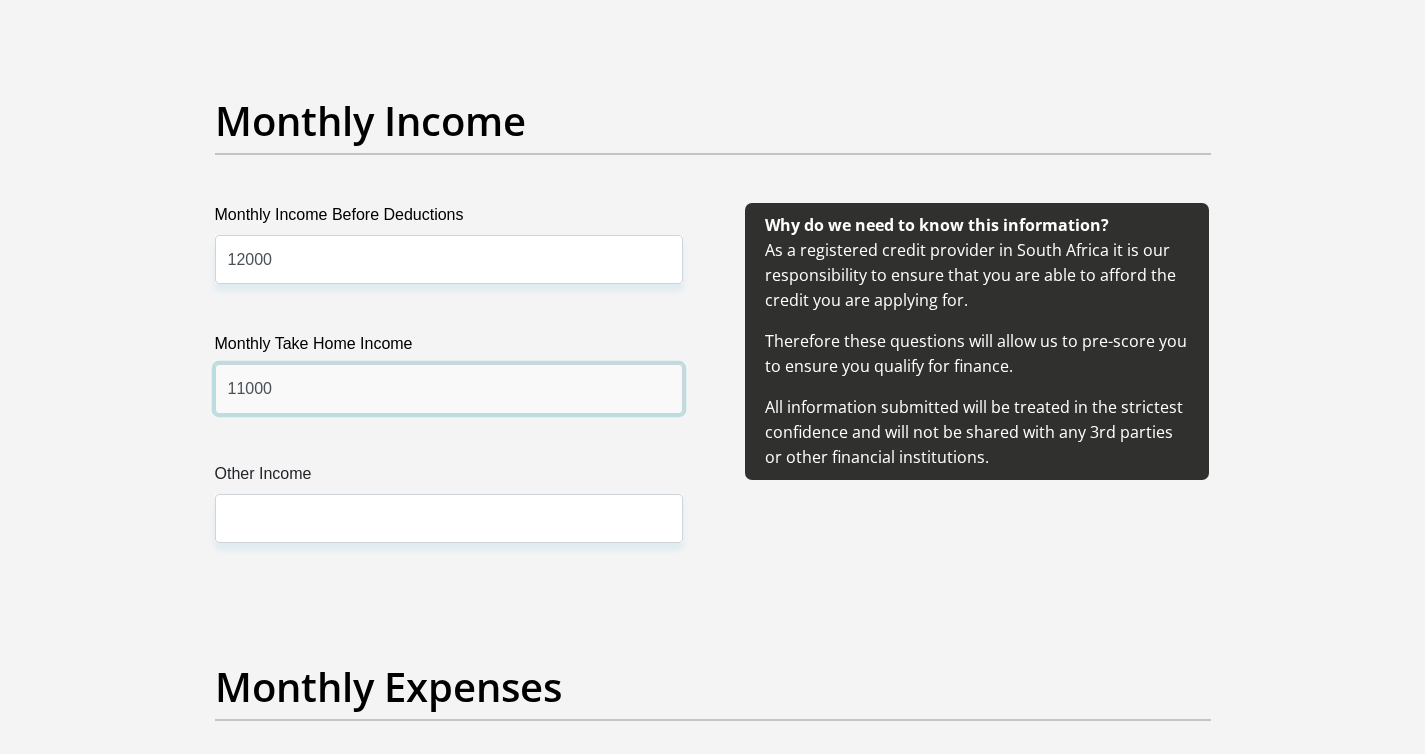 type on "11000" 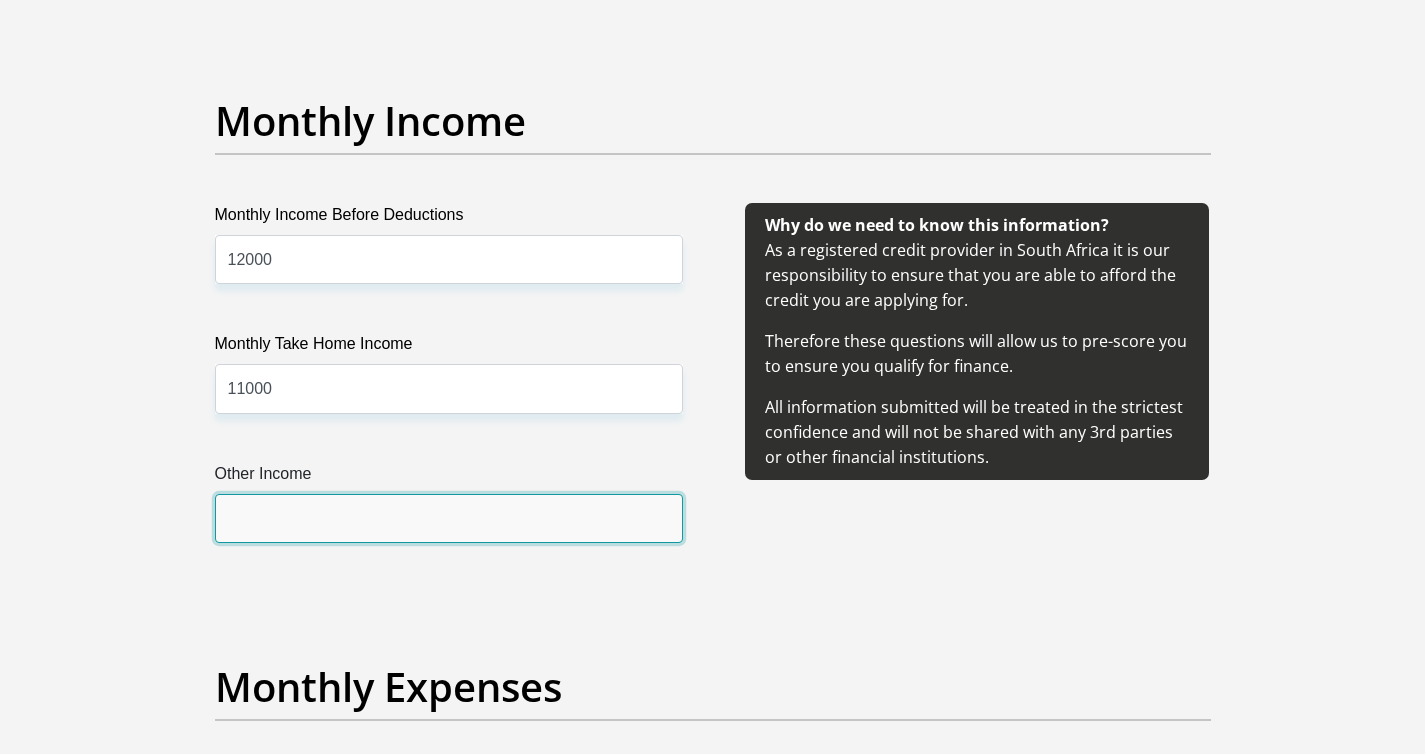 click on "Other Income" at bounding box center (449, 518) 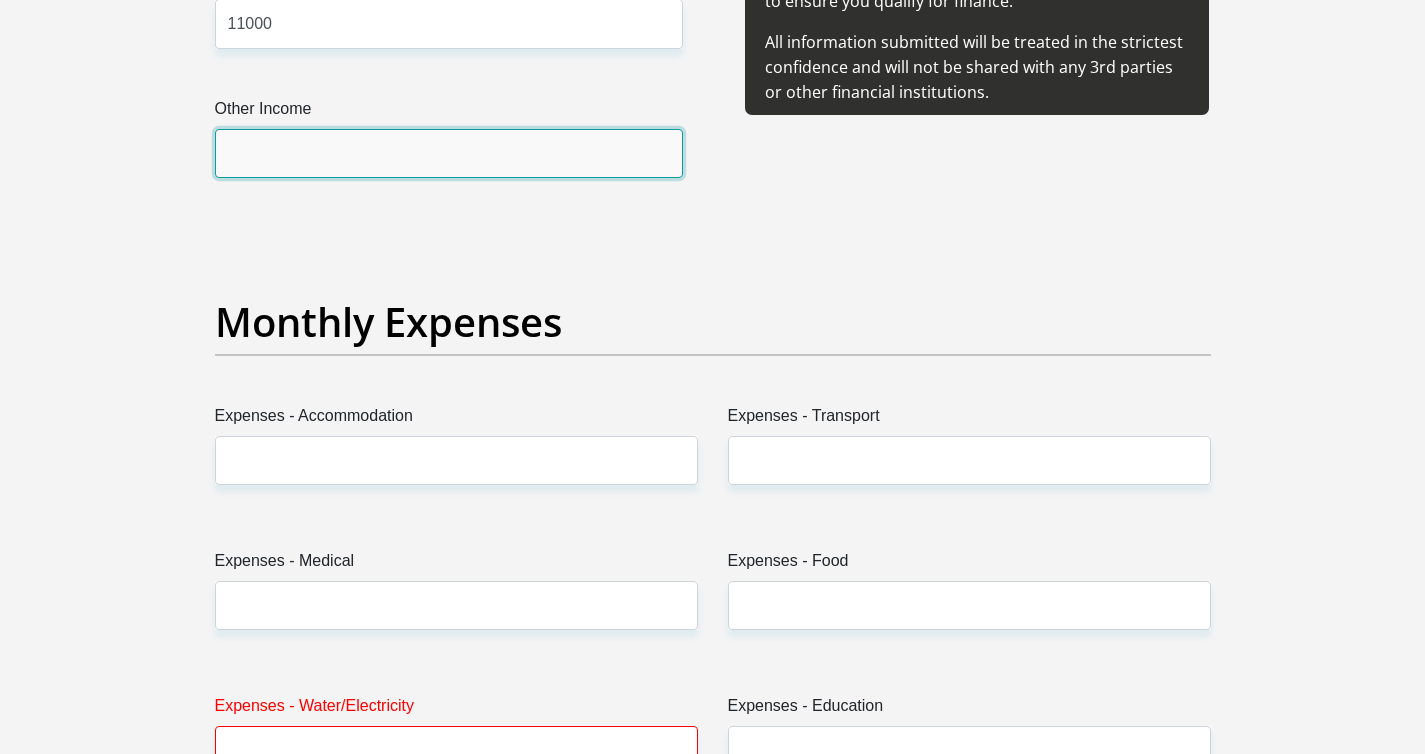 scroll, scrollTop: 2638, scrollLeft: 0, axis: vertical 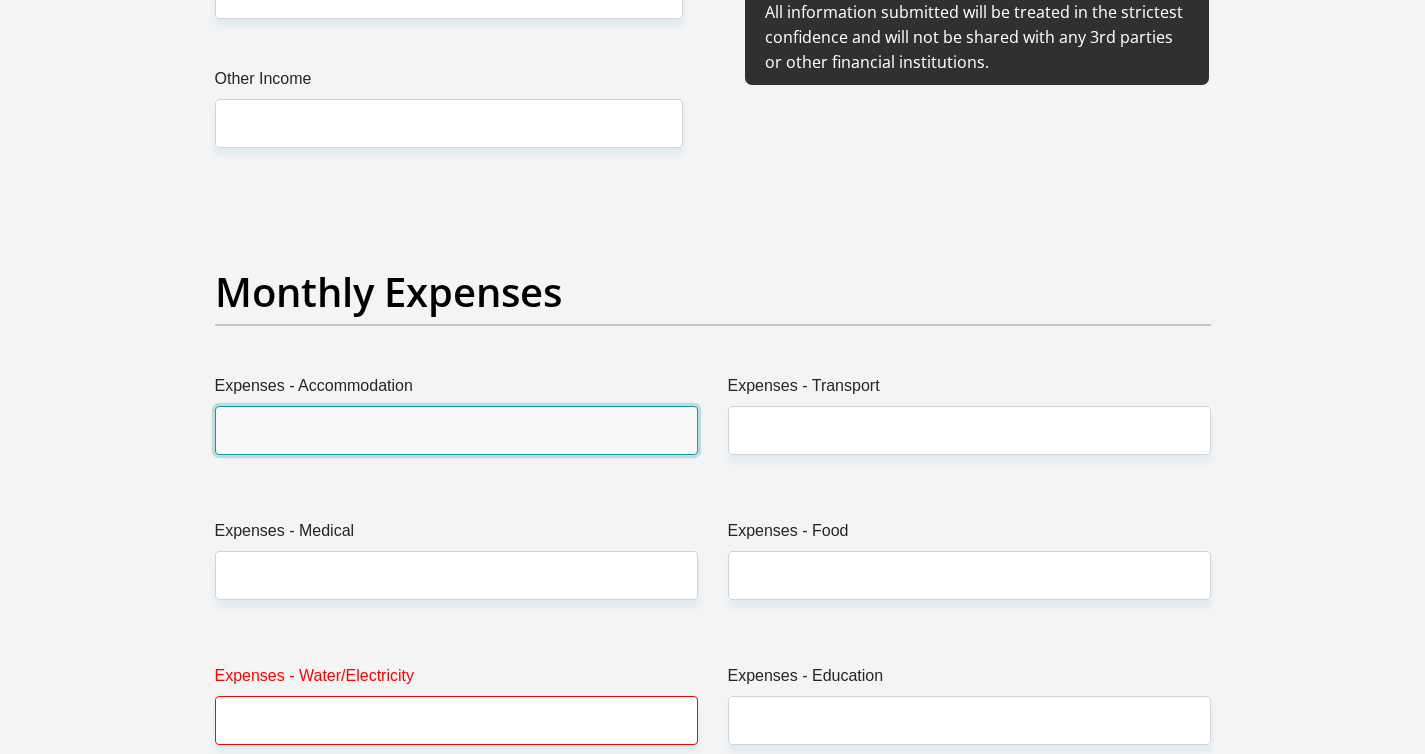 click on "Expenses - Accommodation" at bounding box center [456, 430] 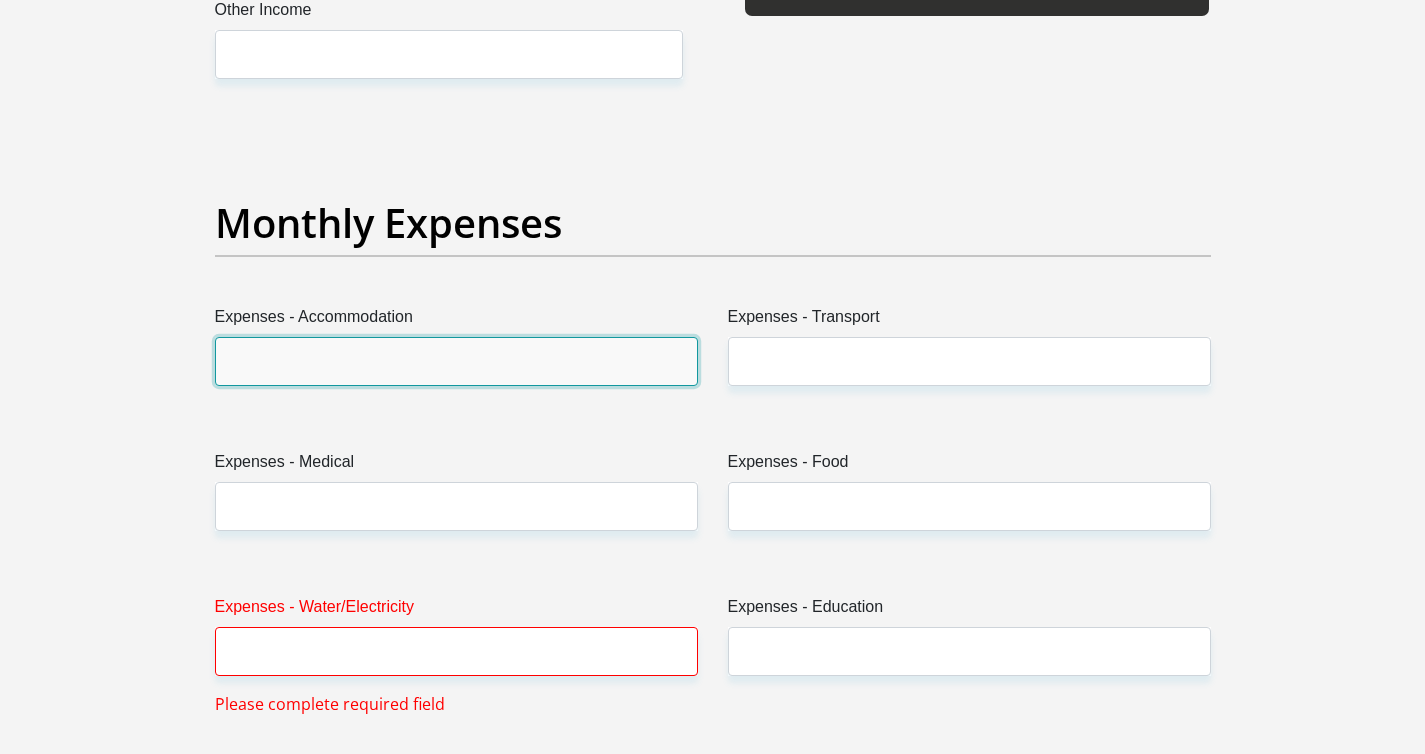 scroll, scrollTop: 2709, scrollLeft: 0, axis: vertical 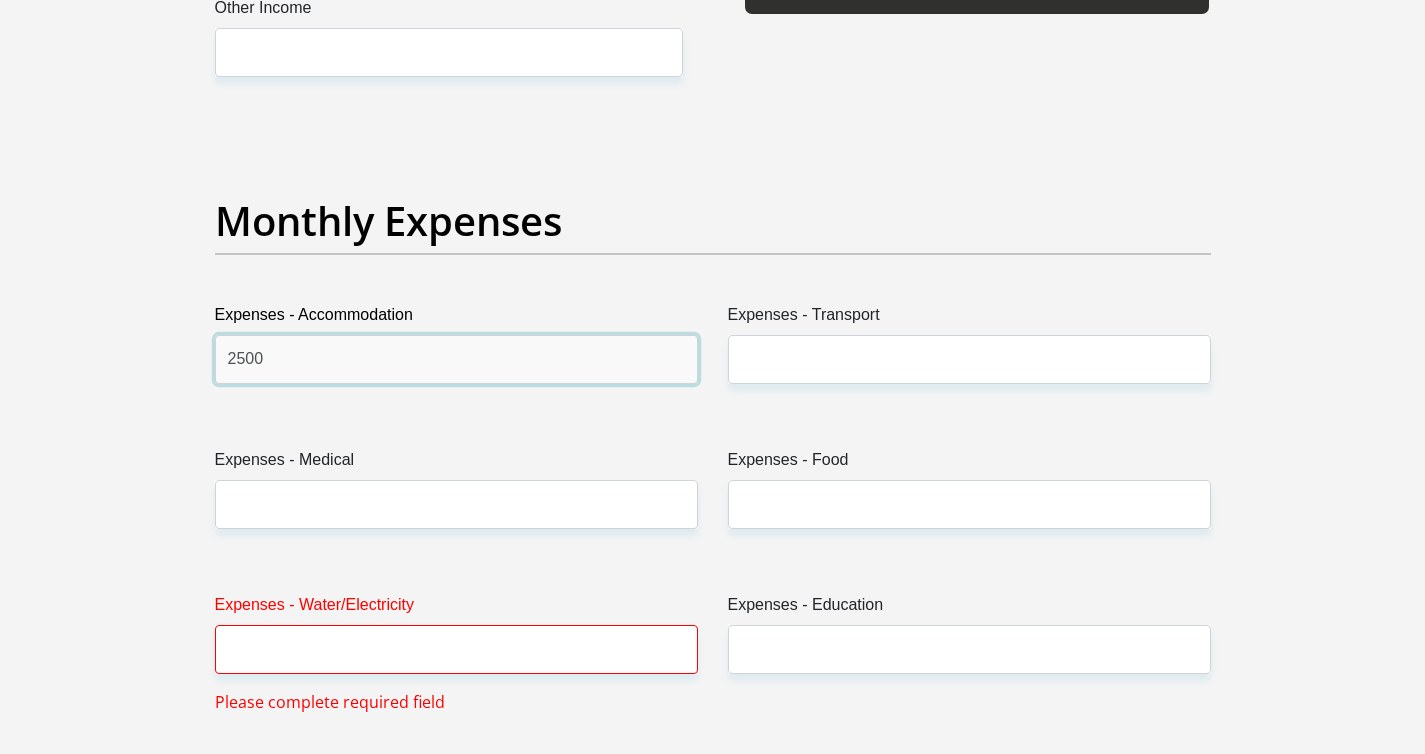 type on "2500" 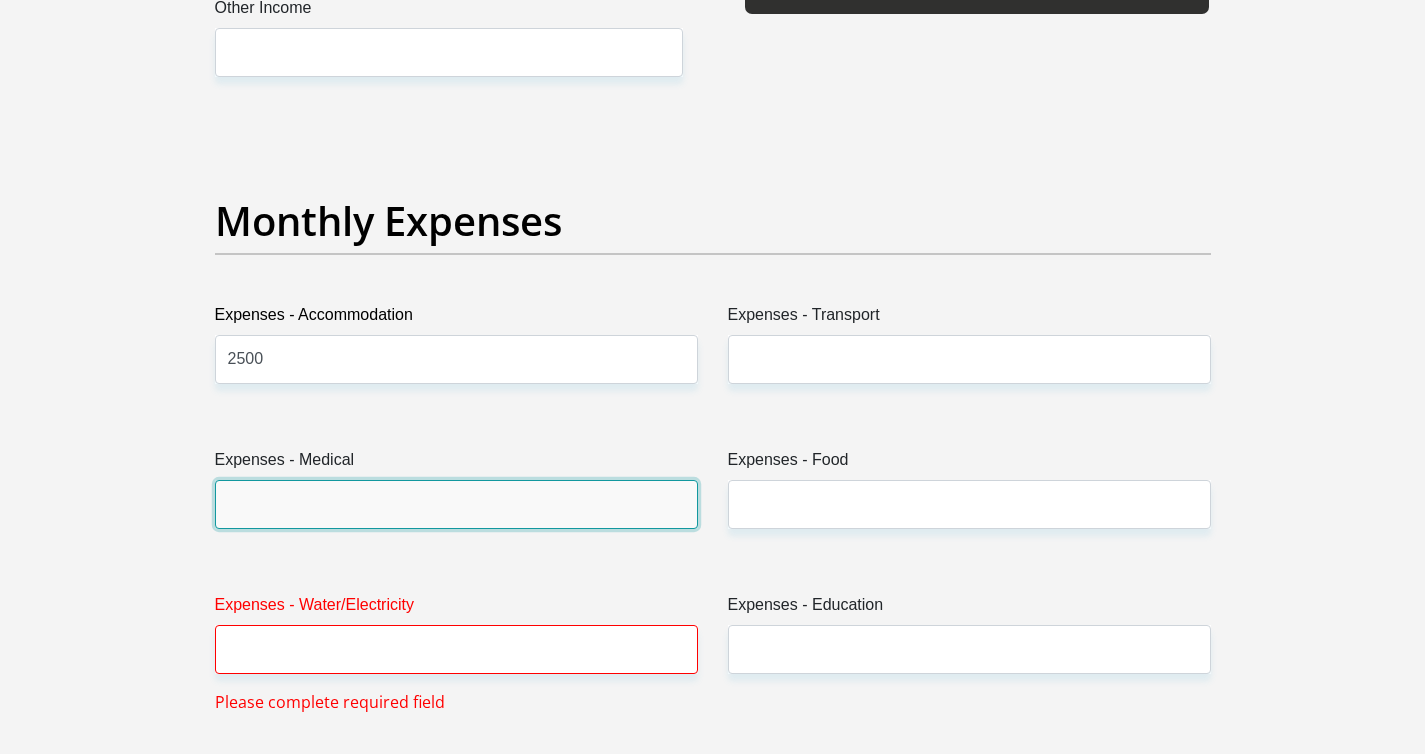click on "Expenses - Medical" at bounding box center (456, 504) 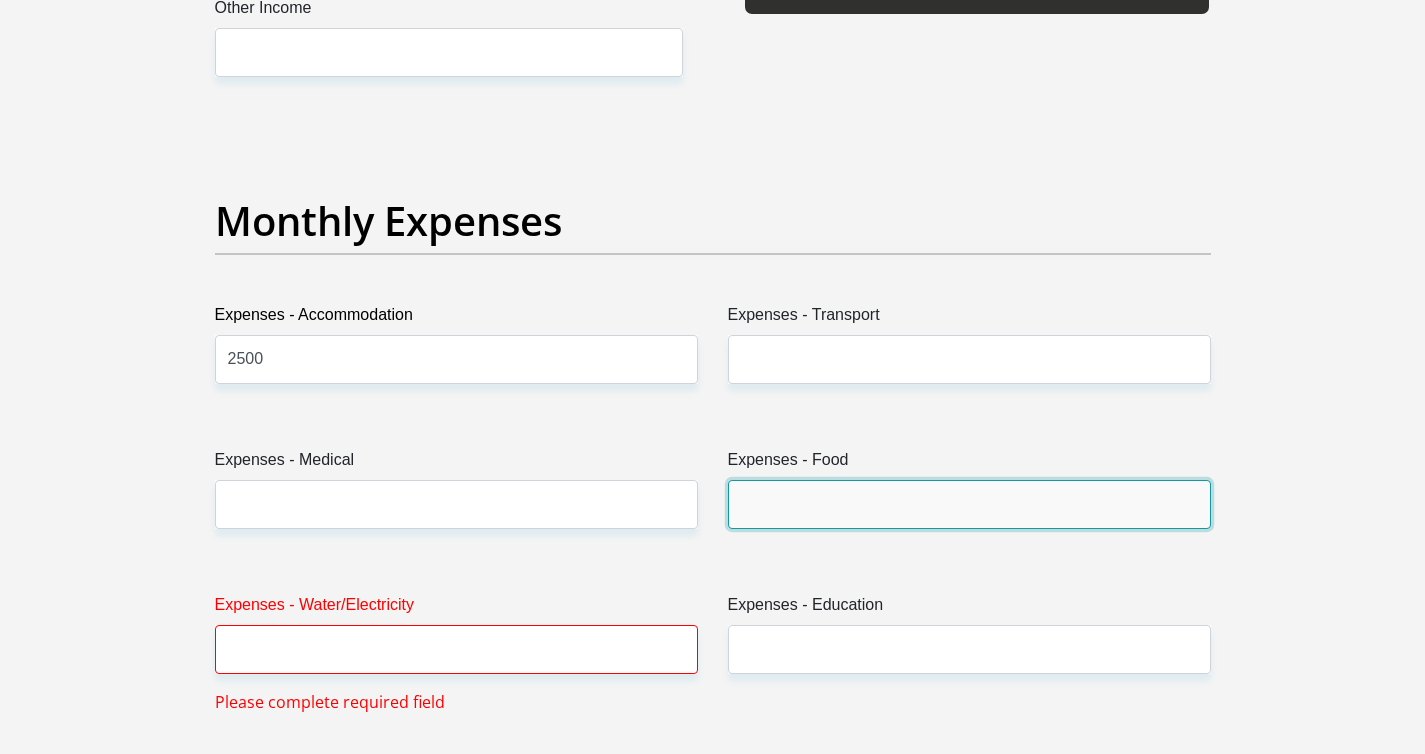 click on "Expenses - Food" at bounding box center (969, 504) 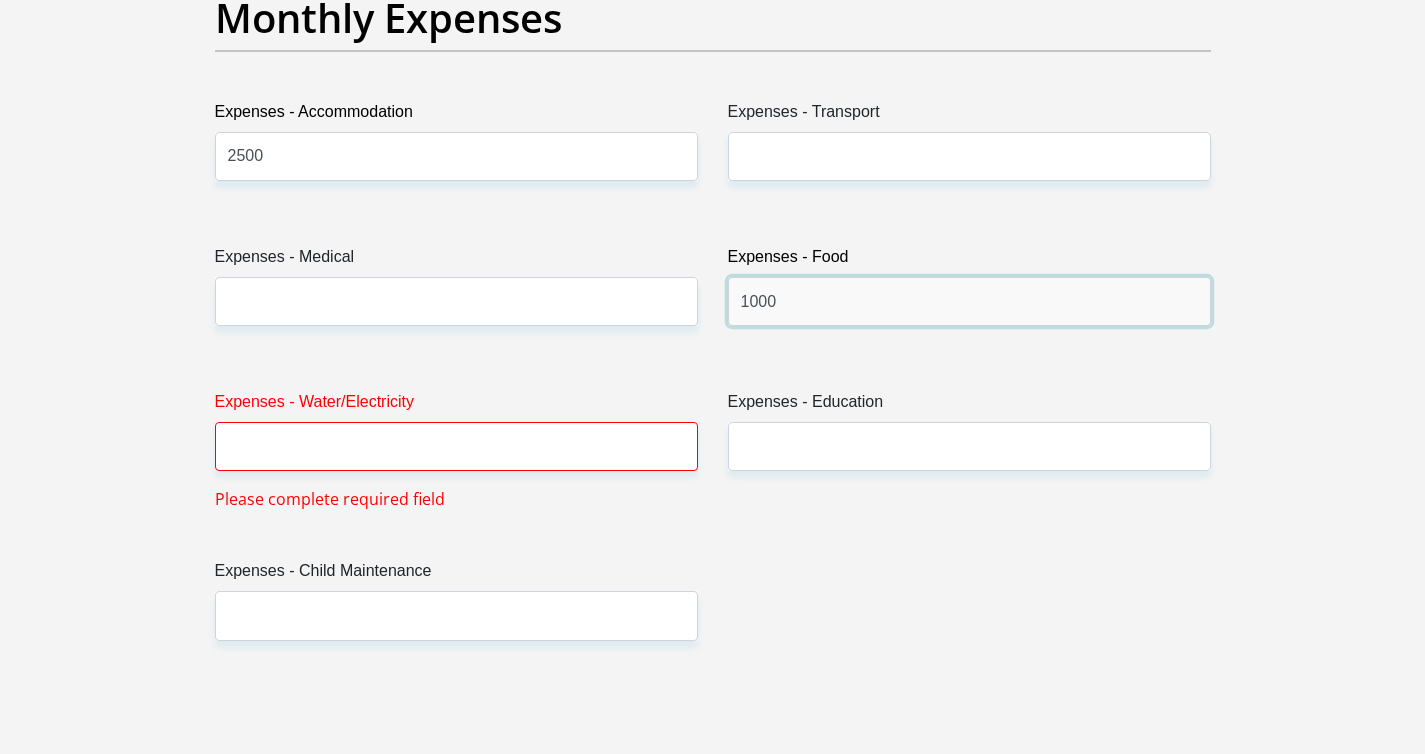 scroll, scrollTop: 2937, scrollLeft: 0, axis: vertical 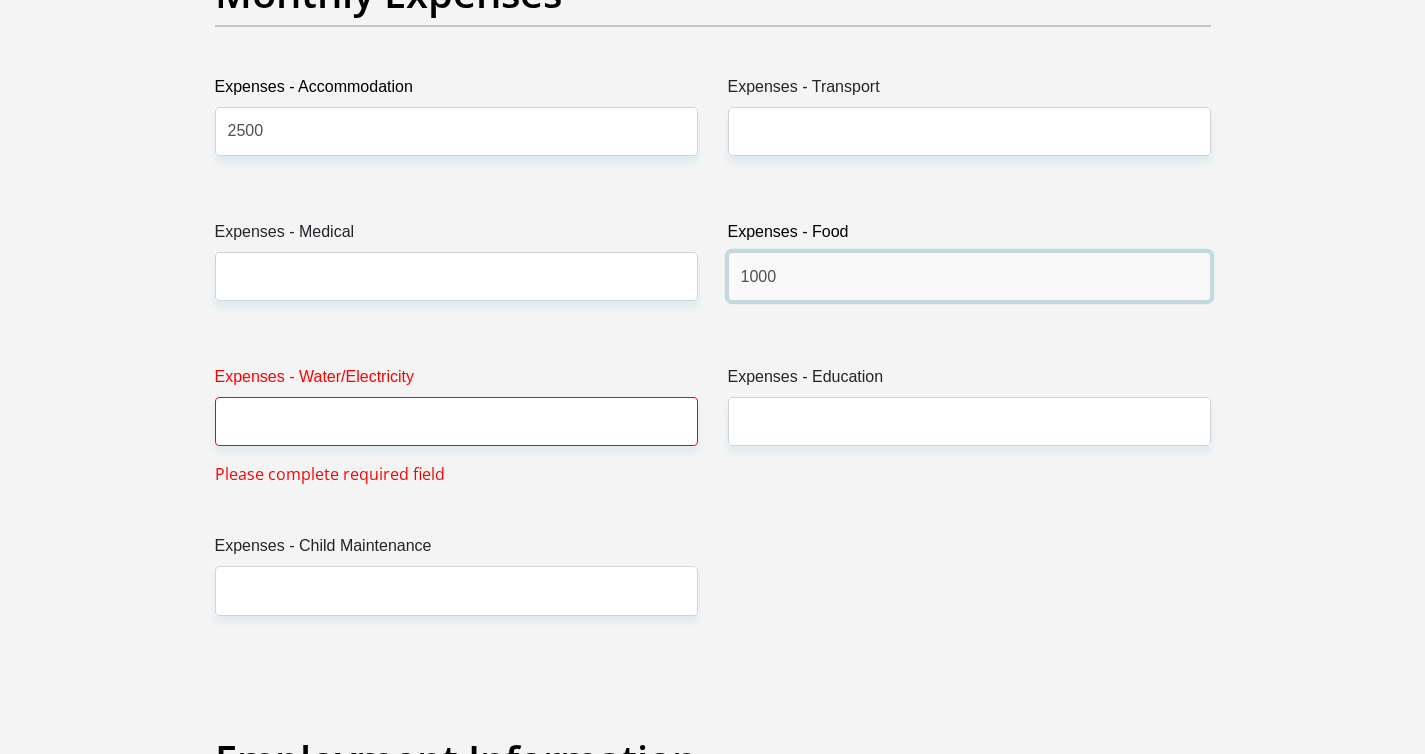 type on "1000" 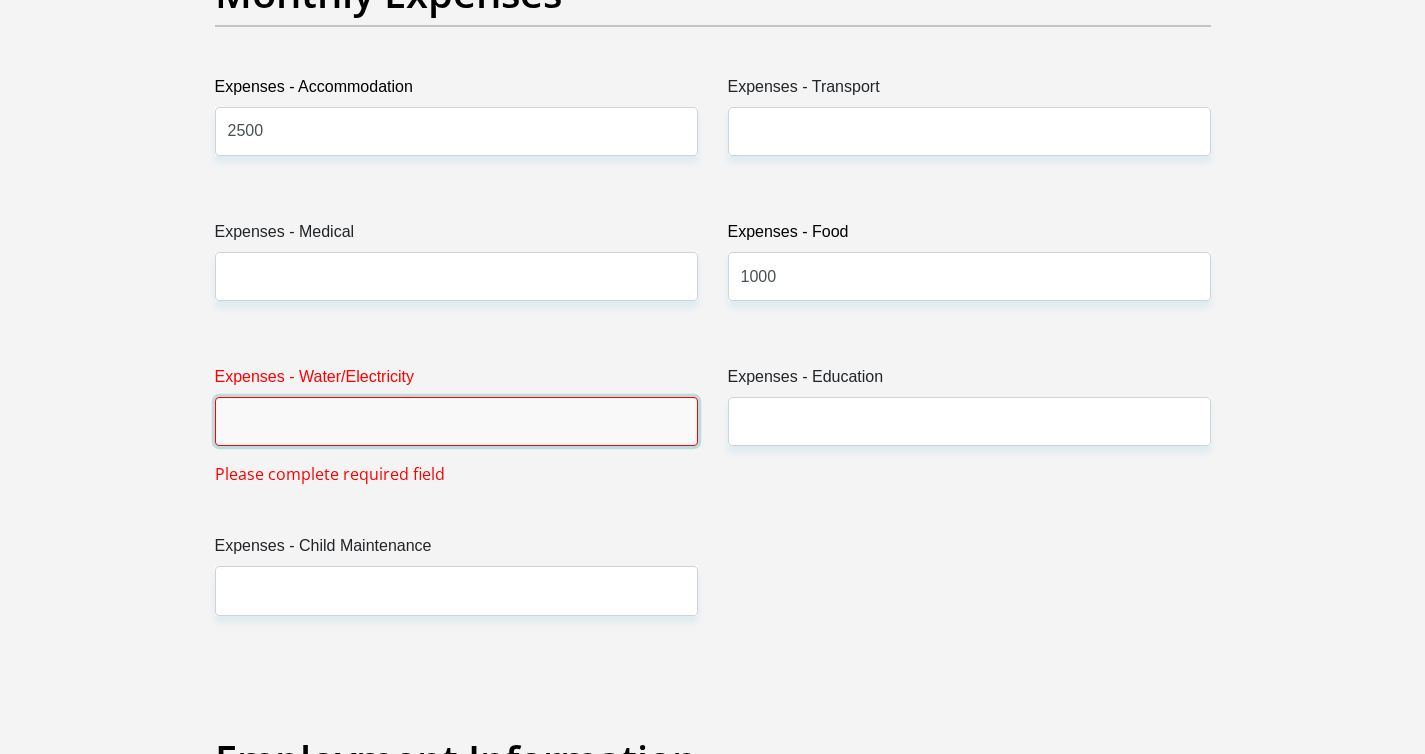 click on "Expenses - Water/Electricity" at bounding box center [456, 421] 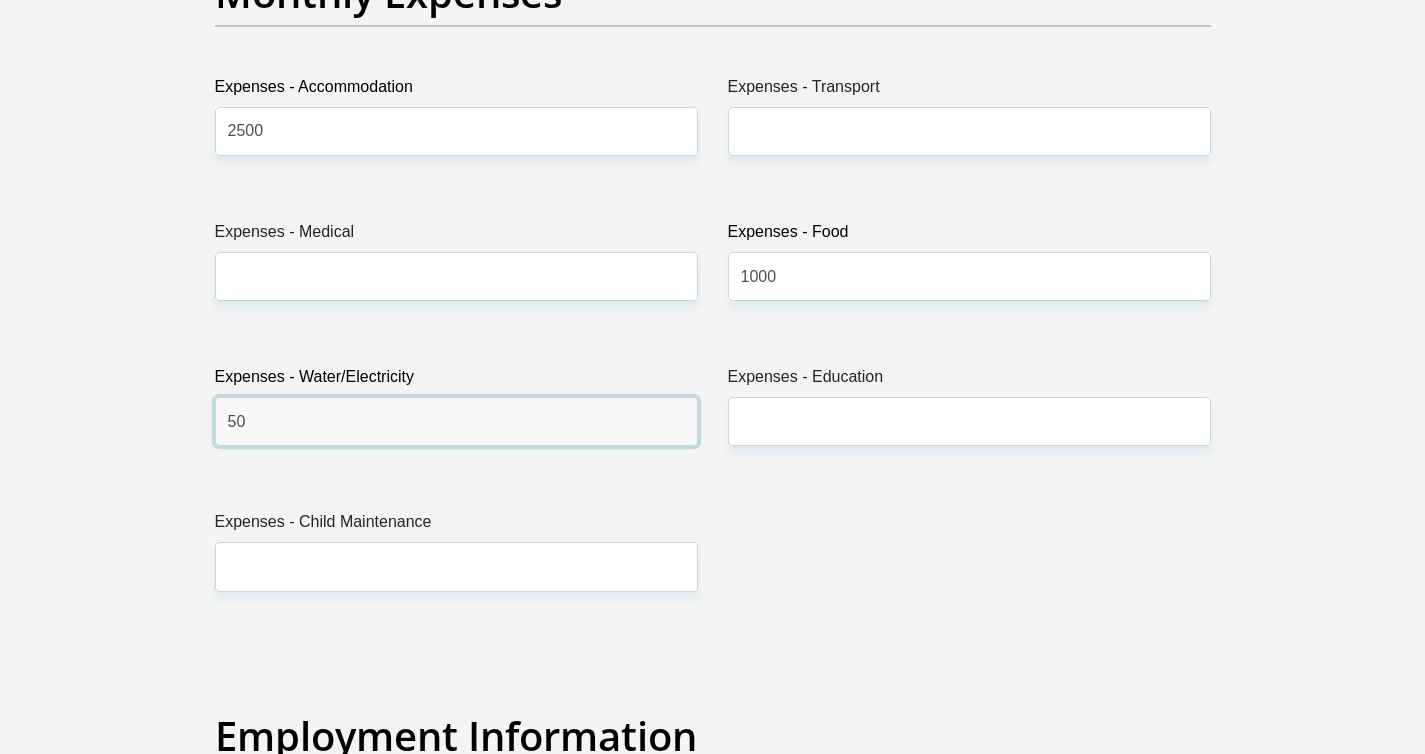 type on "5" 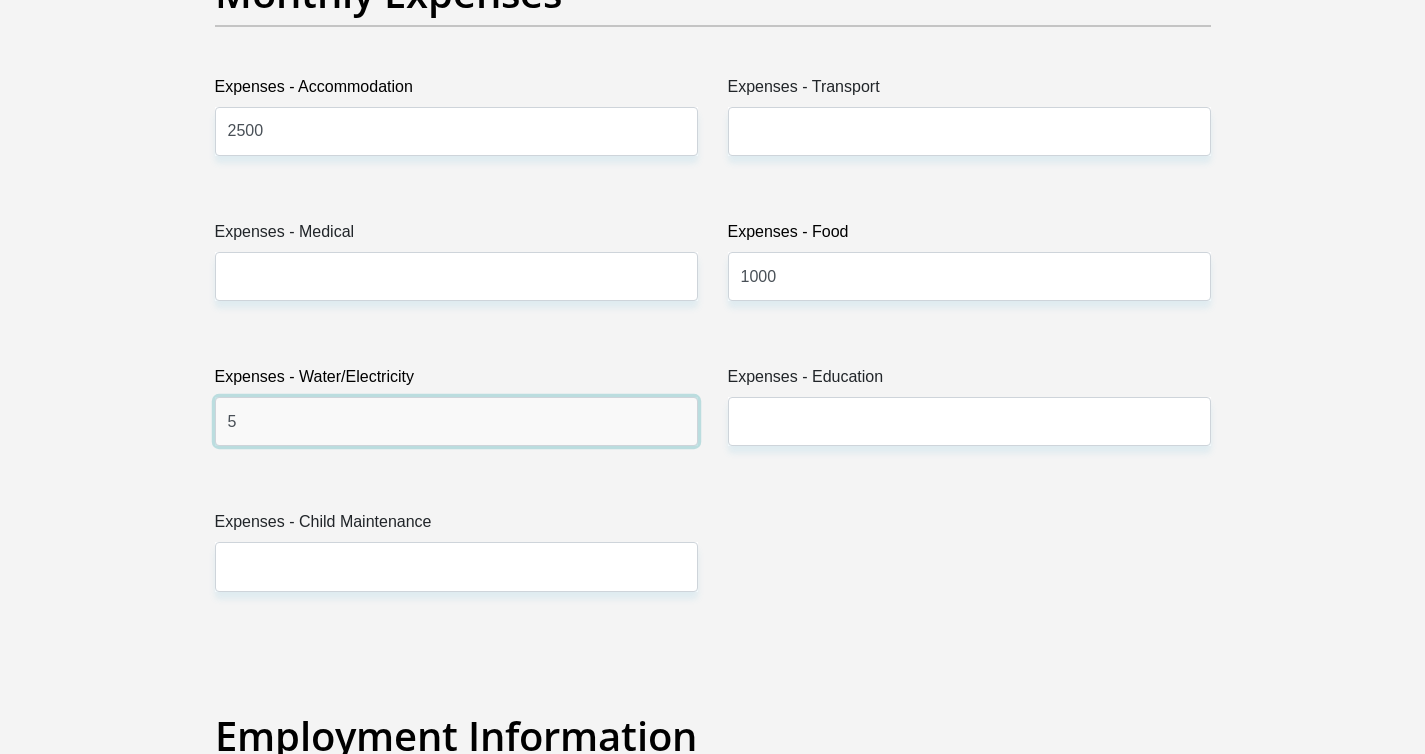 type 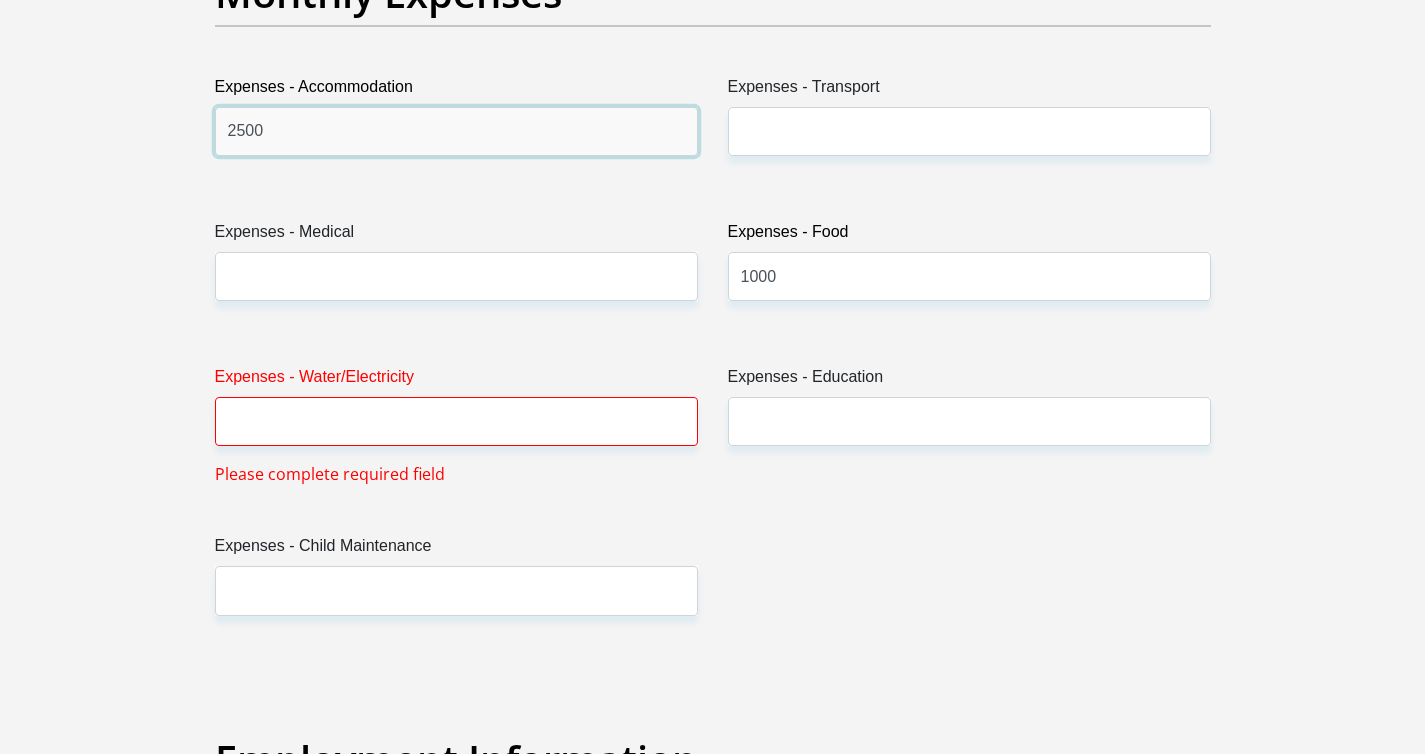click on "2500" at bounding box center (456, 131) 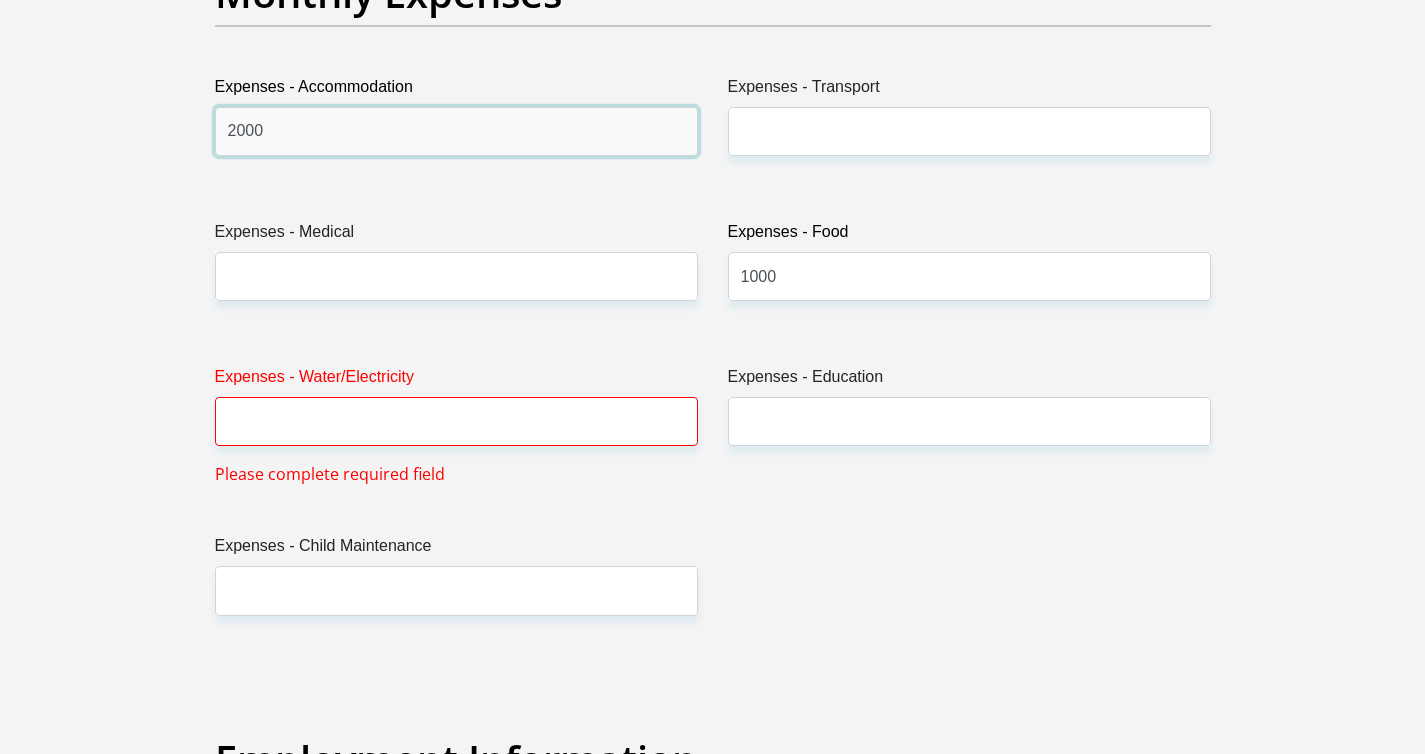 type on "2000" 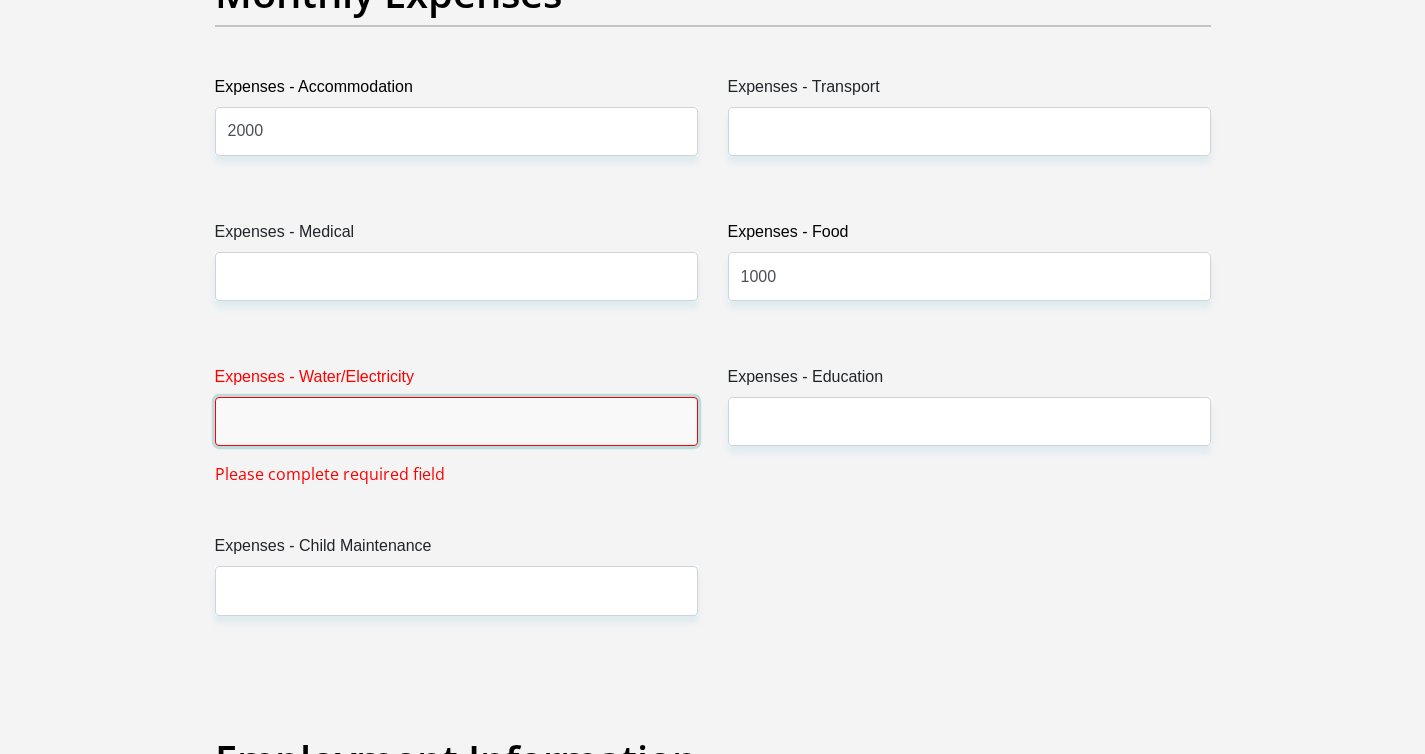 click on "Expenses - Water/Electricity" at bounding box center [456, 421] 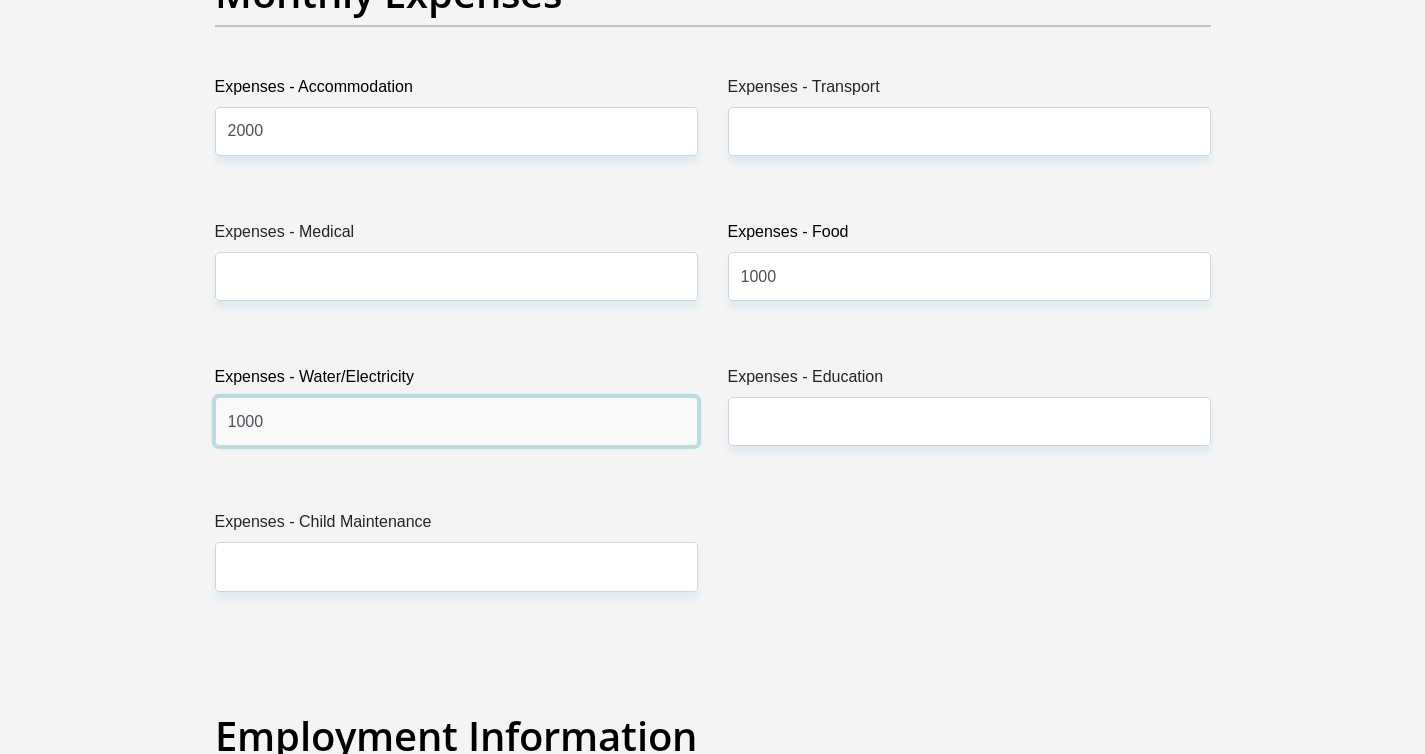 type on "1000" 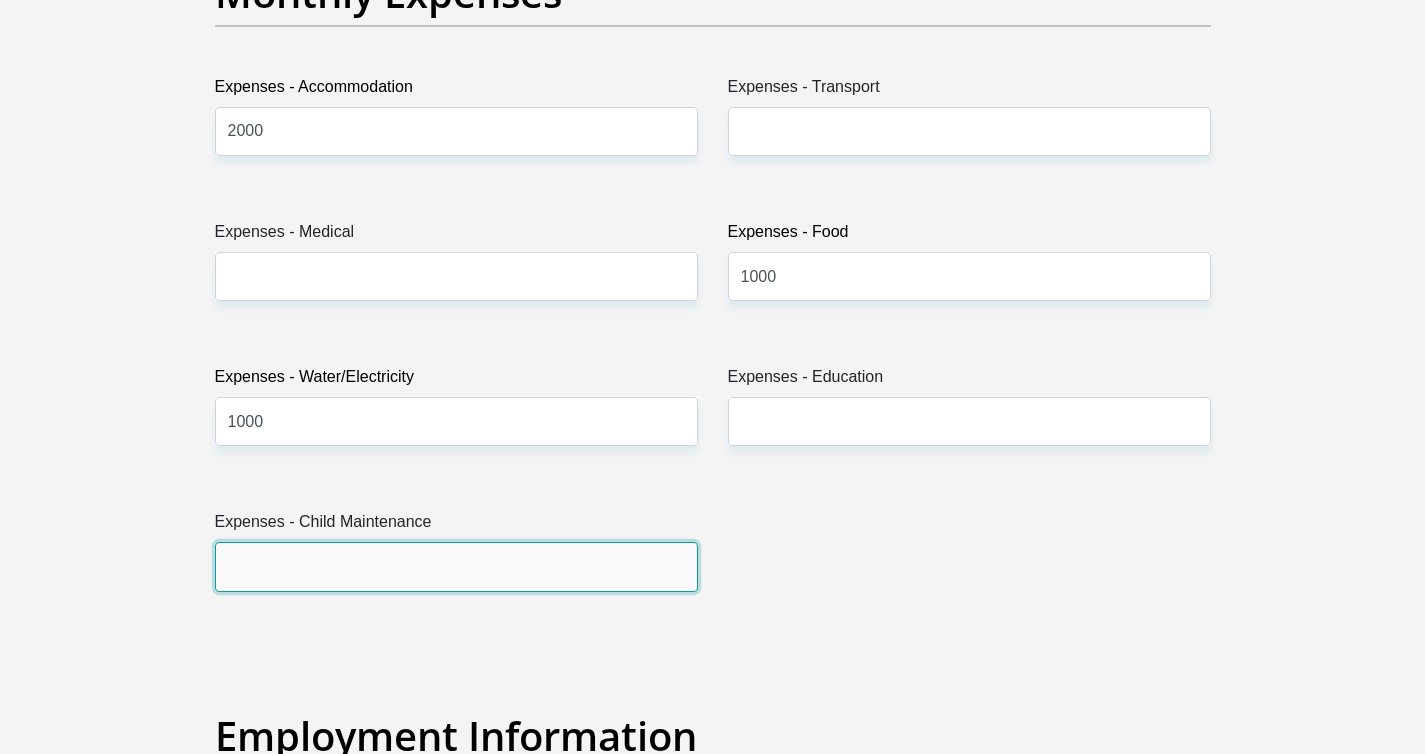 click on "Expenses - Child Maintenance" at bounding box center [456, 566] 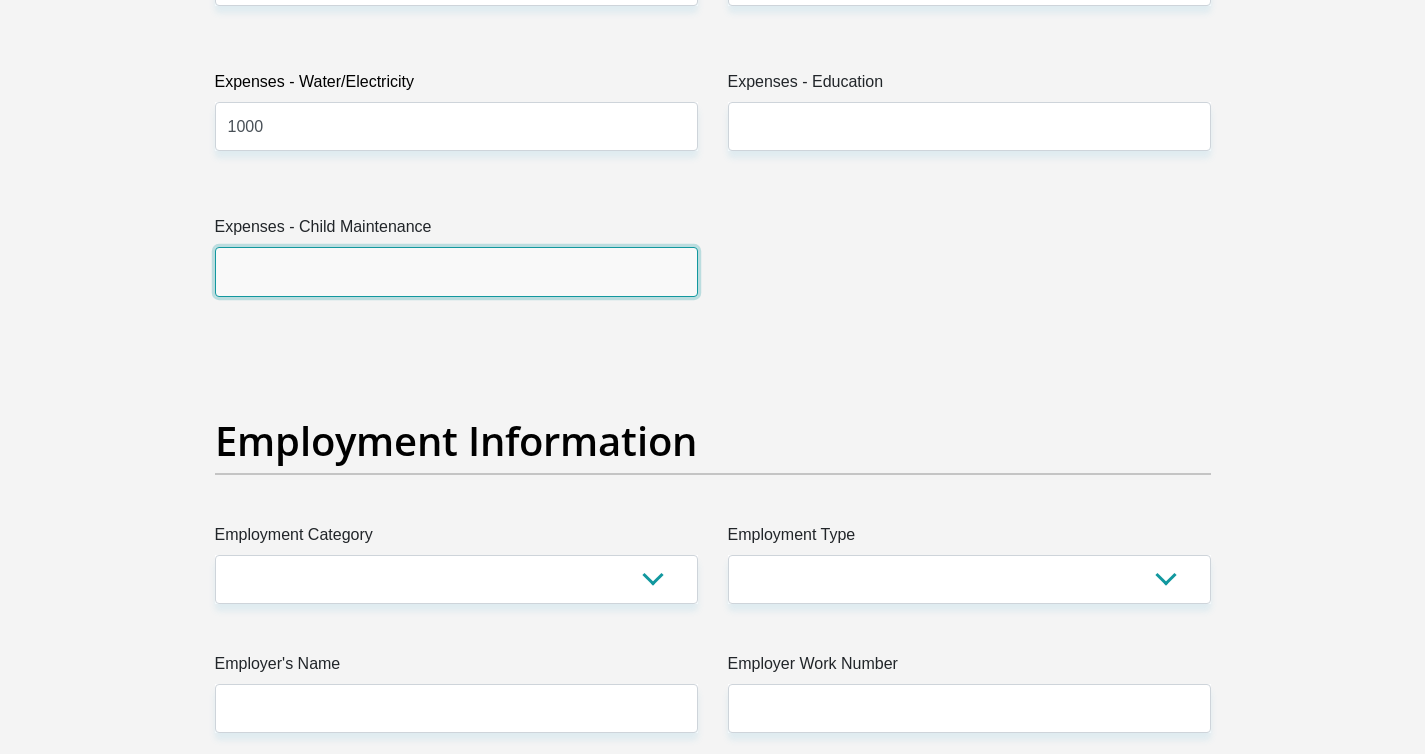 scroll, scrollTop: 3436, scrollLeft: 0, axis: vertical 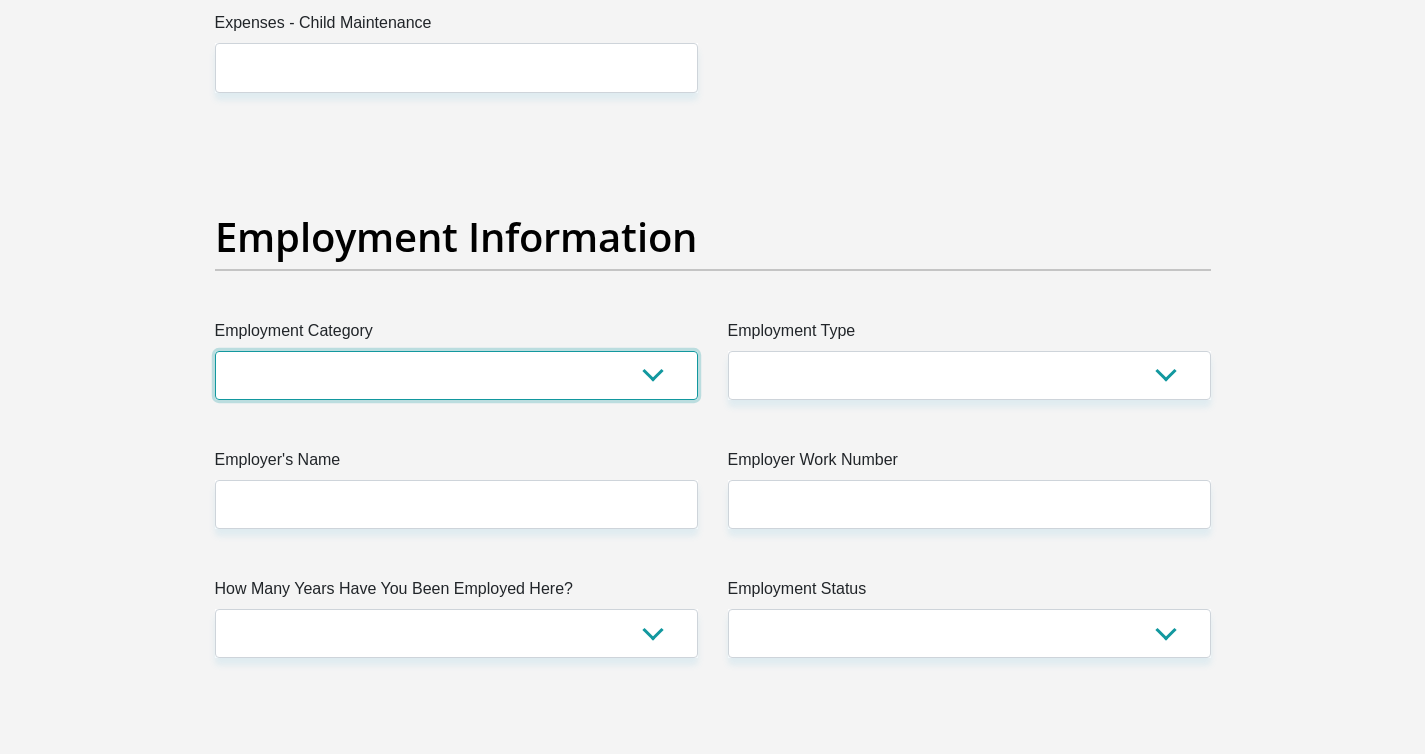 click on "AGRICULTURE
ALCOHOL & TOBACCO
CONSTRUCTION MATERIALS
METALLURGY
EQUIPMENT FOR RENEWABLE ENERGY
SPECIALIZED CONTRACTORS
CAR
GAMING (INCL. INTERNET
OTHER WHOLESALE
UNLICENSED PHARMACEUTICALS
CURRENCY EXCHANGE HOUSES
OTHER FINANCIAL INSTITUTIONS & INSURANCE
REAL ESTATE AGENTS
OIL & GAS
OTHER MATERIALS (E.G. IRON ORE)
PRECIOUS STONES & PRECIOUS METALS
POLITICAL ORGANIZATIONS
RELIGIOUS ORGANIZATIONS(NOT SECTS)
ACTI. HAVING BUSINESS DEAL WITH PUBLIC ADMINISTRATION
LAUNDROMATS" at bounding box center [456, 375] 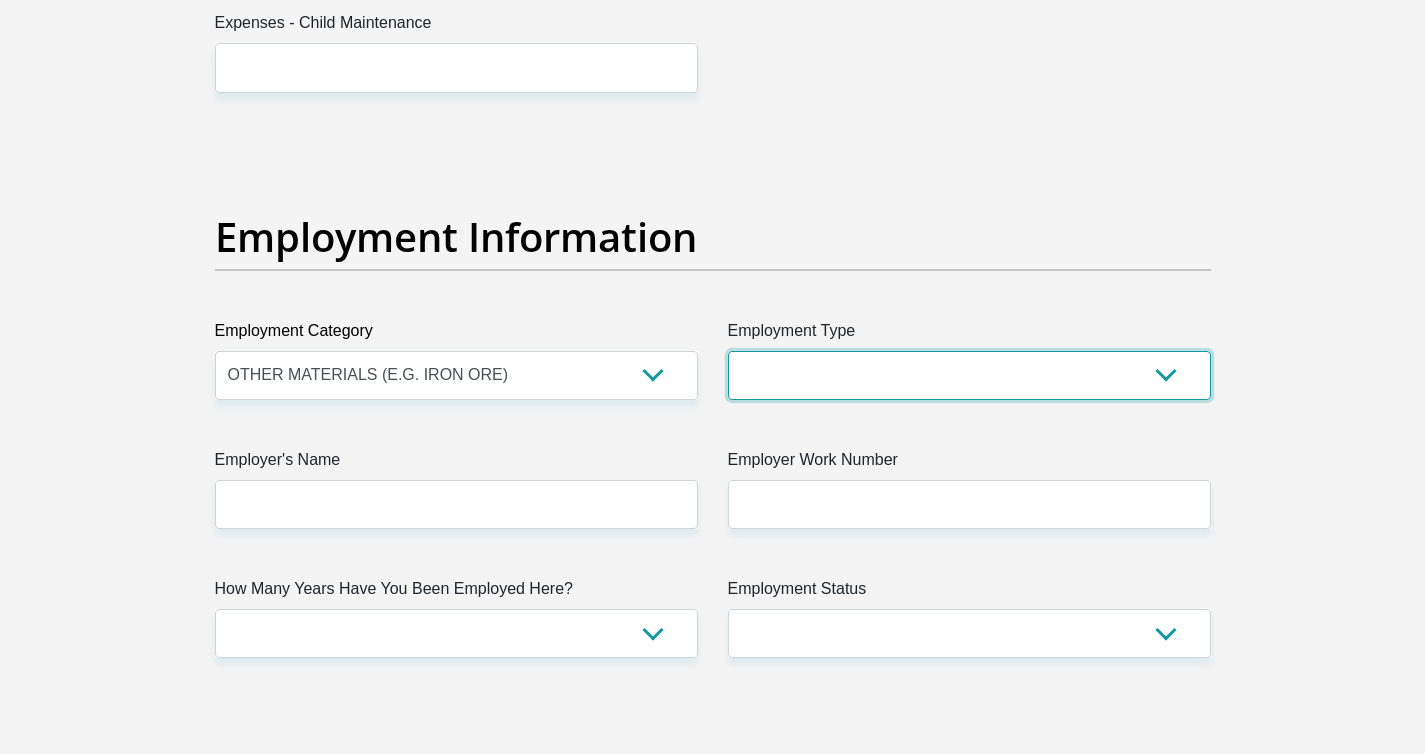 click on "College/Lecturer
Craft Seller
Creative
Driver
Executive
Farmer
Forces - Non Commissioned
Forces - Officer
Hawker
Housewife
Labourer
Licenced Professional
Manager
Miner
Non Licenced Professional
Office Staff/Clerk
Outside Worker
Pensioner
Permanent Teacher
Production/Manufacturing
Sales
Self-Employed
Semi-Professional Worker
Service Industry  Social Worker  Student" at bounding box center (969, 375) 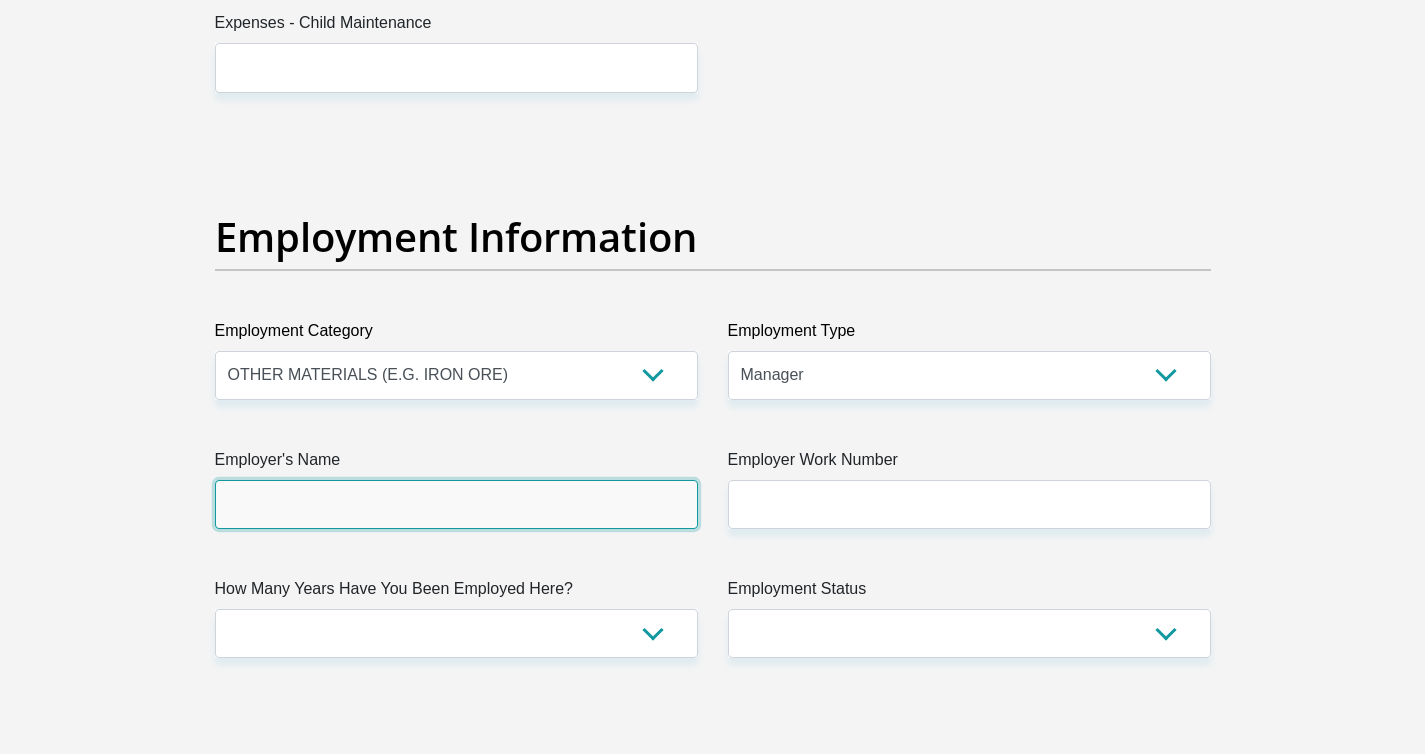click on "Employer's Name" at bounding box center (456, 504) 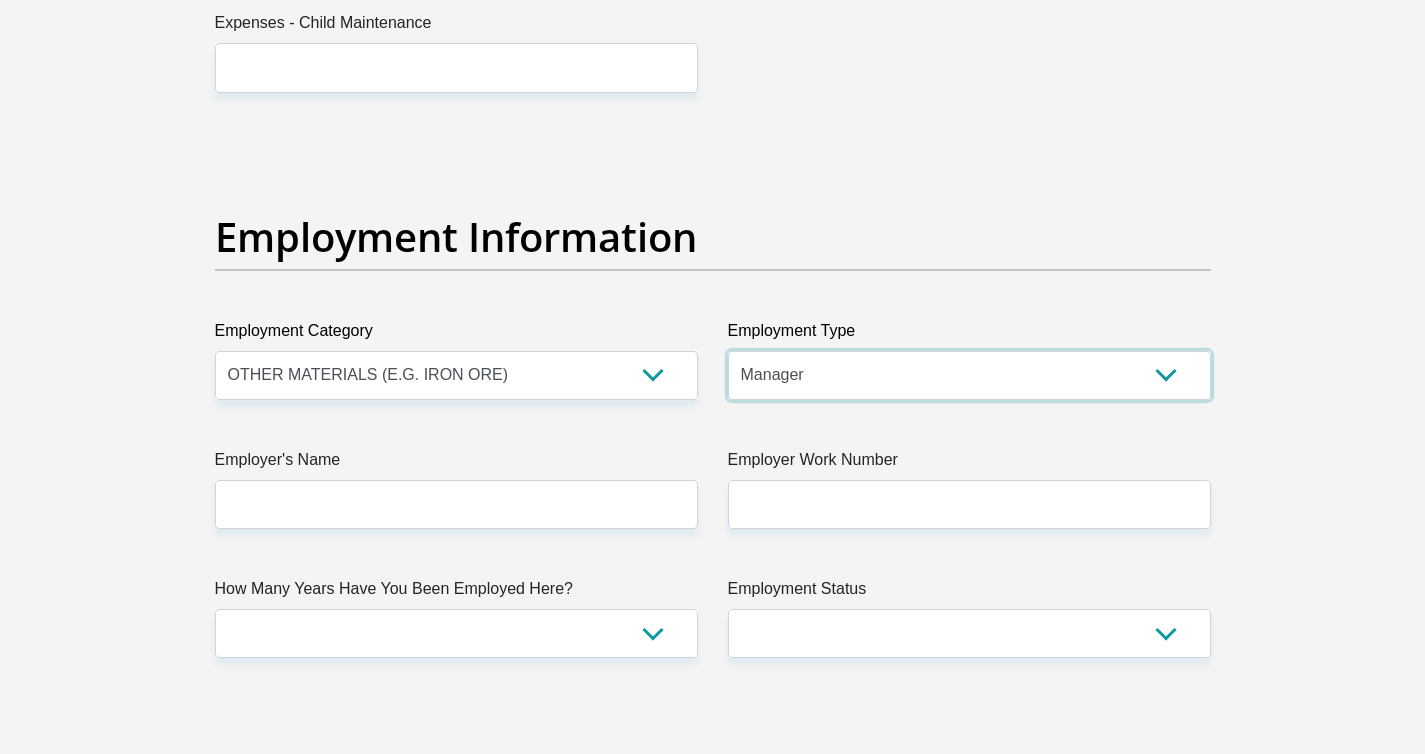 click on "College/Lecturer
Craft Seller
Creative
Driver
Executive
Farmer
Forces - Non Commissioned
Forces - Officer
Hawker
Housewife
Labourer
Licenced Professional
Manager
Miner
Non Licenced Professional
Office Staff/Clerk
Outside Worker
Pensioner
Permanent Teacher
Production/Manufacturing
Sales
Self-Employed
Semi-Professional Worker
Service Industry  Social Worker  Student" at bounding box center [969, 375] 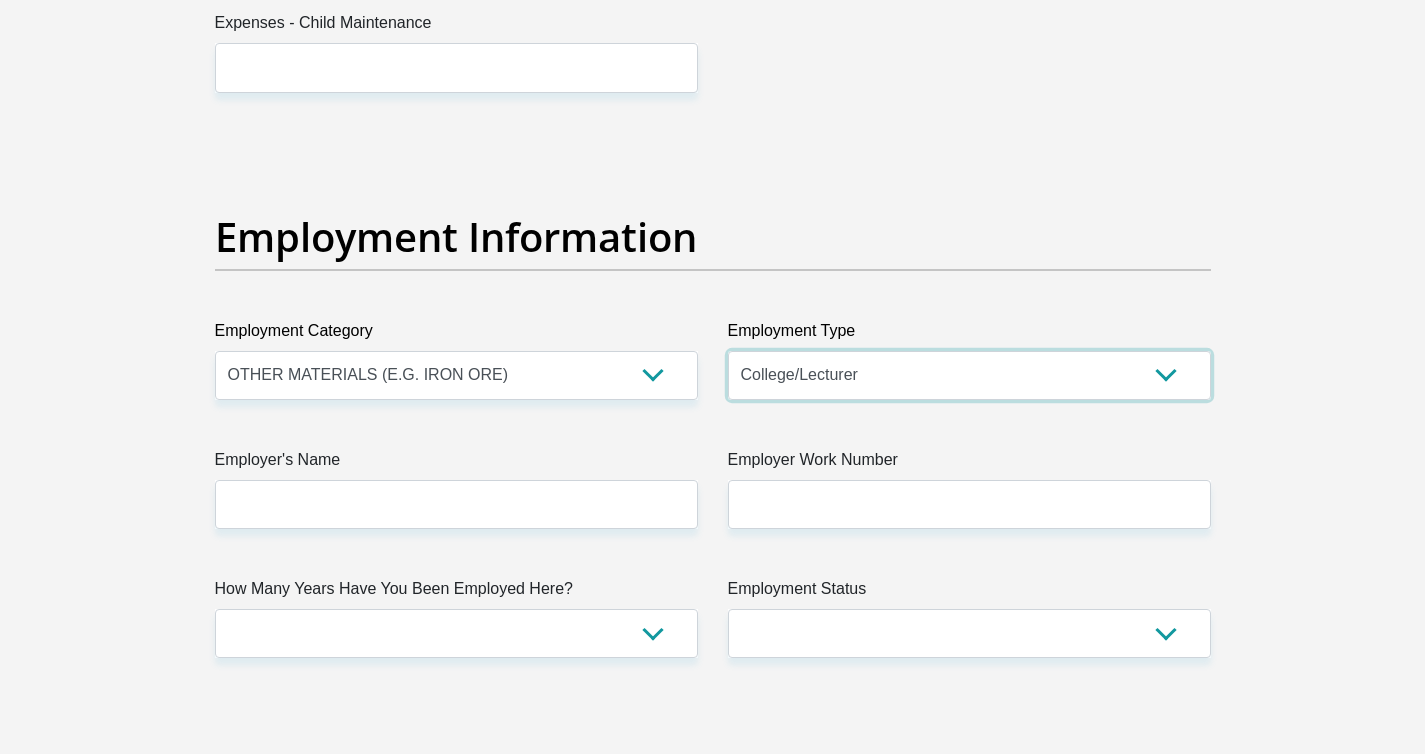click on "College/Lecturer
Craft Seller
Creative
Driver
Executive
Farmer
Forces - Non Commissioned
Forces - Officer
Hawker
Housewife
Labourer
Licenced Professional
Manager
Miner
Non Licenced Professional
Office Staff/Clerk
Outside Worker
Pensioner
Permanent Teacher
Production/Manufacturing
Sales
Self-Employed
Semi-Professional Worker
Service Industry  Social Worker  Student" at bounding box center (969, 375) 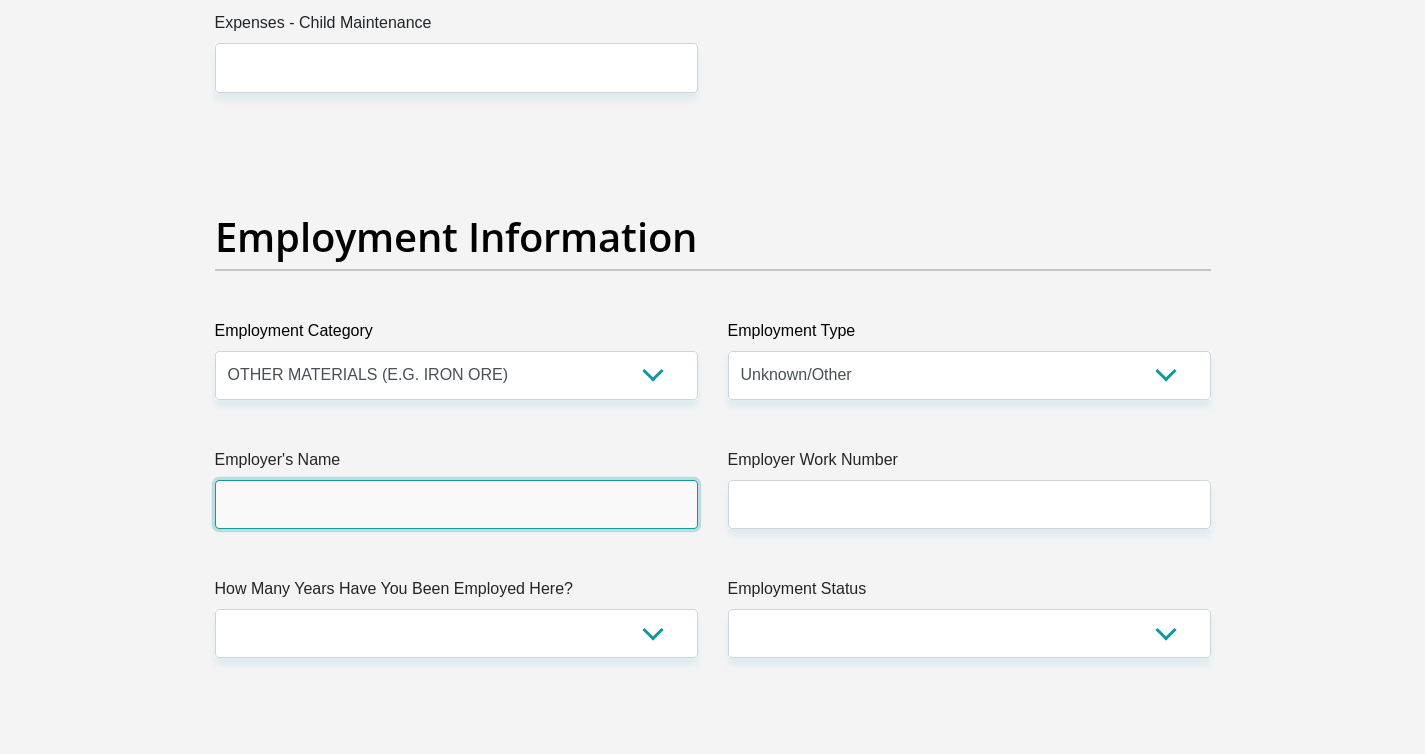 click on "Employer's Name" at bounding box center (456, 504) 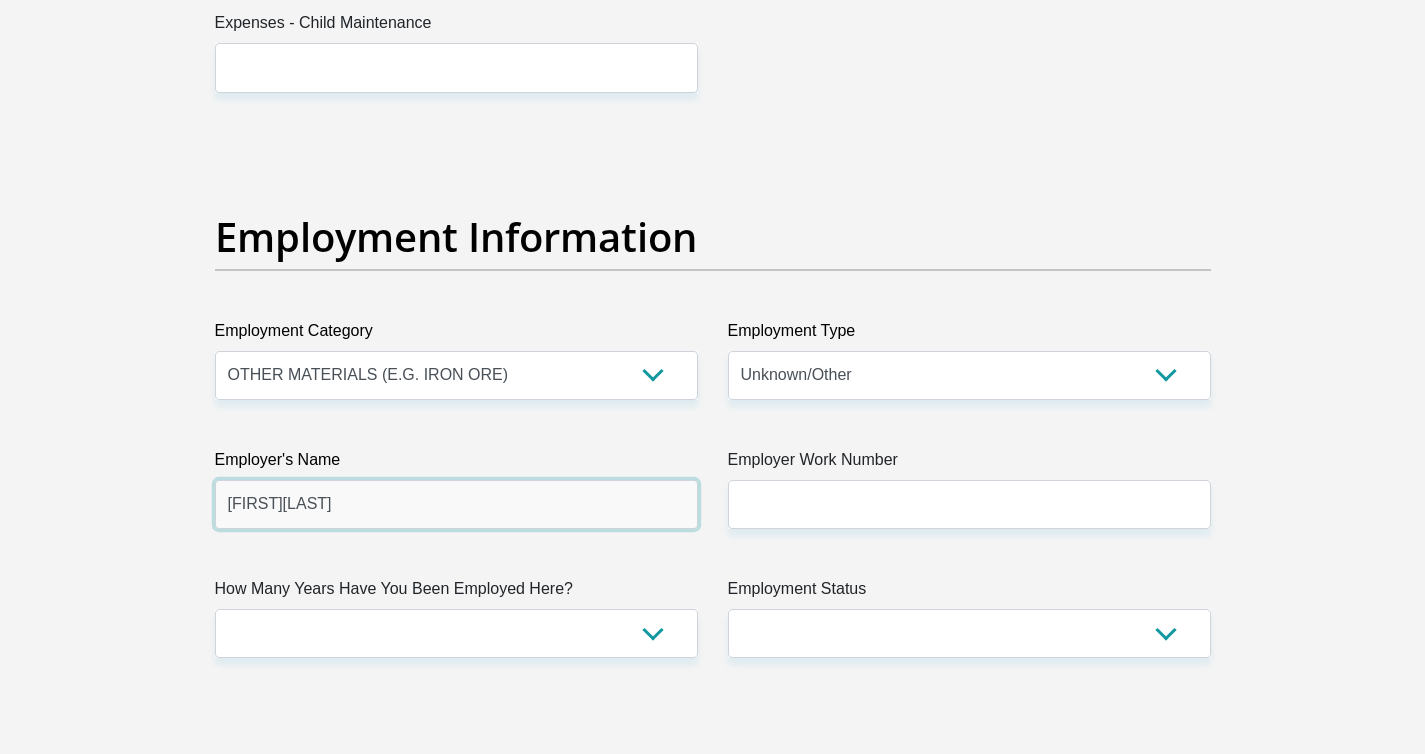click on "CatherineRyan" at bounding box center (456, 504) 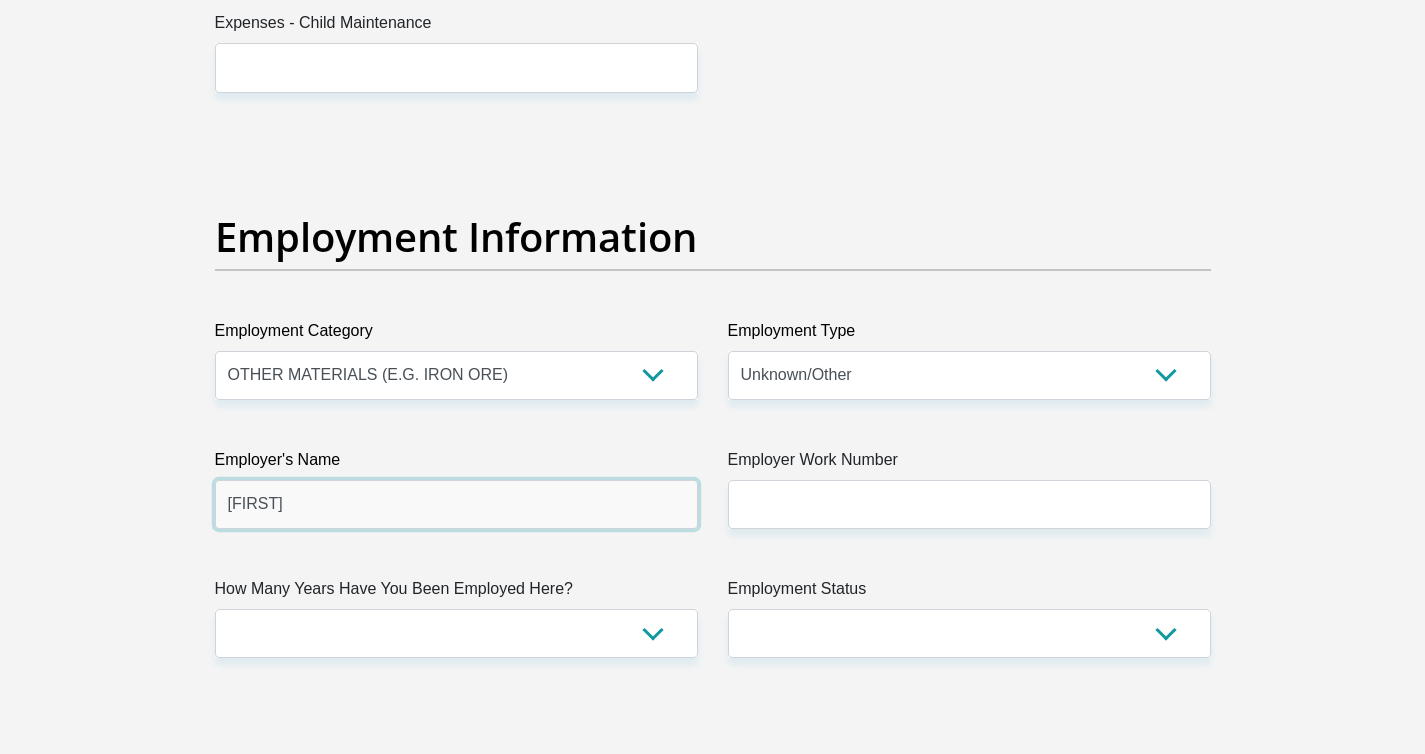 type on "Catherine" 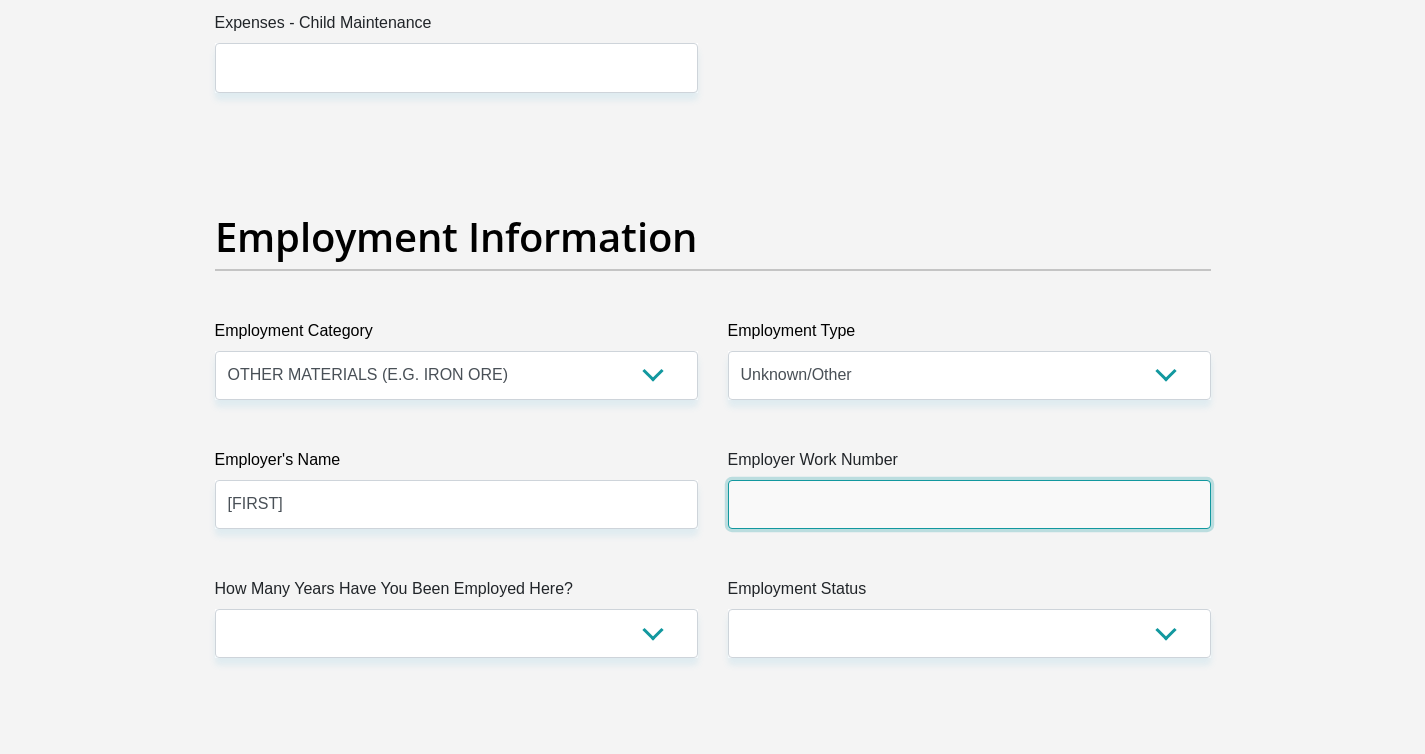 click on "Employer Work Number" at bounding box center (969, 504) 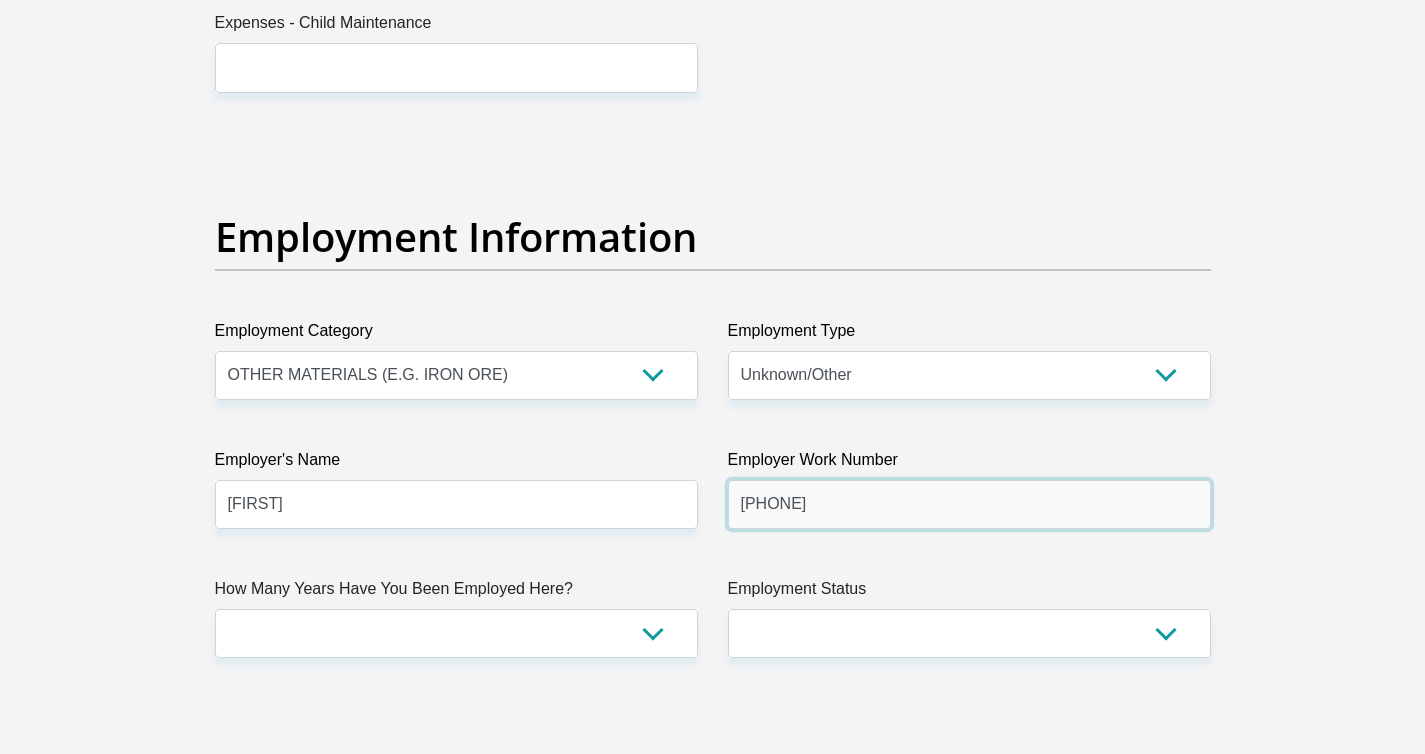 type on "0715499443" 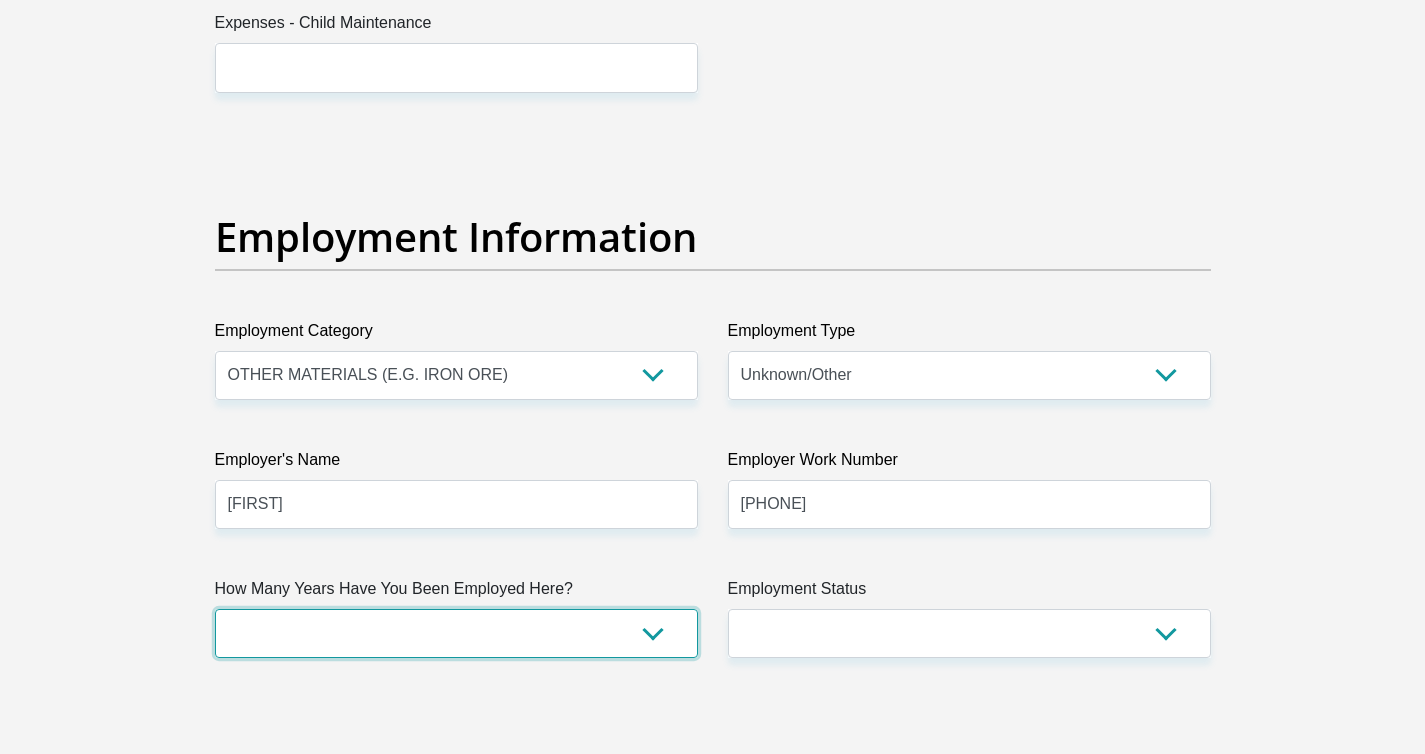 click on "less than 1 year
1-3 years
3-5 years
5+ years" at bounding box center (456, 633) 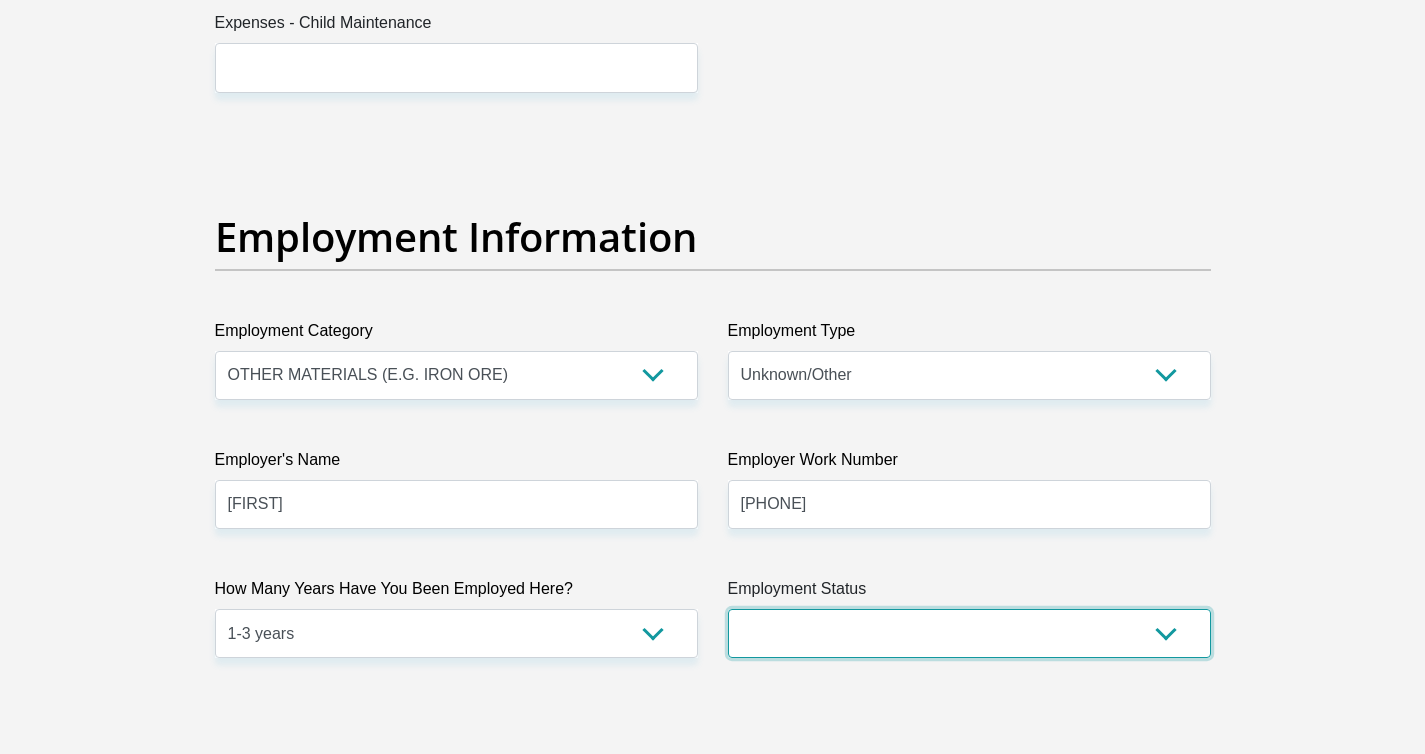 click on "Permanent/Full-time
Part-time/Casual
Contract Worker
Self-Employed
Housewife
Retired
Student
Medically Boarded
Disability
Unemployed" at bounding box center [969, 633] 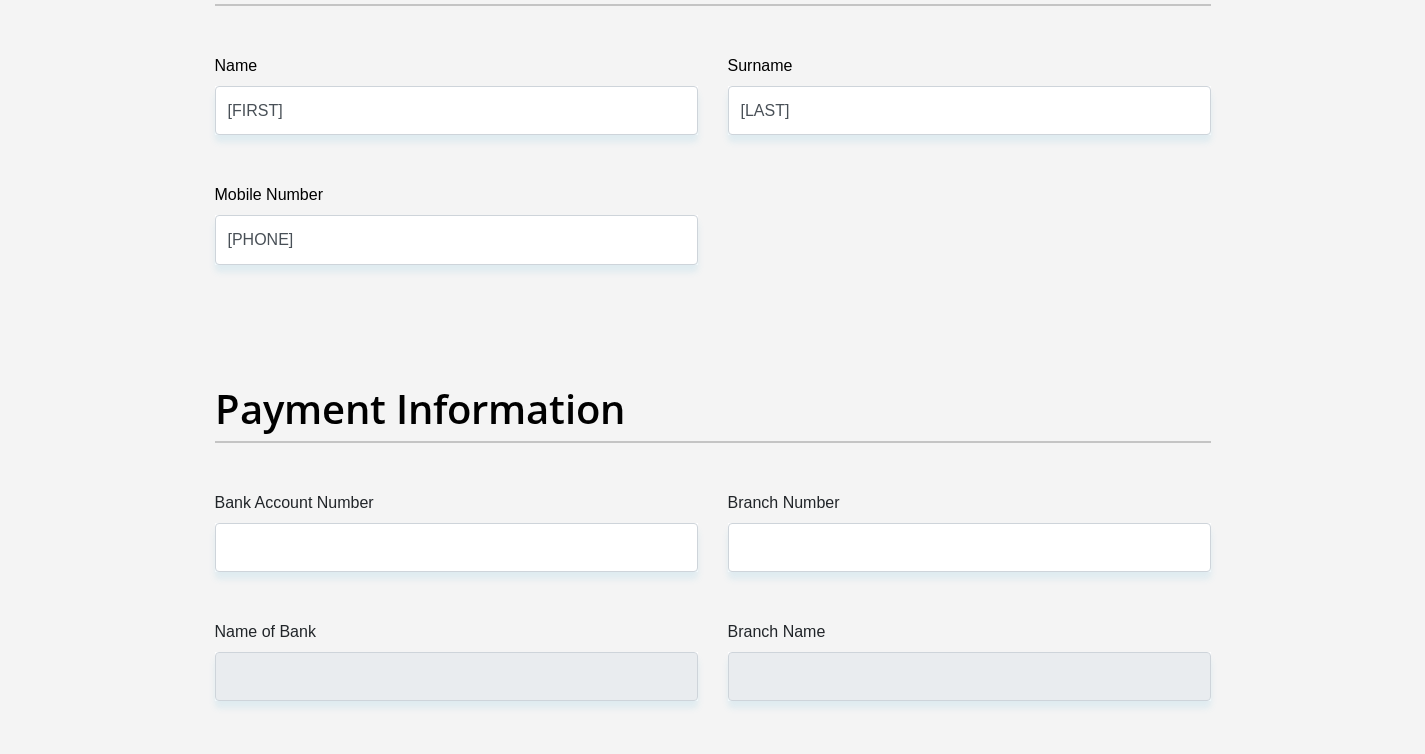 scroll, scrollTop: 4386, scrollLeft: 0, axis: vertical 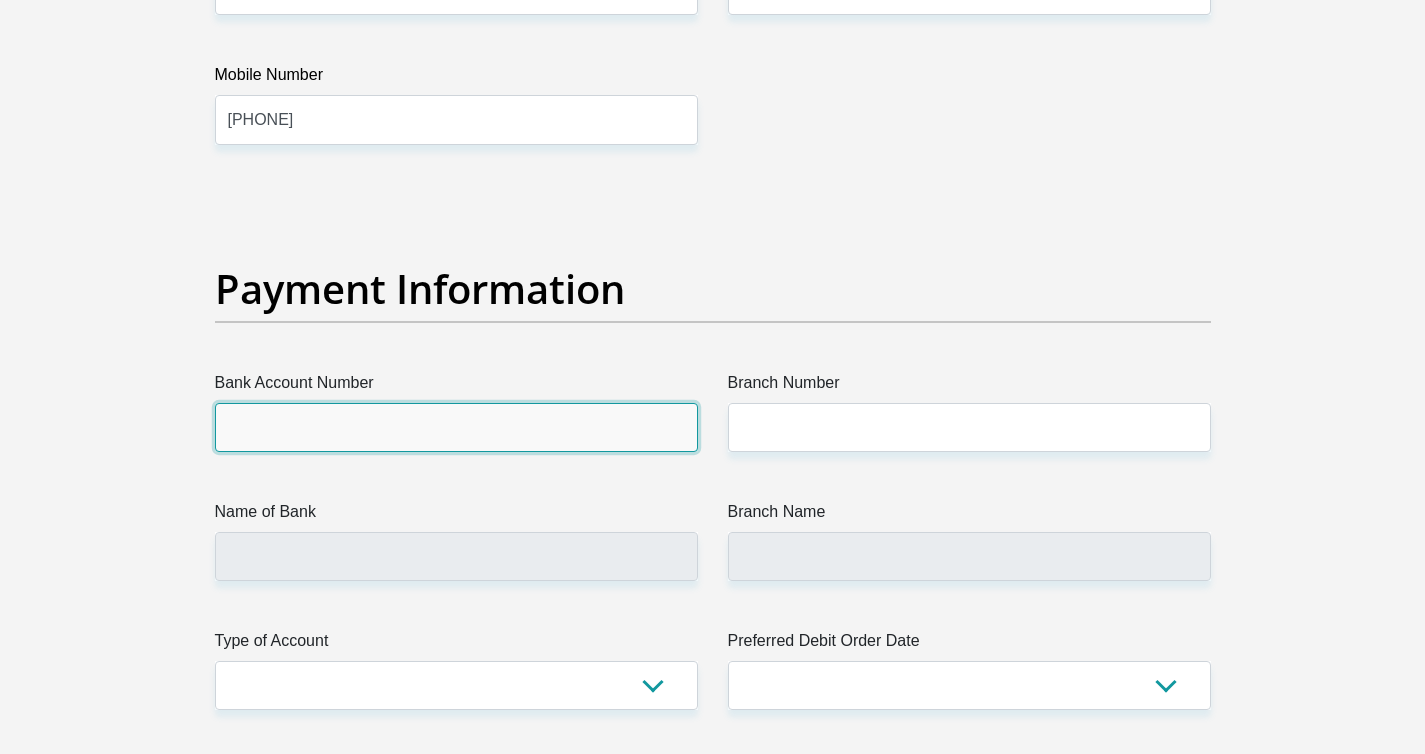 click on "Bank Account Number" at bounding box center (456, 427) 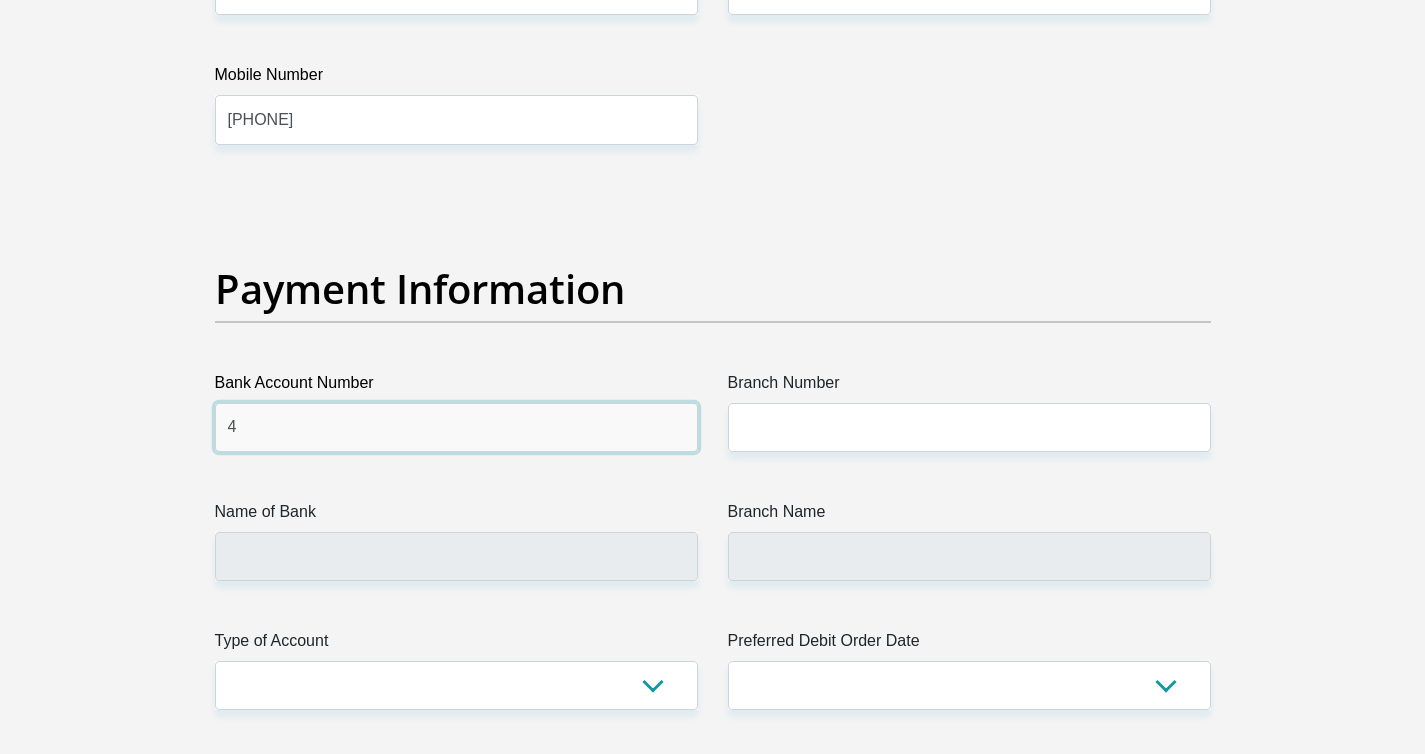type on "44" 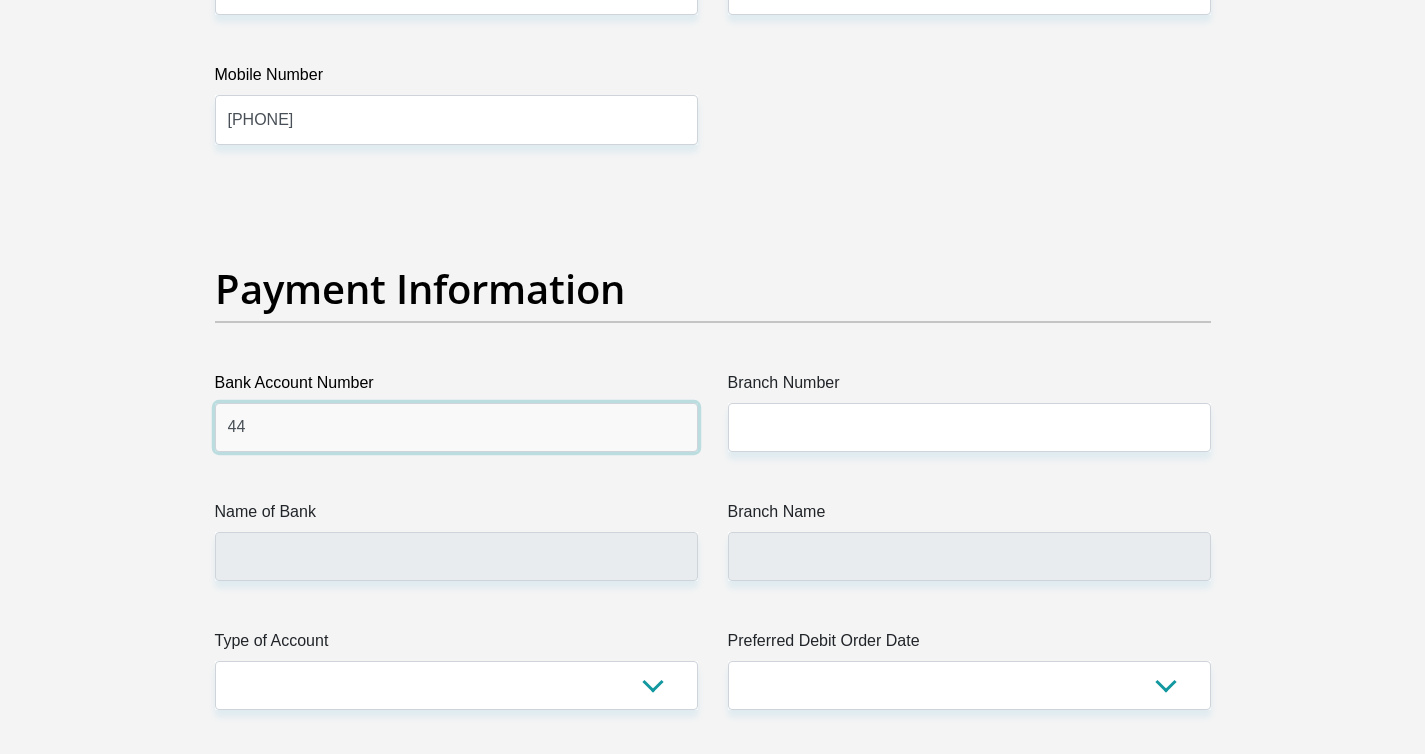 drag, startPoint x: 302, startPoint y: 438, endPoint x: 196, endPoint y: 432, distance: 106.16968 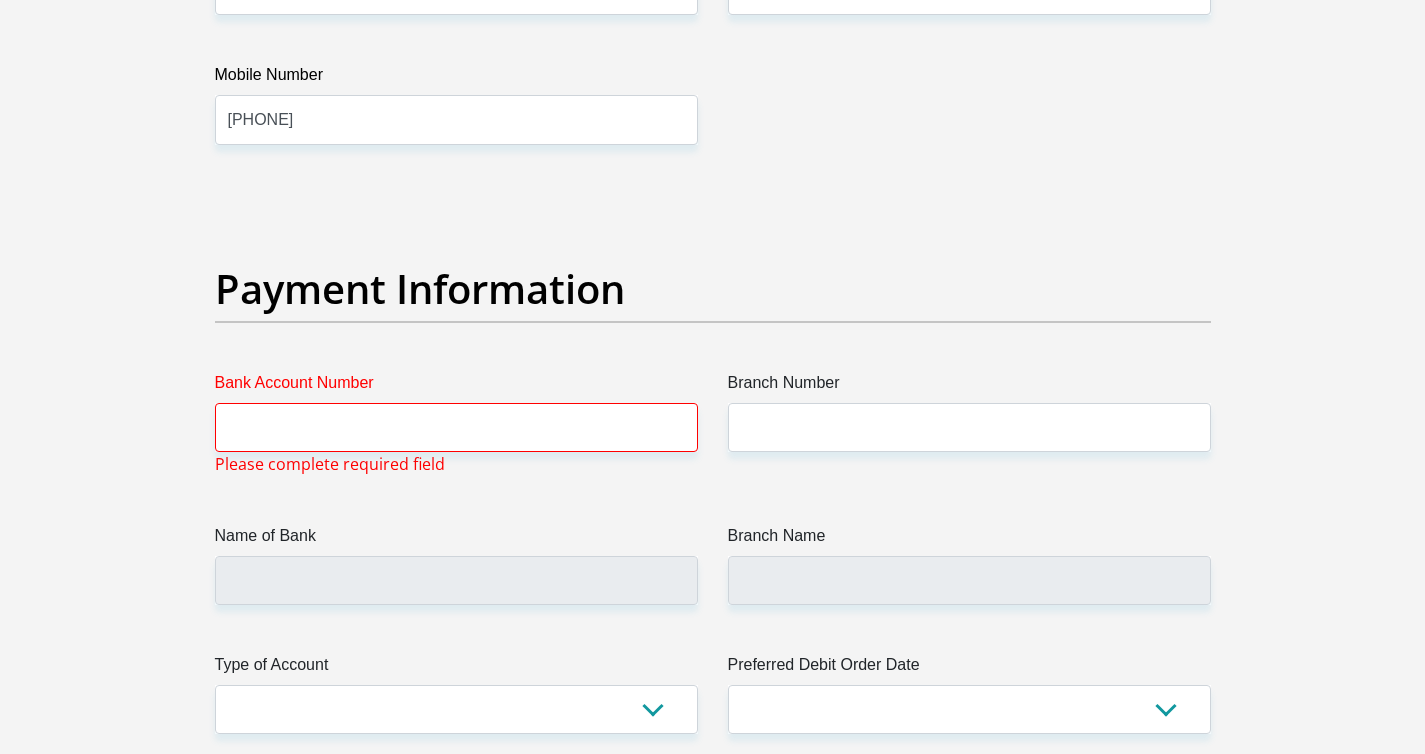 click on "Branch Number" at bounding box center [969, 423] 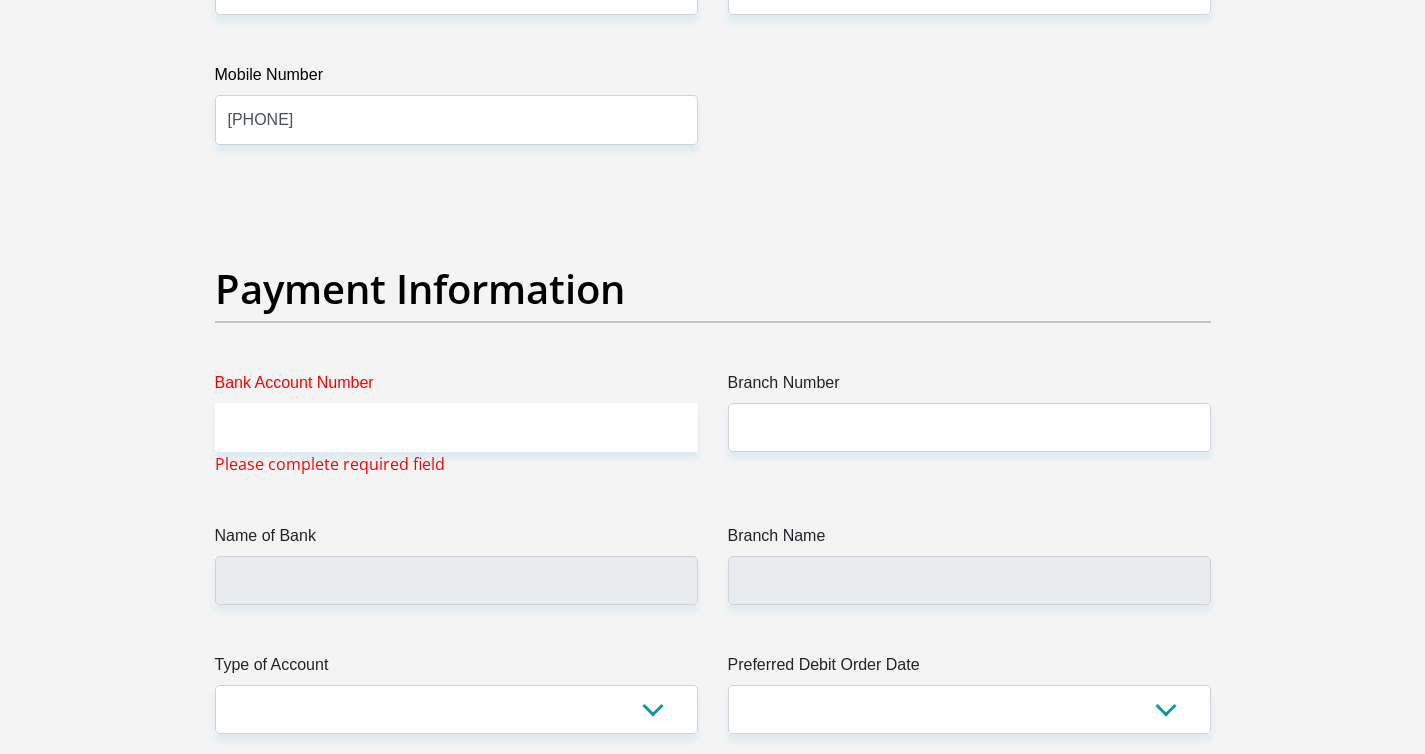 click on "Branch Number" at bounding box center [969, 423] 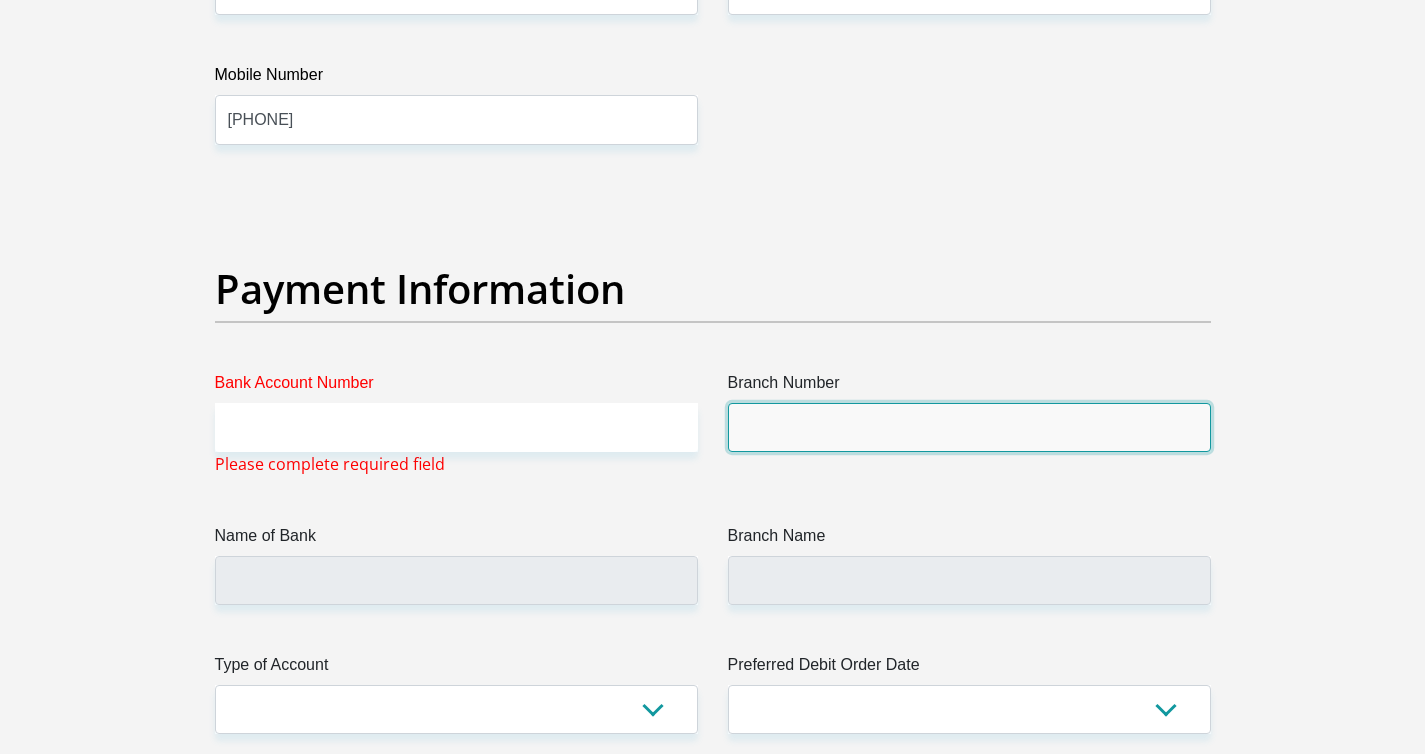 click on "Branch Number" at bounding box center [969, 427] 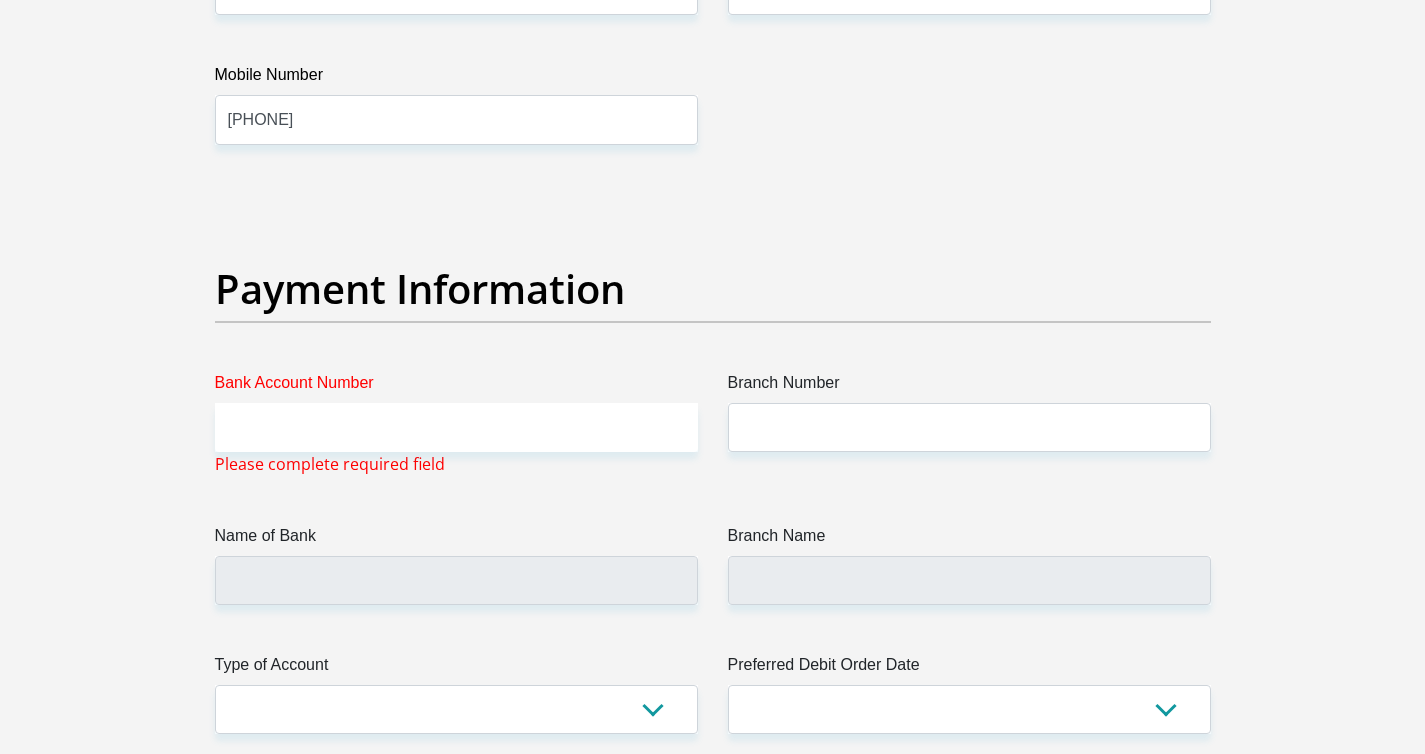 click on "Title
Mr
Ms
Mrs
Dr
Other
First Name
Catherine
Surname
Ryan
ID Number
9112170116085
Please input valid ID number
Race
Black
Coloured
Indian
White
Other
Contact Number
0715499443
Please input valid contact number
Nationality
South Africa
Afghanistan
Aland Islands  Albania  Algeria" at bounding box center [713, -807] 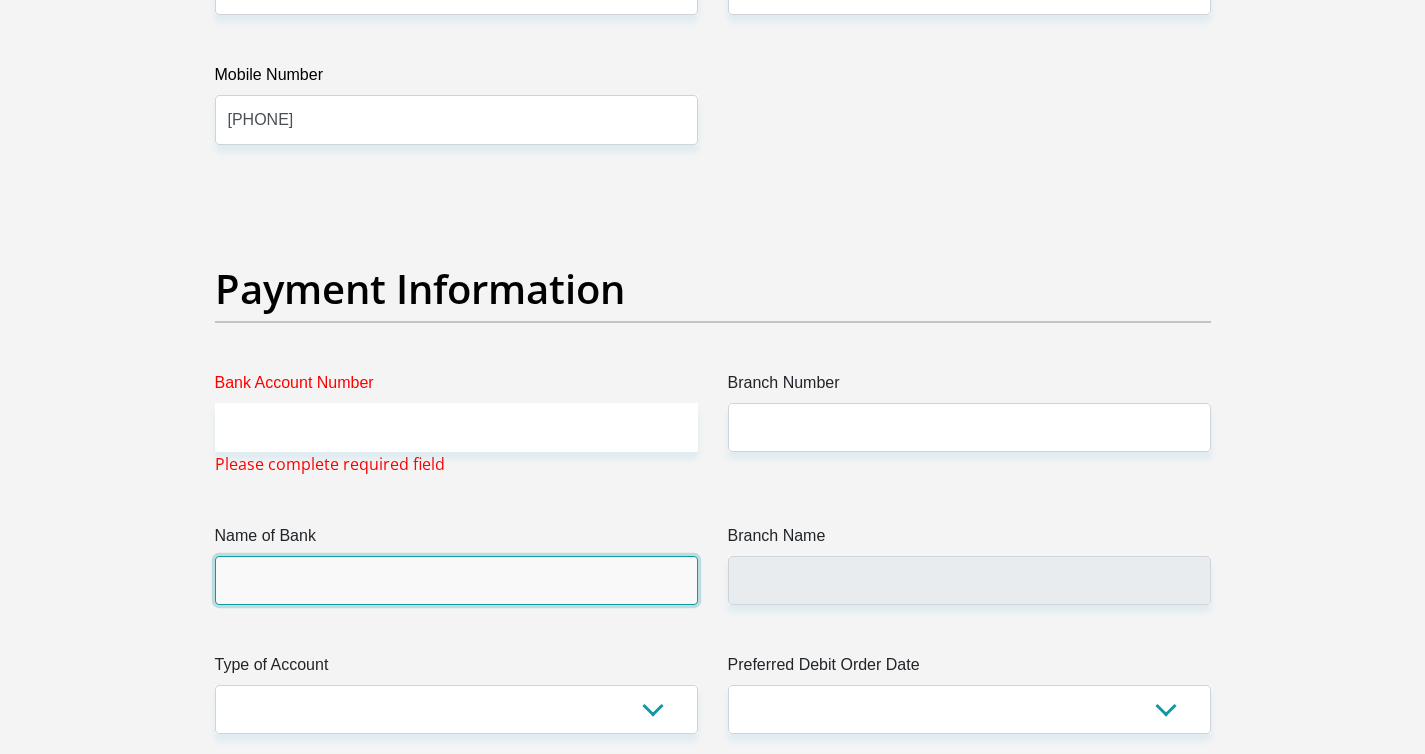 click on "Name of Bank" at bounding box center [456, 580] 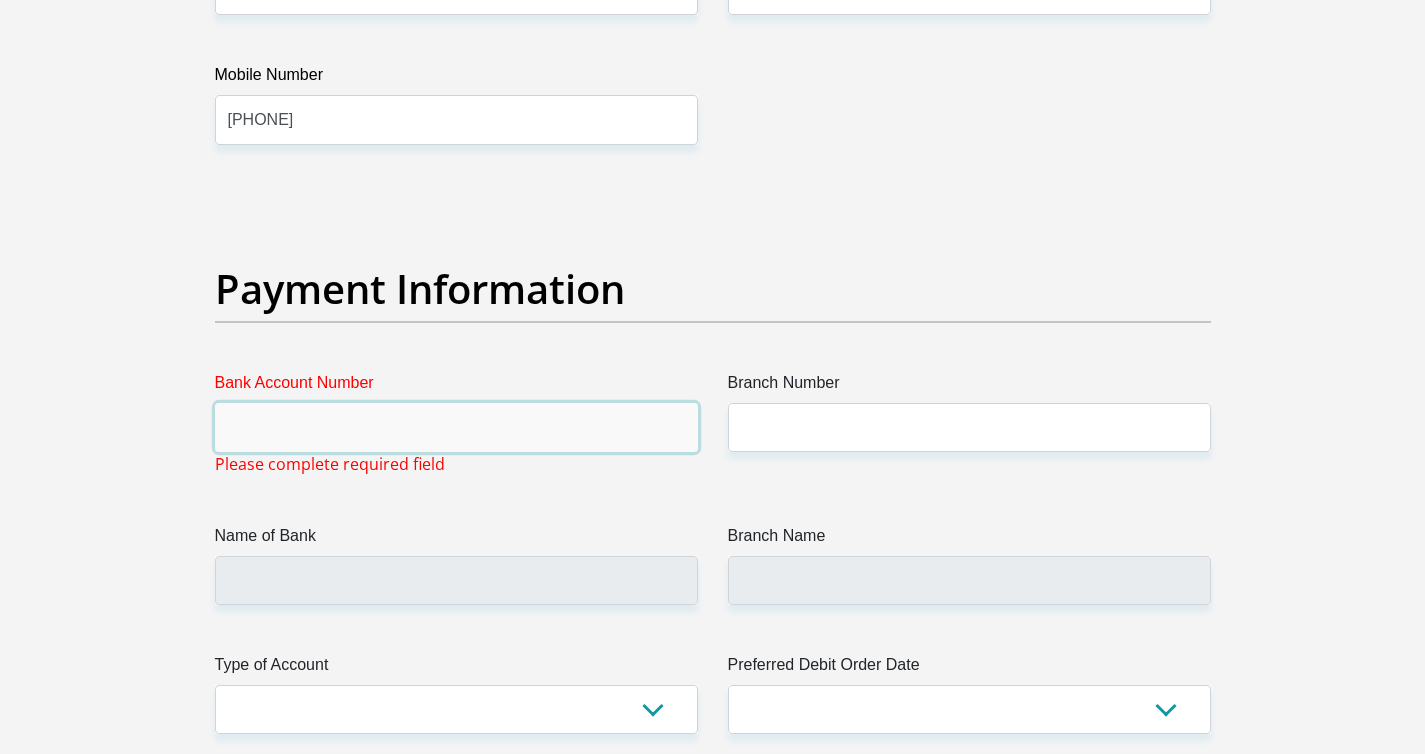 click on "Bank Account Number" at bounding box center [456, 427] 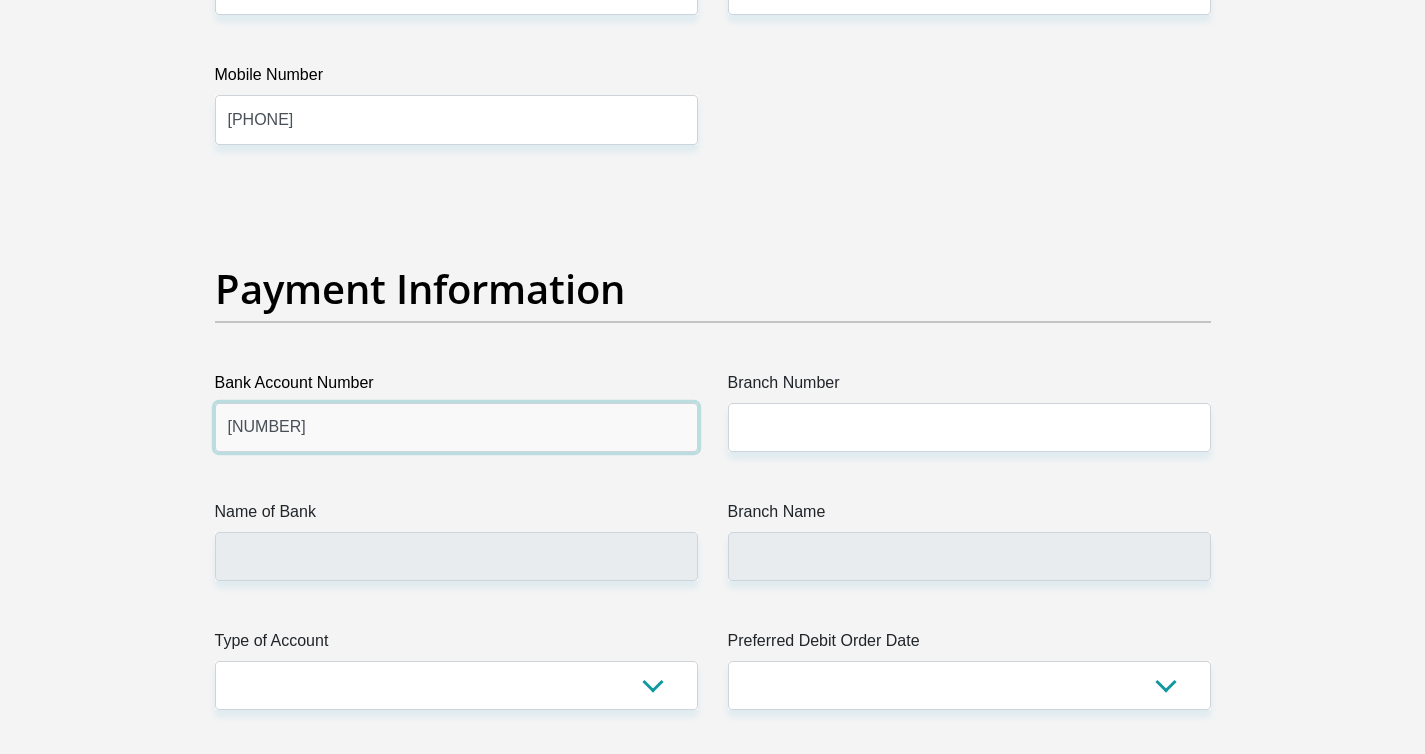 type on "4091979600" 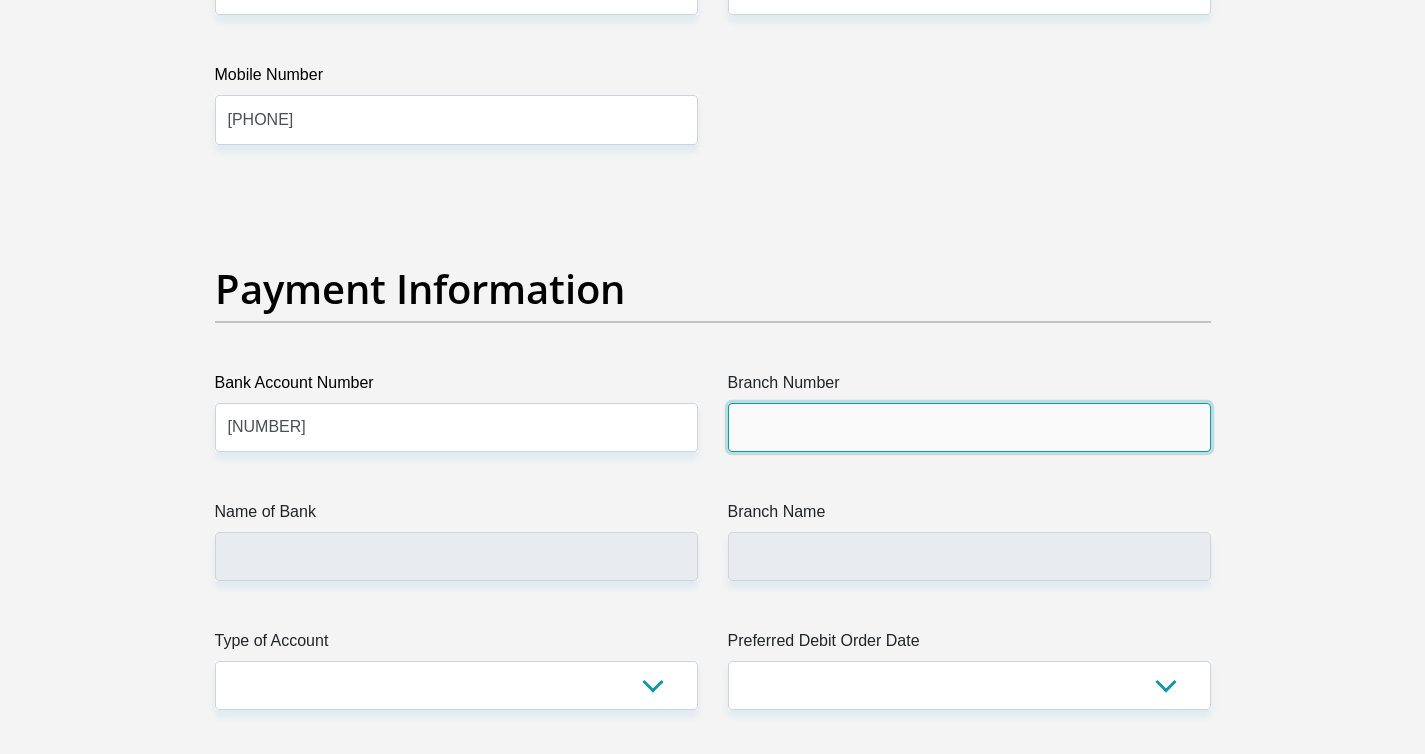 click on "Branch Number" at bounding box center (969, 427) 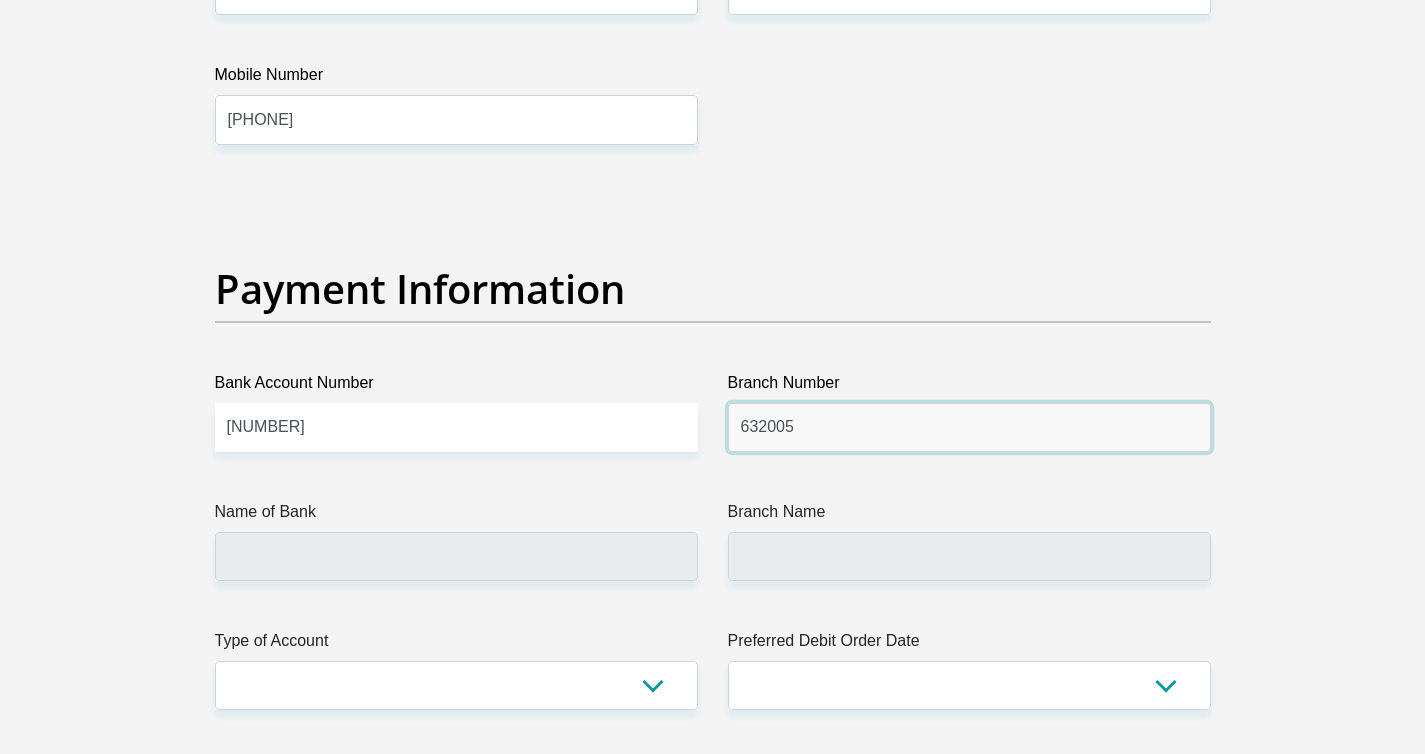 type on "632005" 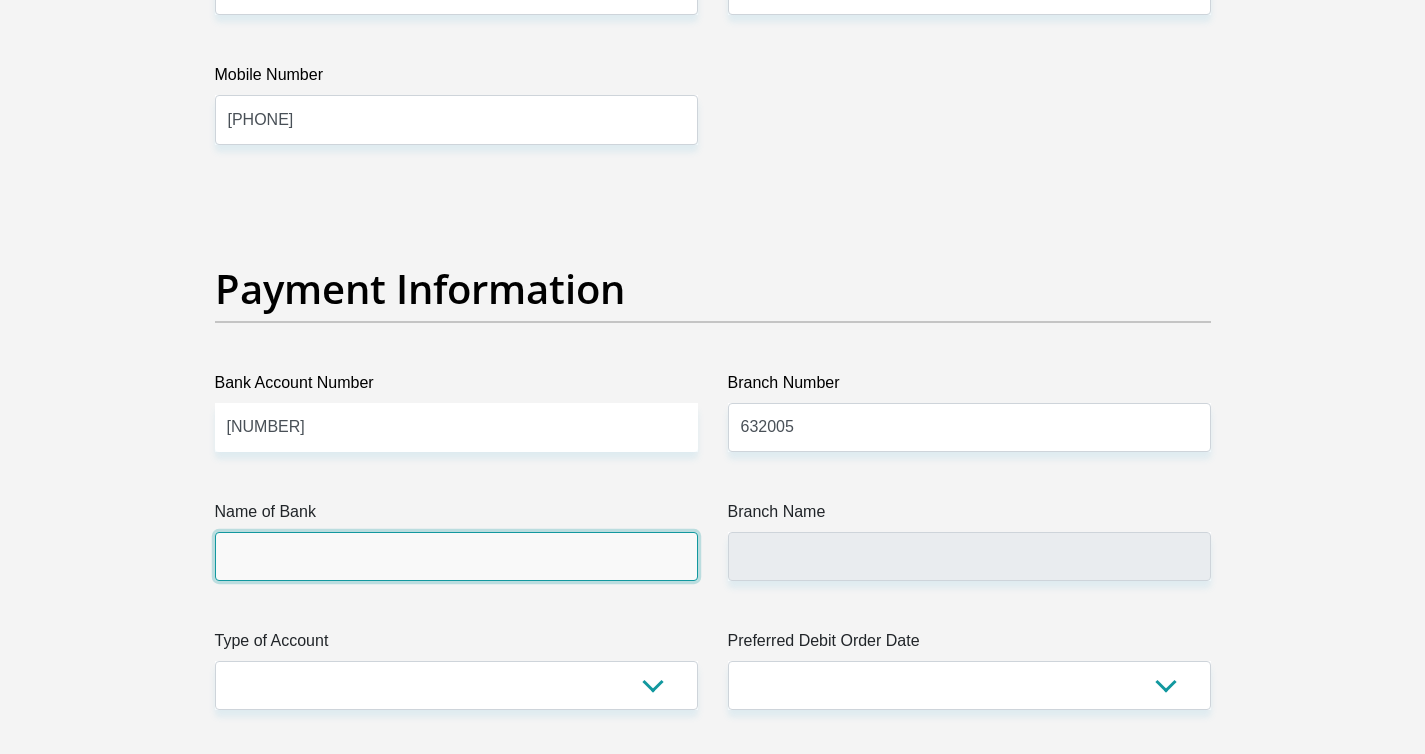 click on "Name of Bank" at bounding box center (456, 556) 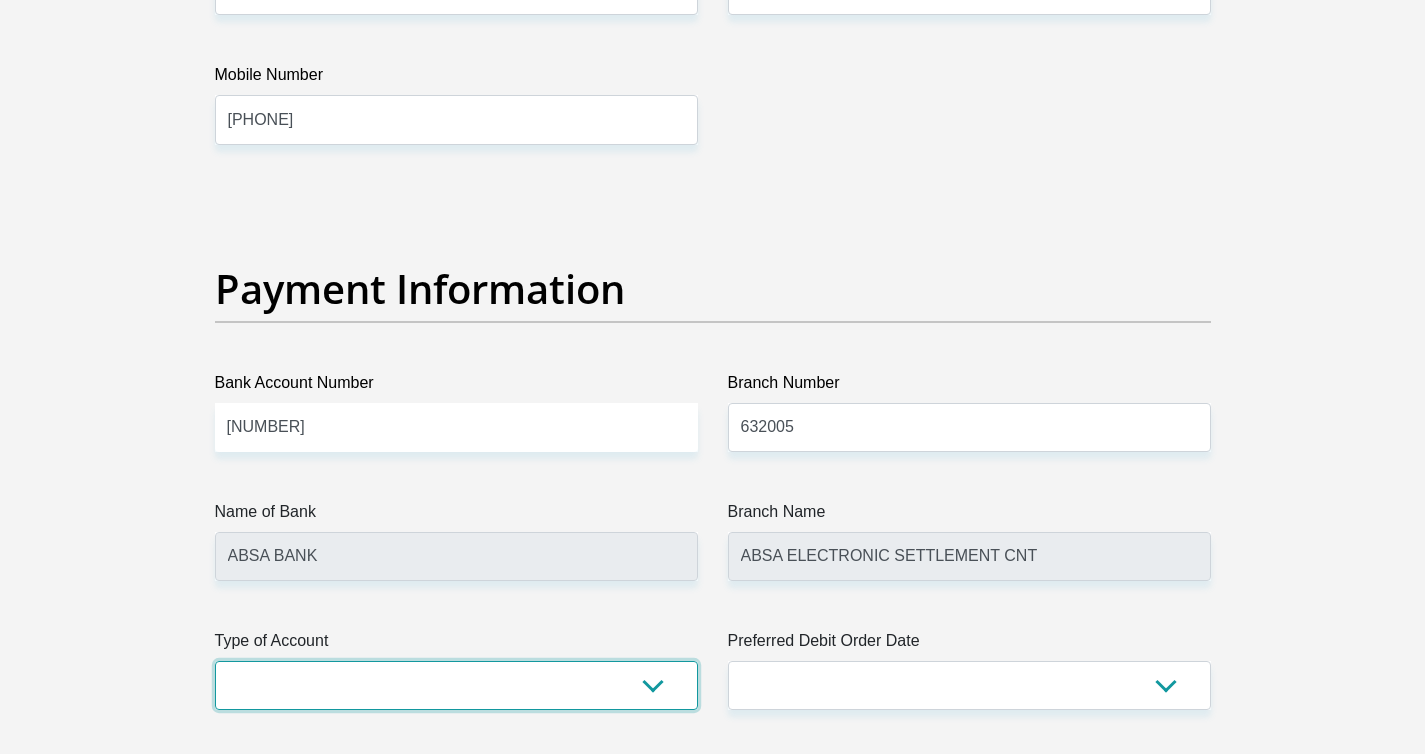 click on "Cheque
Savings" at bounding box center (456, 685) 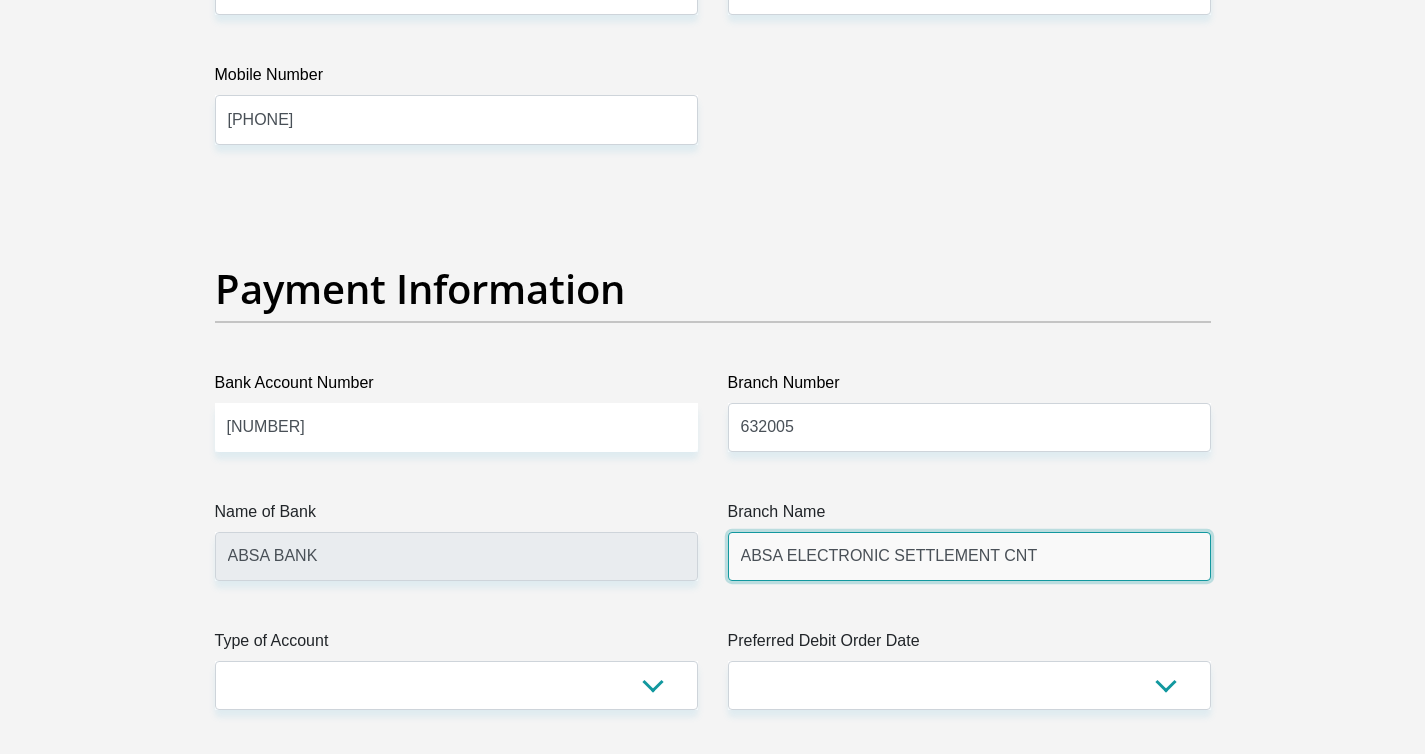 click on "ABSA ELECTRONIC SETTLEMENT CNT" at bounding box center [969, 556] 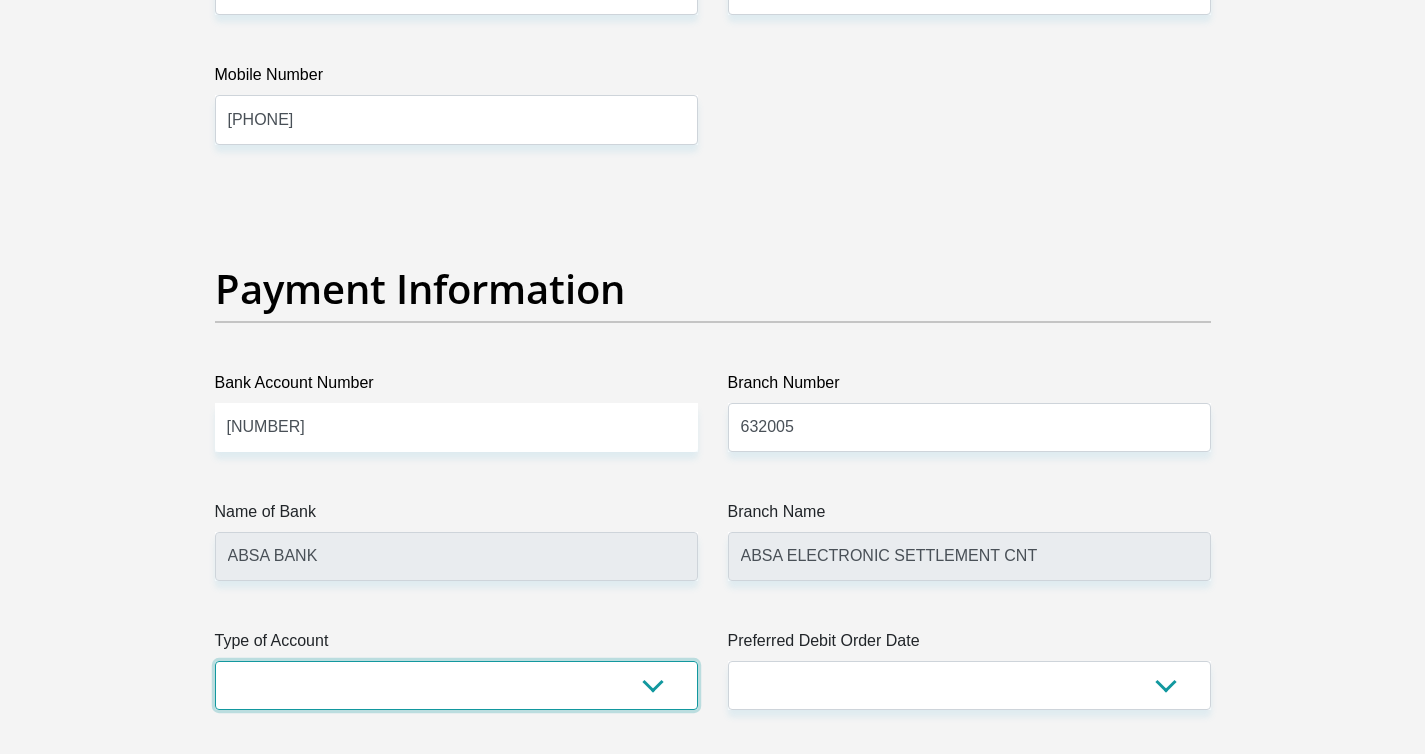 click on "Cheque
Savings" at bounding box center (456, 685) 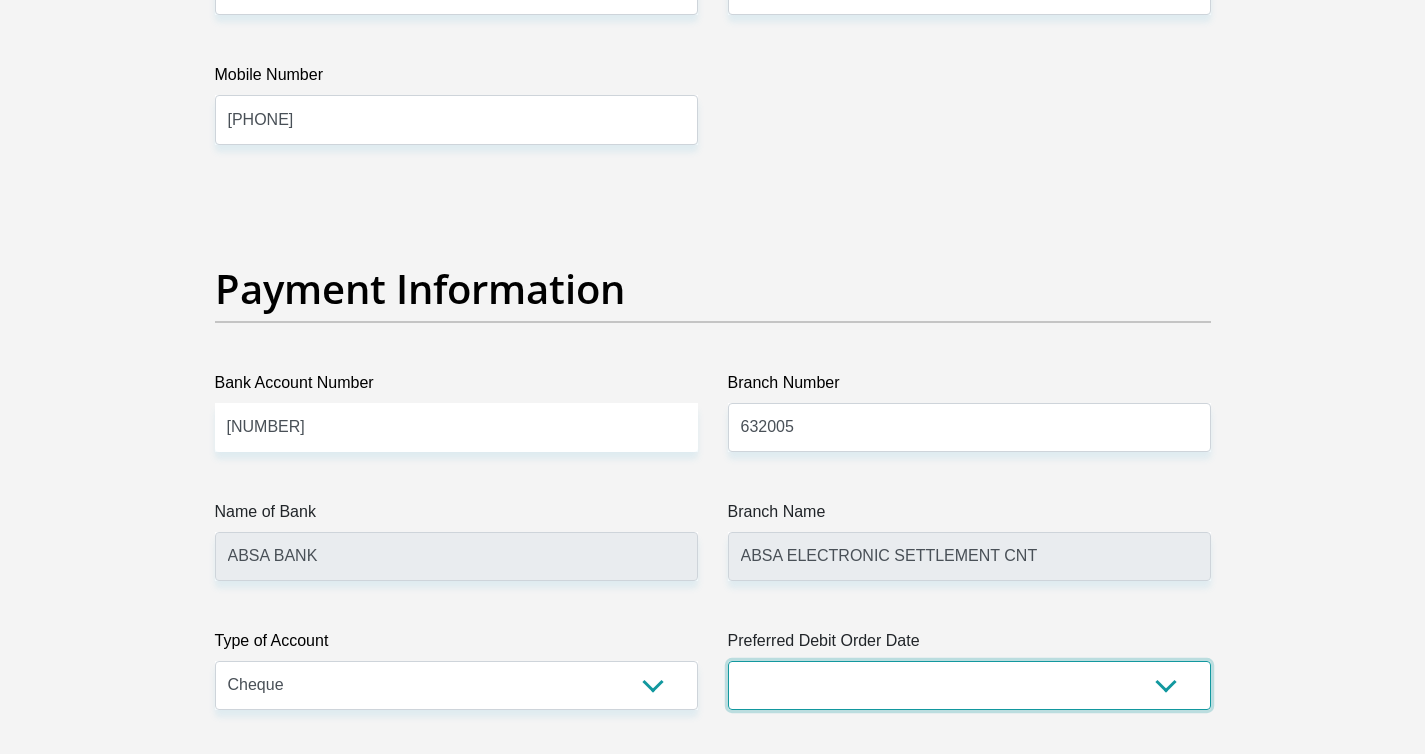 click on "1st
2nd
3rd
4th
5th
7th
18th
19th
20th
21st
22nd
23rd
24th
25th
26th
27th
28th
29th
30th" at bounding box center [969, 685] 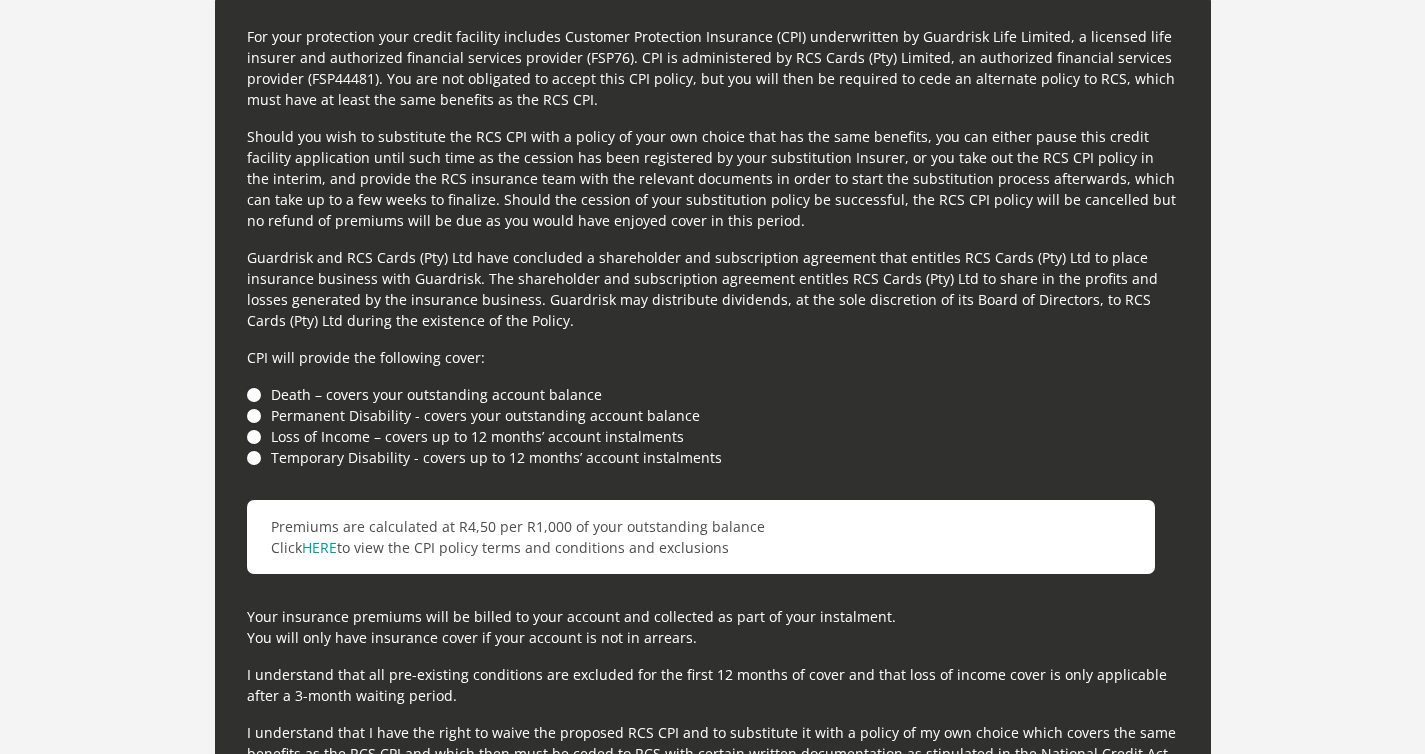 scroll, scrollTop: 5377, scrollLeft: 0, axis: vertical 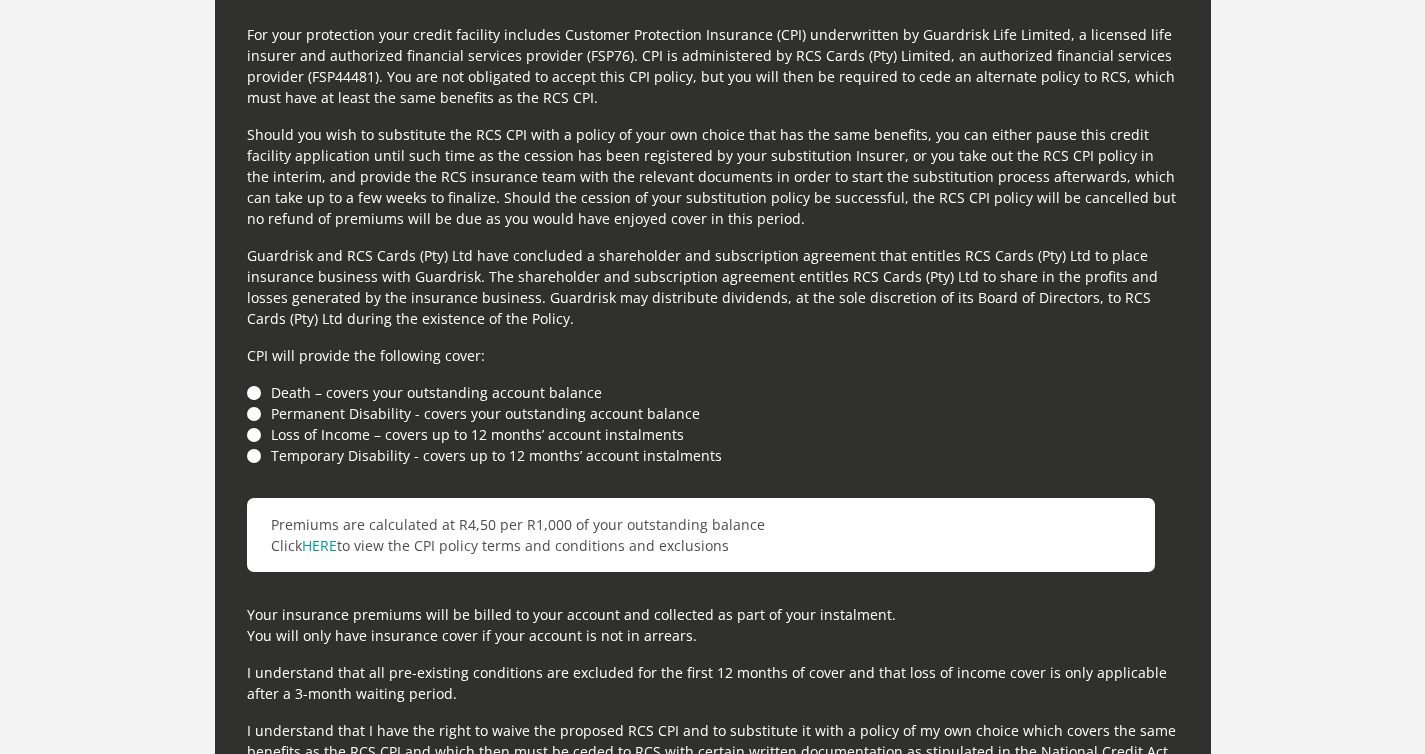 click on "Loss of Income – covers up to 12 months’ account instalments" at bounding box center (713, 434) 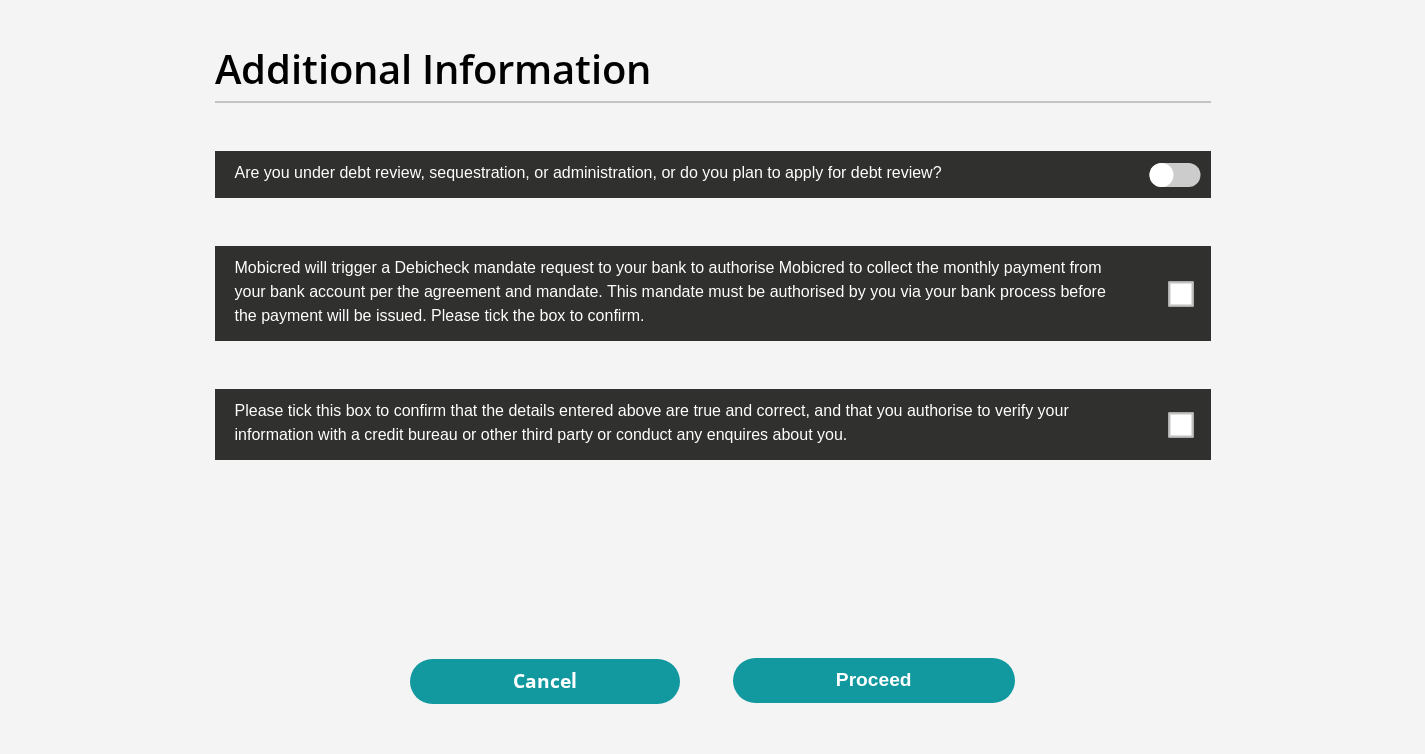 scroll, scrollTop: 6226, scrollLeft: 0, axis: vertical 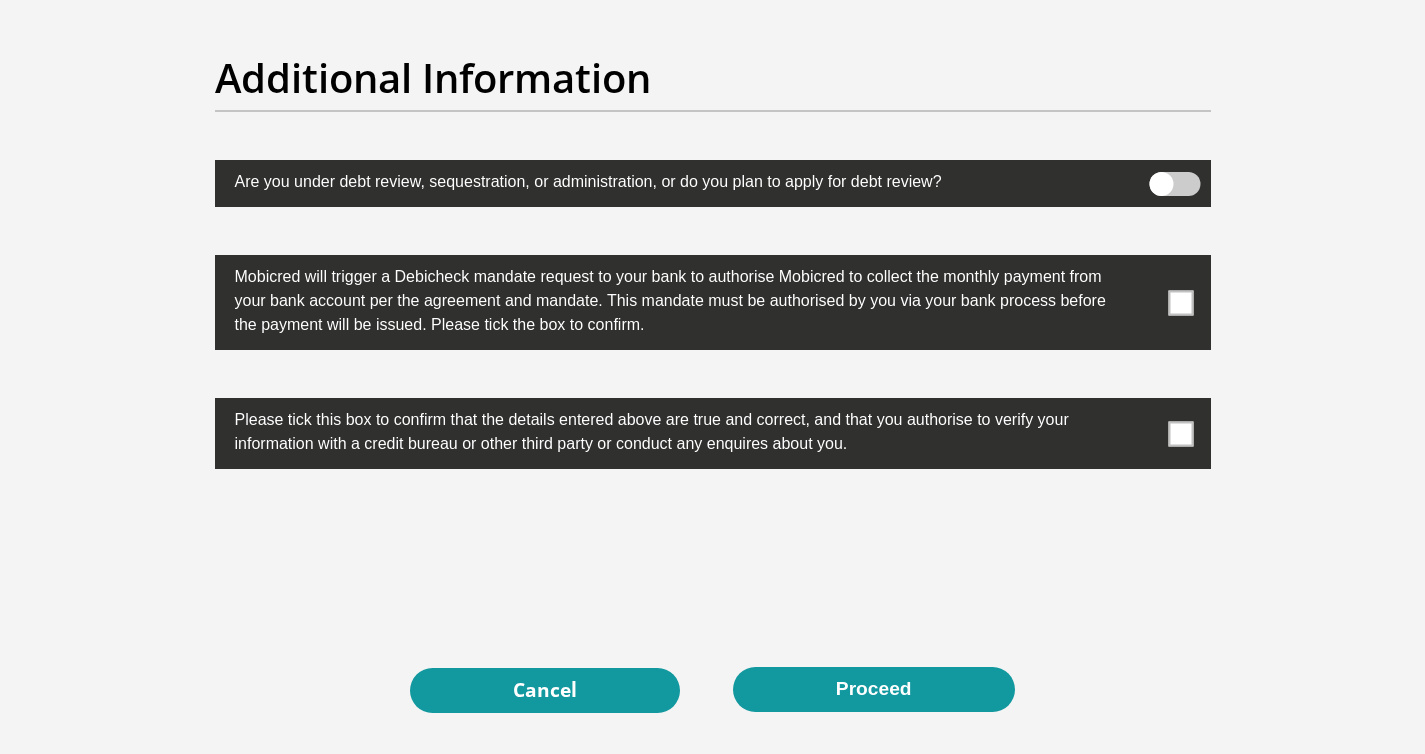 click at bounding box center [713, 302] 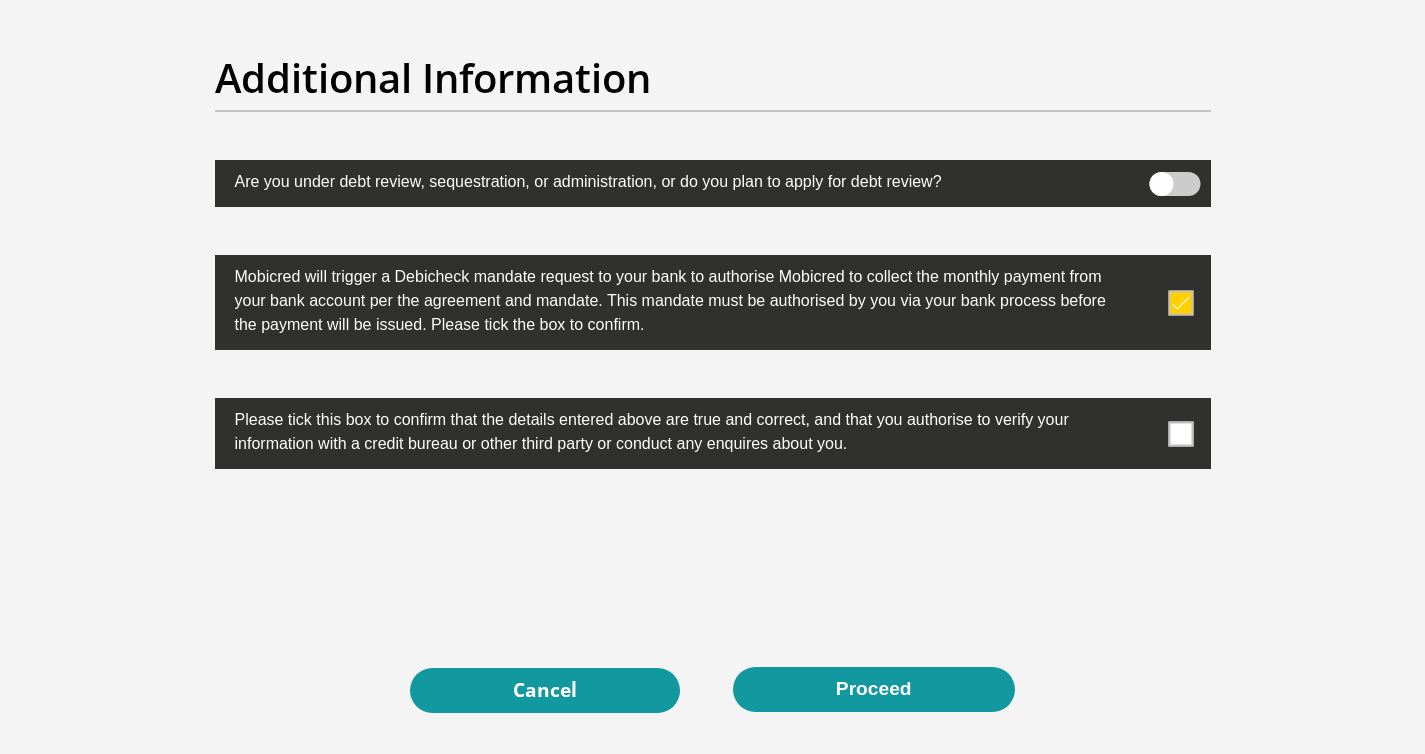 click at bounding box center (1180, 302) 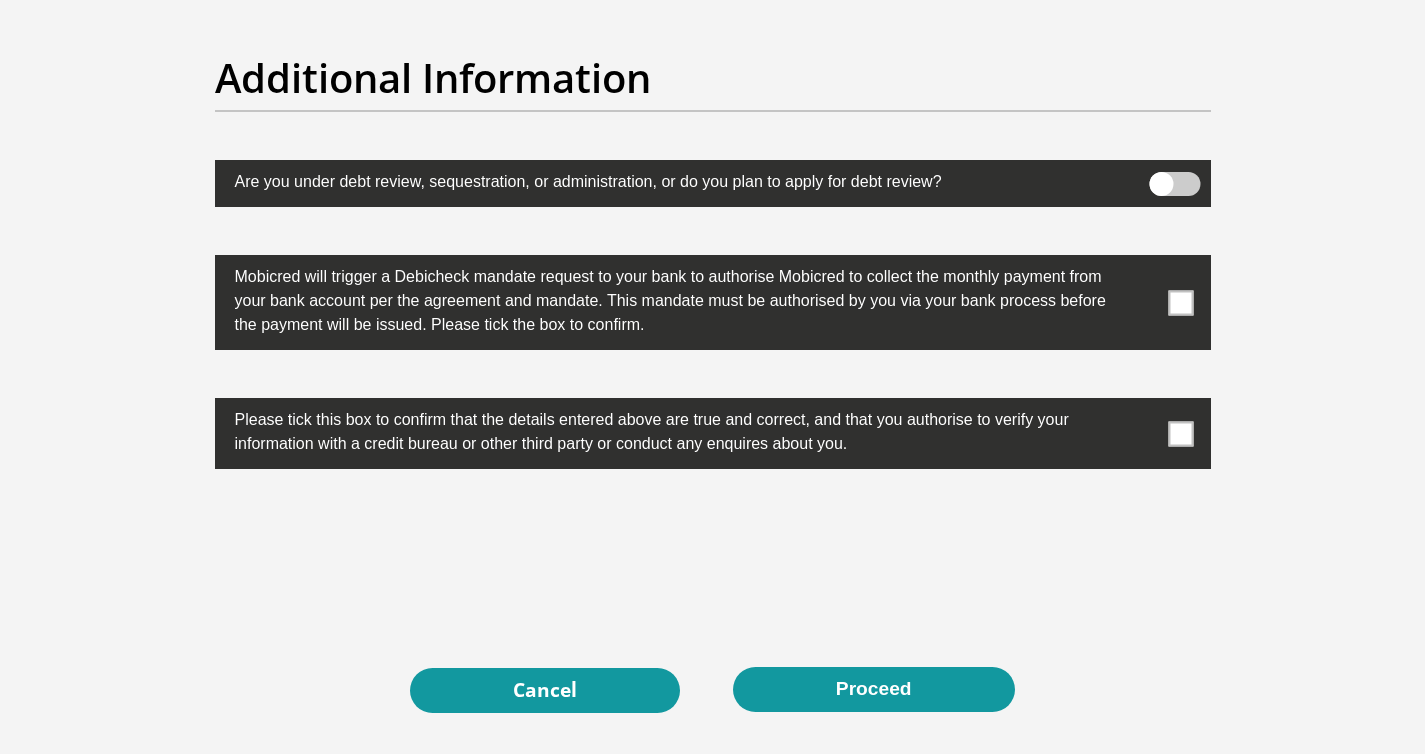 click at bounding box center [1180, 302] 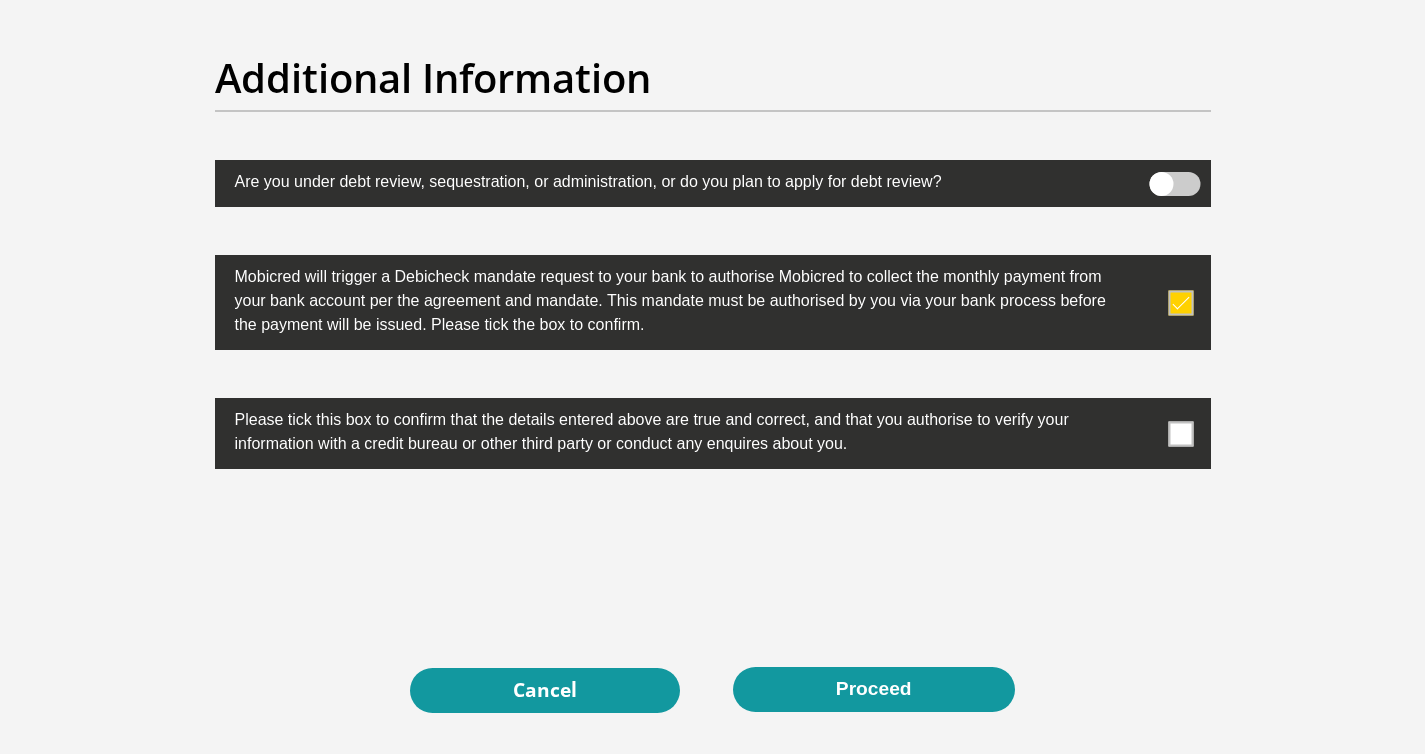 click at bounding box center [1180, 433] 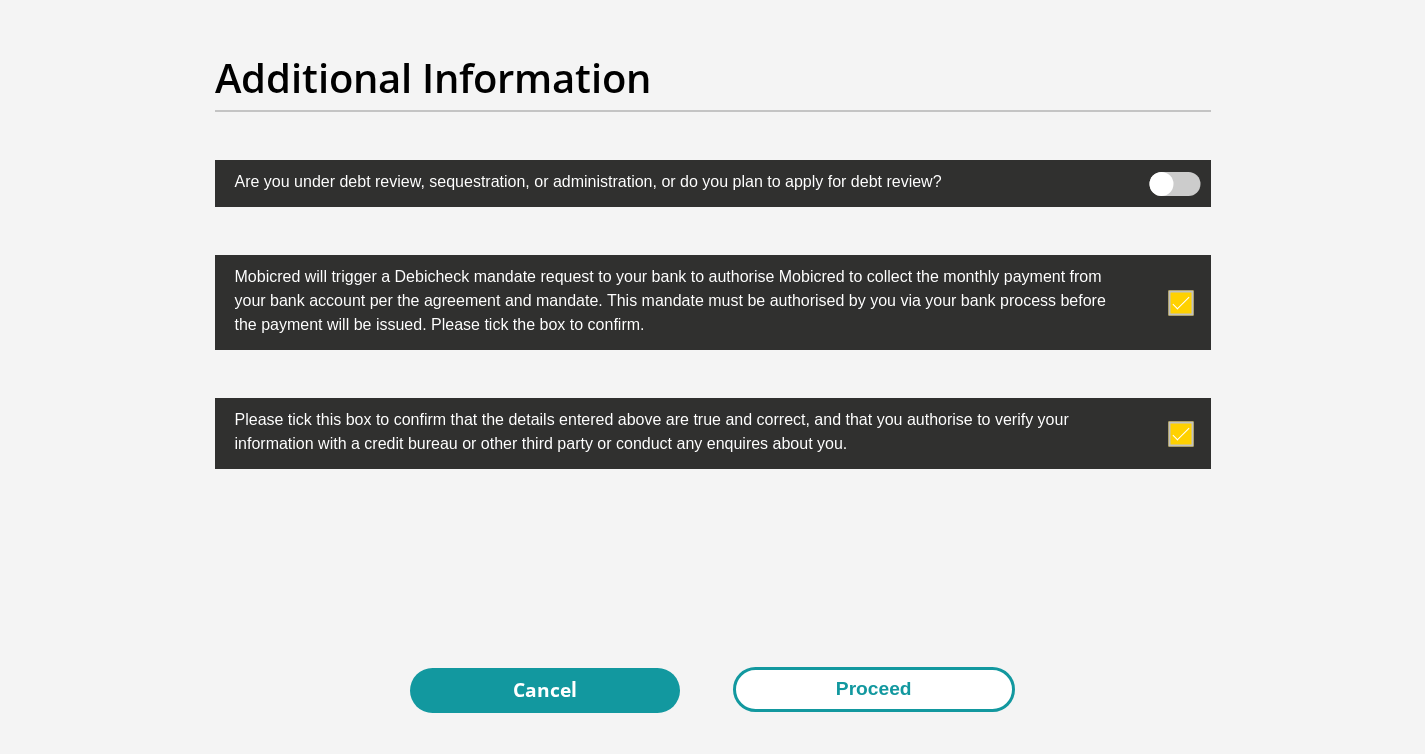 click on "Proceed" at bounding box center [874, 689] 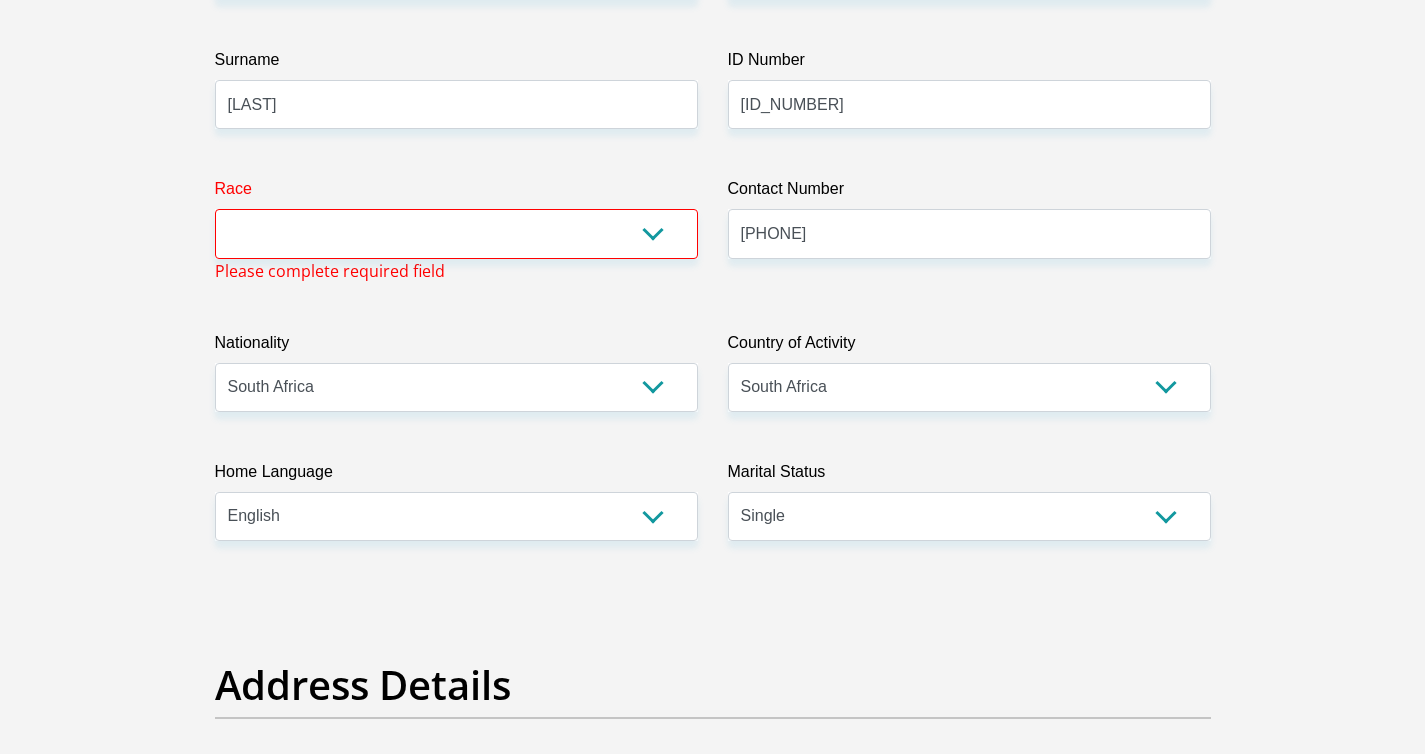 scroll, scrollTop: 353, scrollLeft: 0, axis: vertical 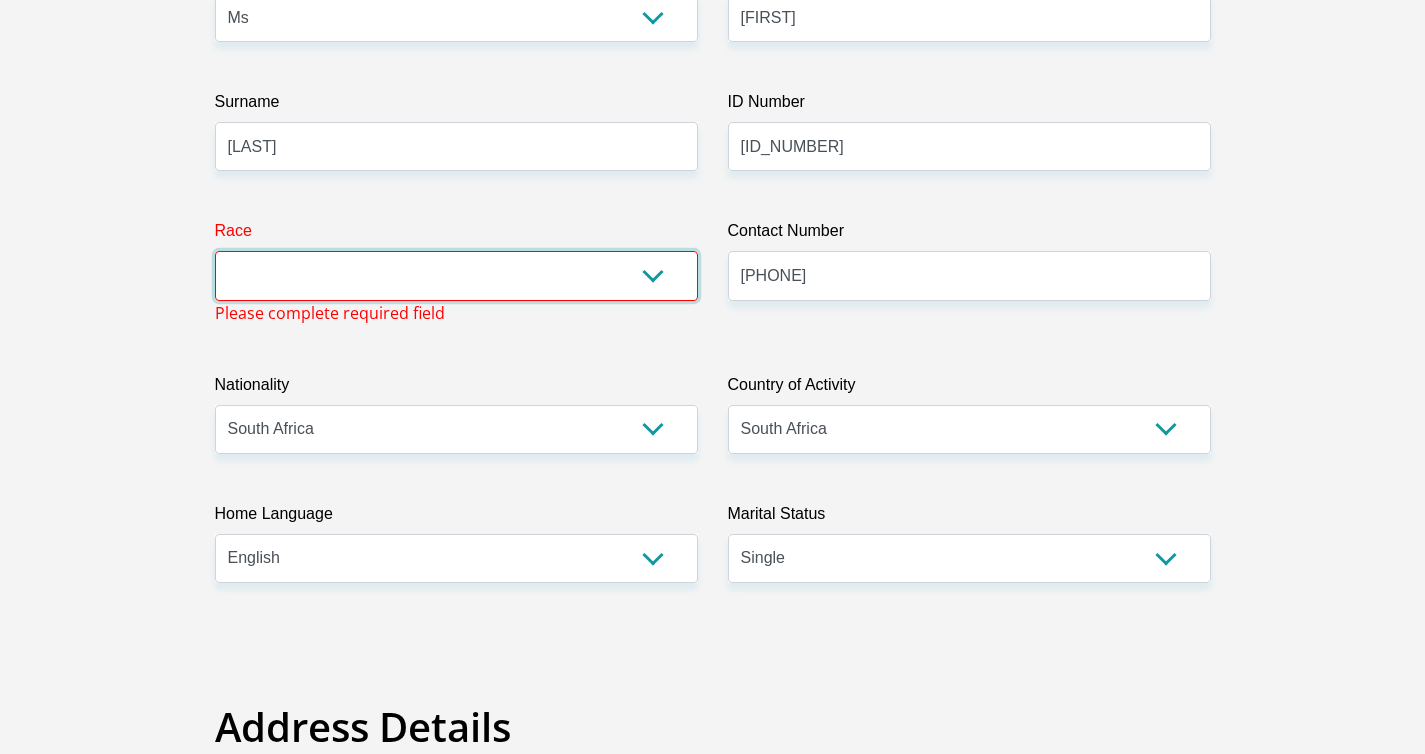 click on "Black
Coloured
Indian
White
Other" at bounding box center (456, 275) 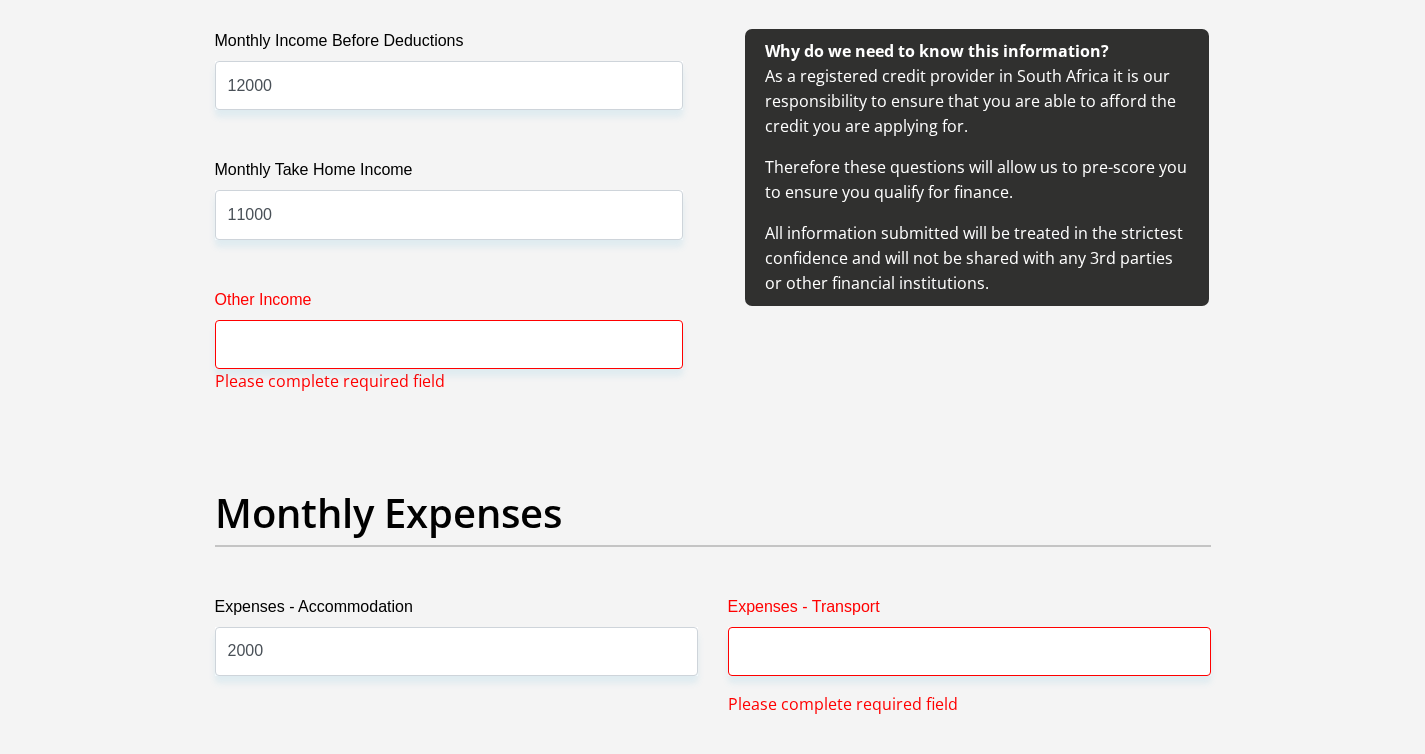 scroll, scrollTop: 2418, scrollLeft: 0, axis: vertical 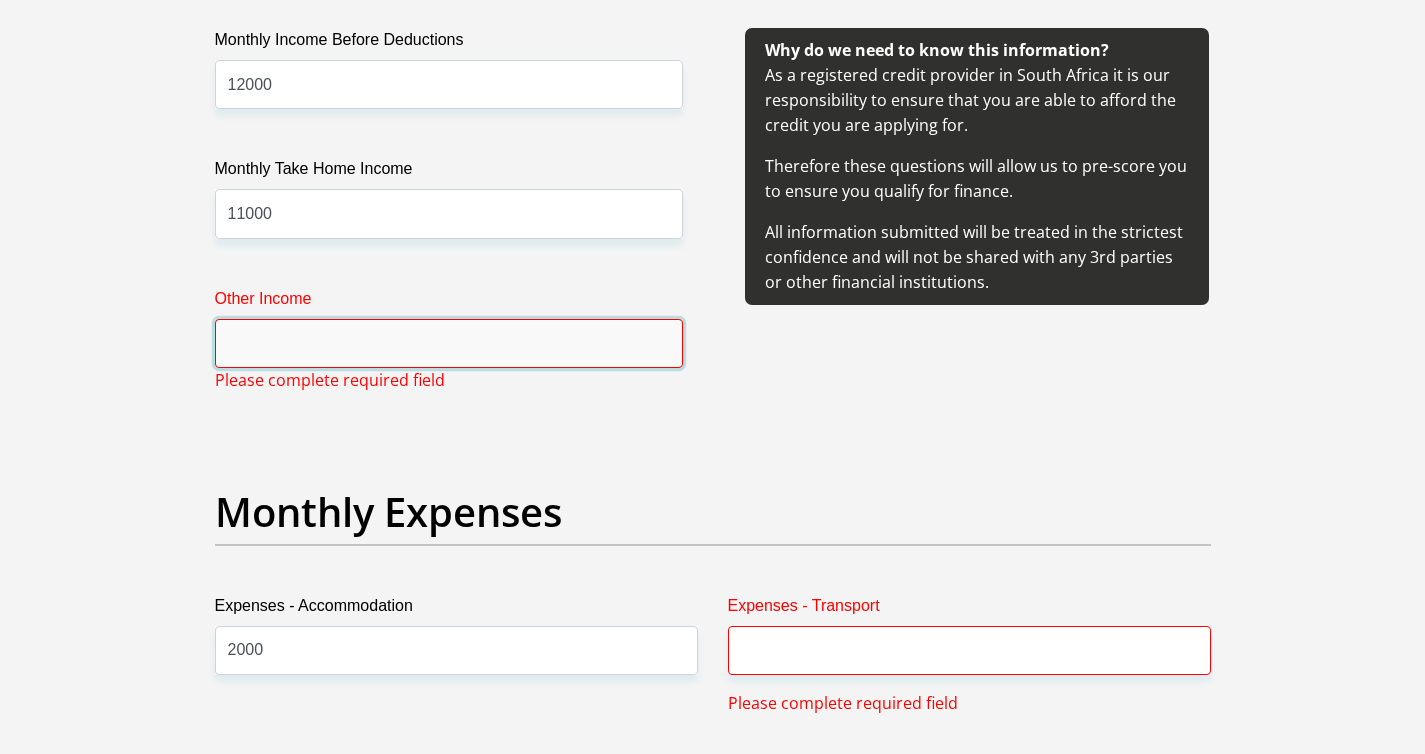 click on "Other Income" at bounding box center (449, 343) 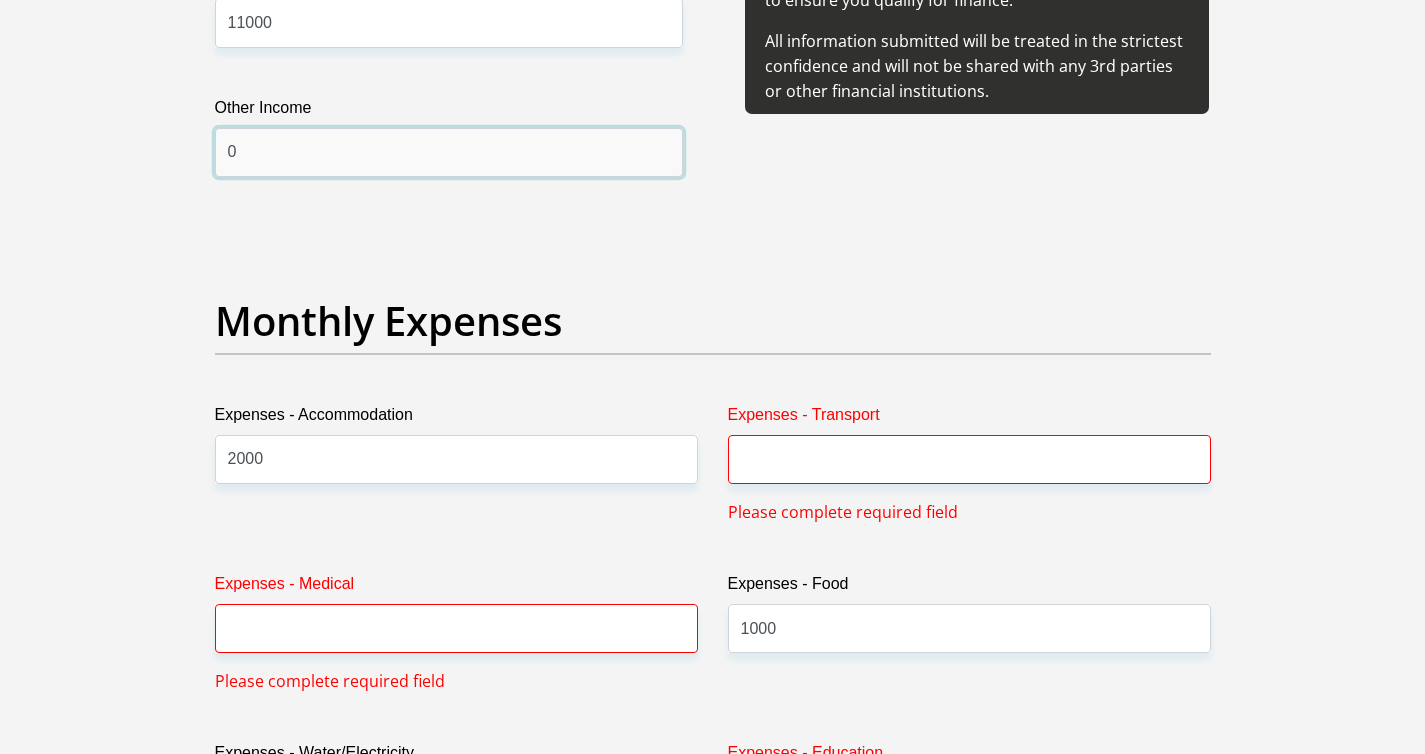 scroll, scrollTop: 2674, scrollLeft: 0, axis: vertical 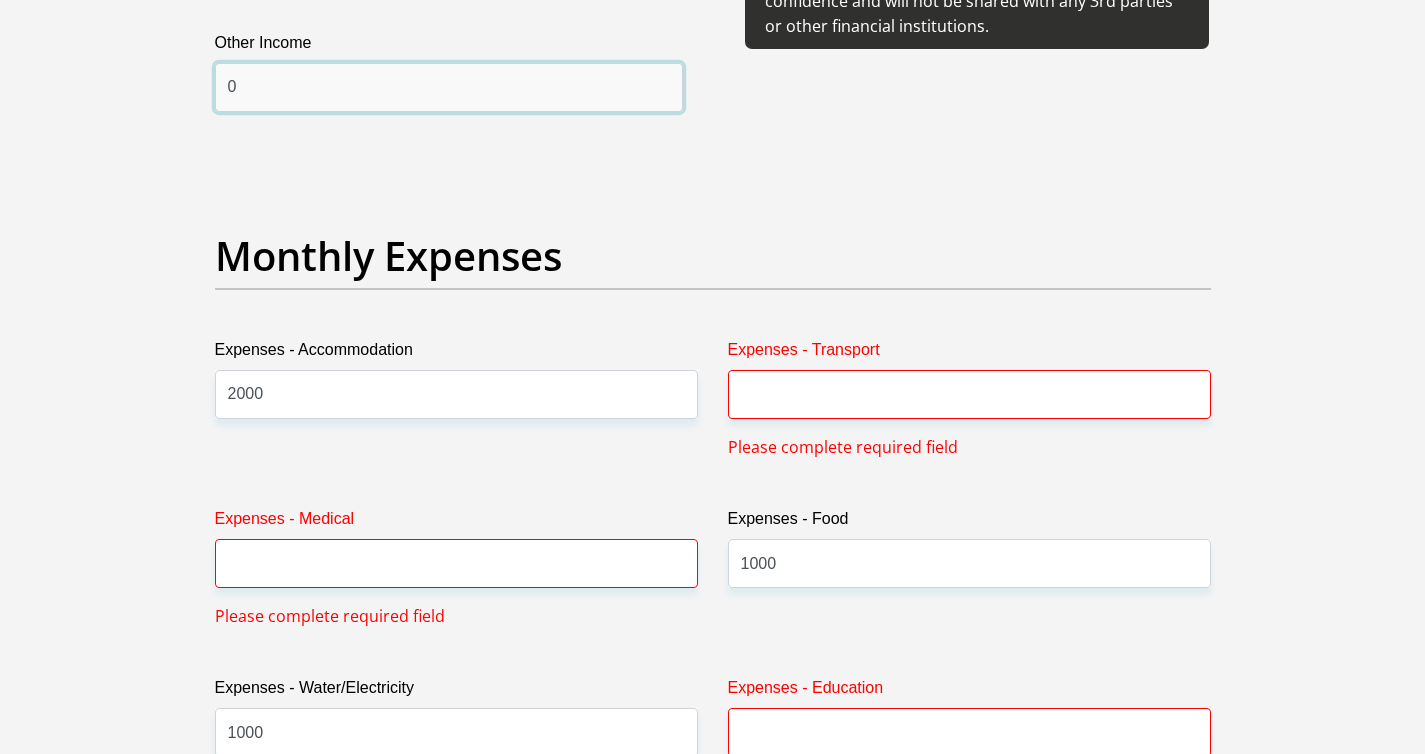 type on "0" 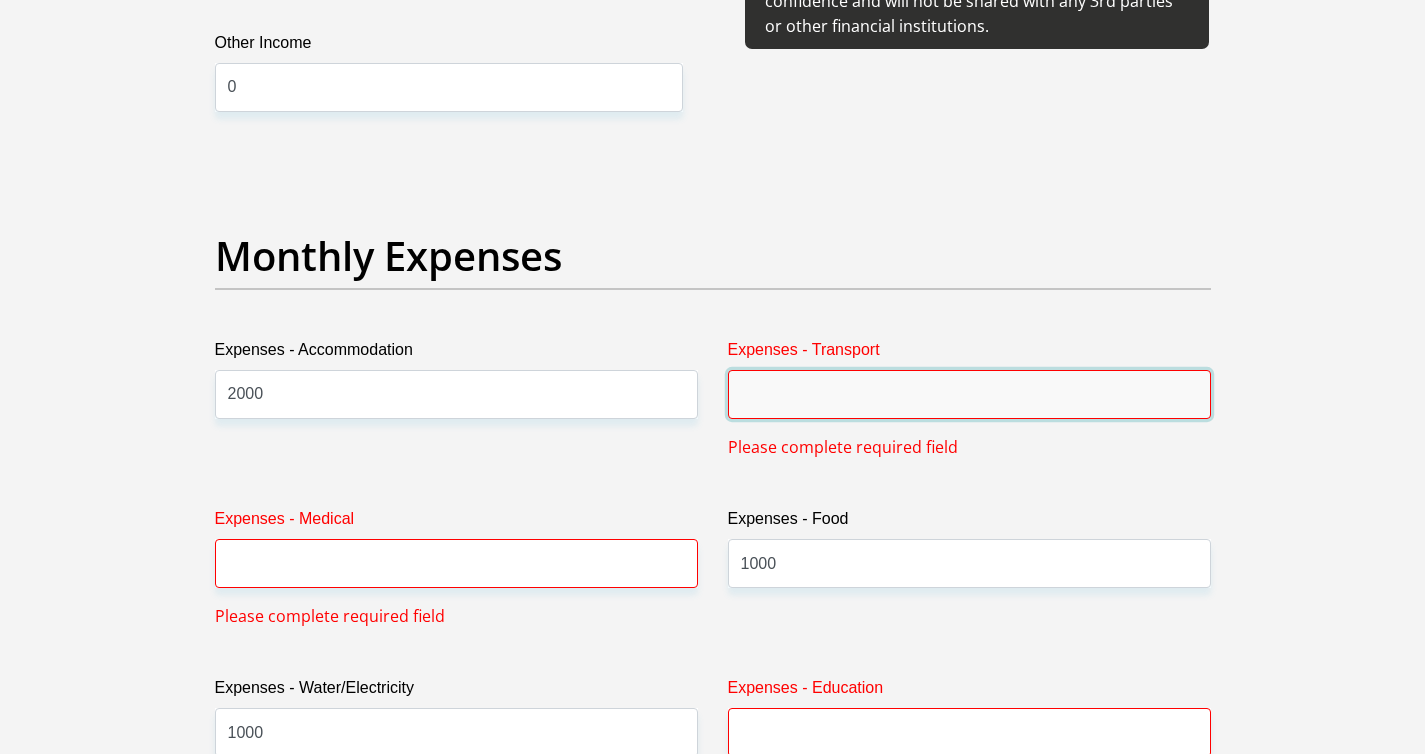 click on "Expenses - Transport" at bounding box center [969, 394] 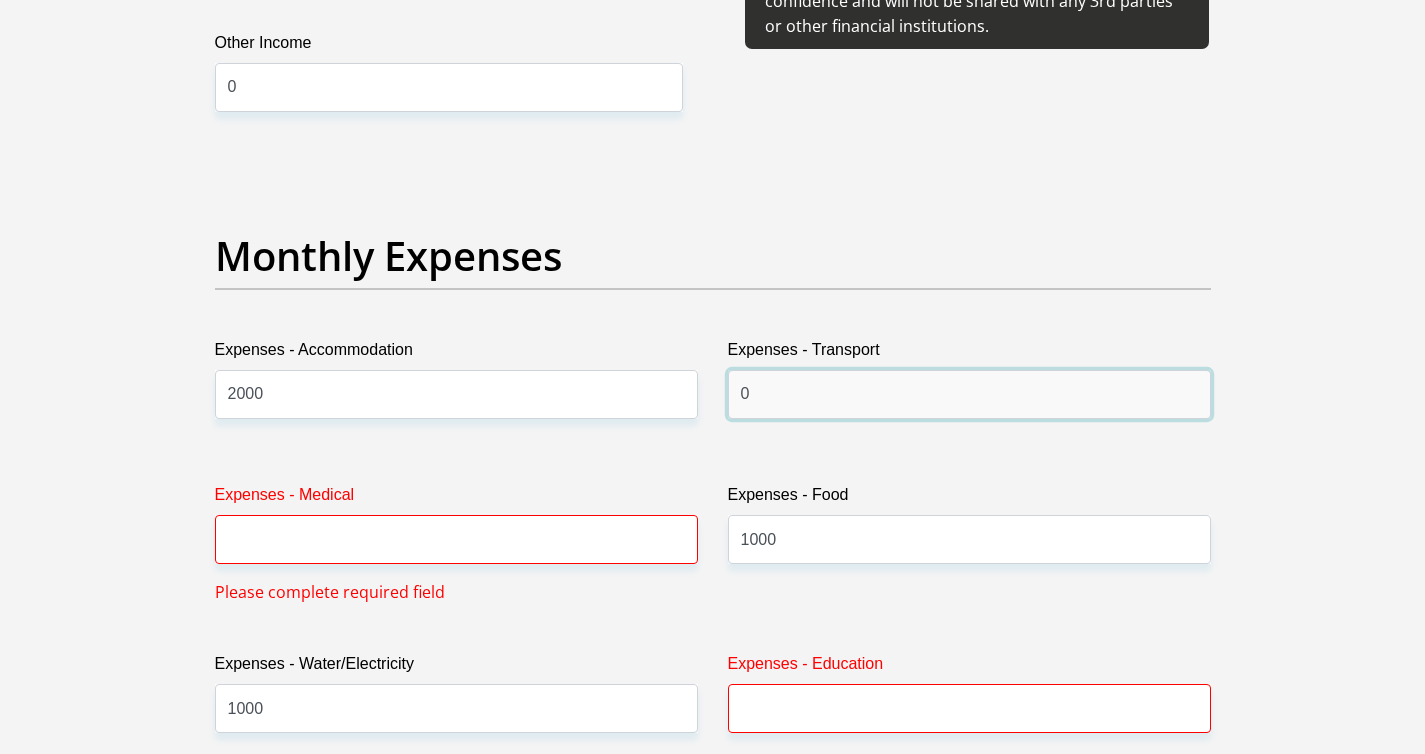 type on "0" 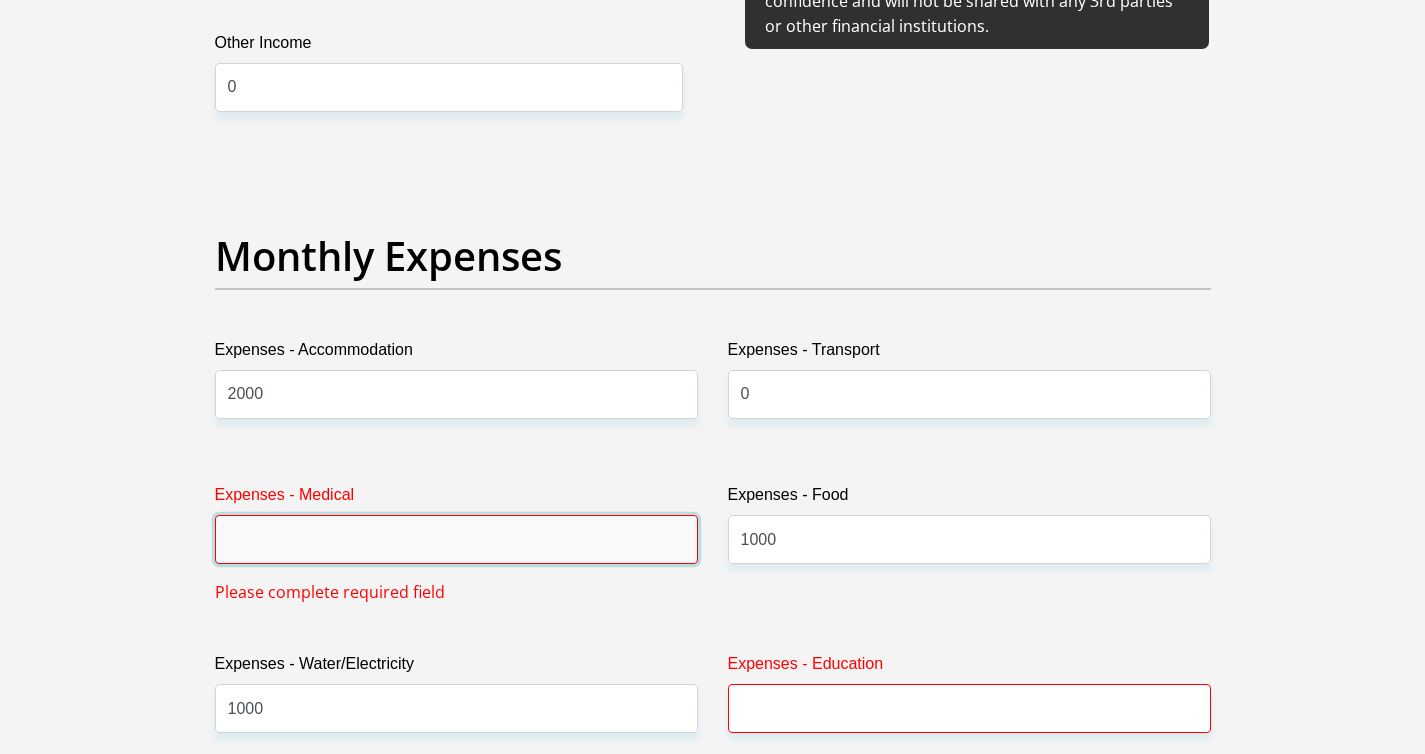 click on "Expenses - Medical" at bounding box center [456, 539] 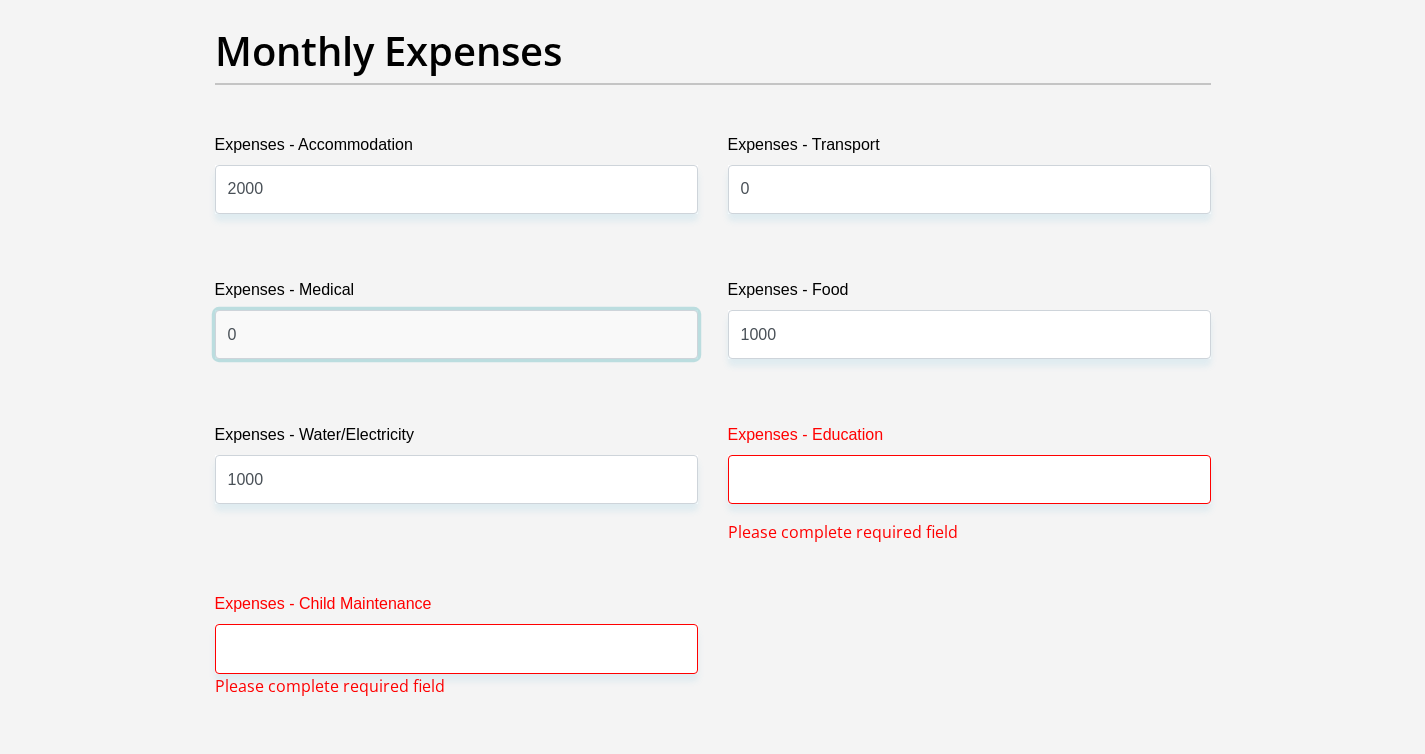 scroll, scrollTop: 2950, scrollLeft: 0, axis: vertical 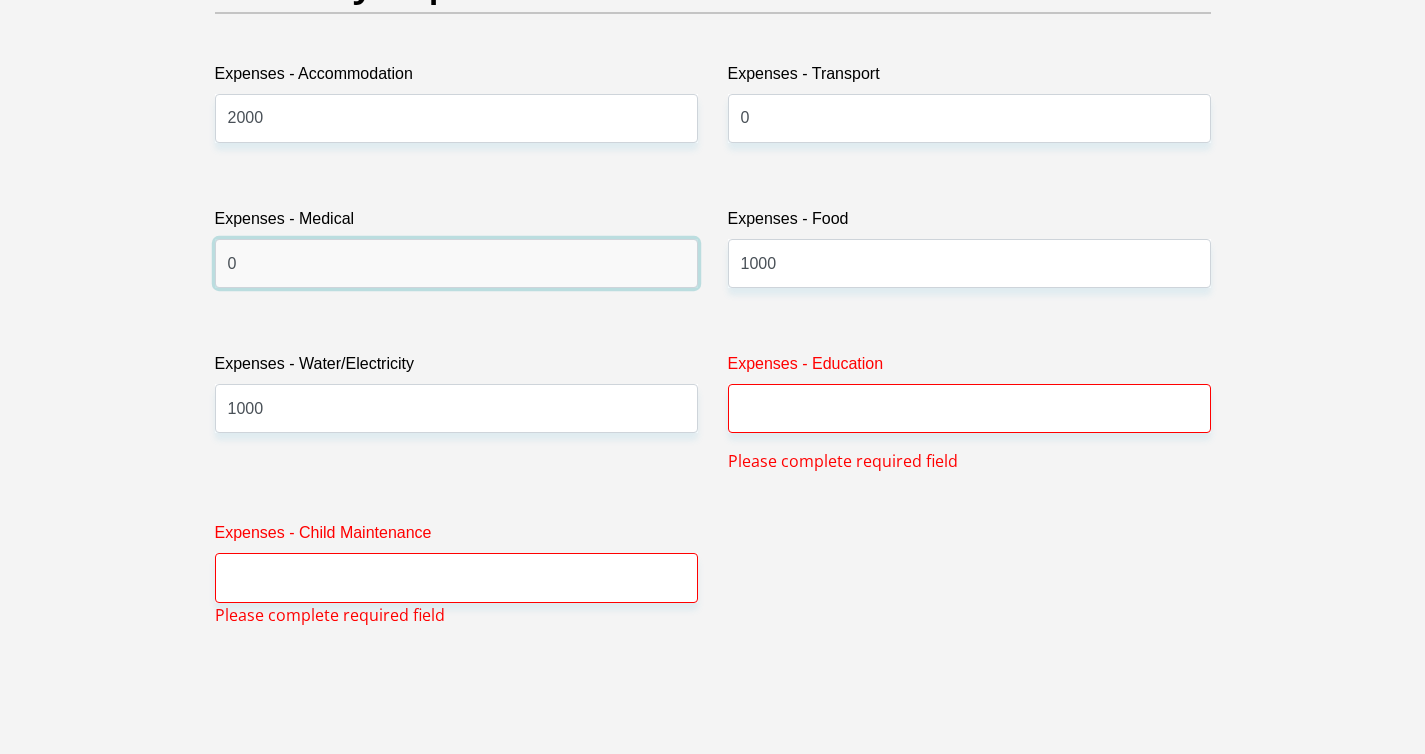 type on "0" 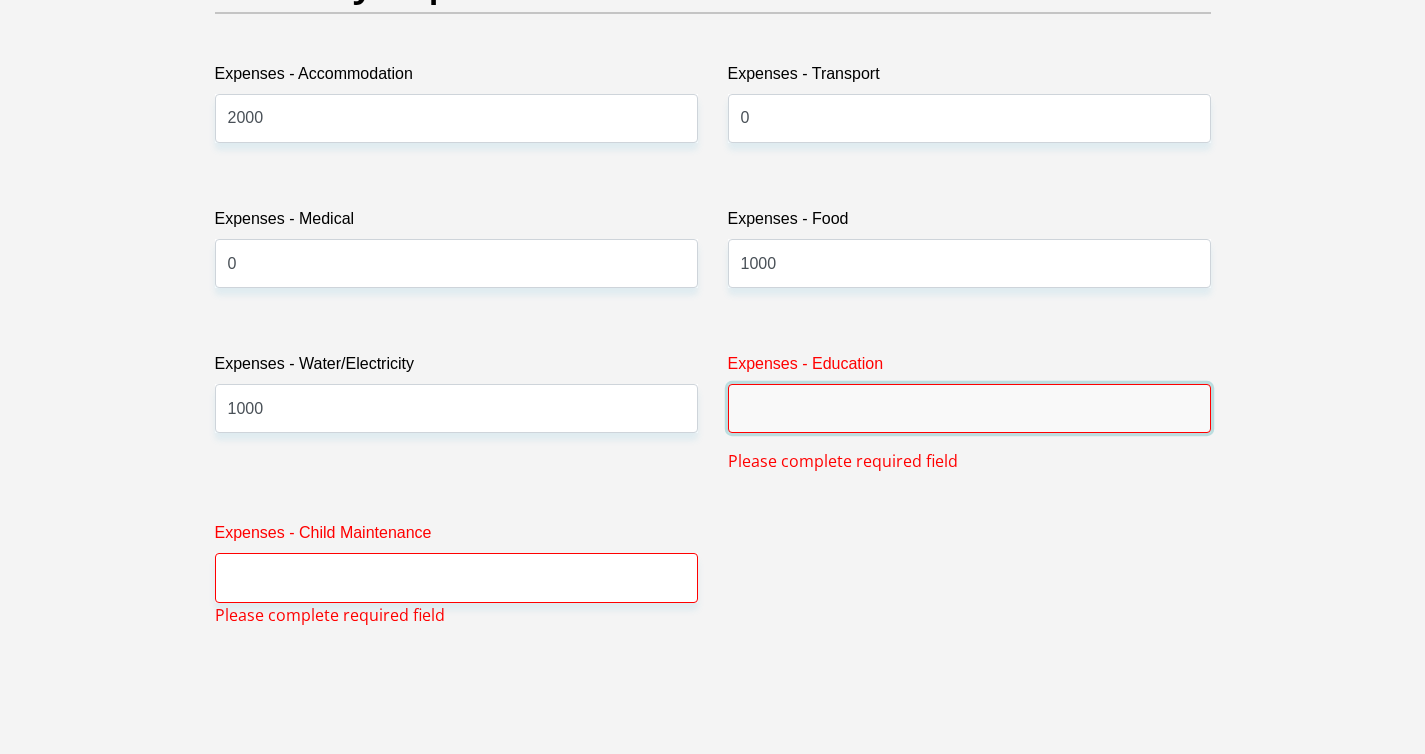 click on "Expenses - Education" at bounding box center [969, 408] 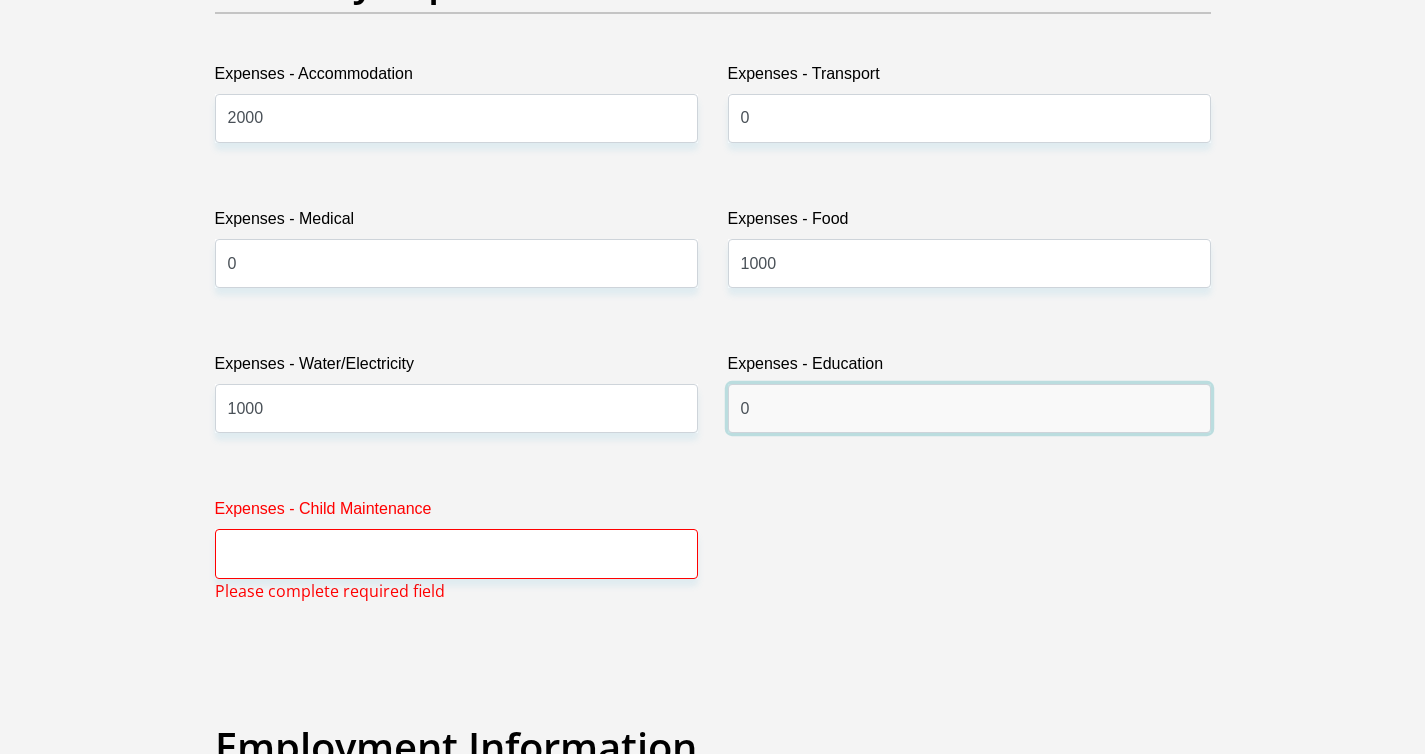 type on "0" 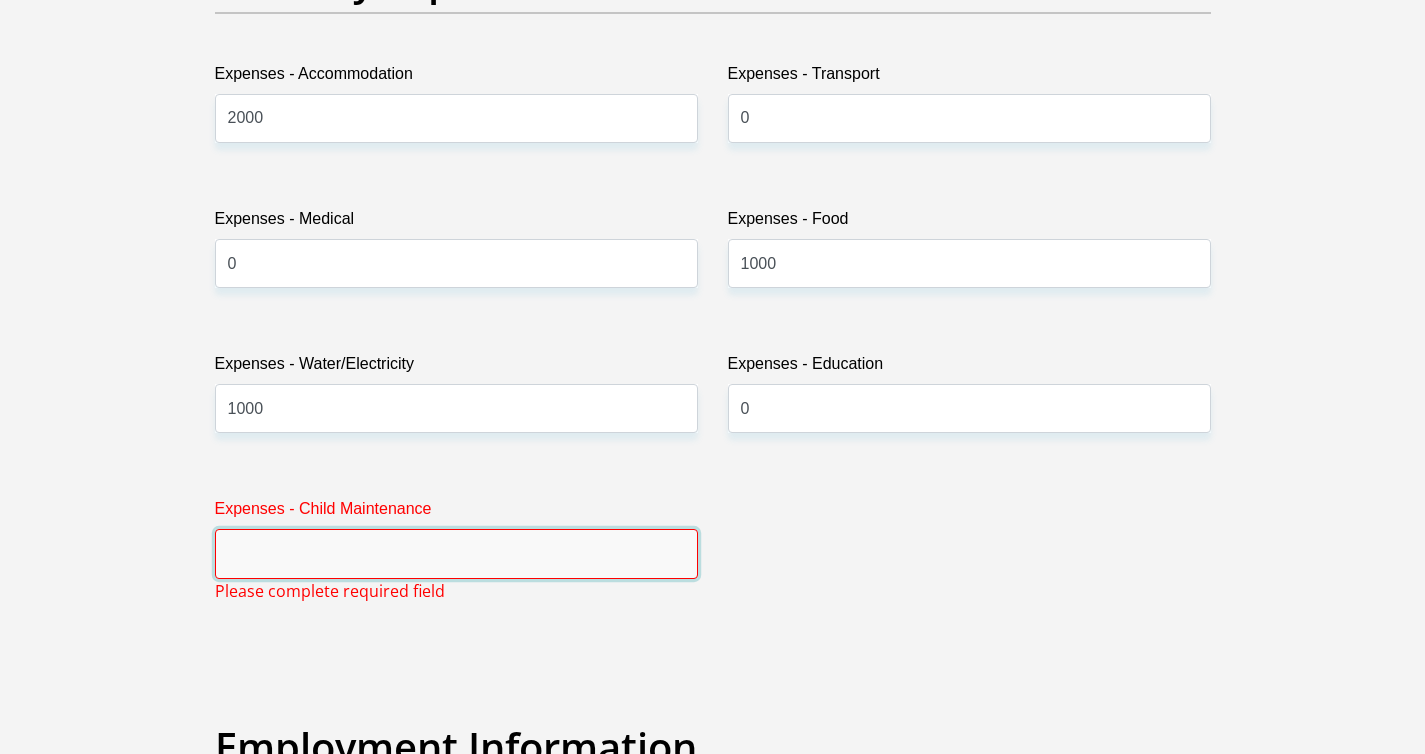 click on "Expenses - Child Maintenance" at bounding box center [456, 553] 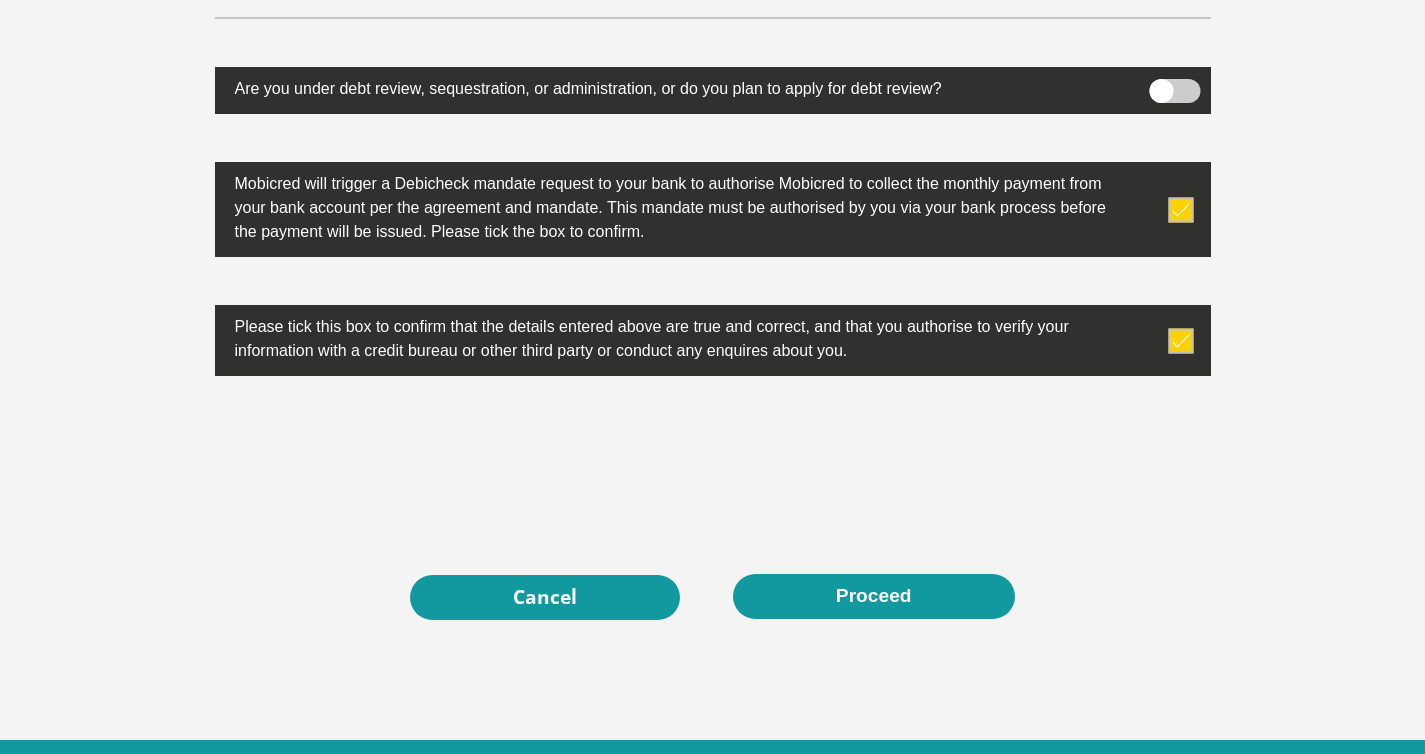 scroll, scrollTop: 6421, scrollLeft: 0, axis: vertical 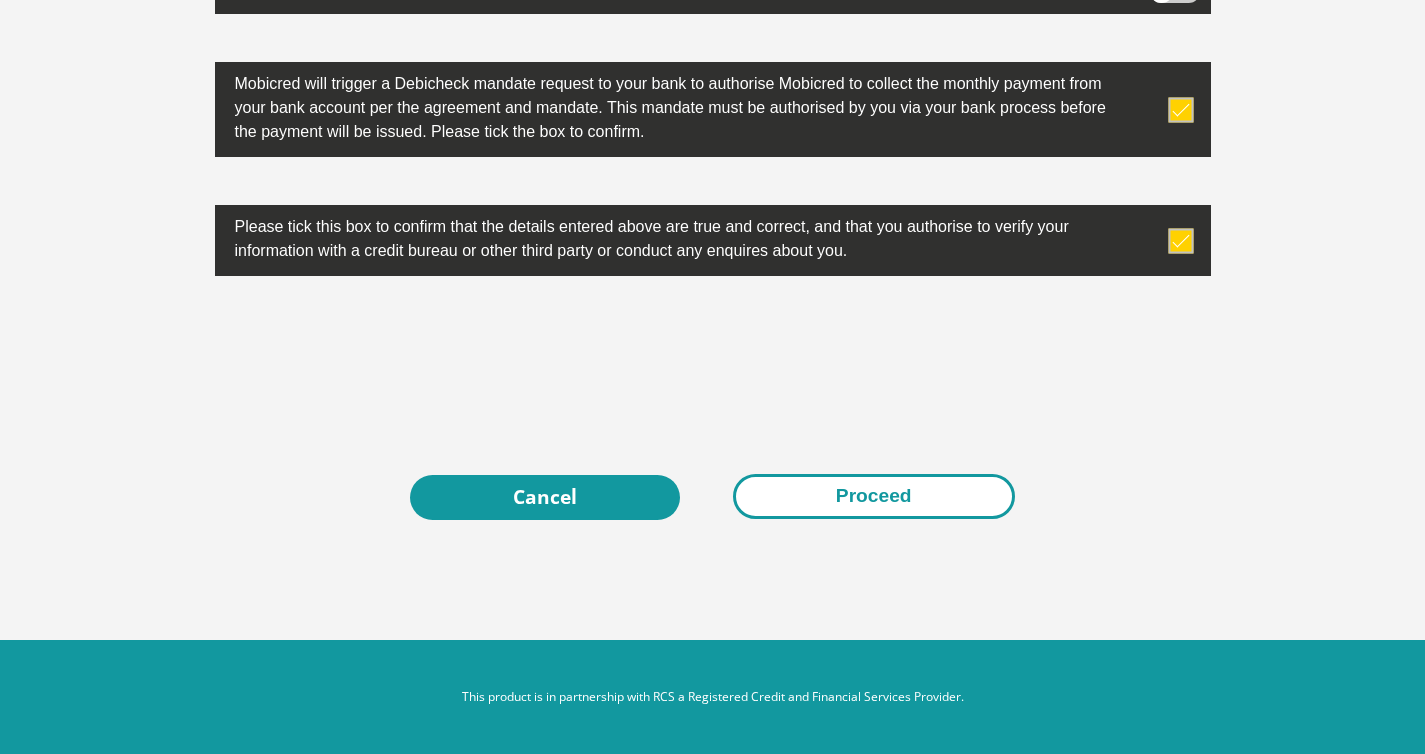 type on "0" 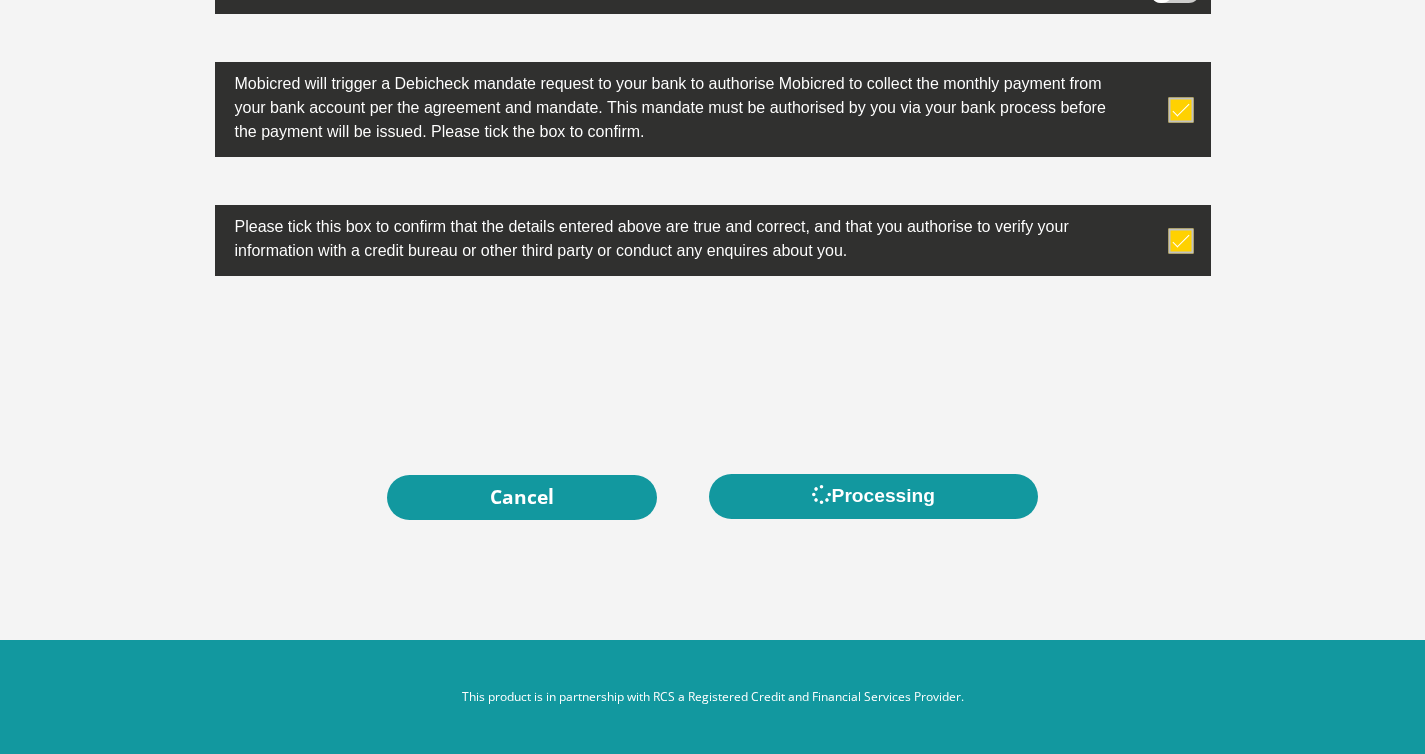 scroll, scrollTop: 0, scrollLeft: 0, axis: both 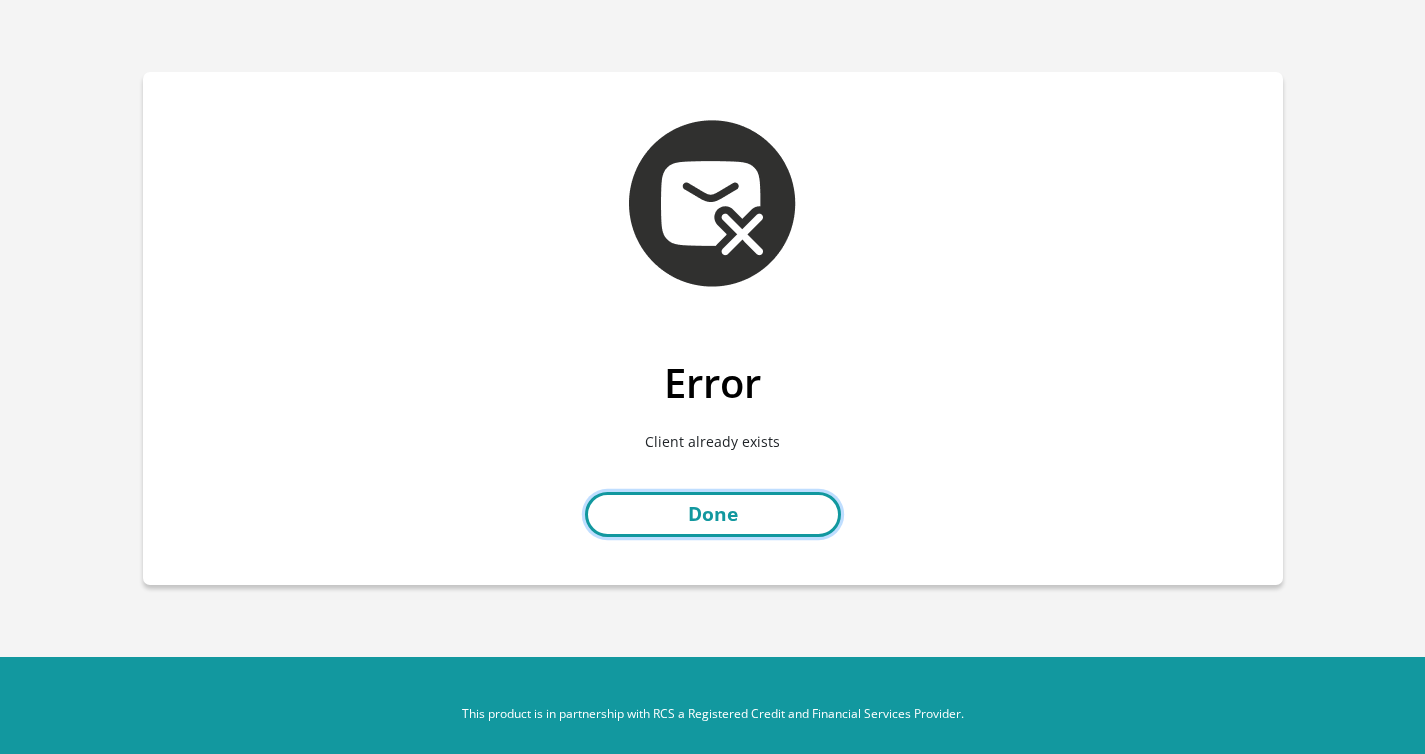 click on "Done" at bounding box center (713, 514) 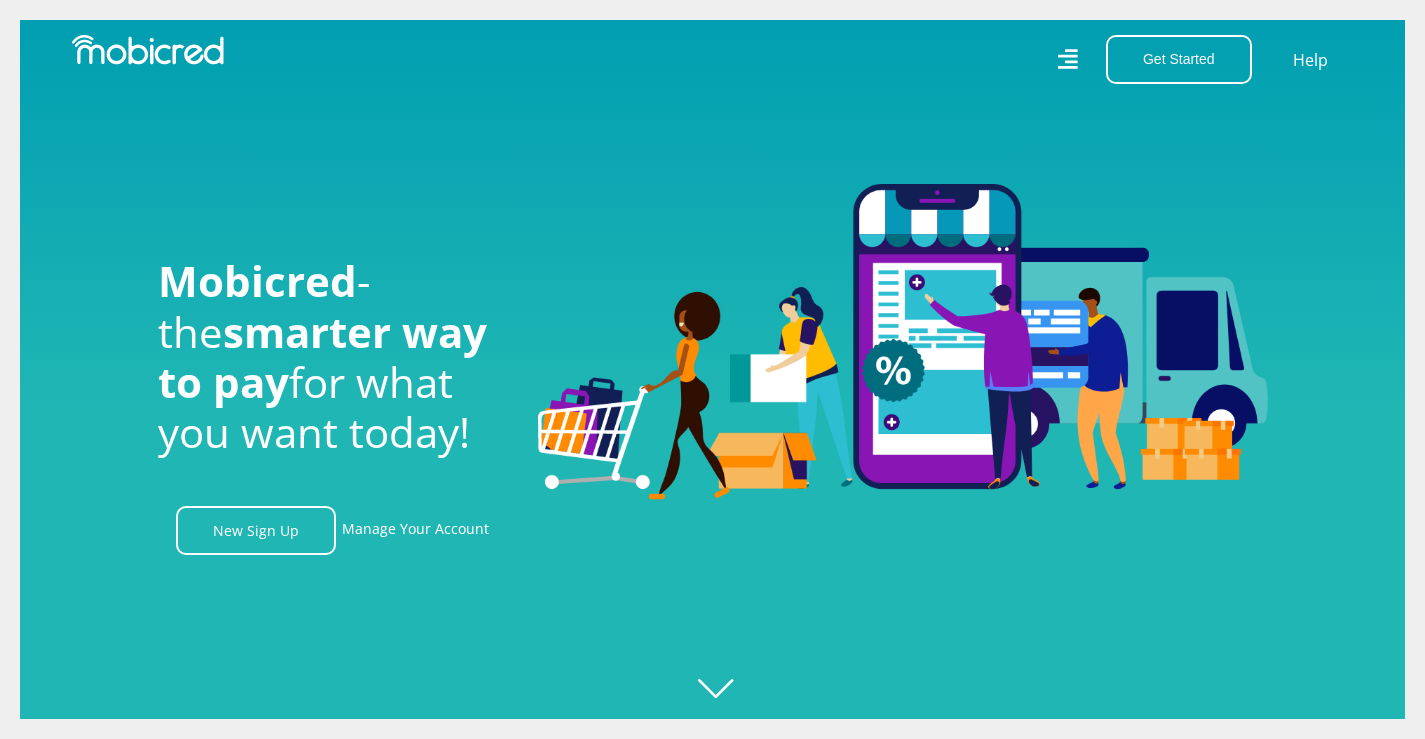 scroll, scrollTop: 0, scrollLeft: 0, axis: both 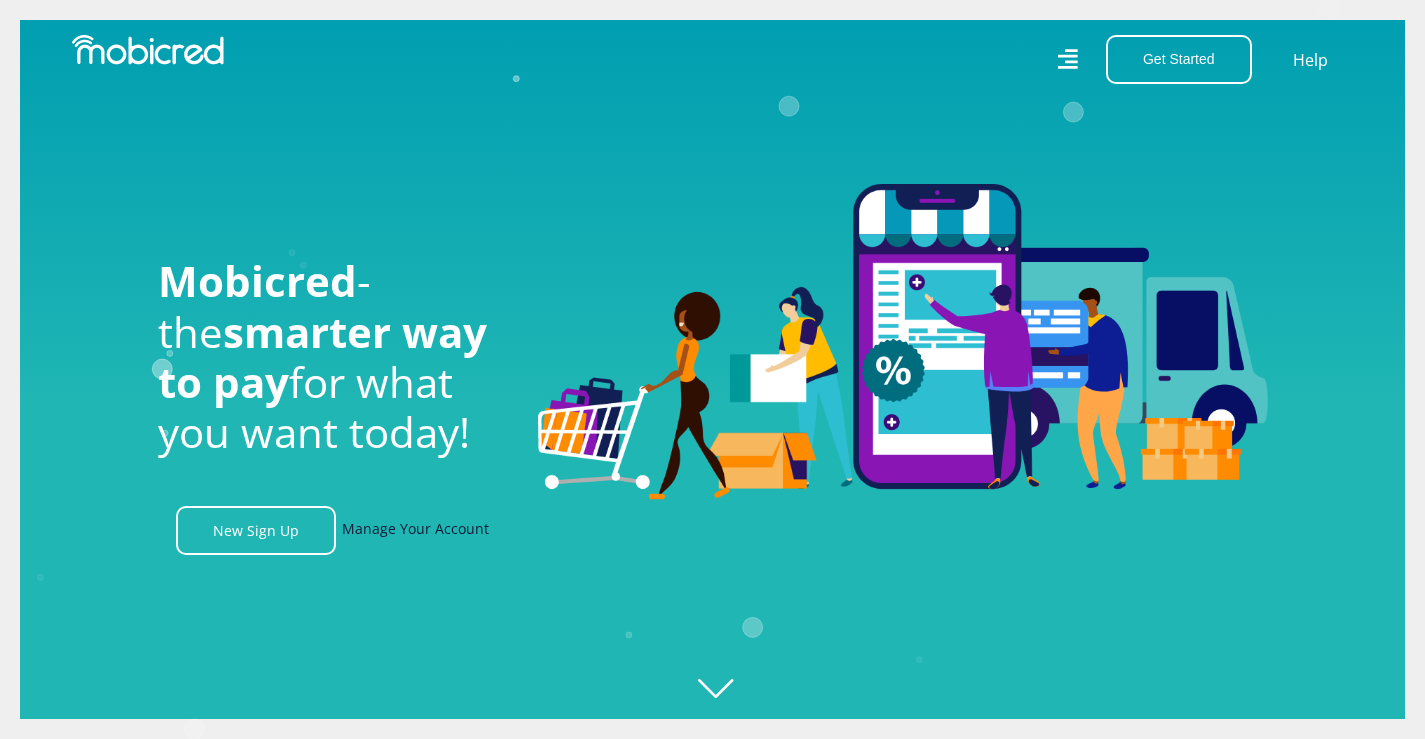 click on "Manage Your Account" at bounding box center [415, 530] 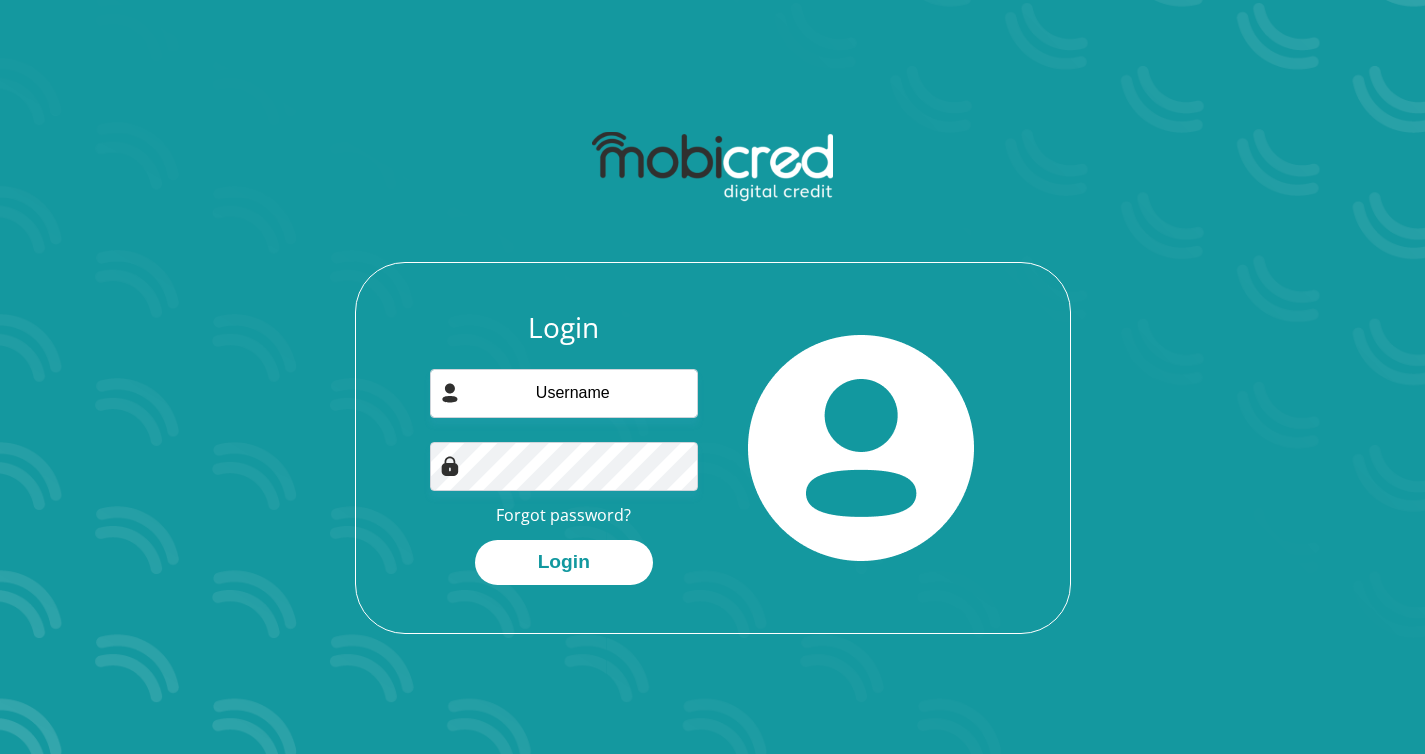 scroll, scrollTop: 0, scrollLeft: 0, axis: both 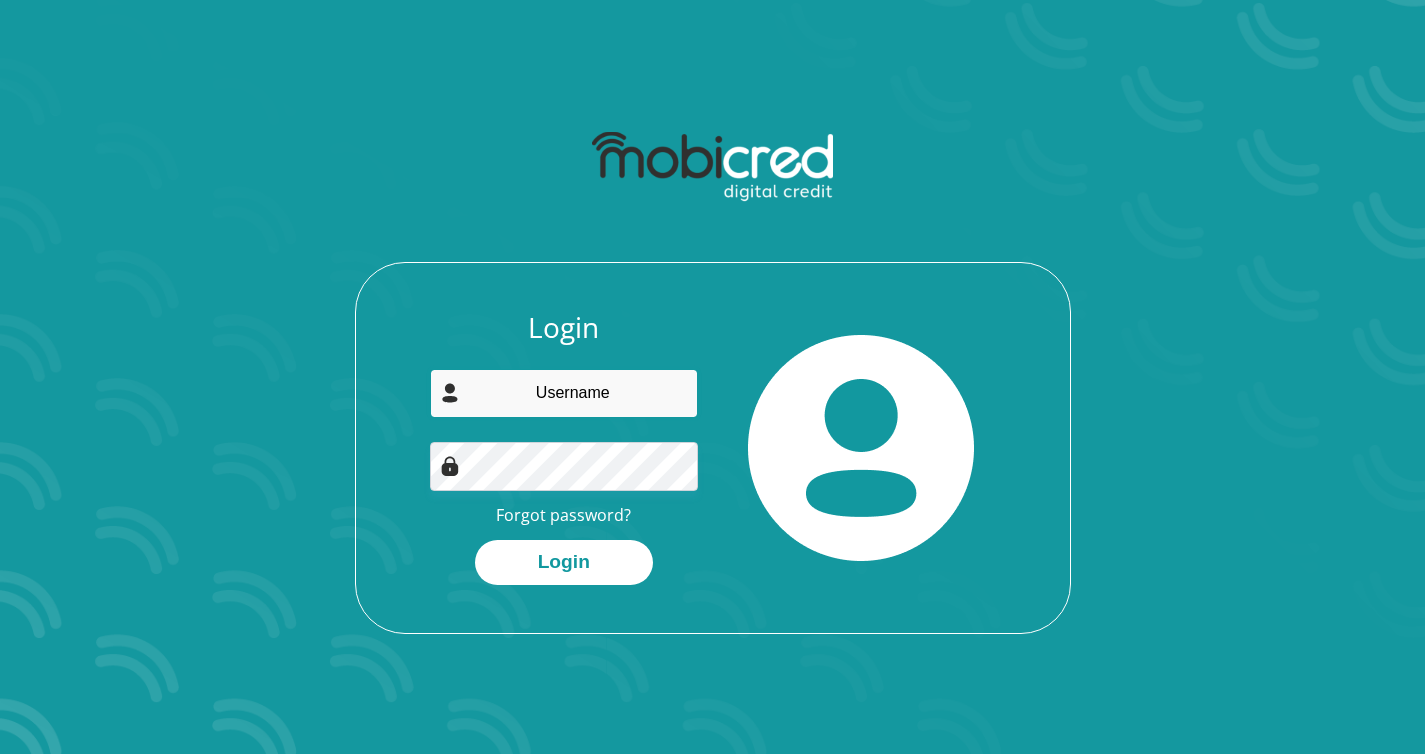 click at bounding box center [564, 393] 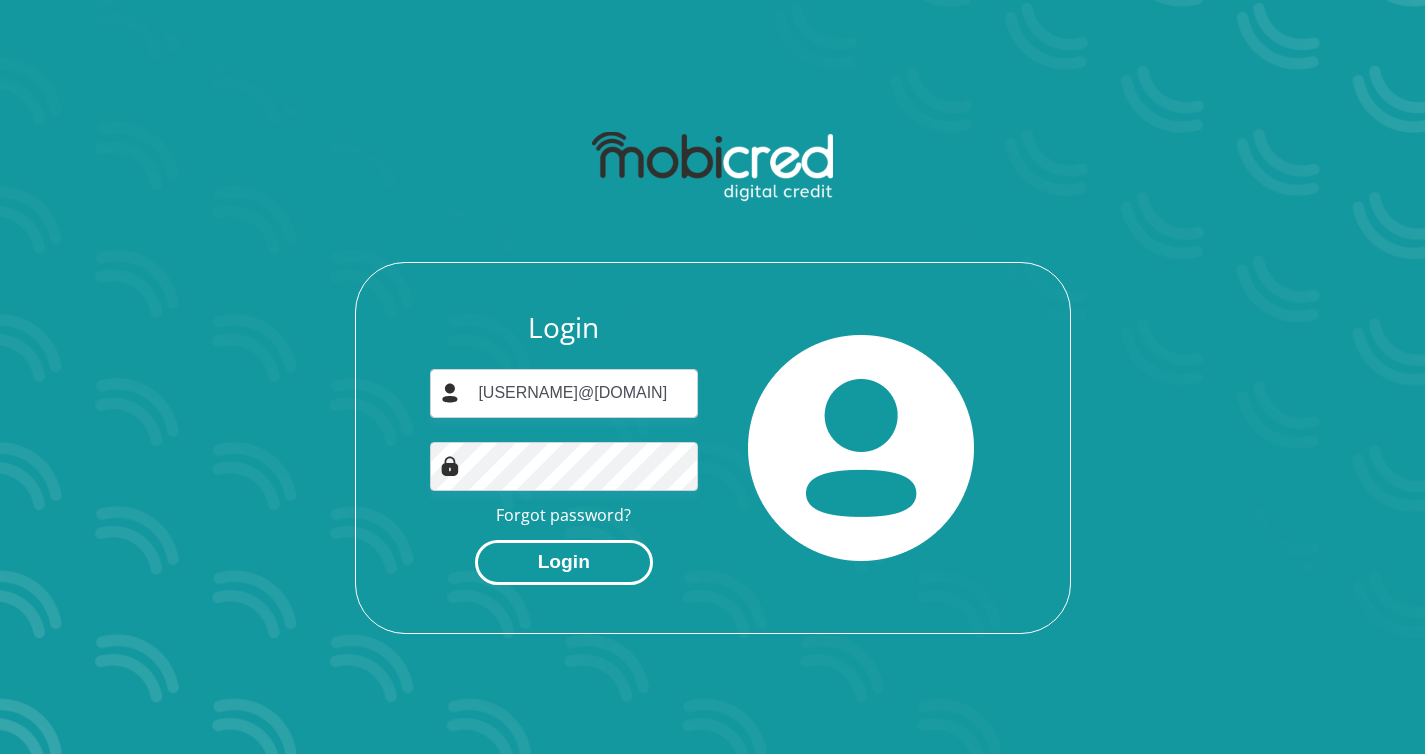 click on "Login" at bounding box center [564, 562] 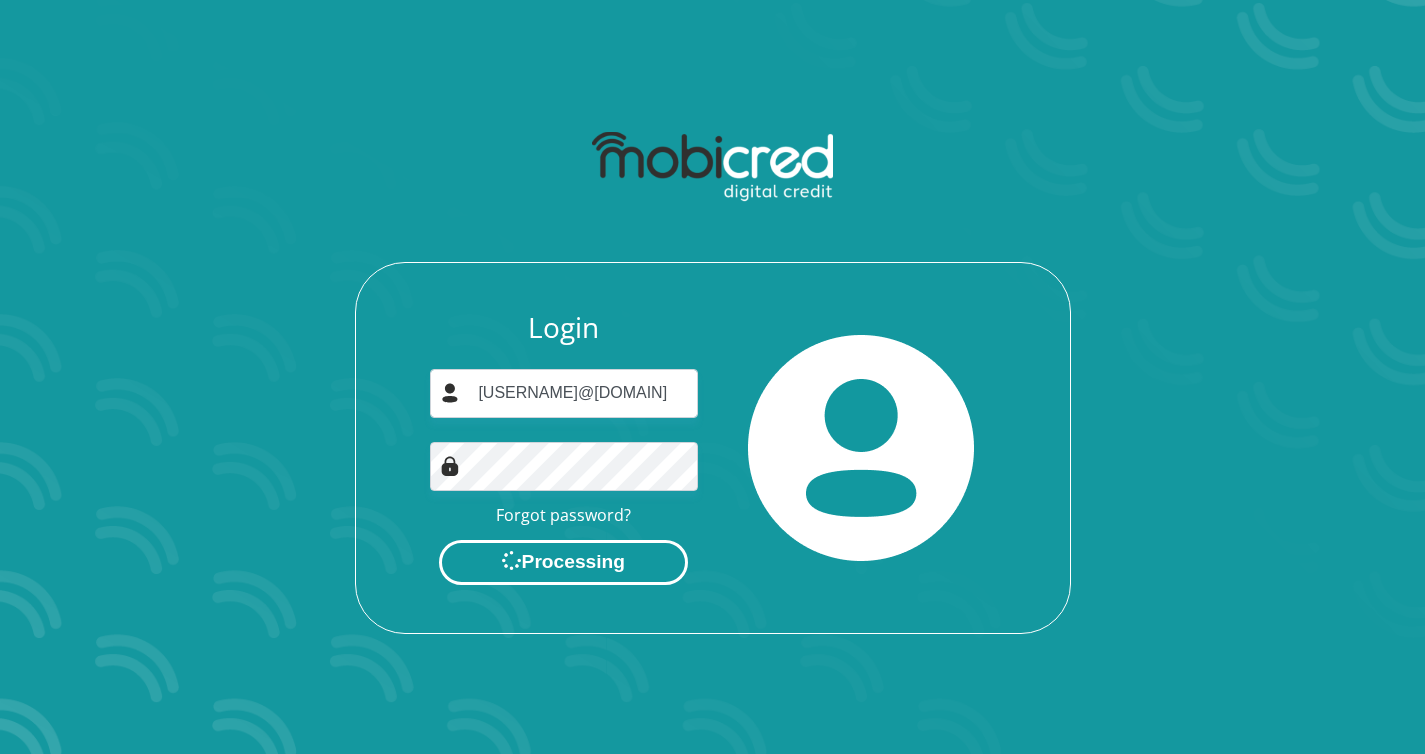 scroll, scrollTop: 0, scrollLeft: 0, axis: both 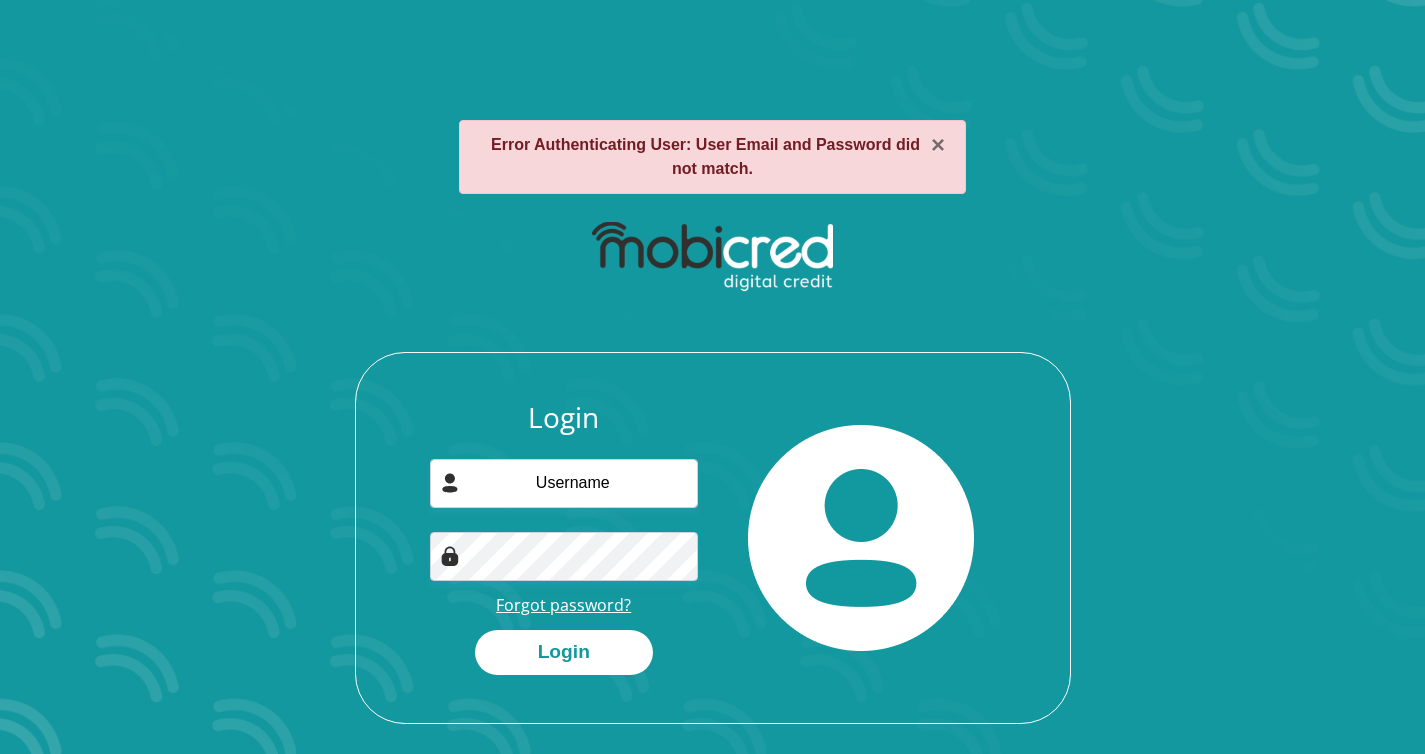 click on "Forgot password?" at bounding box center [563, 605] 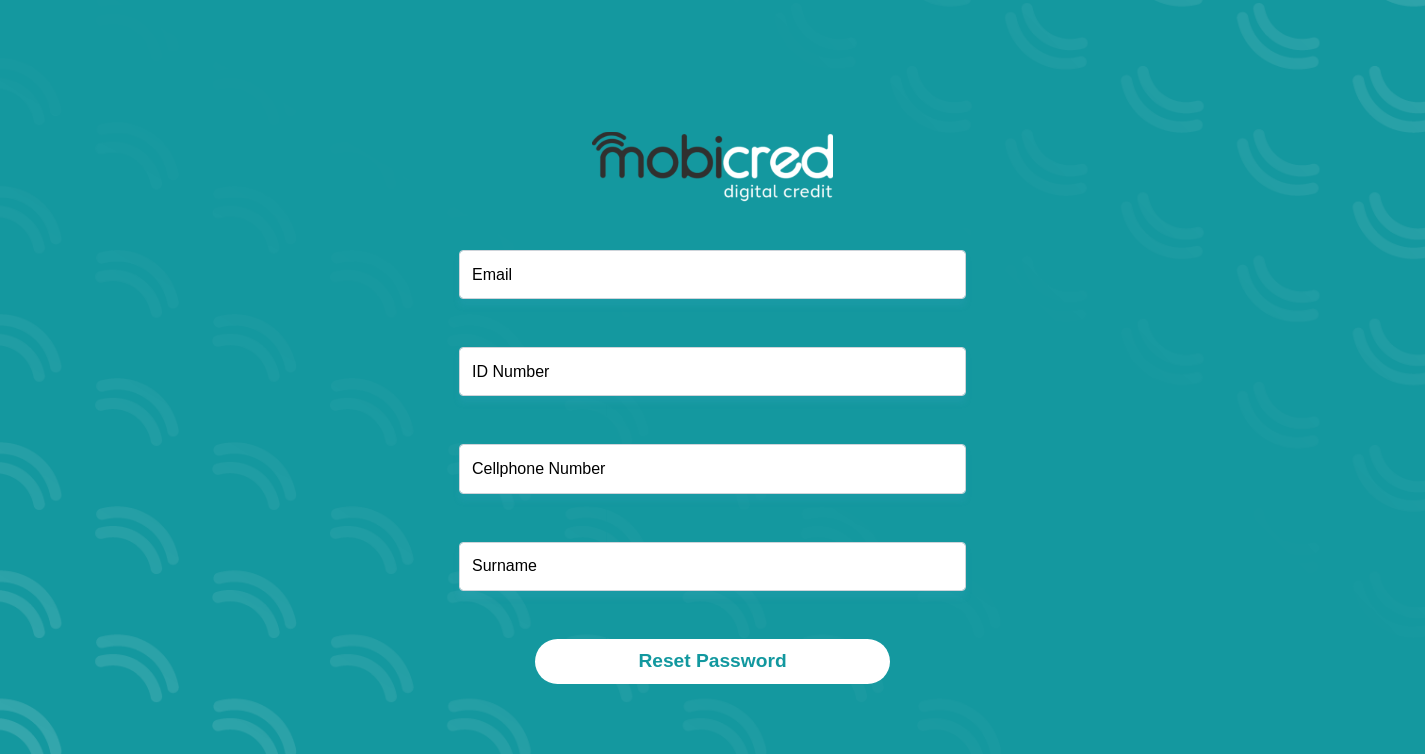 scroll, scrollTop: 0, scrollLeft: 0, axis: both 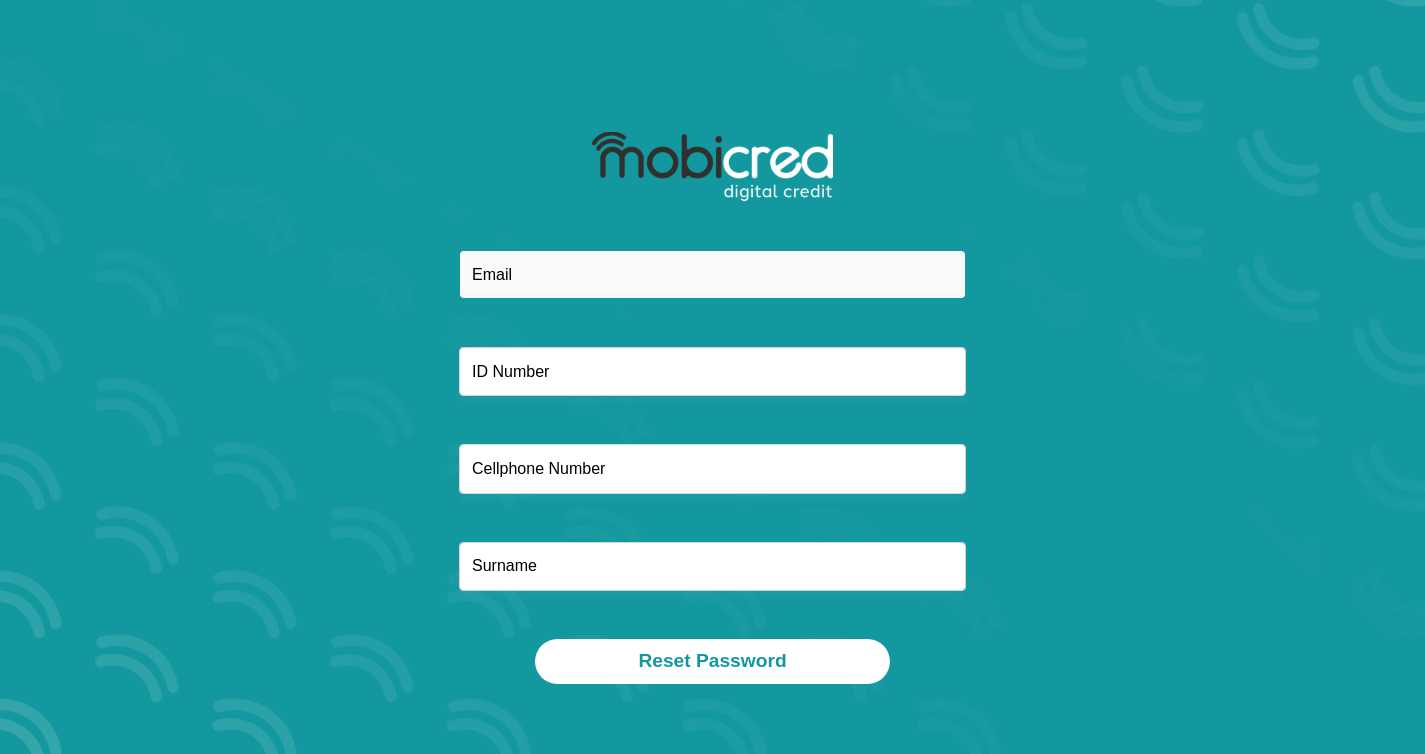 click at bounding box center [712, 274] 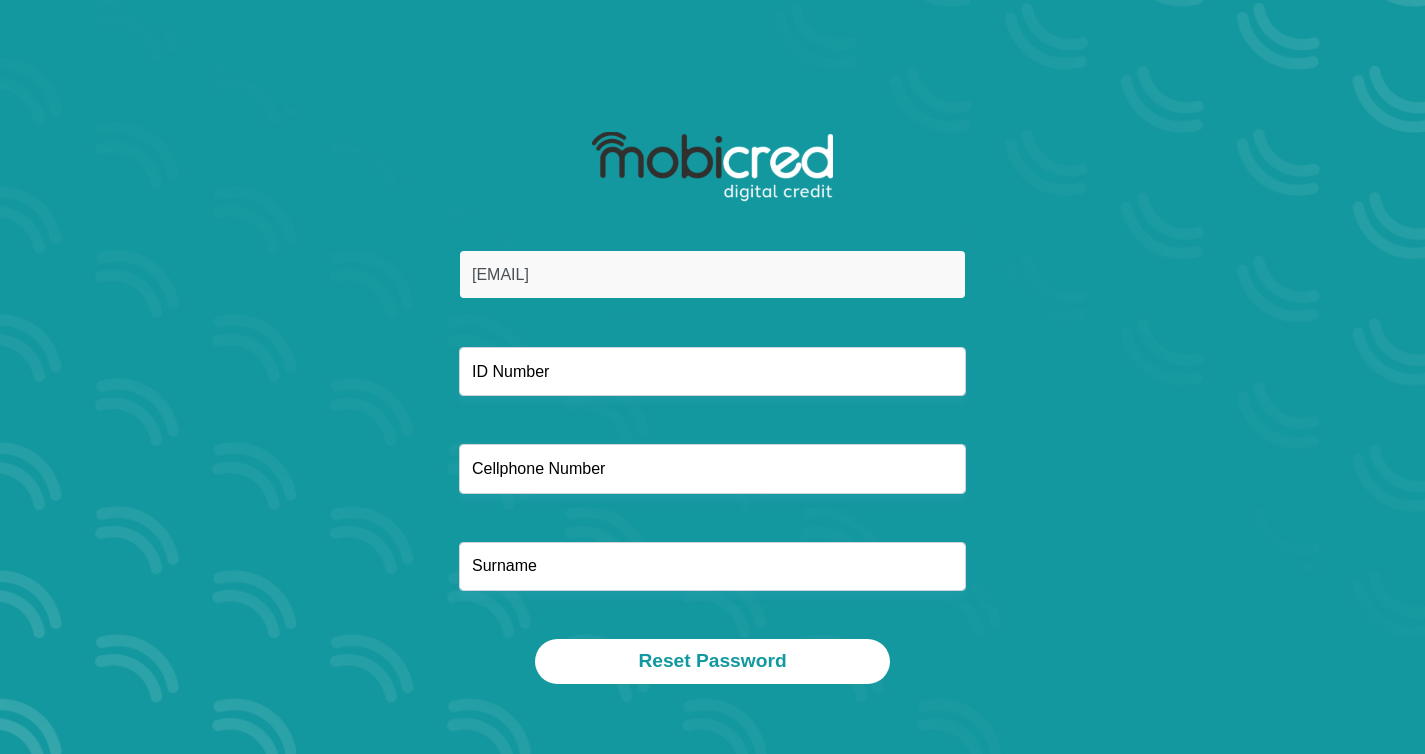 type on "0715499443" 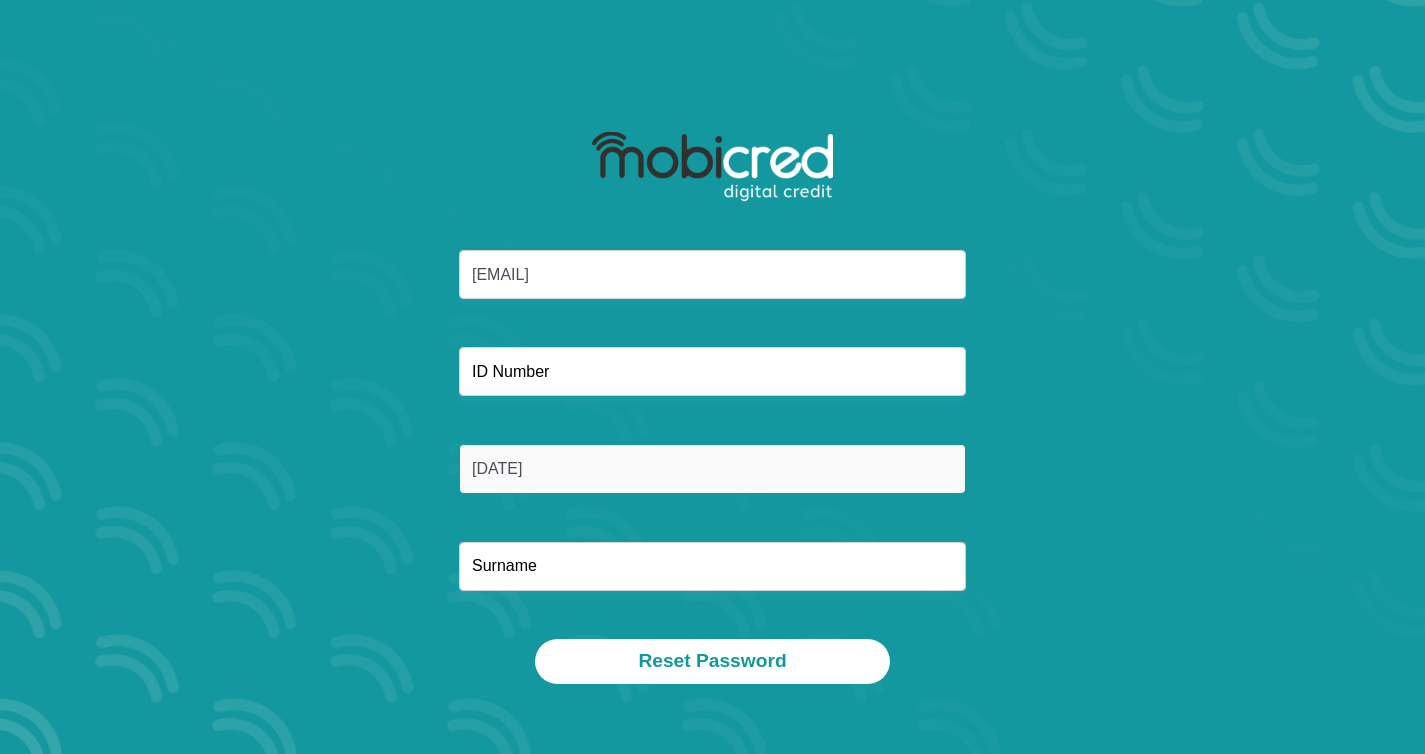 type on "Ryan" 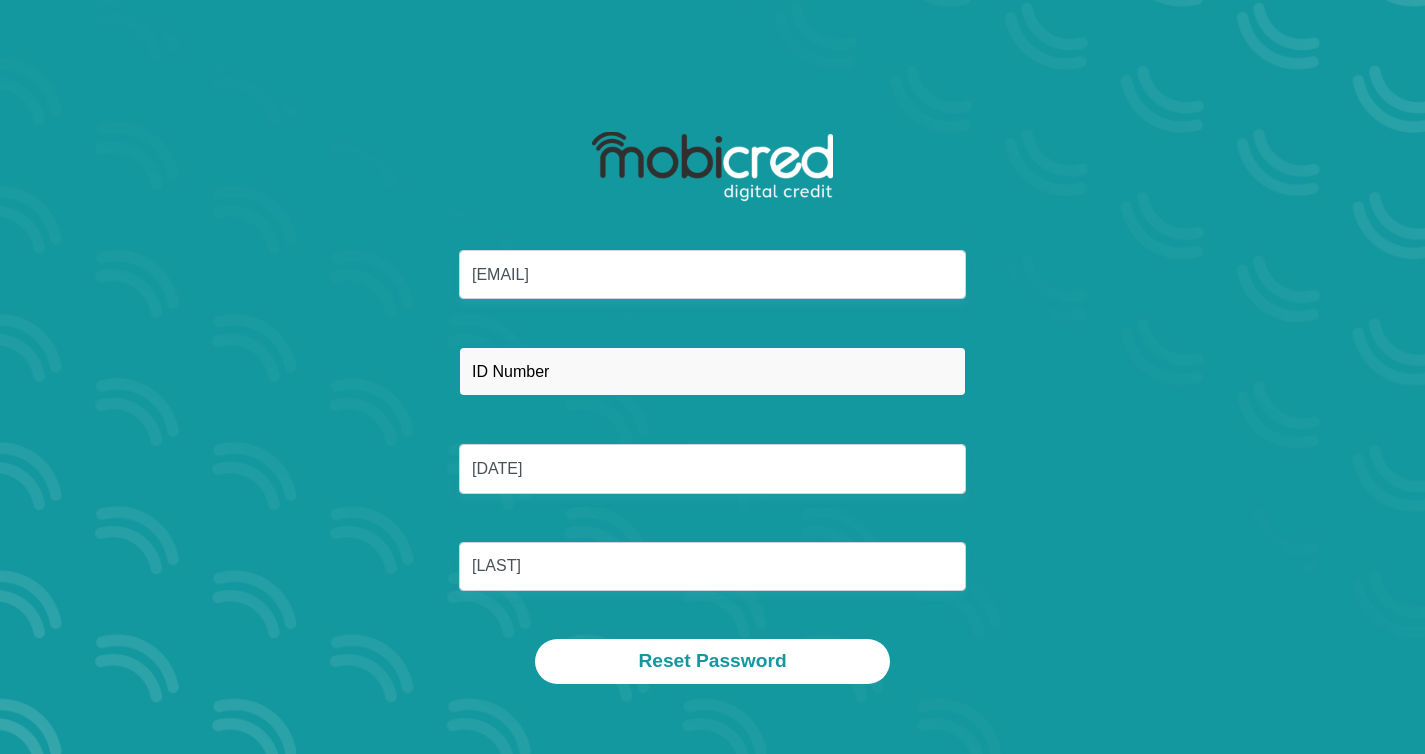 click at bounding box center [712, 371] 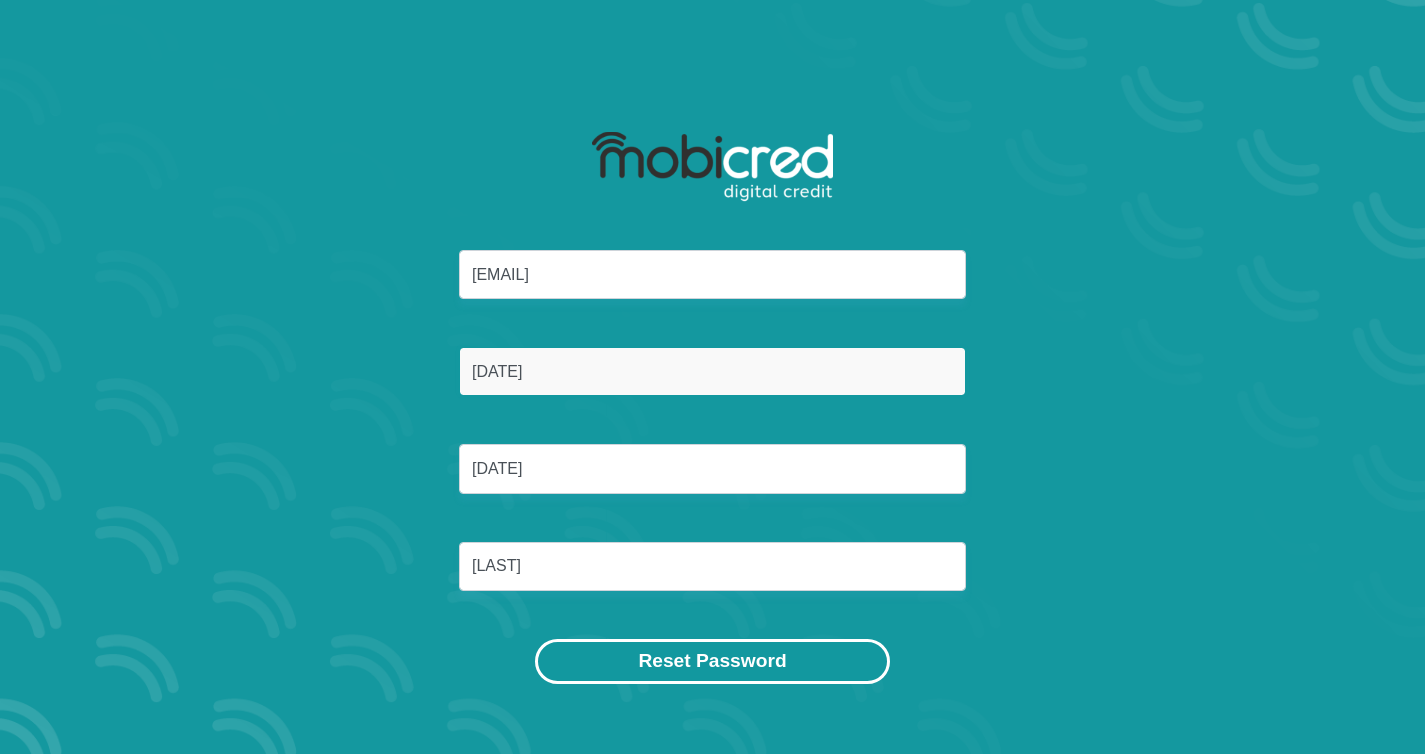 type on "9112170116085" 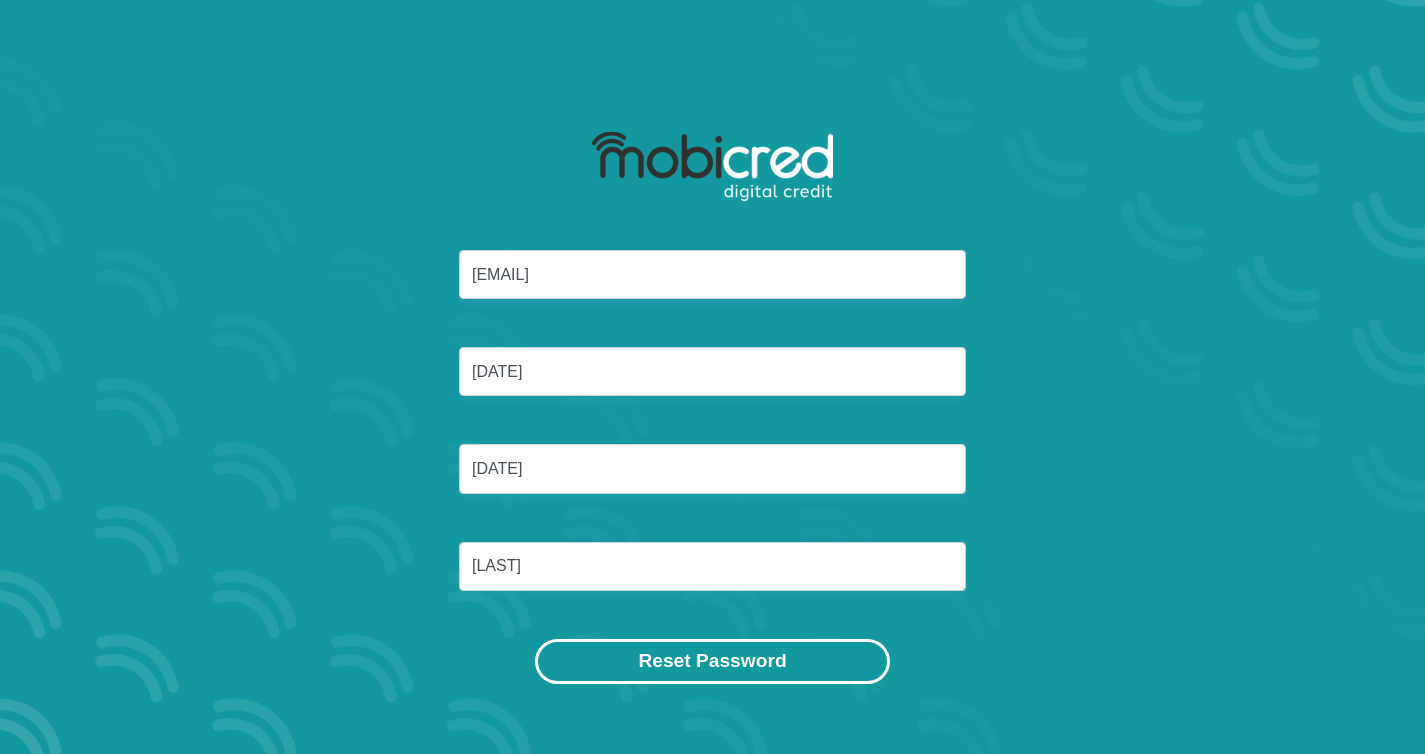 click on "Reset Password" at bounding box center [712, 661] 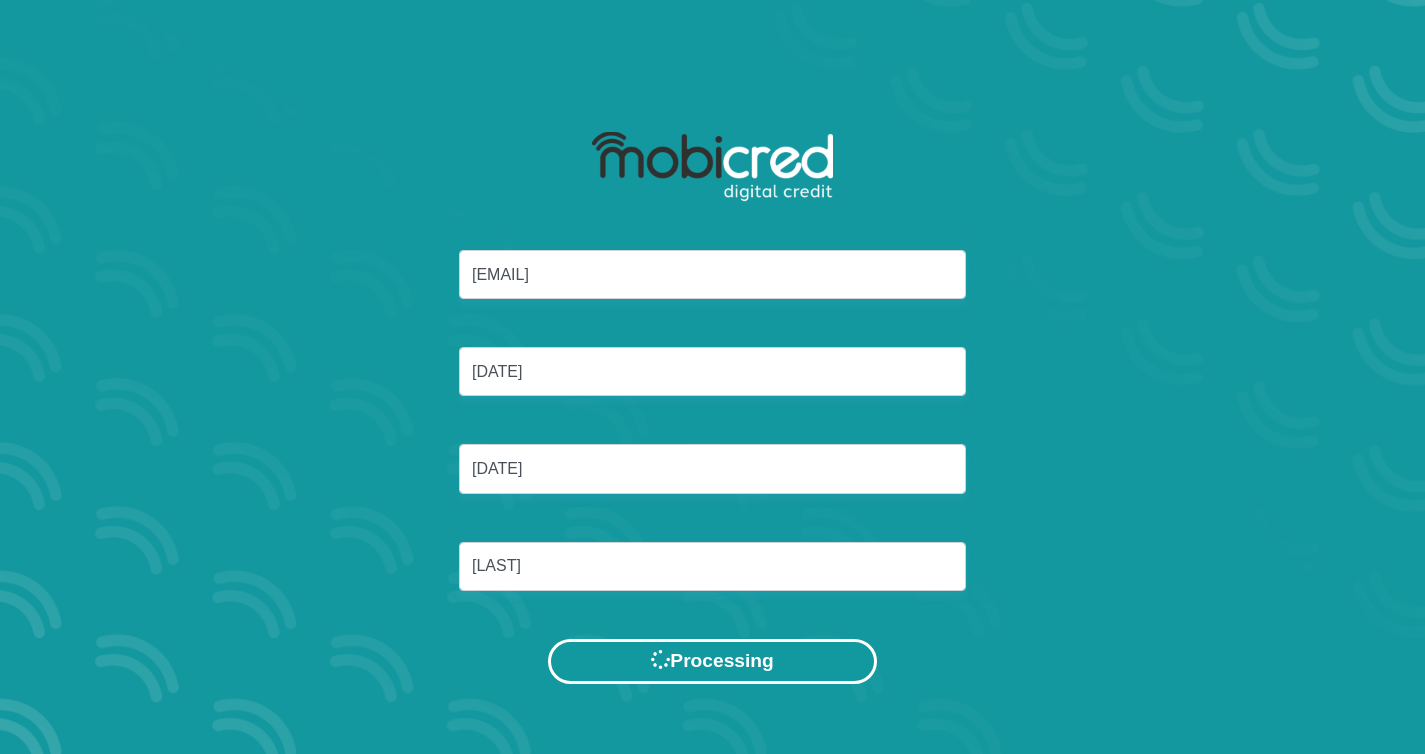 scroll, scrollTop: 0, scrollLeft: 0, axis: both 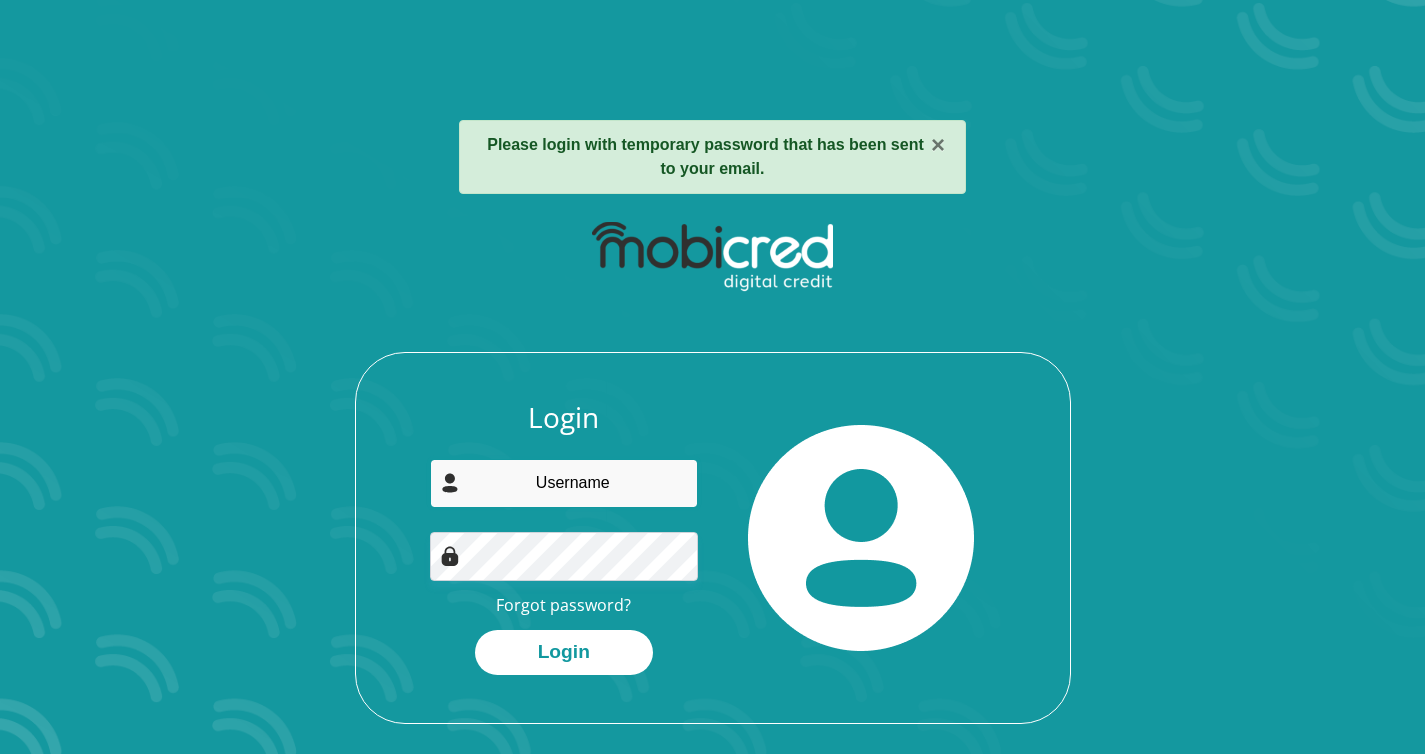 click at bounding box center [564, 483] 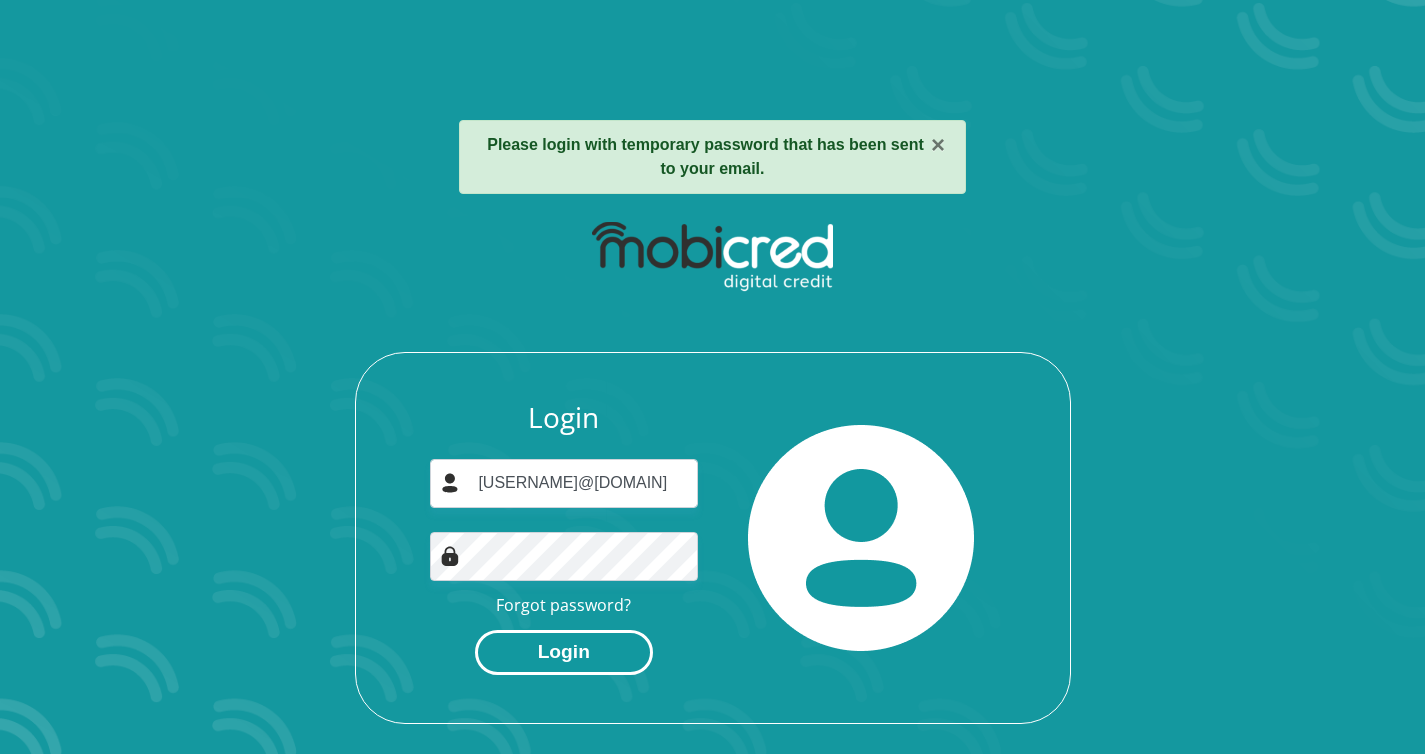 click on "Login" at bounding box center (564, 652) 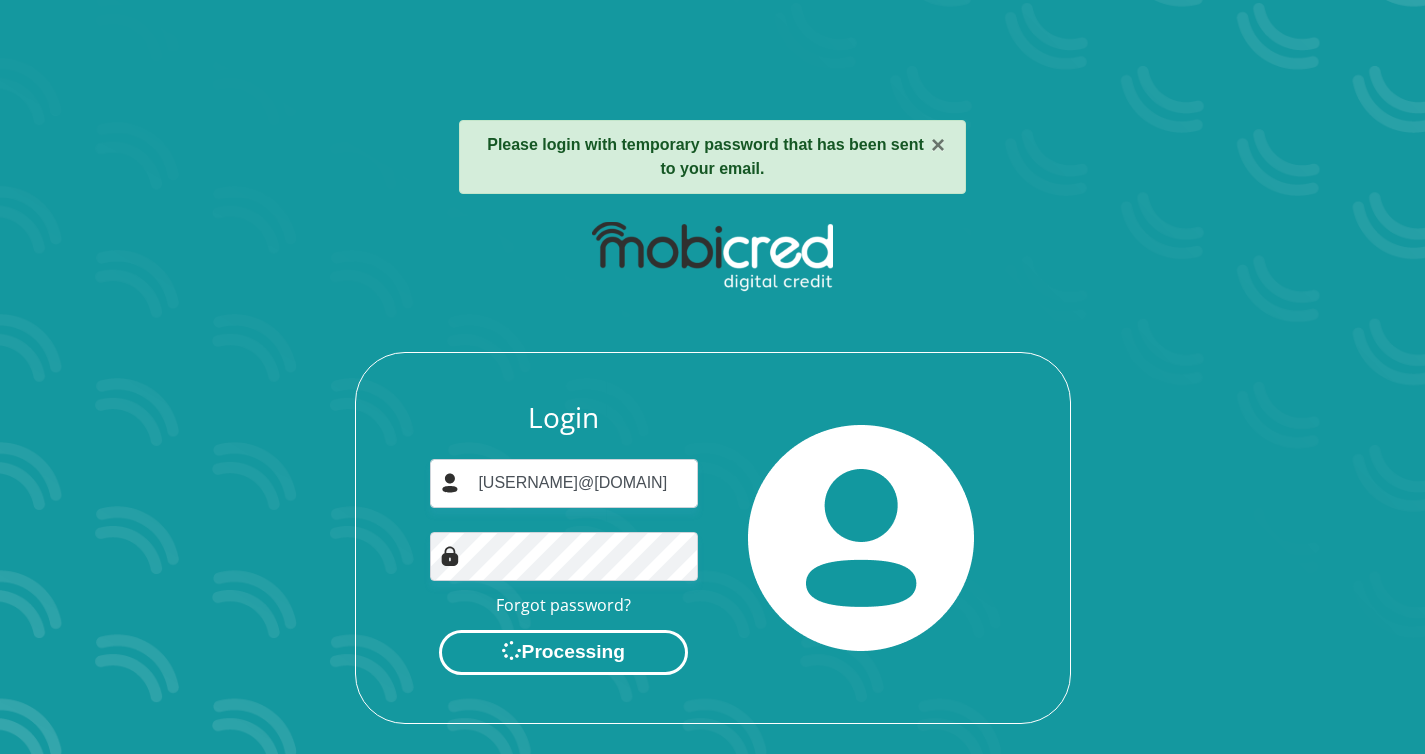 scroll, scrollTop: 0, scrollLeft: 0, axis: both 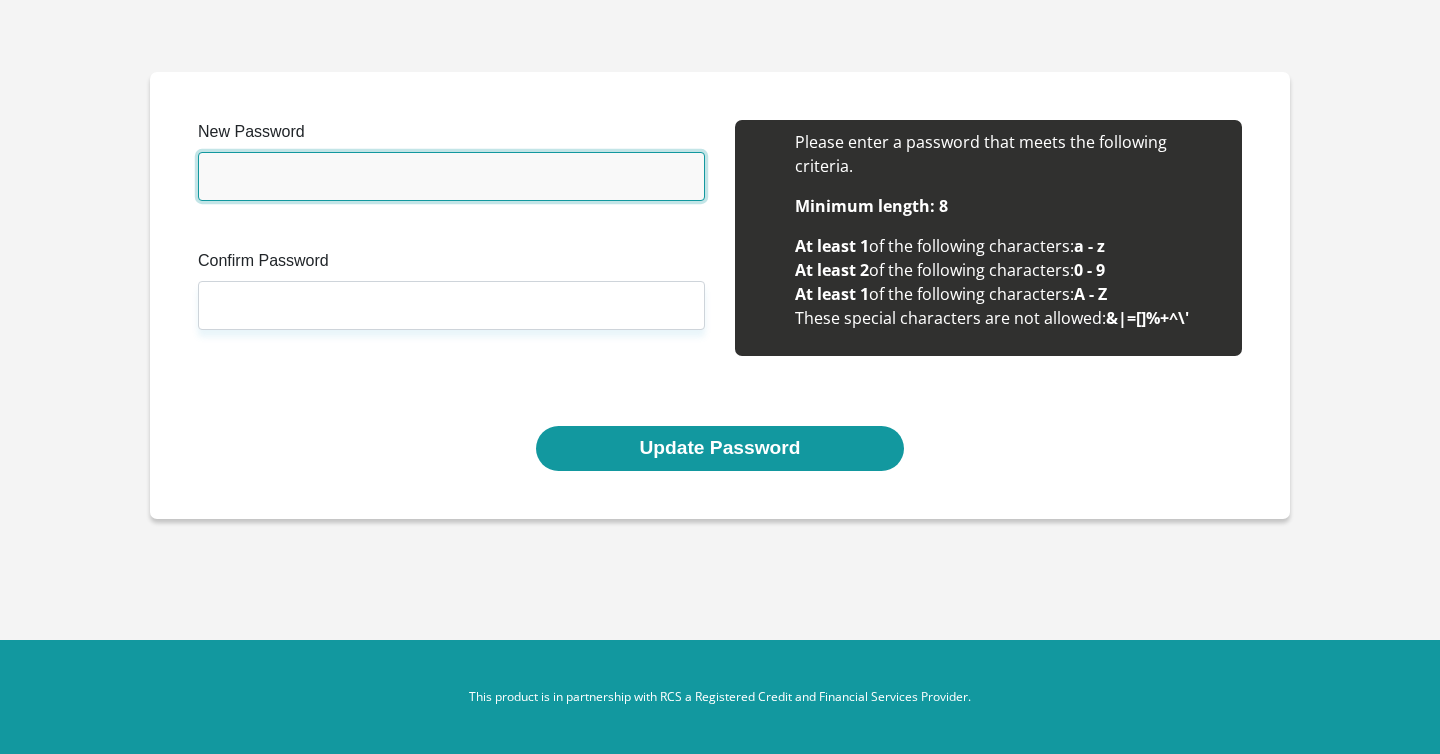 click on "New Password" at bounding box center [451, 176] 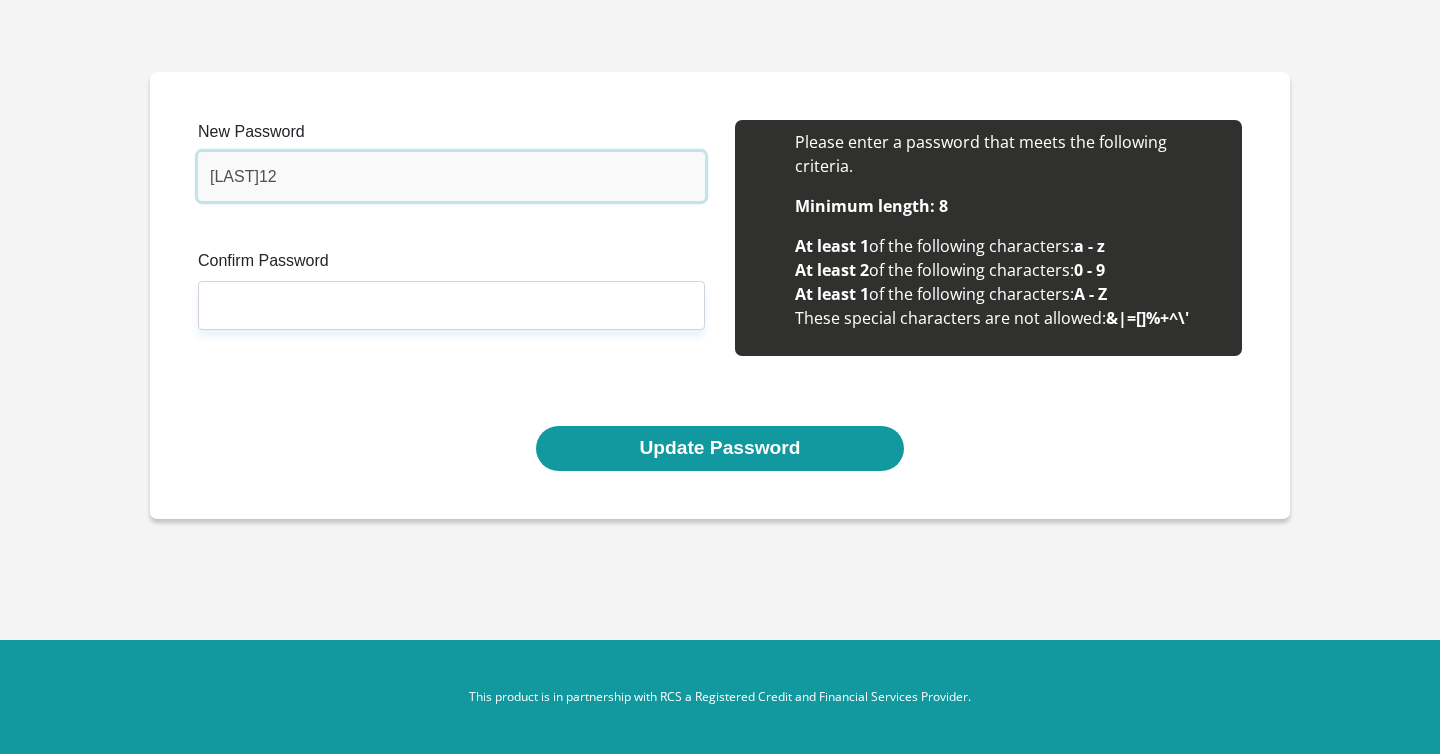 type on "[LAST]12" 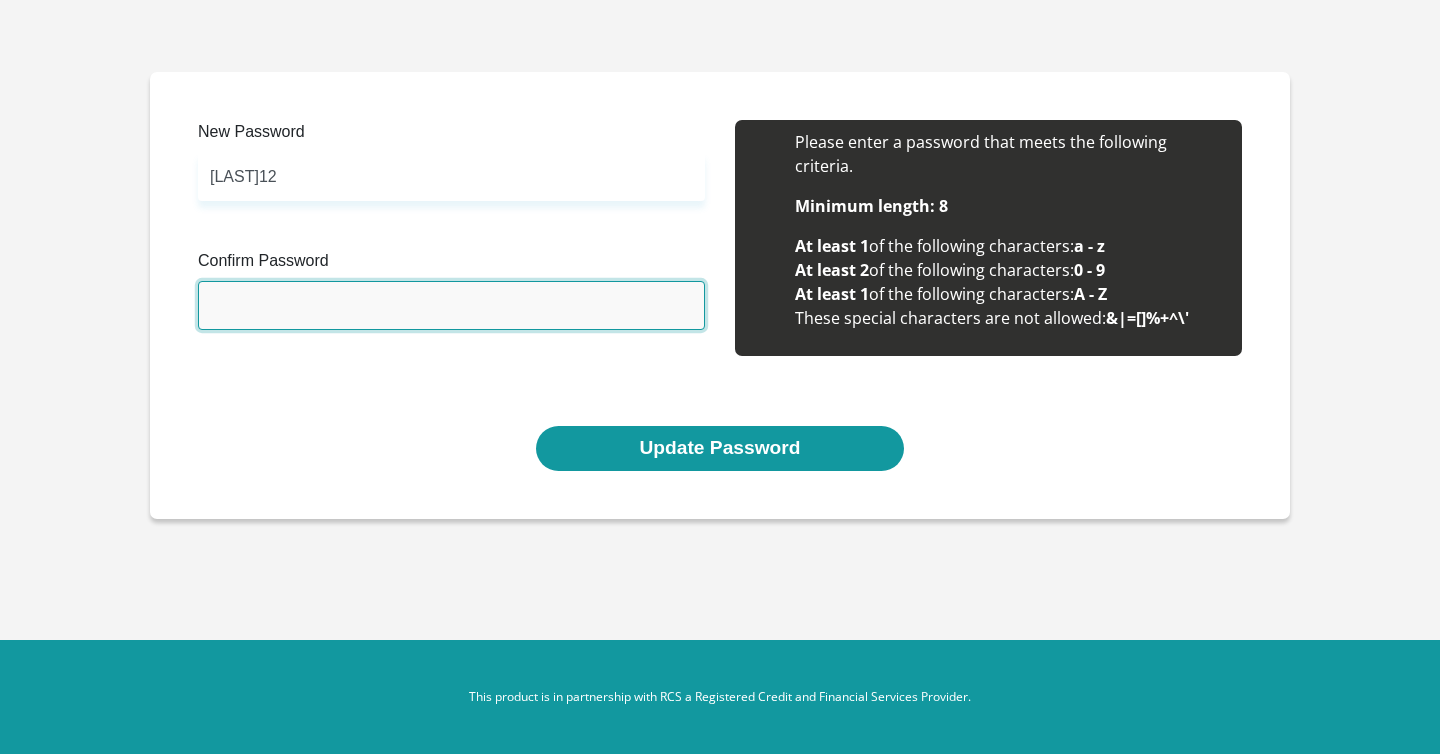 click on "Confirm Password" at bounding box center (451, 305) 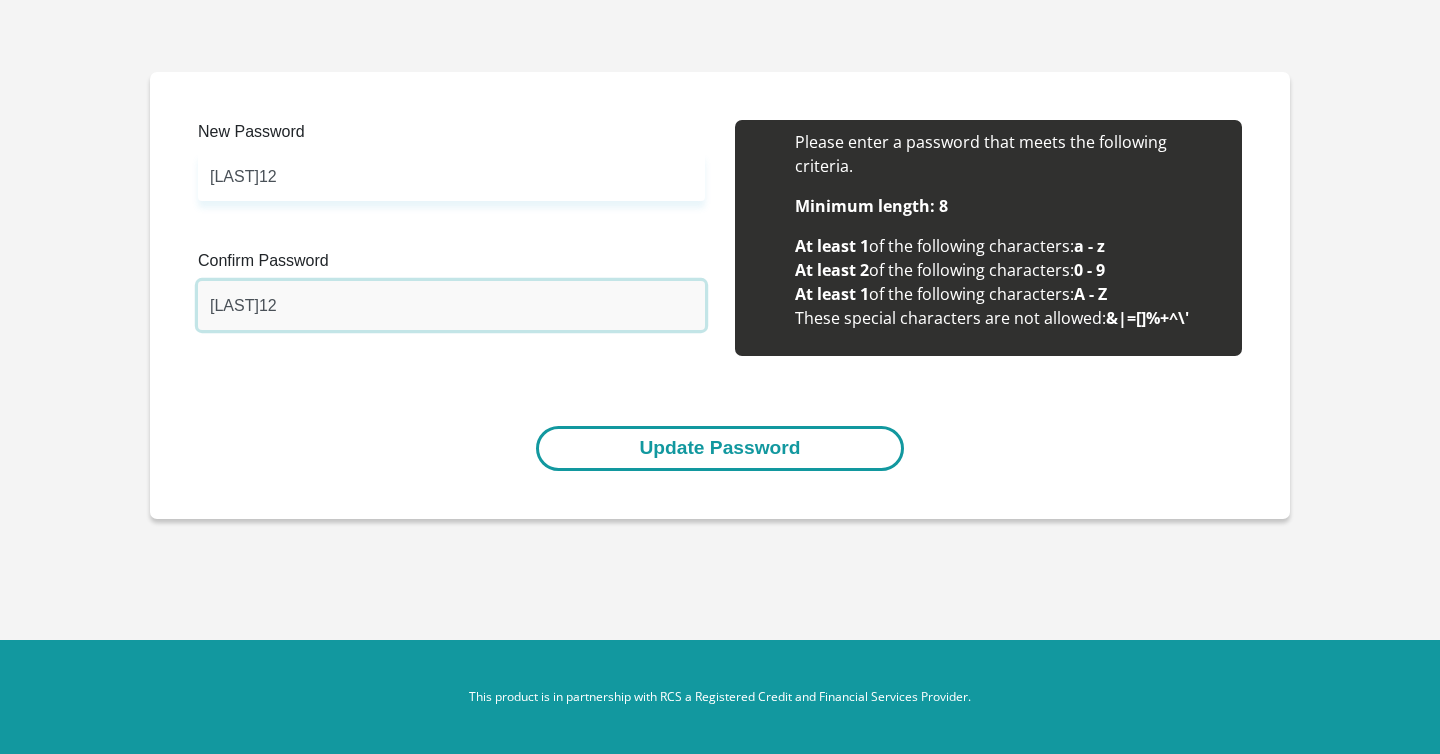 type on "[LAST]12" 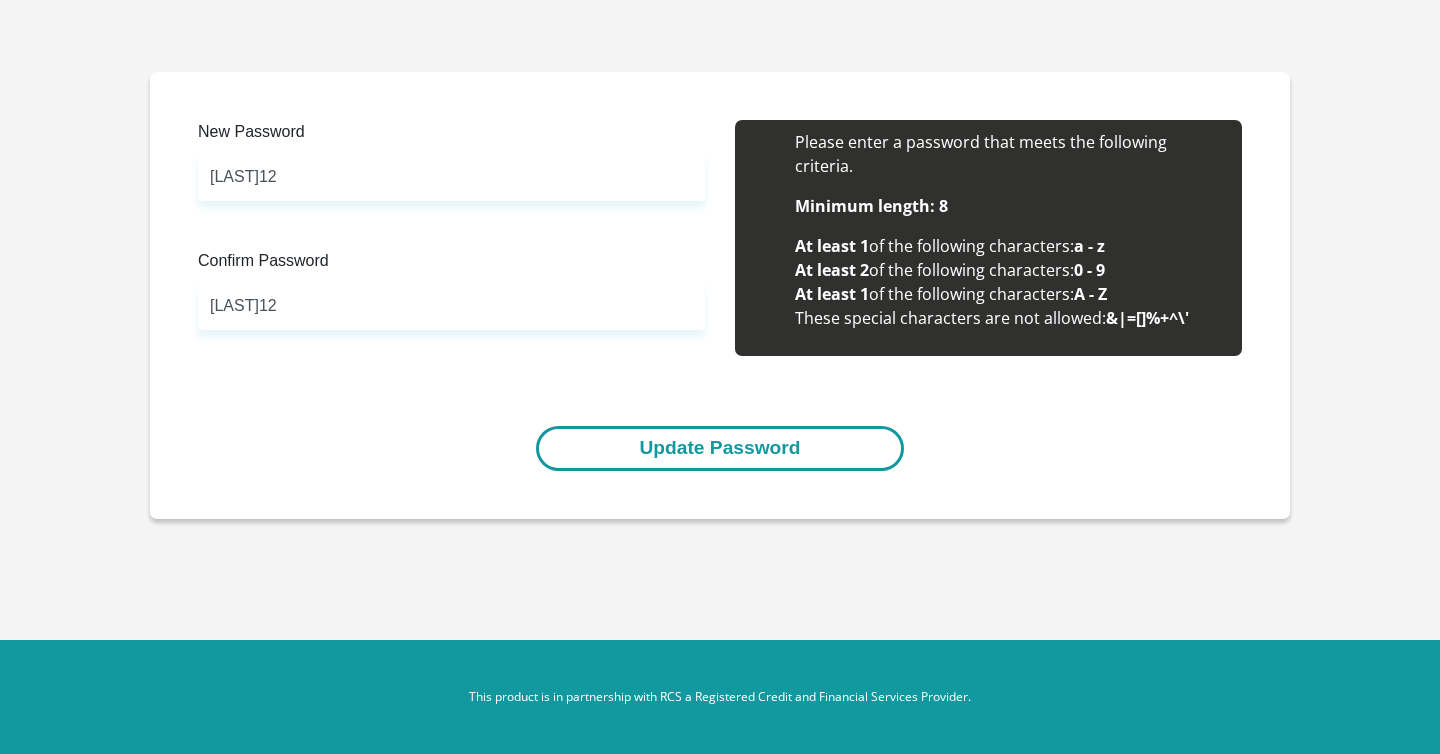 click on "Update Password" at bounding box center (719, 448) 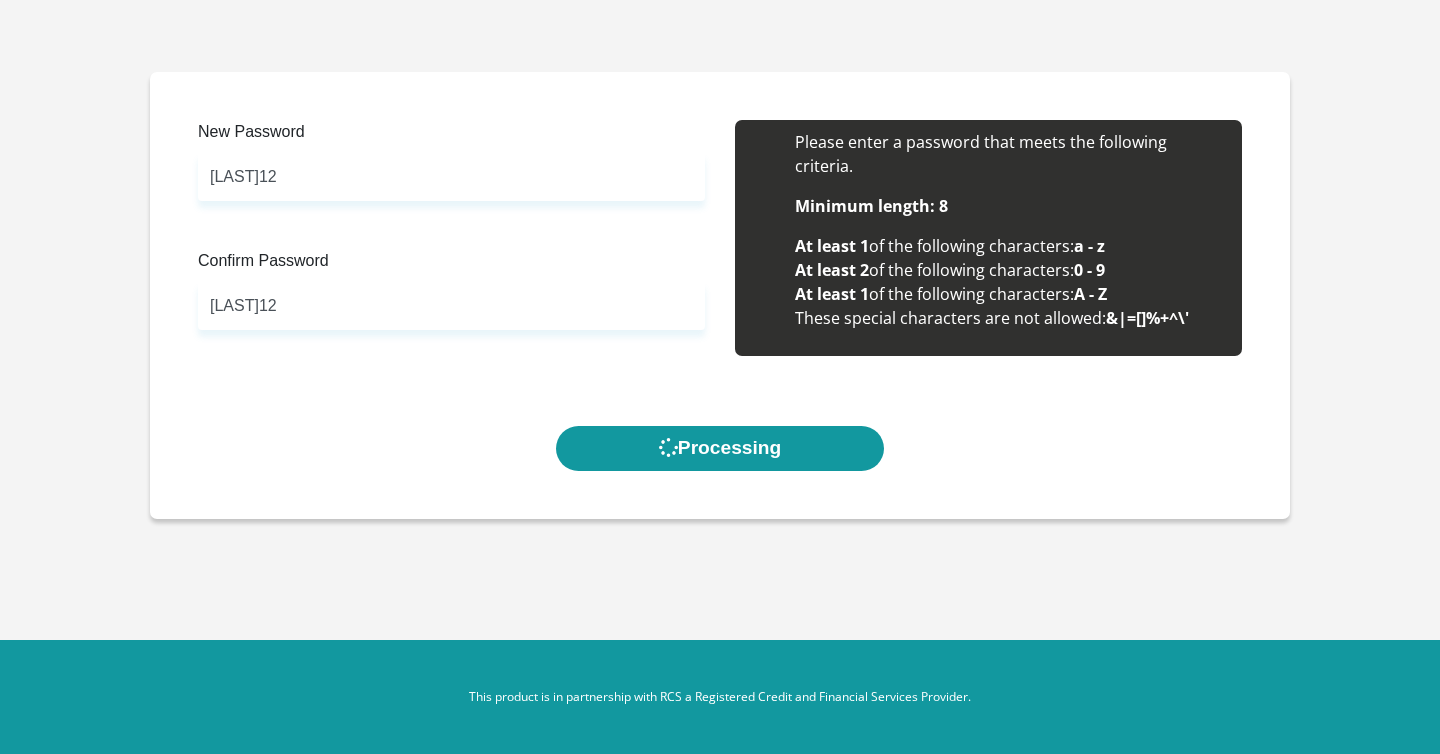 scroll, scrollTop: 0, scrollLeft: 0, axis: both 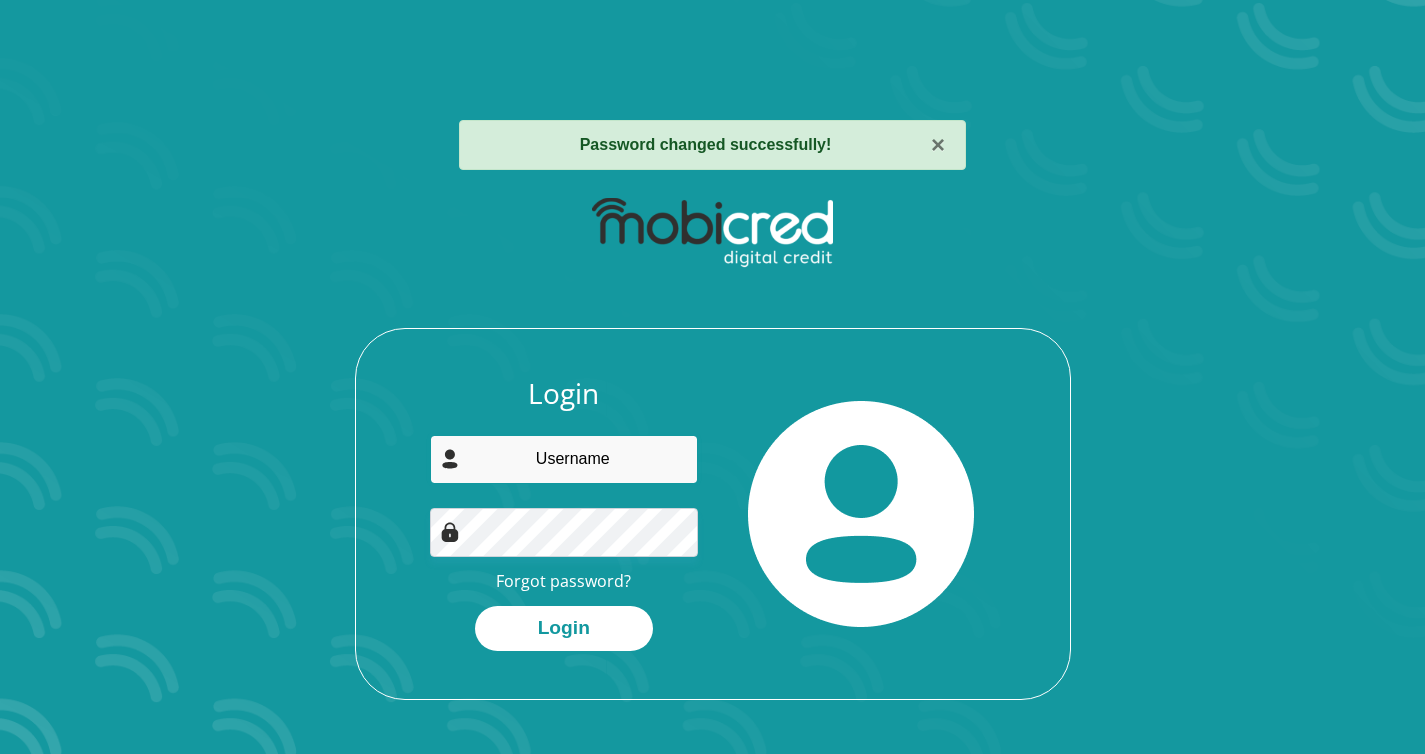 click at bounding box center (564, 459) 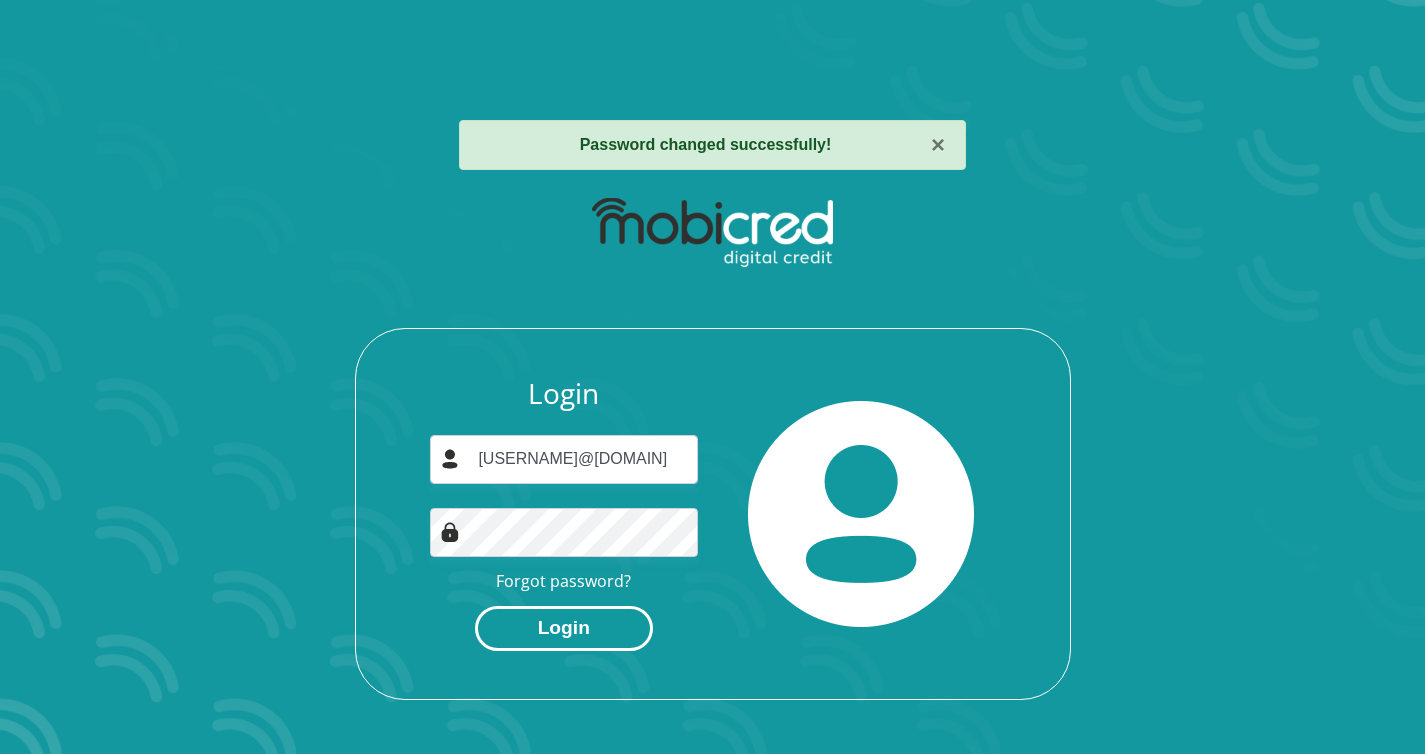 click on "Login" at bounding box center (564, 628) 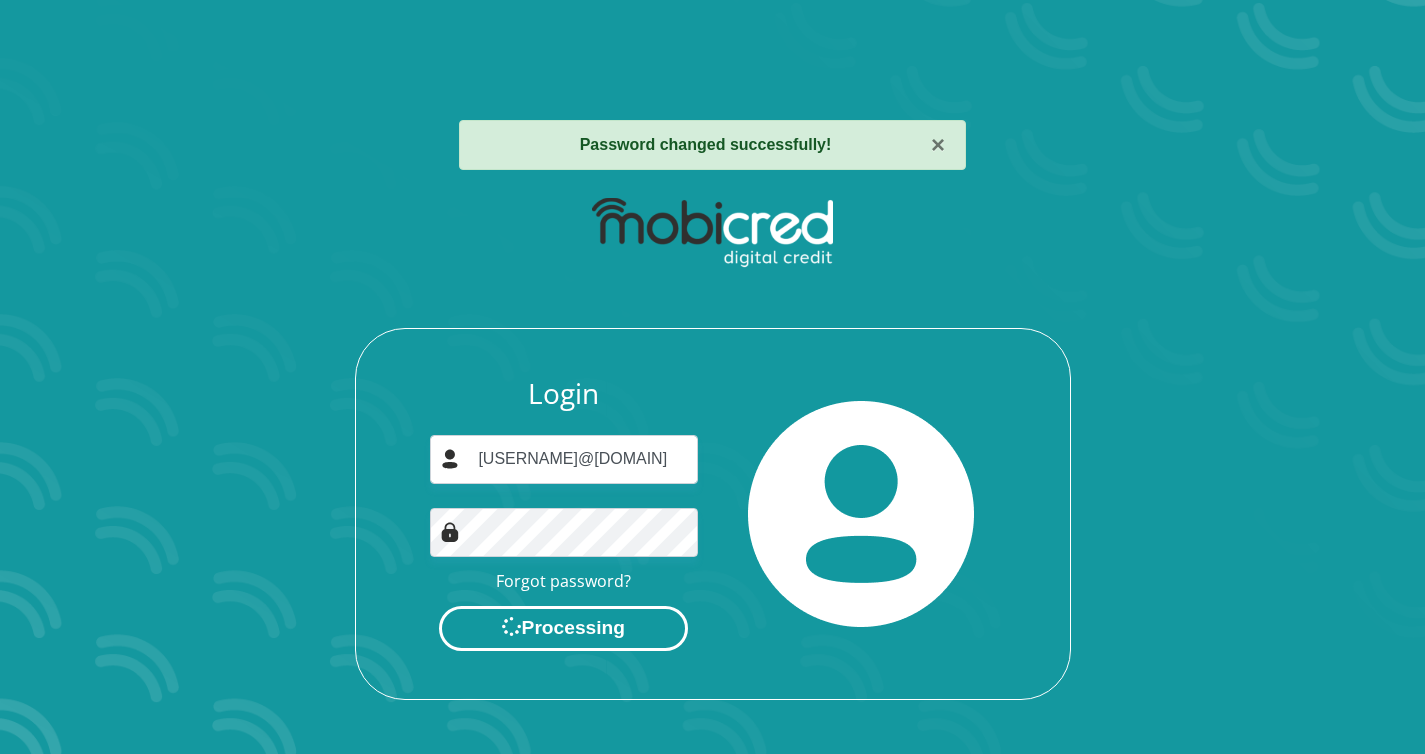 scroll, scrollTop: 0, scrollLeft: 0, axis: both 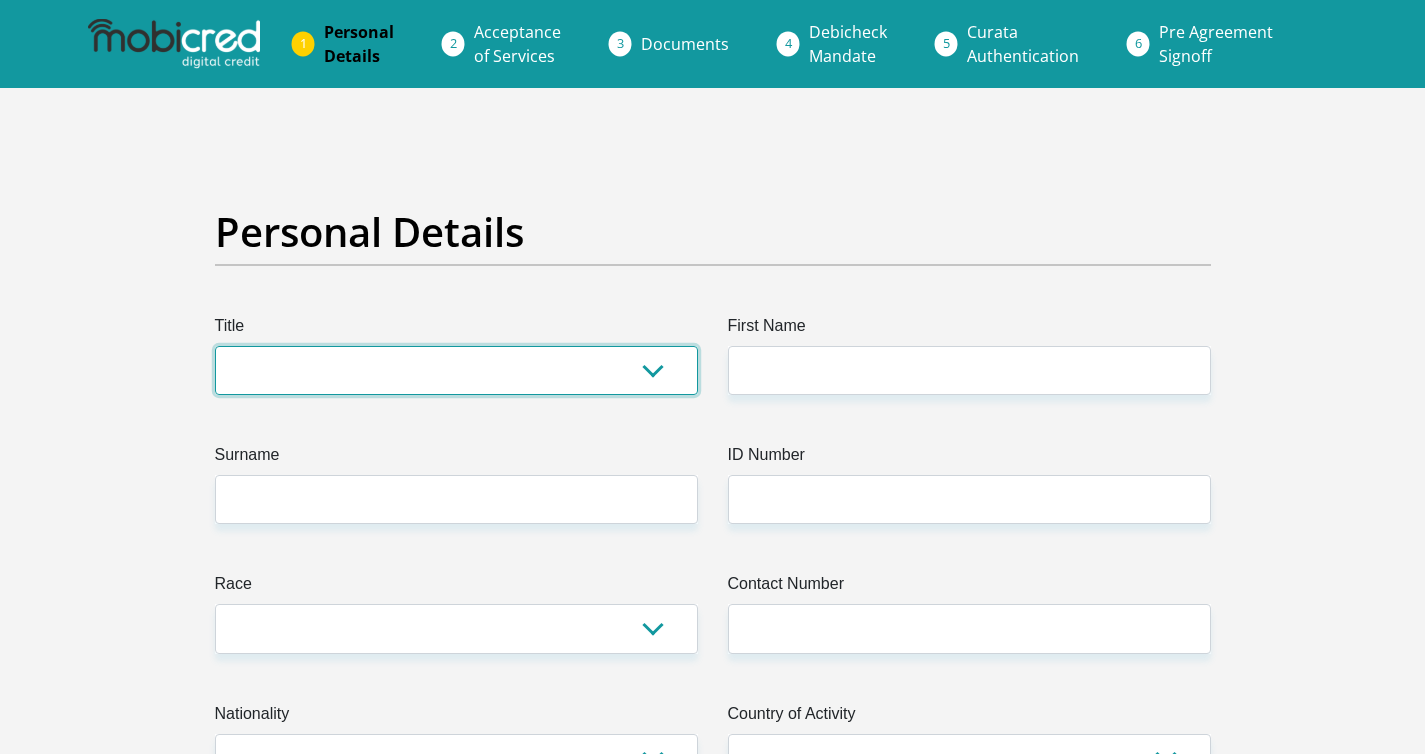 click on "Mr
Ms
Mrs
Dr
Other" at bounding box center (456, 370) 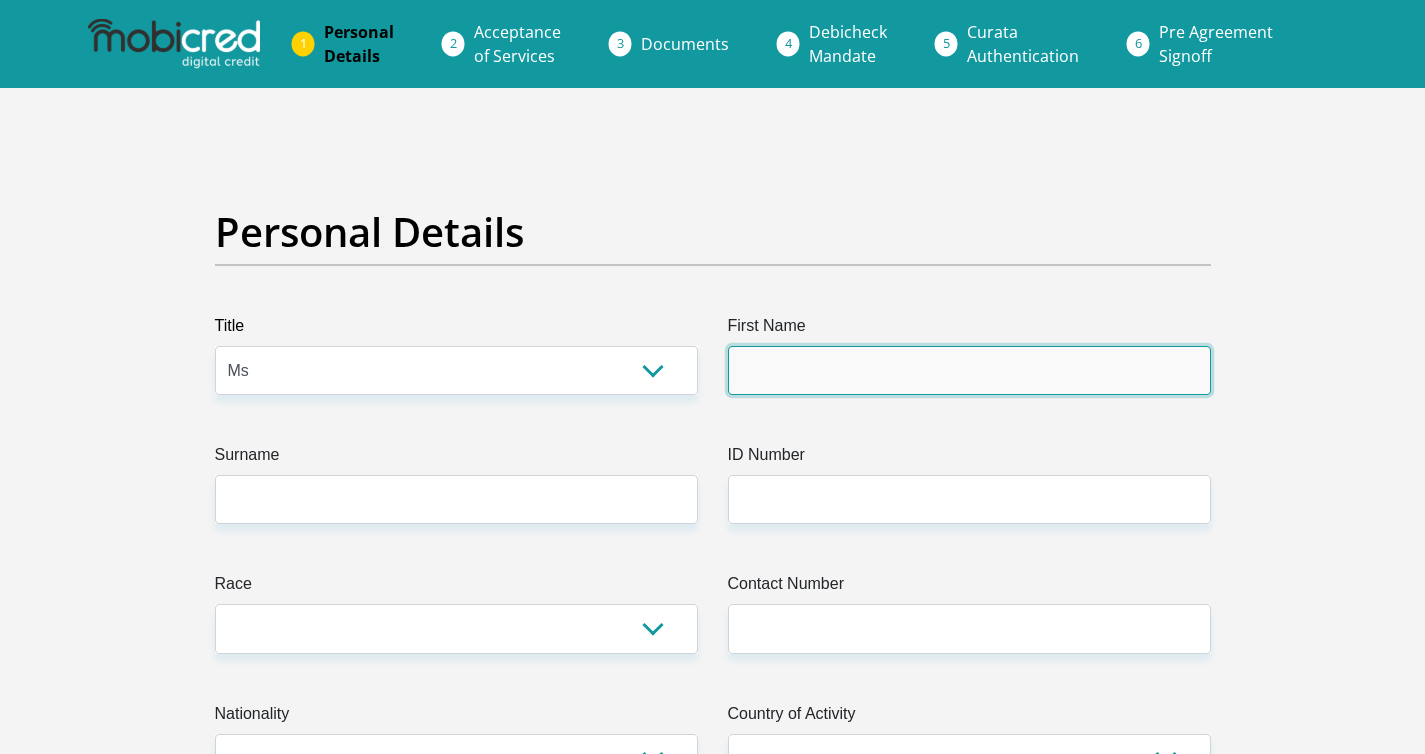 click on "First Name" at bounding box center (969, 370) 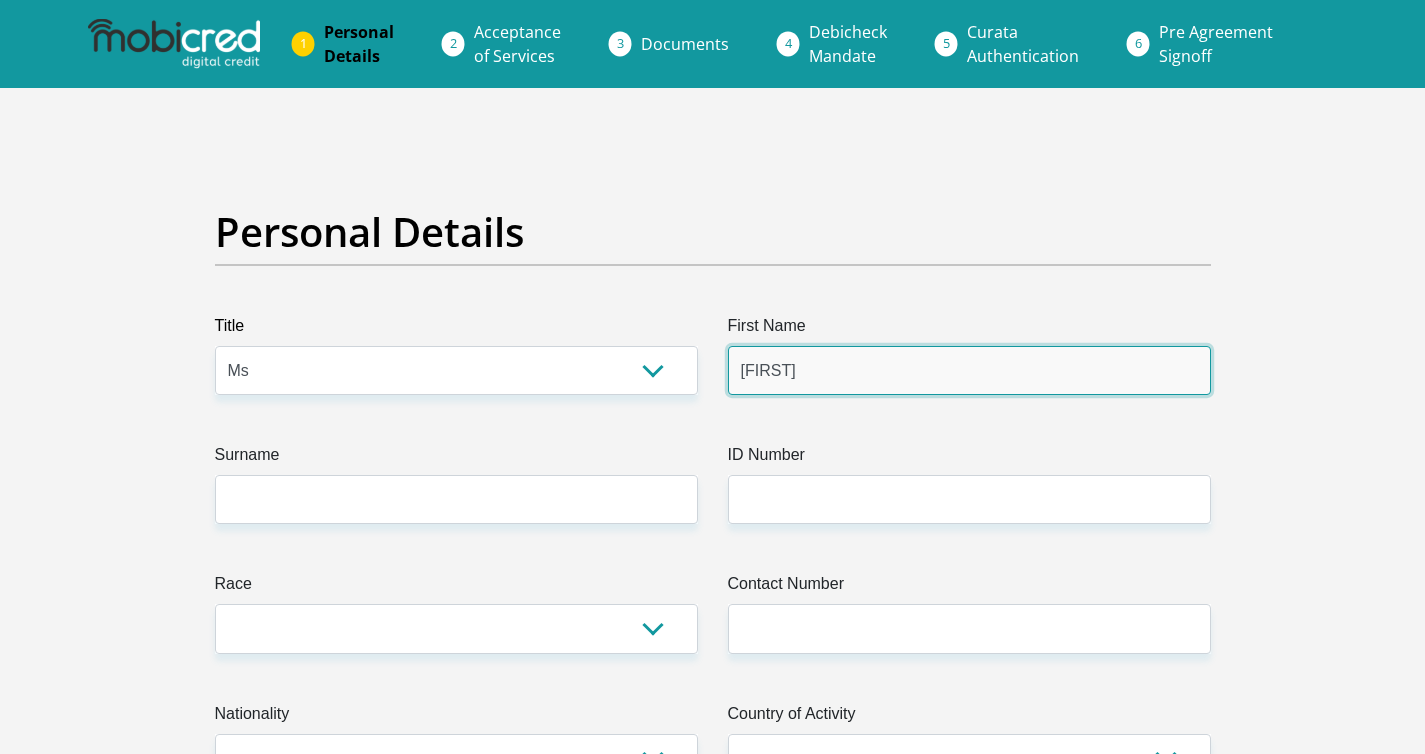 type on "Ryan" 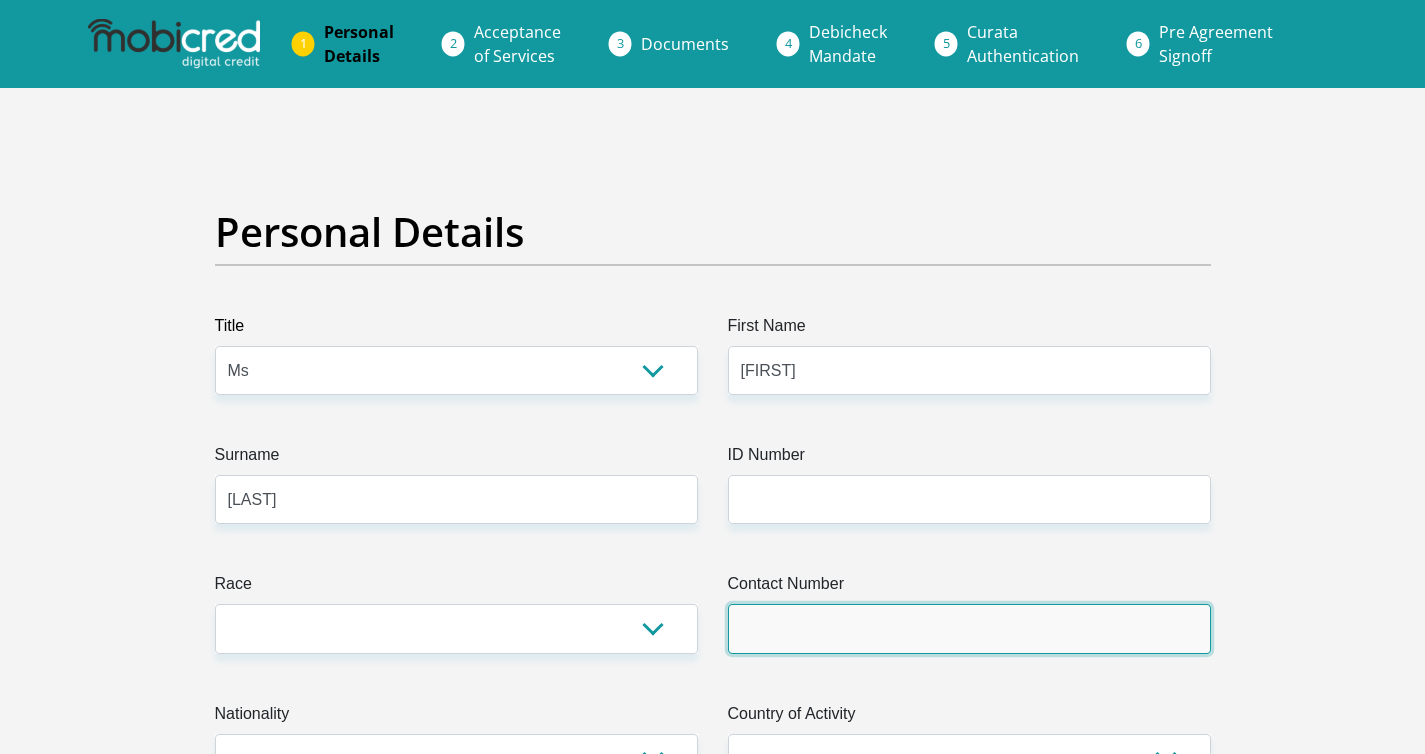 type on "0715499443" 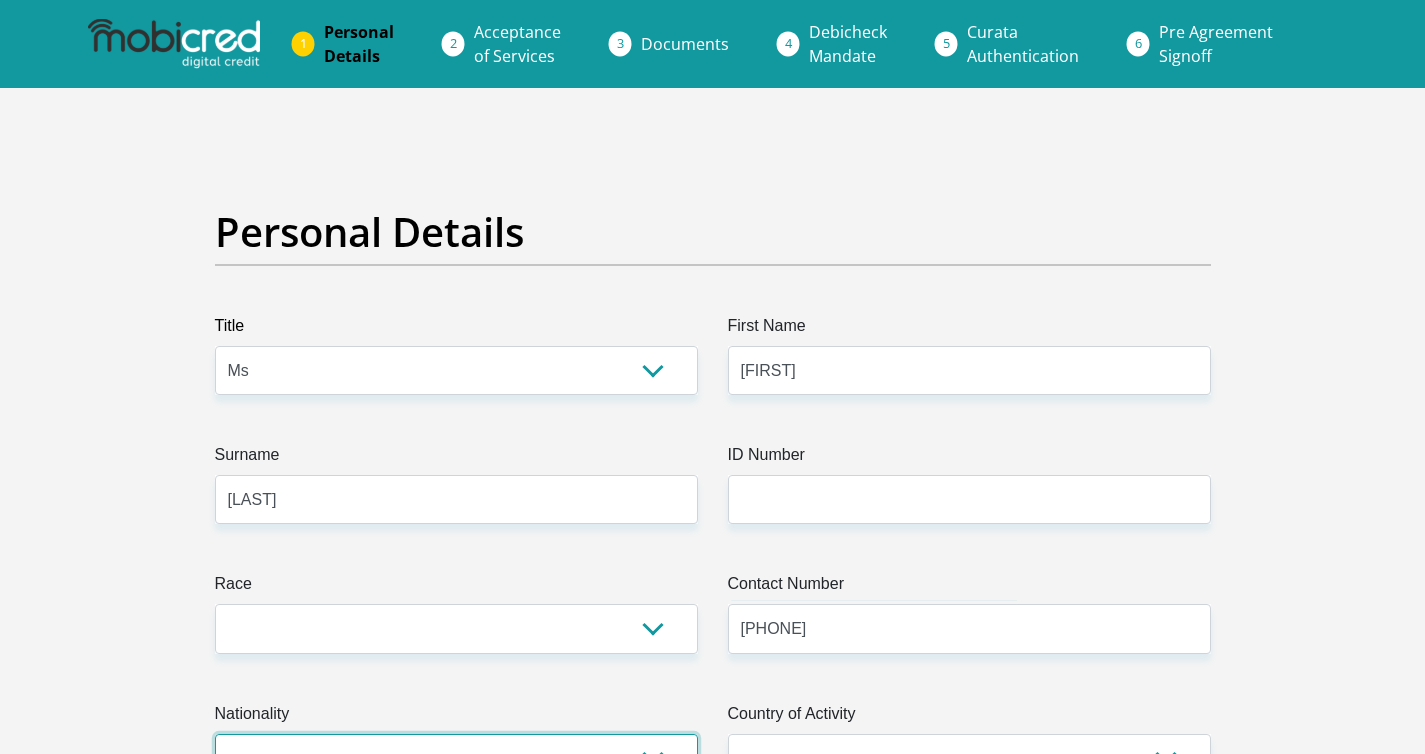 select on "ZAF" 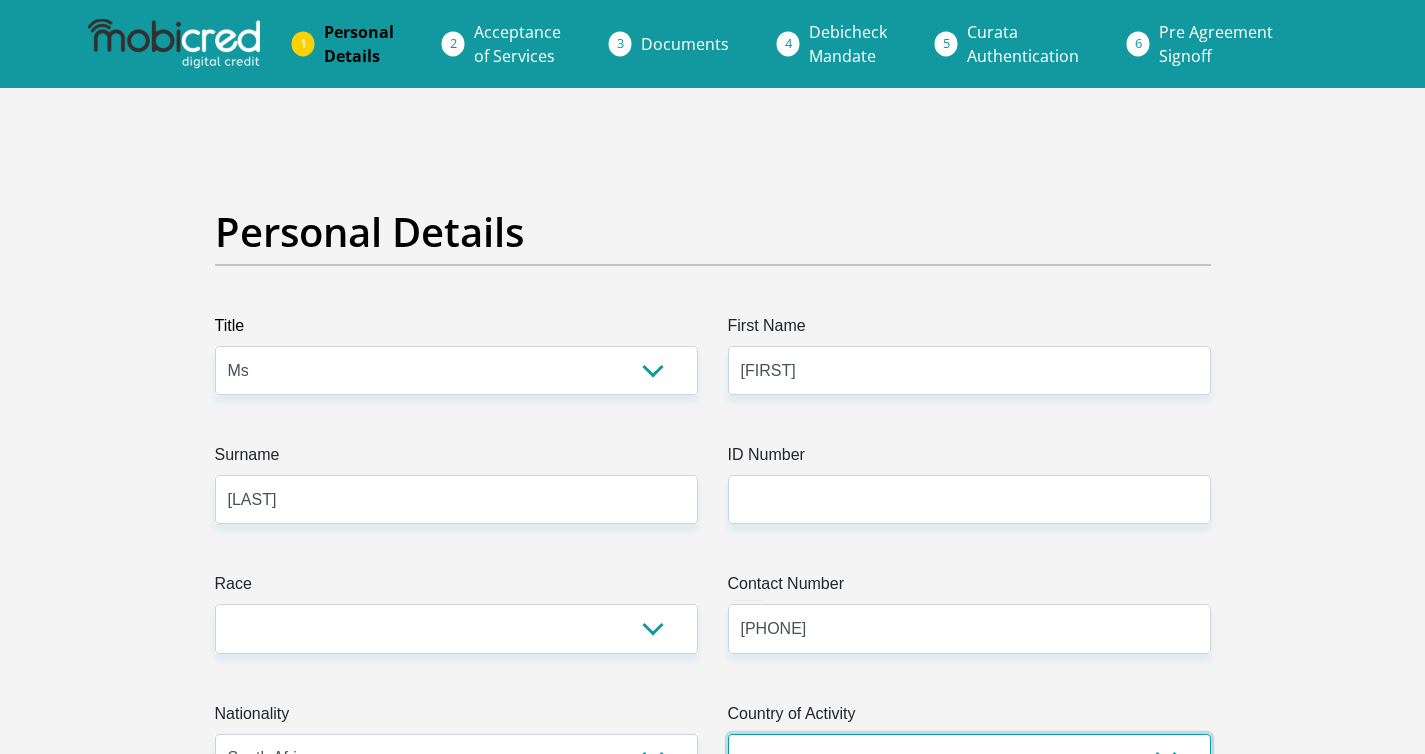 select on "ZAF" 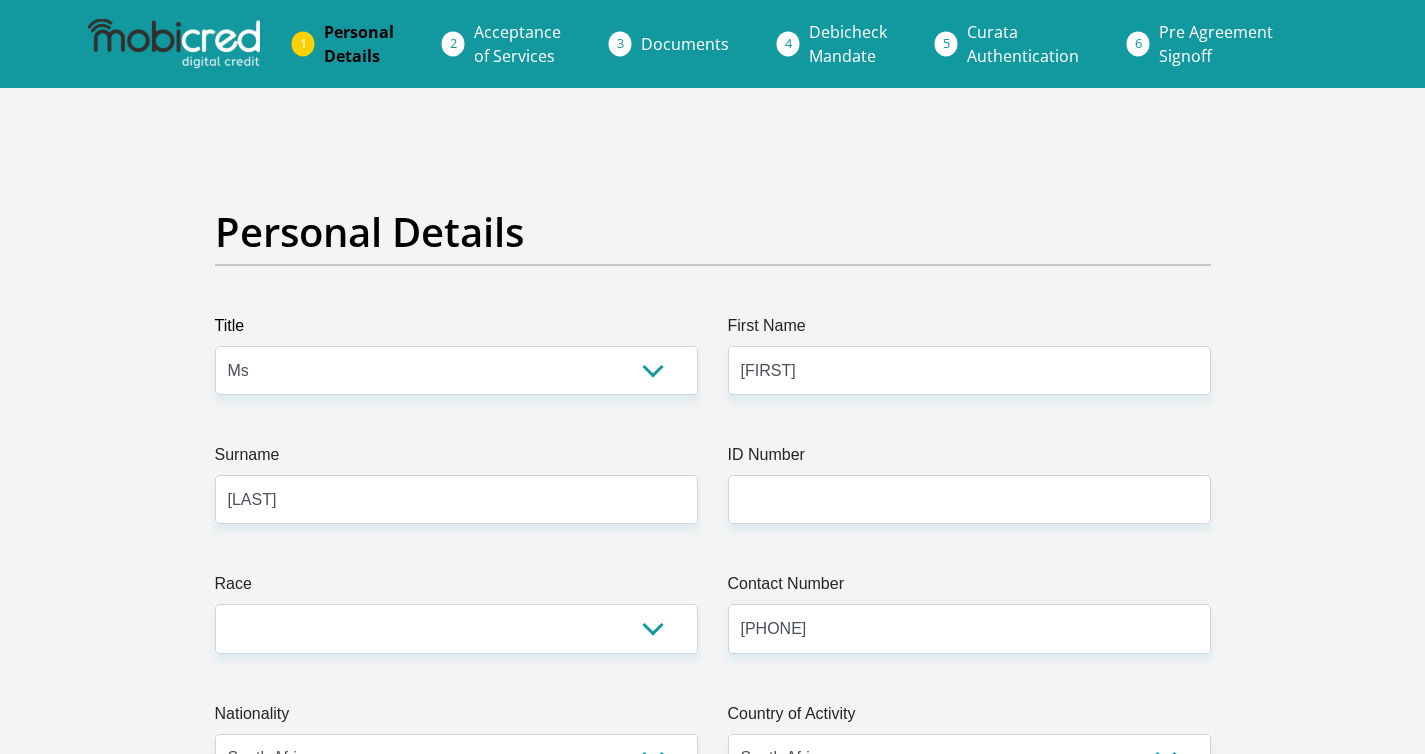 type on "59 Bamboesvlei Road, Ottery" 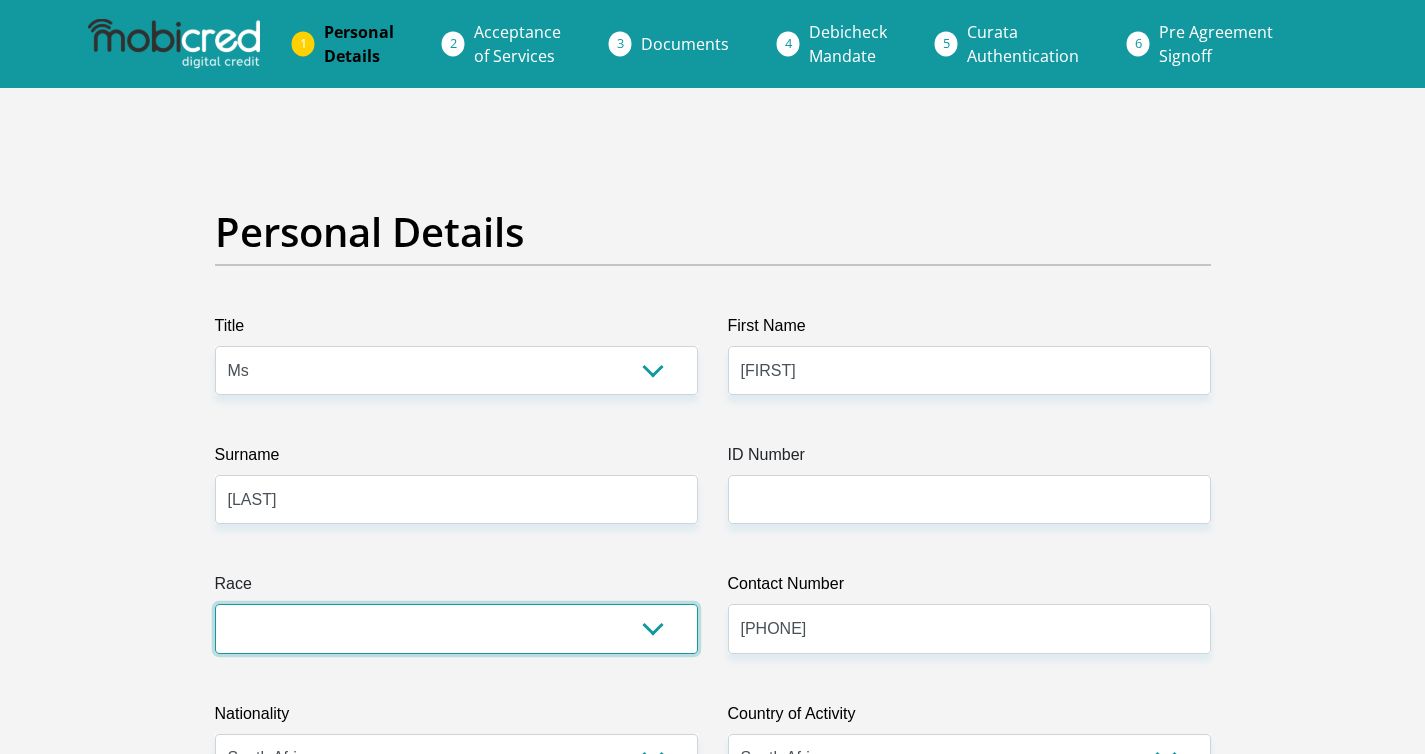 click on "Black
Coloured
Indian
White
Other" at bounding box center [456, 628] 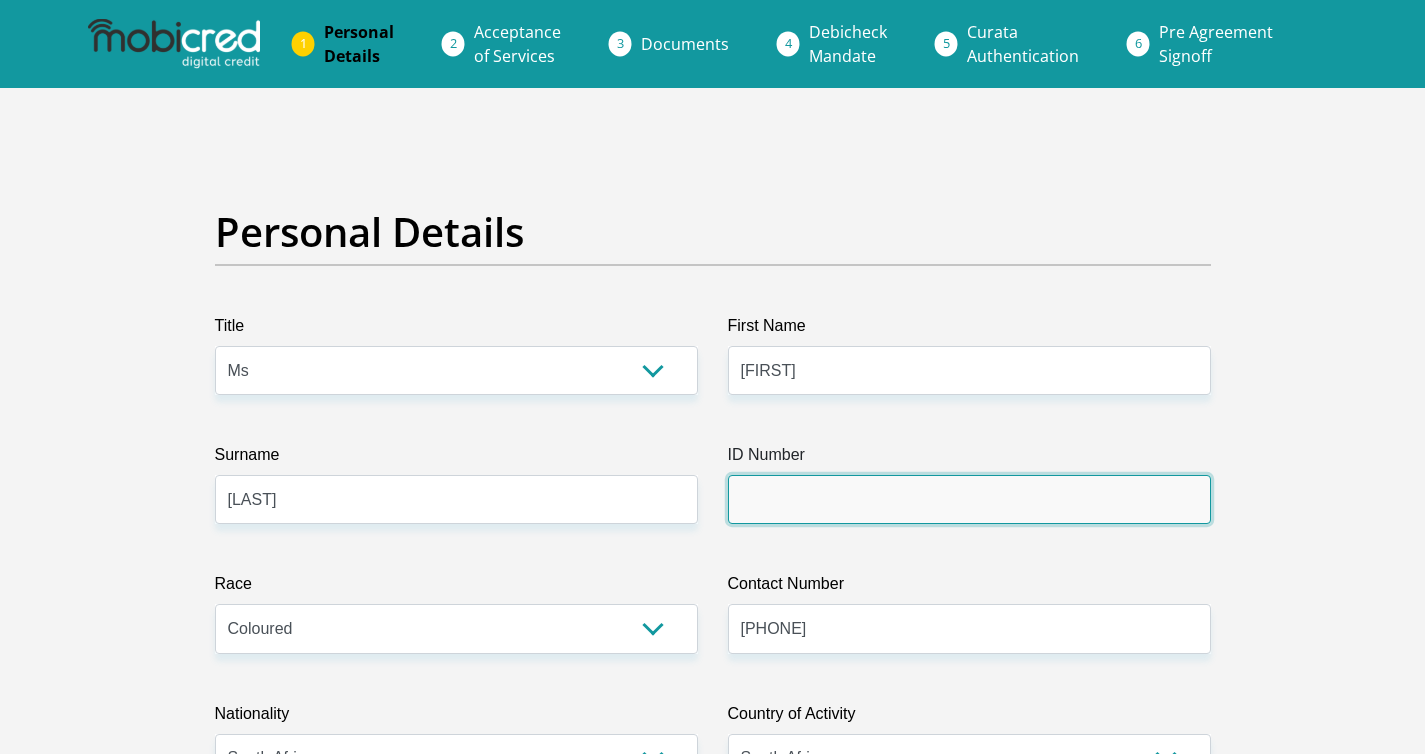 click on "ID Number" at bounding box center [969, 499] 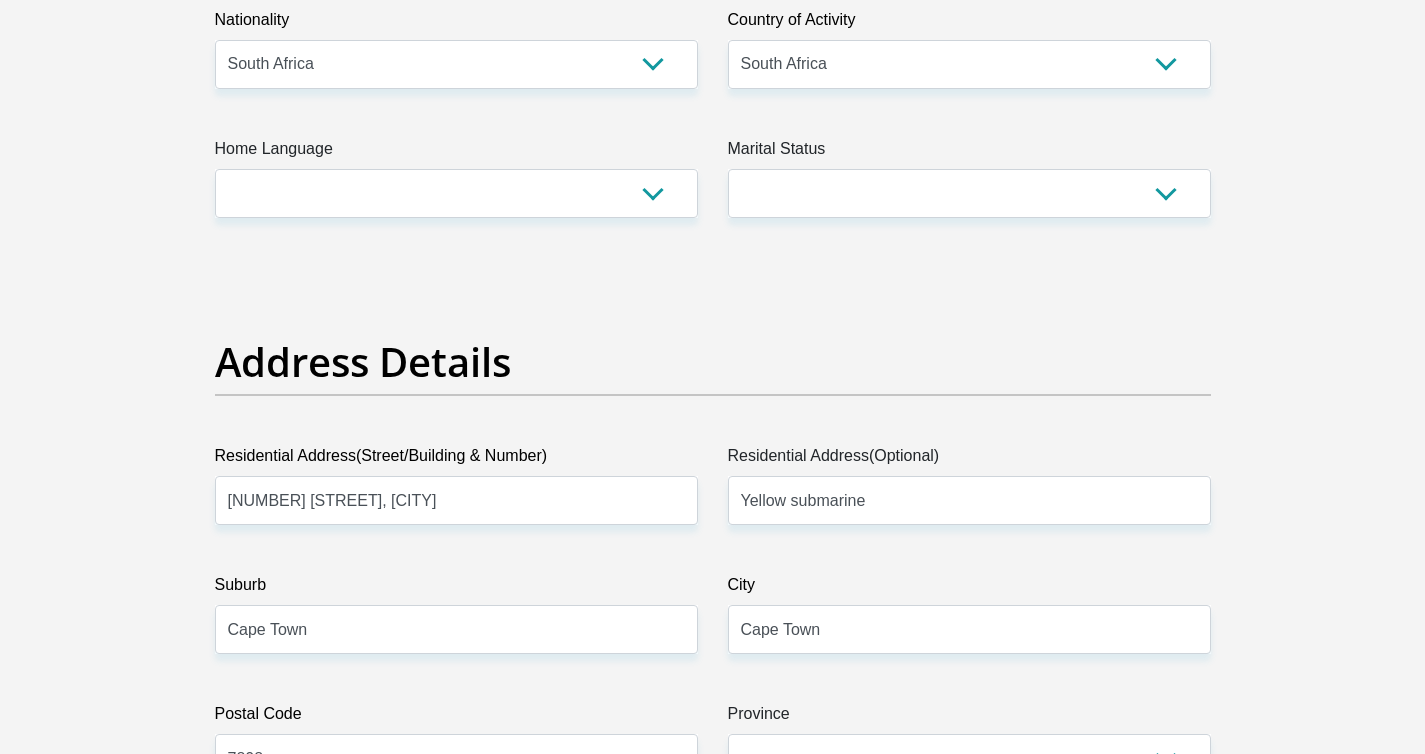 scroll, scrollTop: 817, scrollLeft: 0, axis: vertical 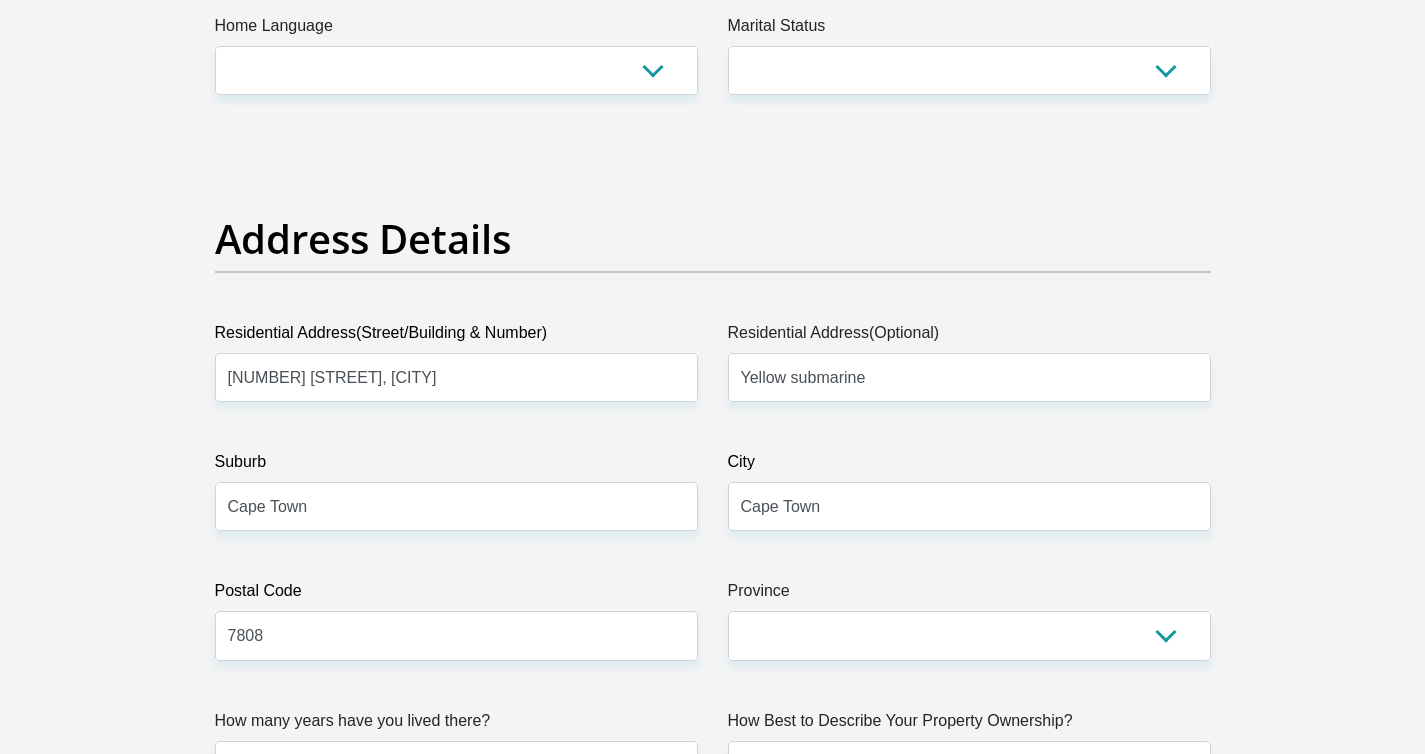 type on "9112170116085" 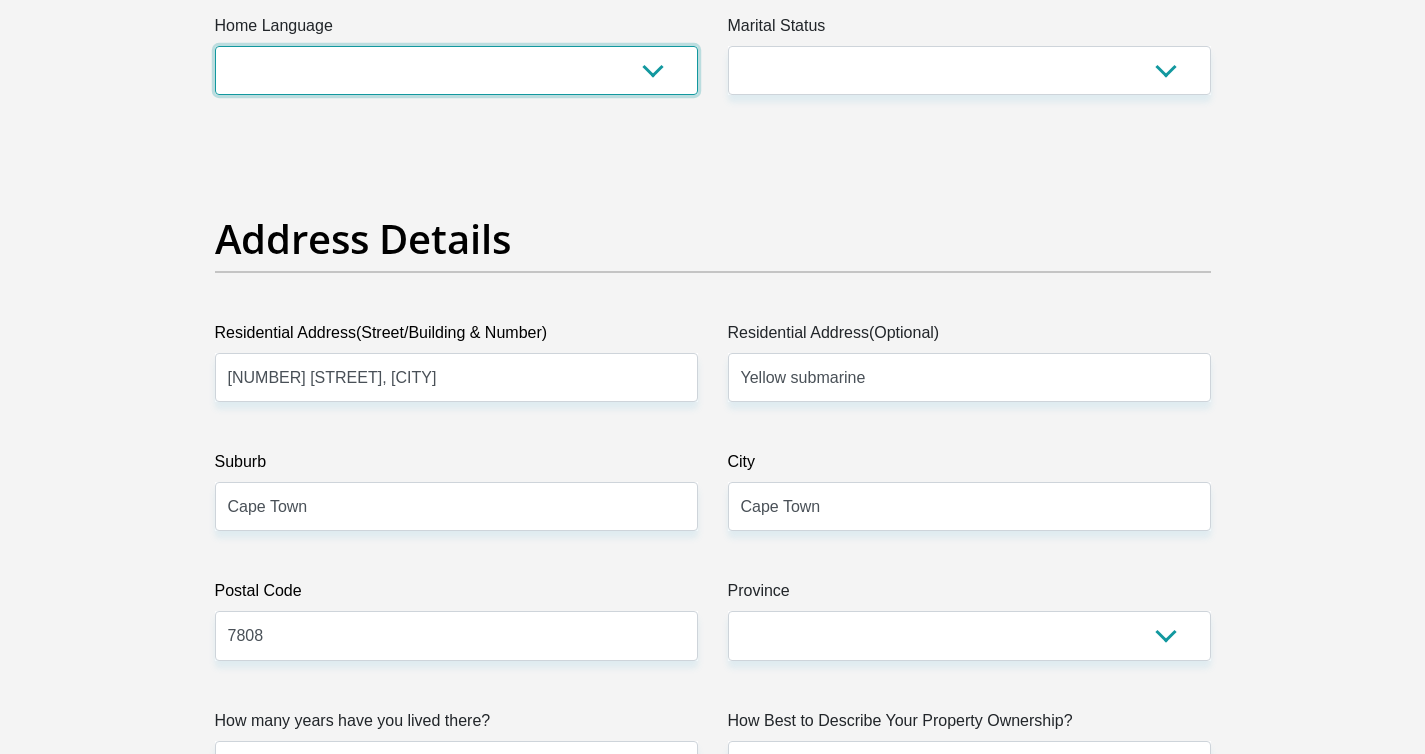 click on "Afrikaans
English
Sepedi
South Ndebele
Southern Sotho
Swati
Tsonga
Tswana
Venda
Xhosa
Zulu
Other" at bounding box center [456, 70] 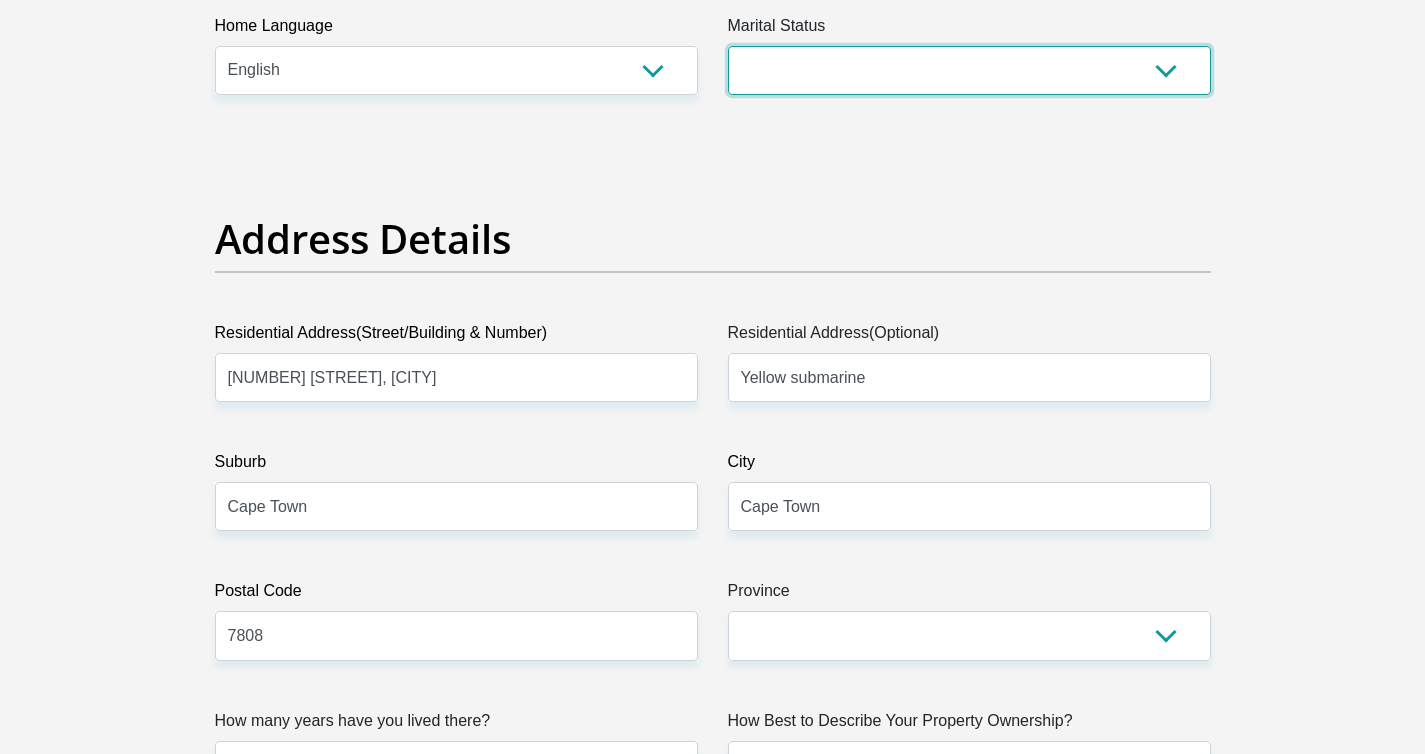 click on "Married ANC
Single
Divorced
Widowed
Married COP or Customary Law" at bounding box center (969, 70) 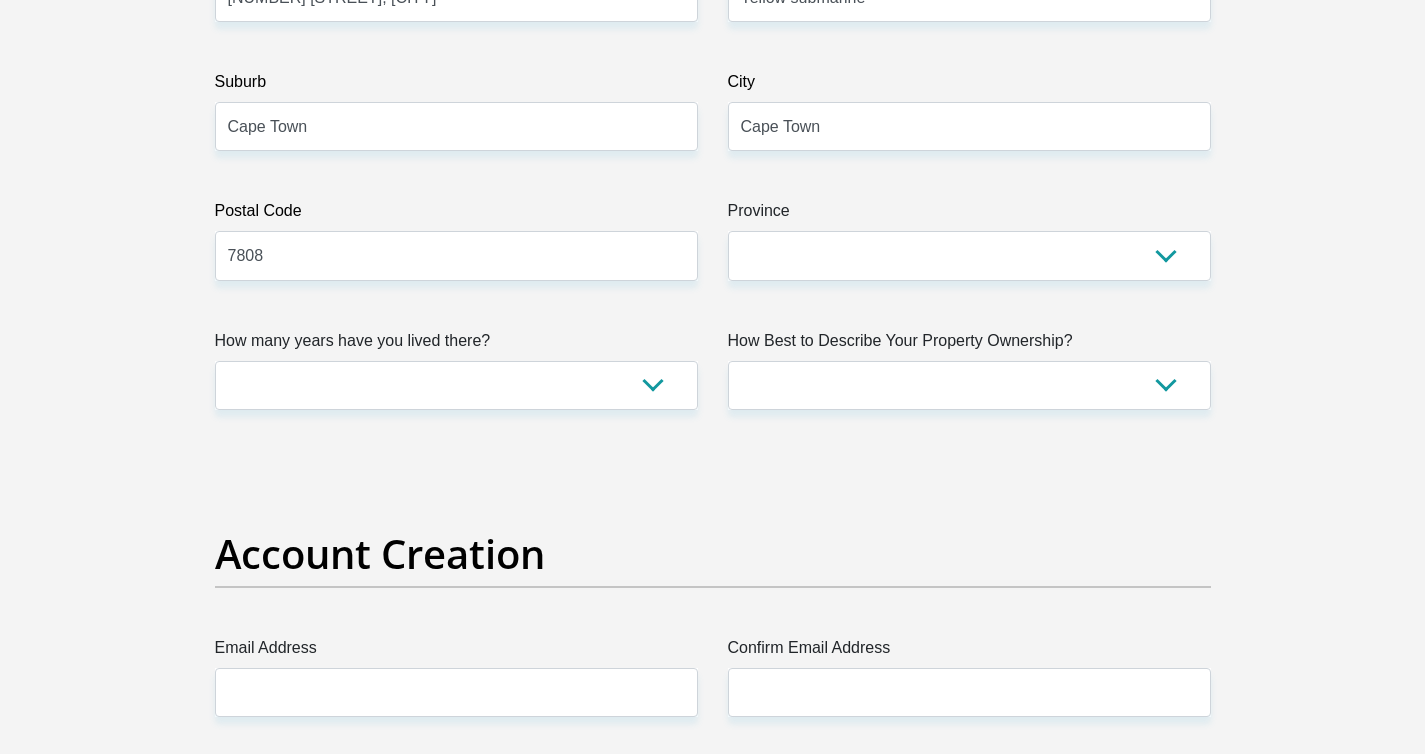 scroll, scrollTop: 1200, scrollLeft: 0, axis: vertical 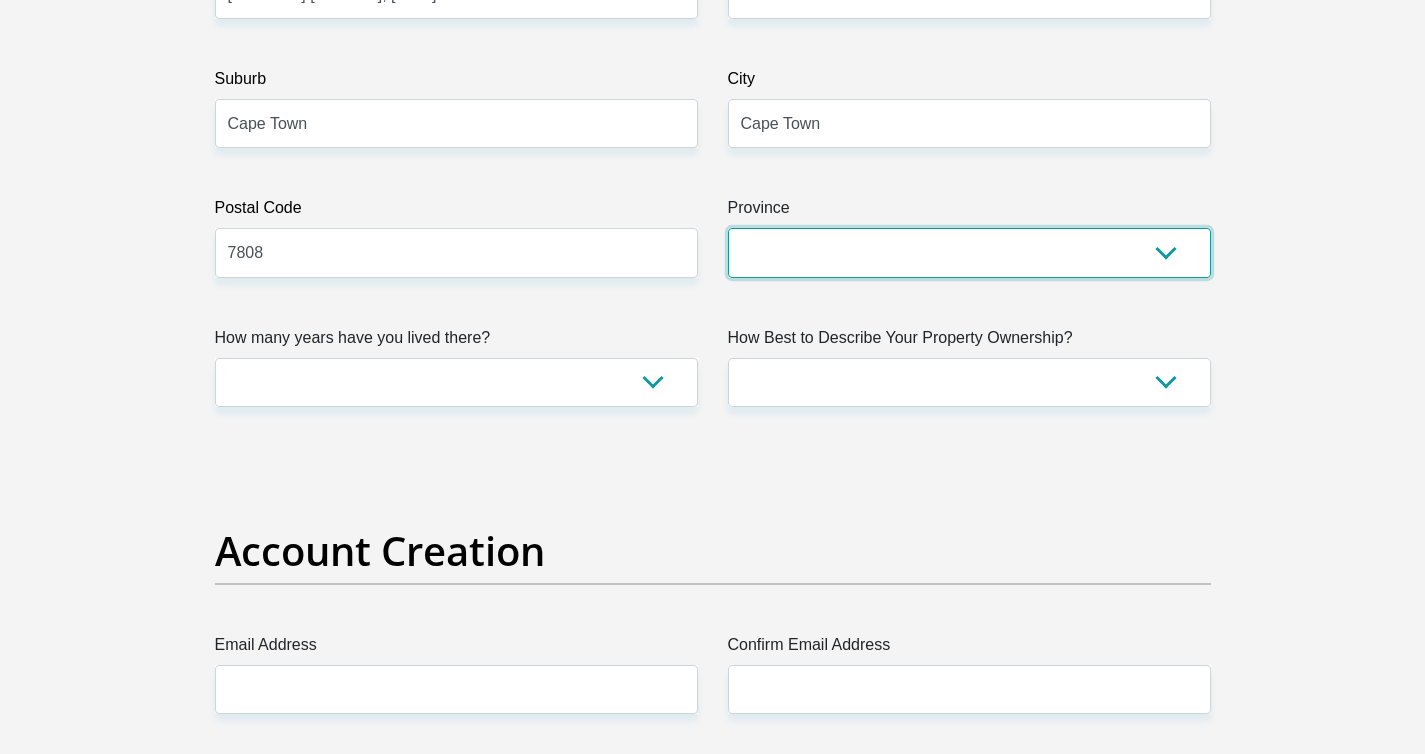 click on "Eastern Cape
Free State
Gauteng
KwaZulu-Natal
Limpopo
Mpumalanga
Northern Cape
North West
Western Cape" at bounding box center [969, 252] 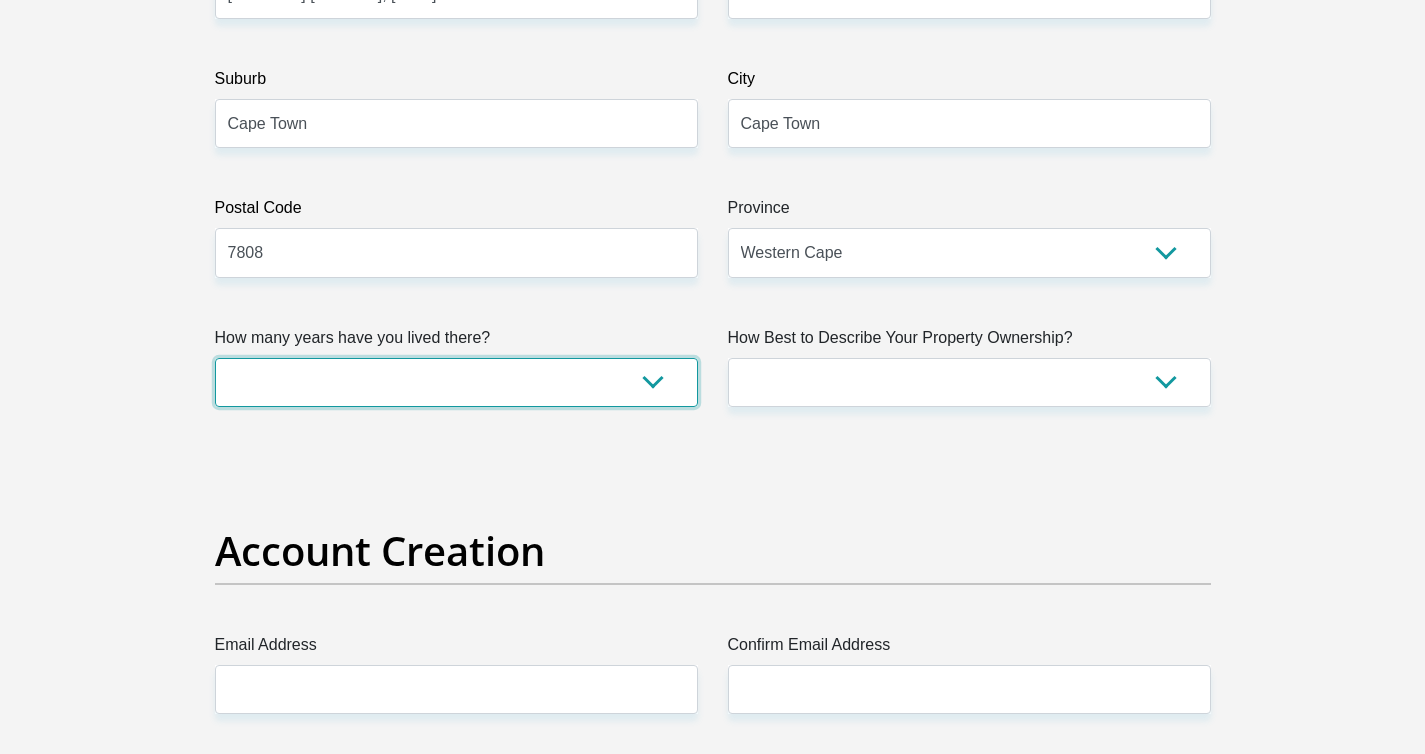 click on "less than 1 year
1-3 years
3-5 years
5+ years" at bounding box center (456, 382) 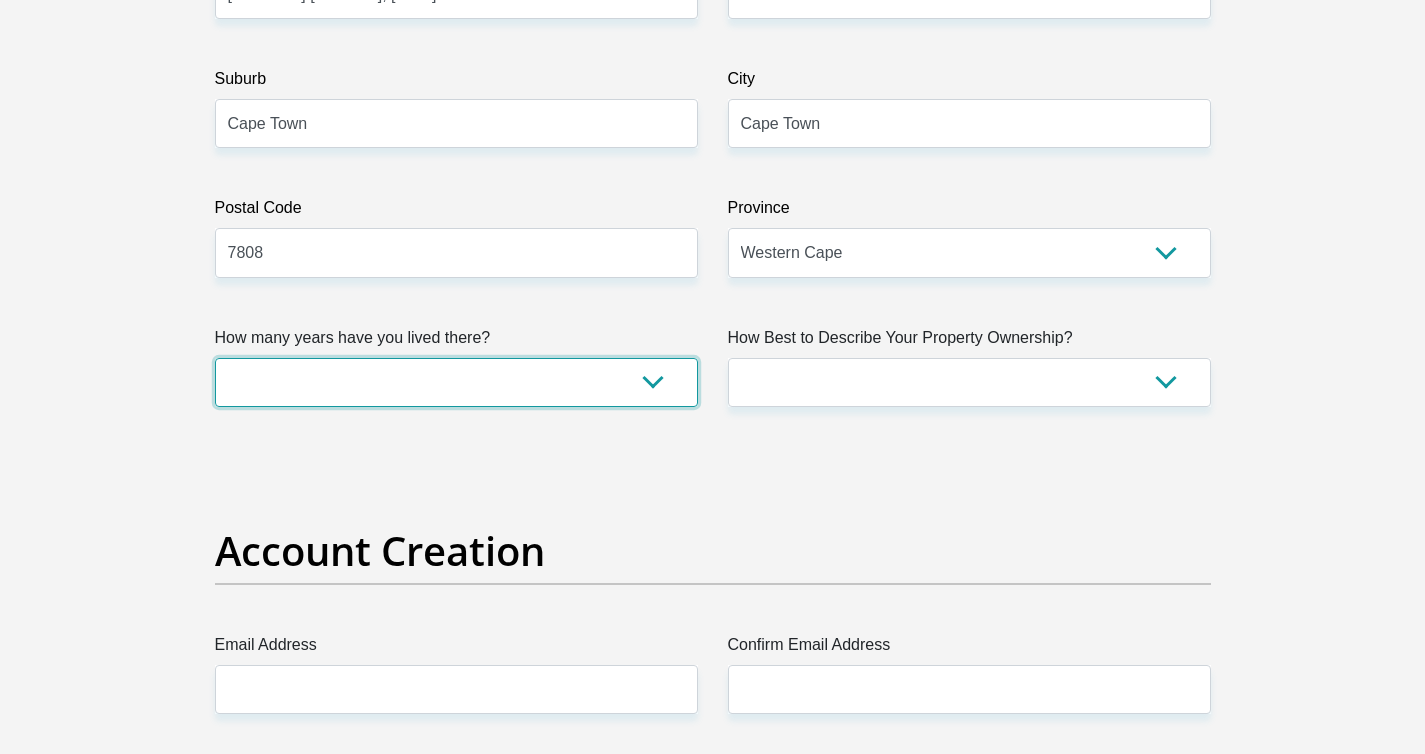 select on "2" 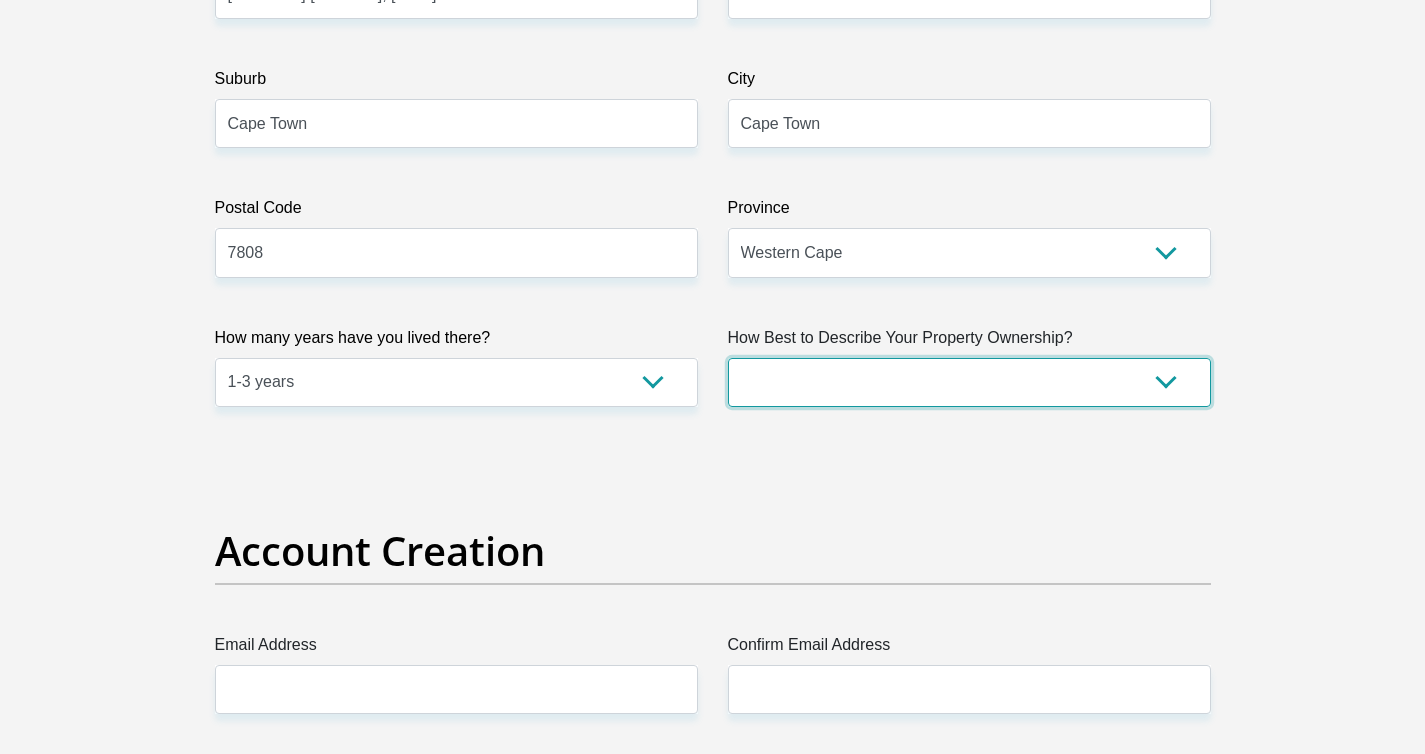 click on "Owned
Rented
Family Owned
Company Dwelling" at bounding box center [969, 382] 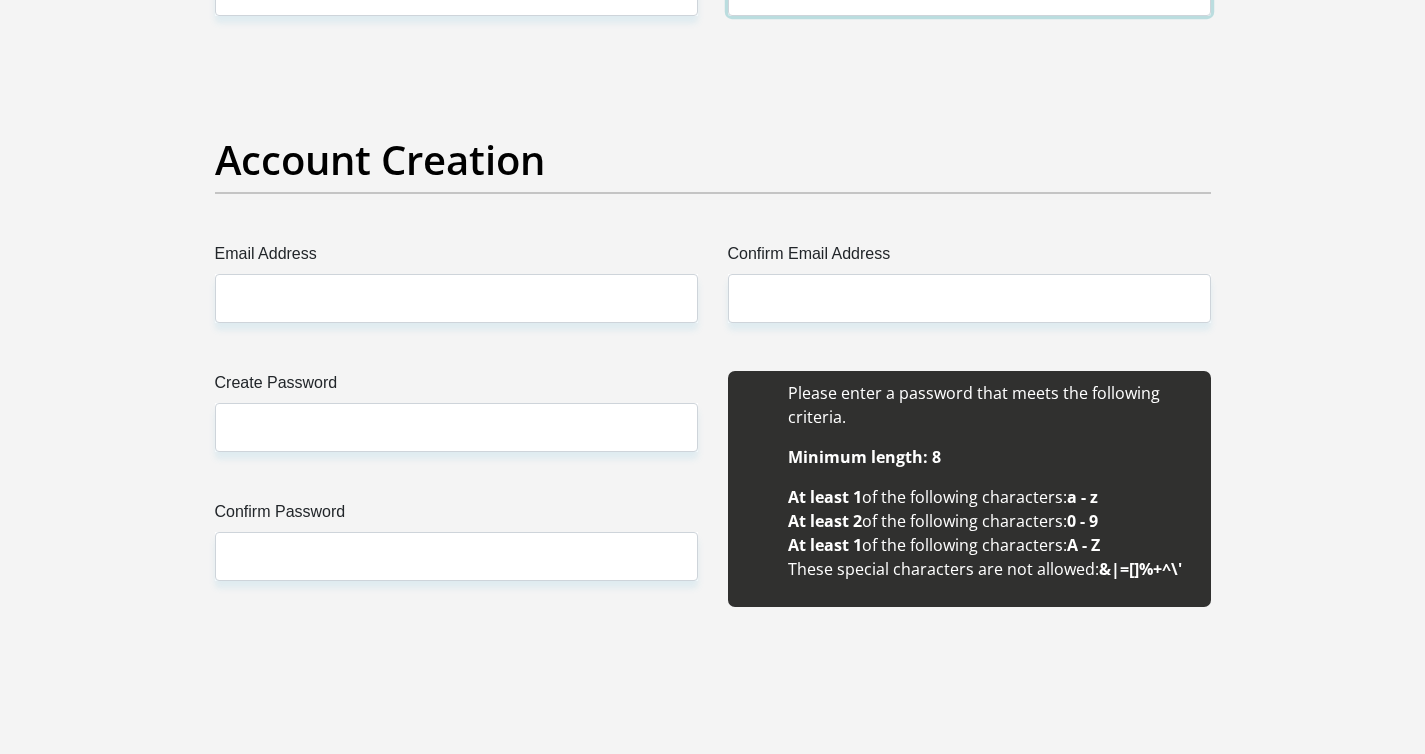 scroll, scrollTop: 1626, scrollLeft: 0, axis: vertical 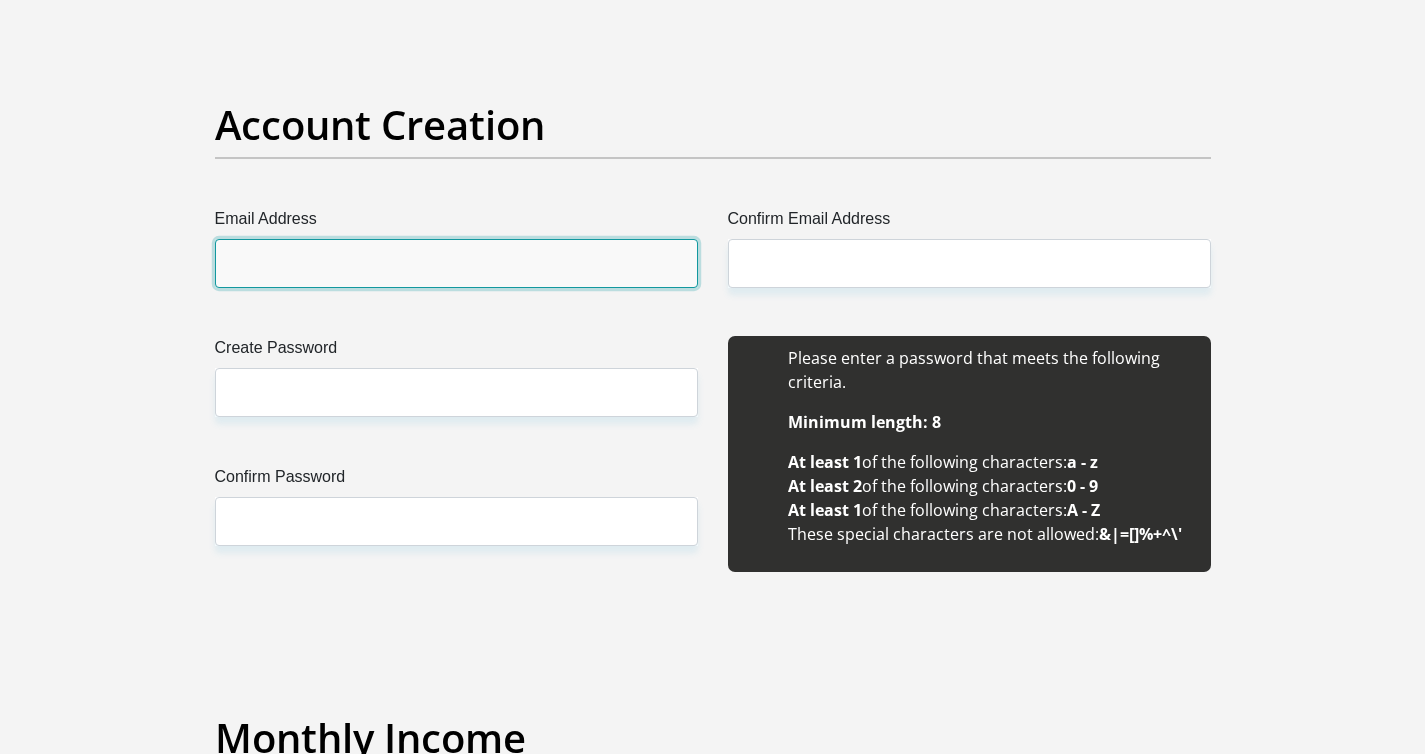 click on "Email Address" at bounding box center (456, 263) 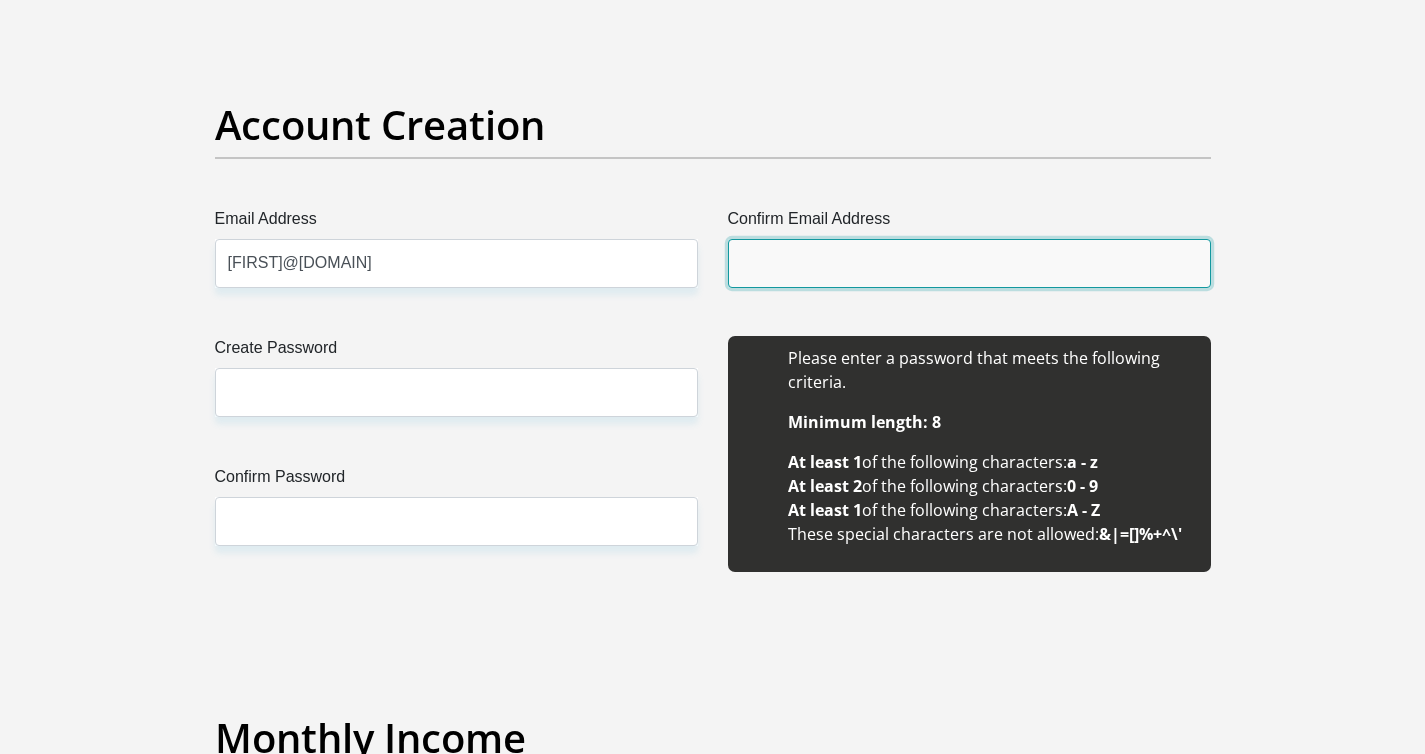 type on "catherineryan1991@gmail.com" 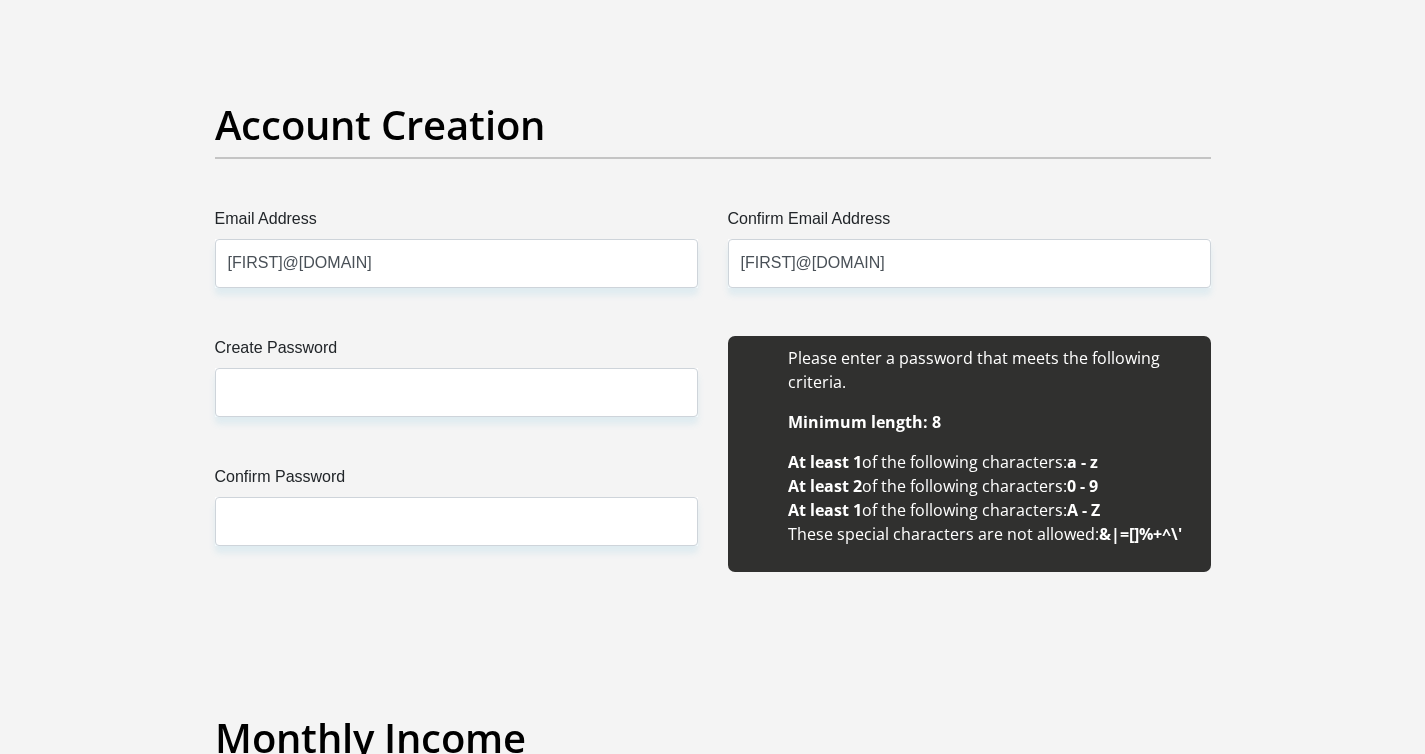 type 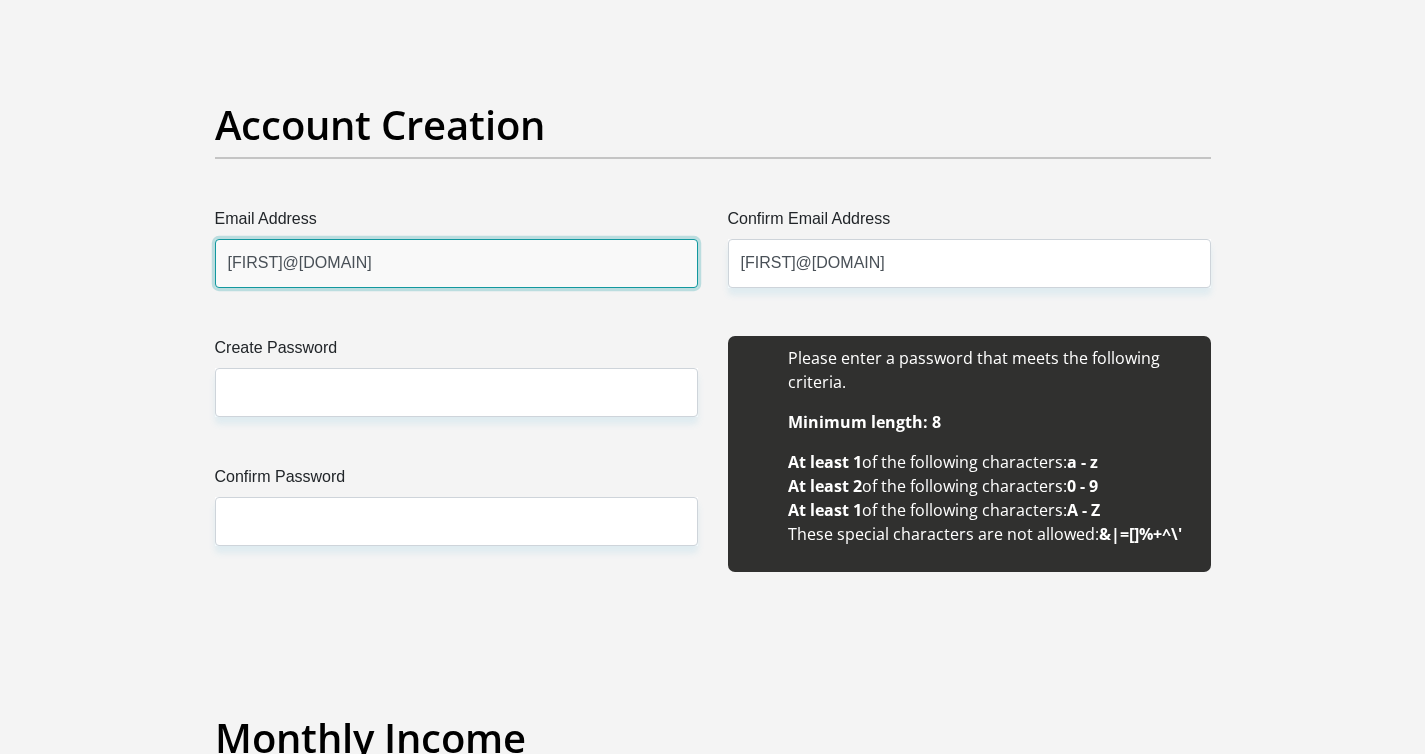 type 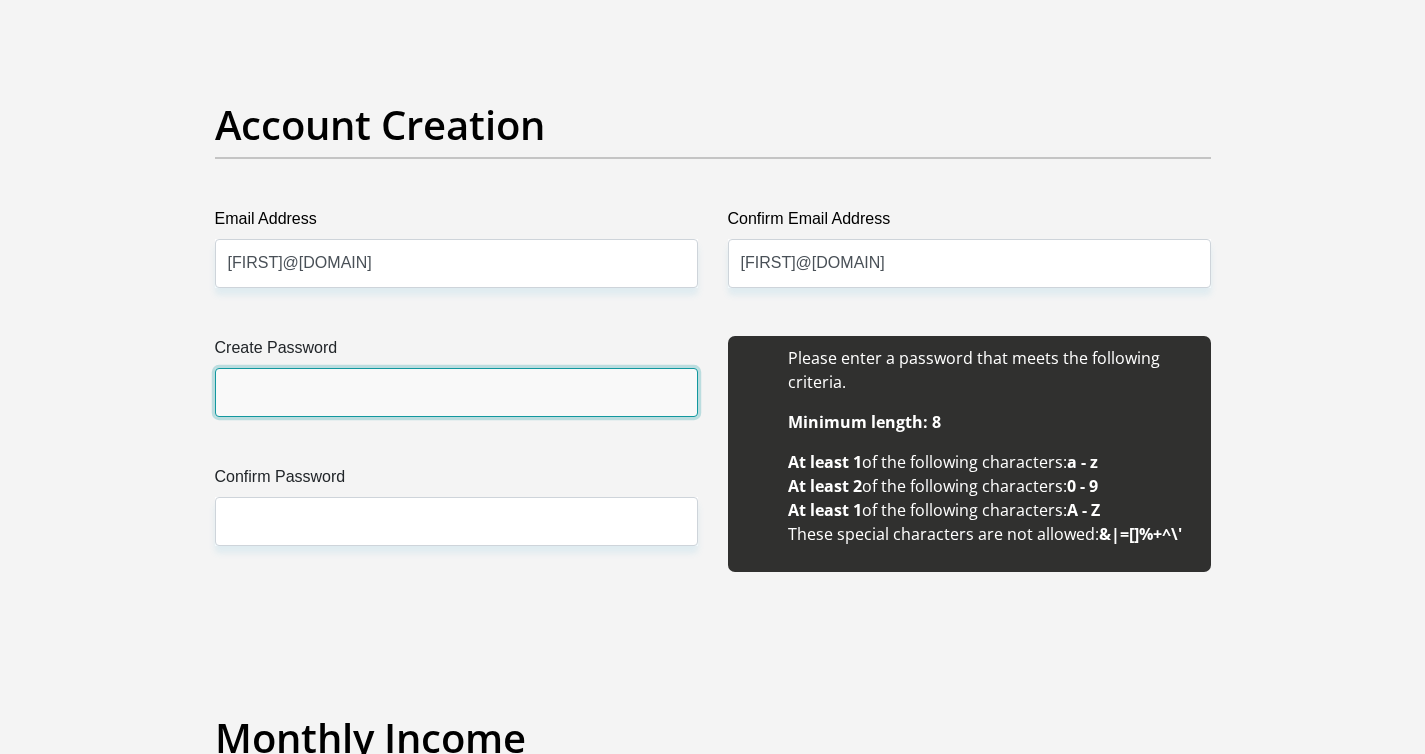 click on "Create Password" at bounding box center [456, 392] 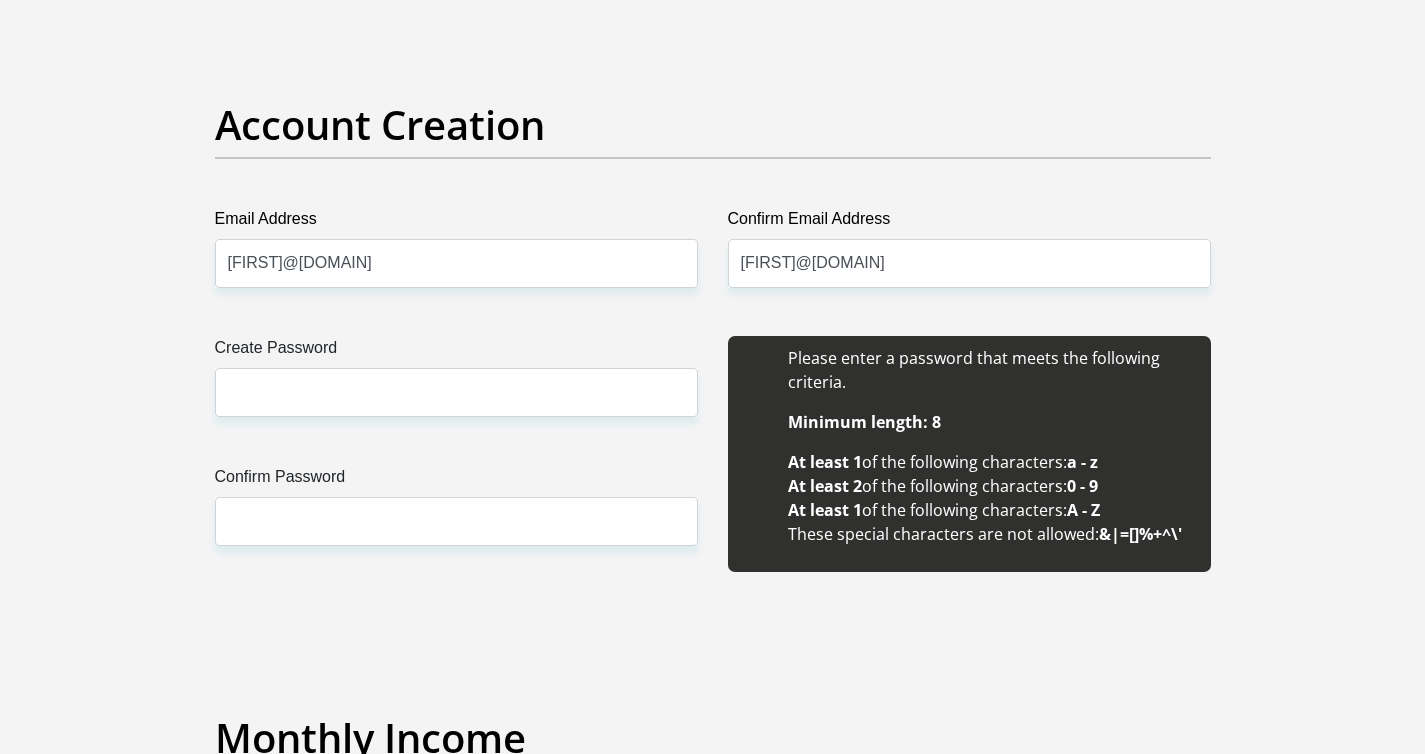 click on "Account Creation" at bounding box center [713, 125] 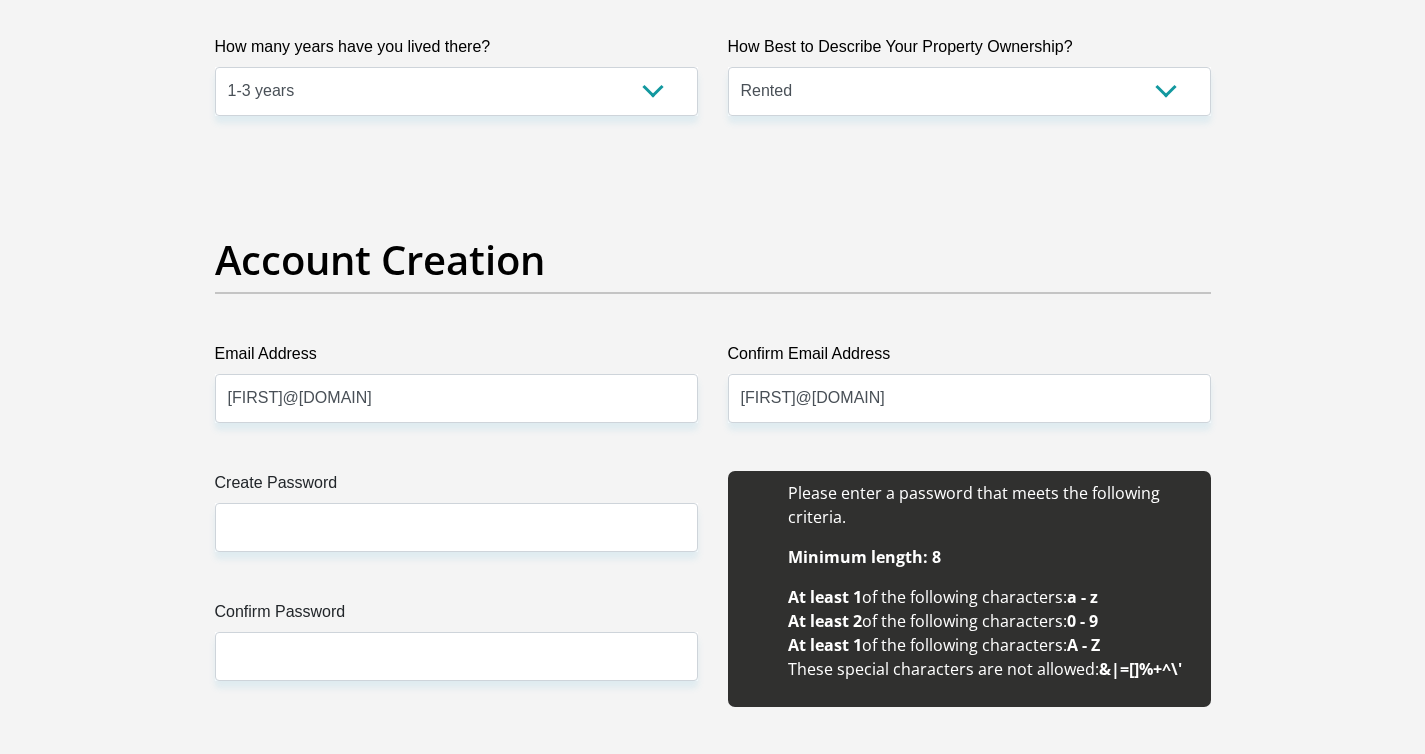 scroll, scrollTop: 1639, scrollLeft: 0, axis: vertical 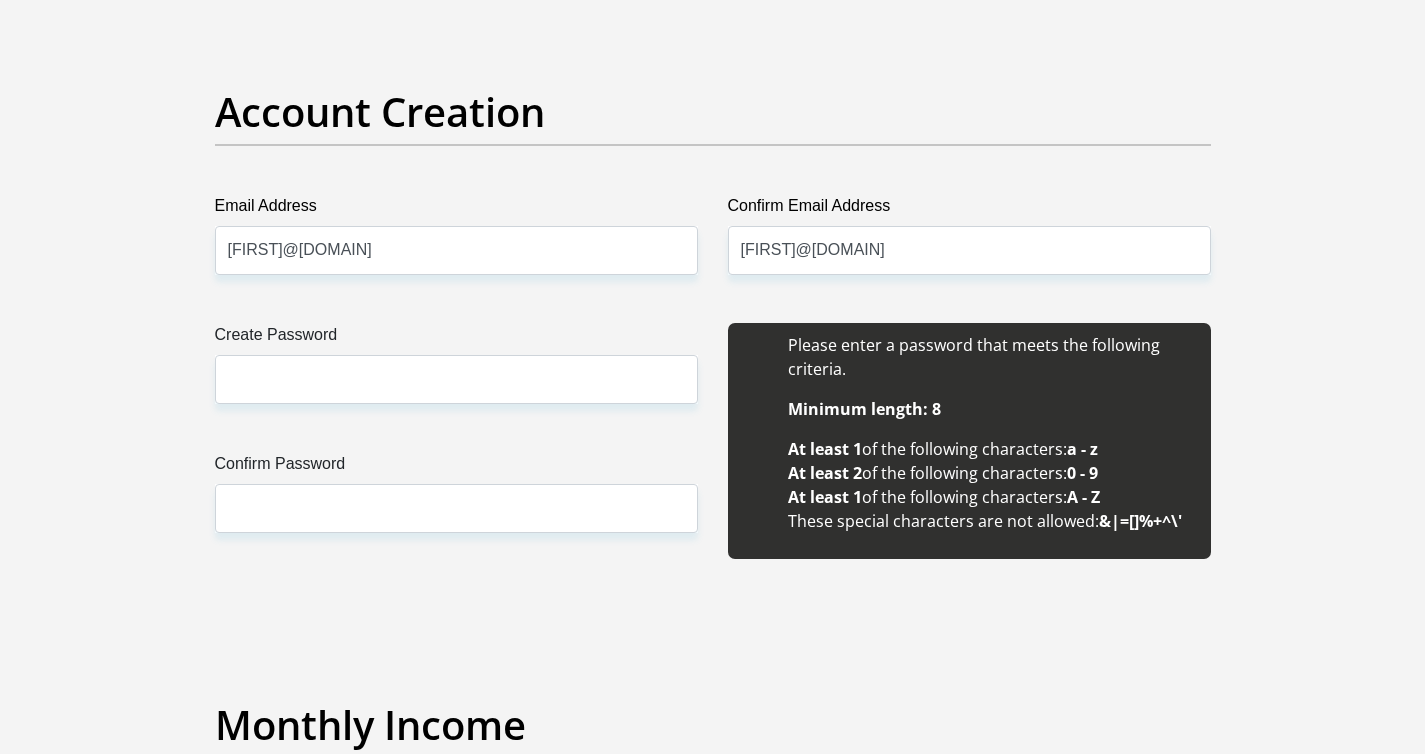 click on "Title
Mr
Ms
Mrs
Dr
Other
First Name
Catherine
Surname
Ryan
ID Number
9112170116085
Please input valid ID number
Race
Black
Coloured
Indian
White
Other
Contact Number
0715499443
Please input valid contact number
Nationality
South Africa
Afghanistan
Aland Islands  Albania  Algeria" at bounding box center [713, 1940] 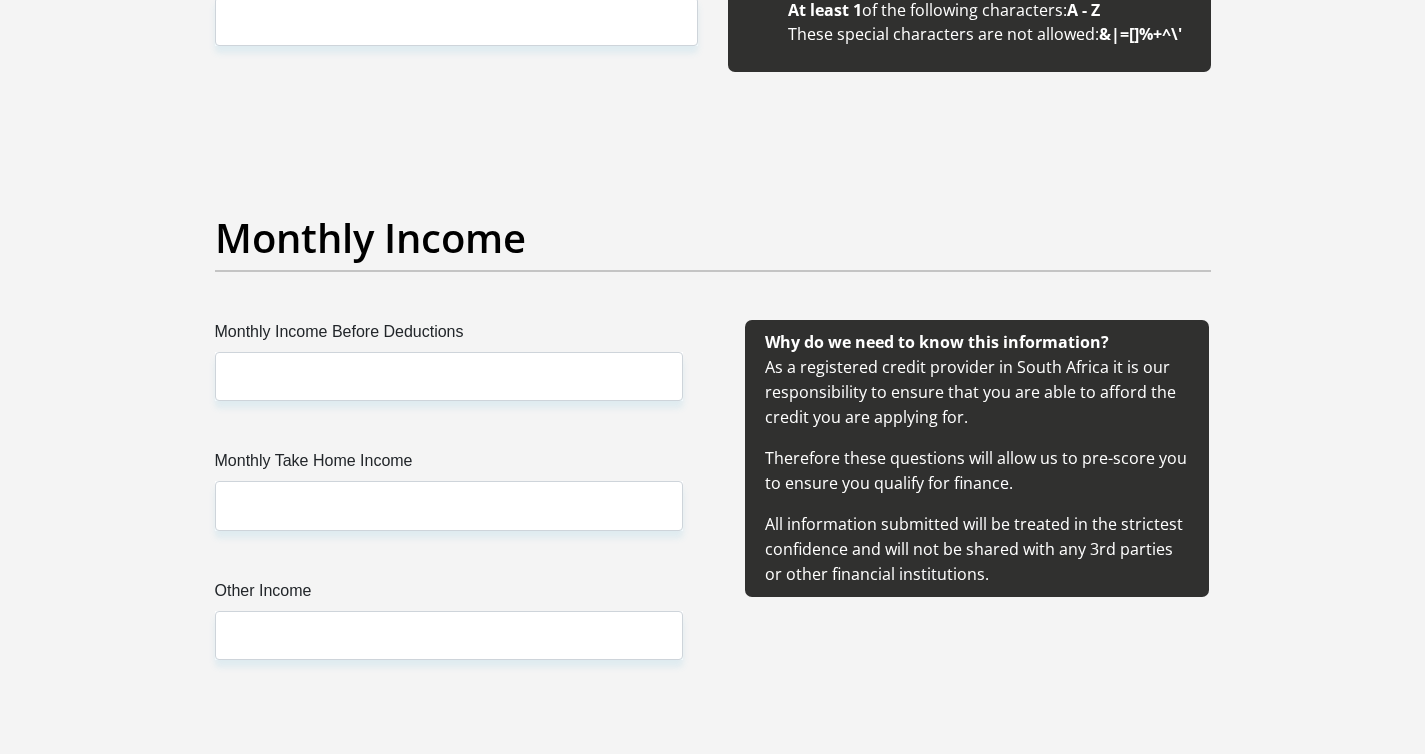 scroll, scrollTop: 2168, scrollLeft: 0, axis: vertical 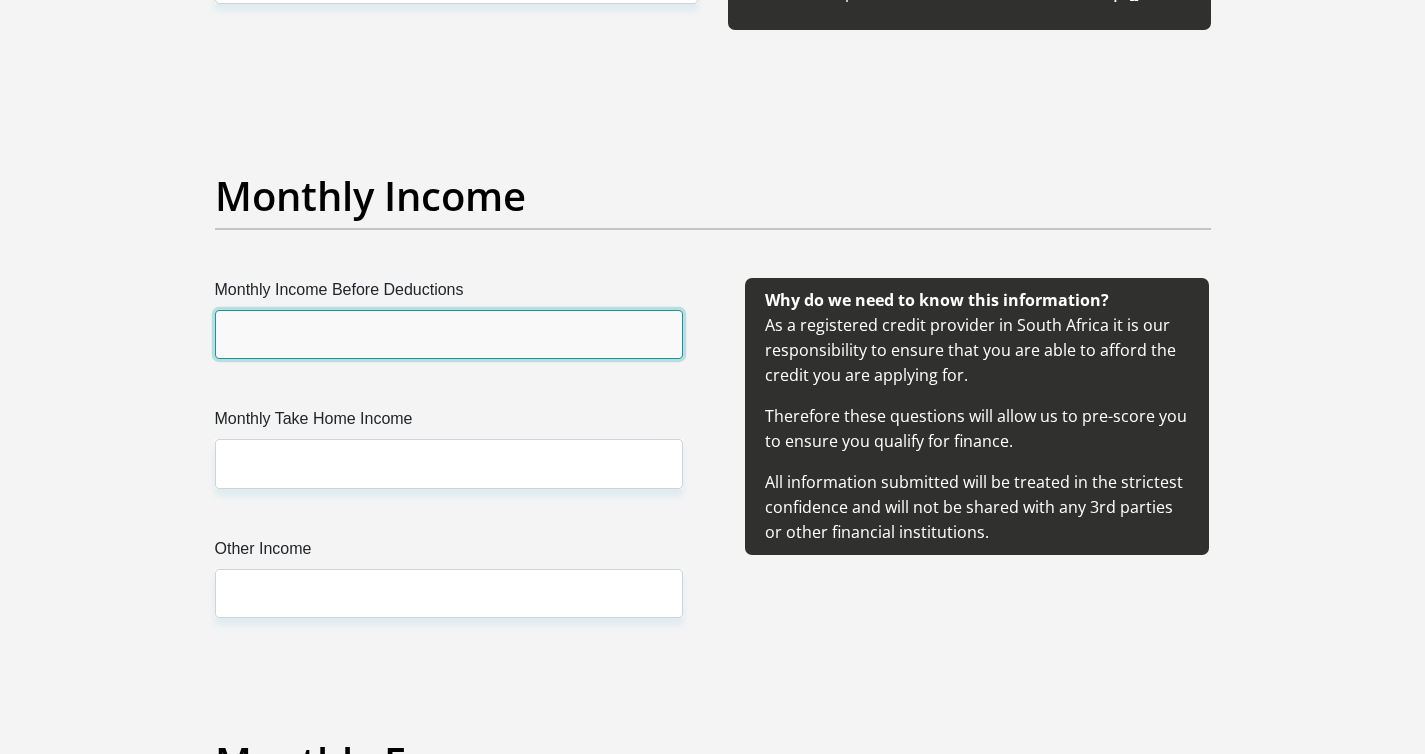 click on "Monthly Income Before Deductions" at bounding box center [449, 334] 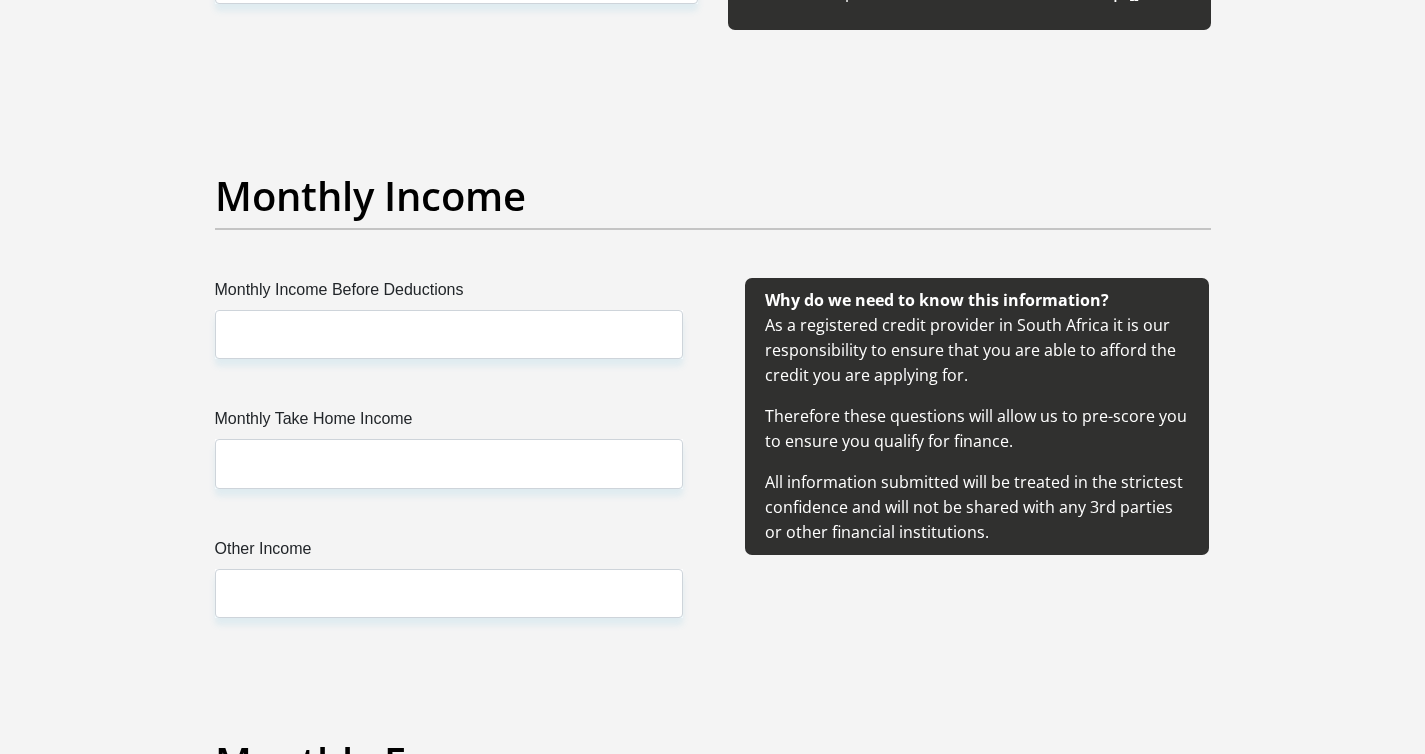 click on "Personal Details
Title
Mr
Ms
Mrs
Dr
Other
First Name
Catherine
Surname
Ryan
ID Number
9112170116085
Please input valid ID number
Race
Black
Coloured
Indian
White
Other
Contact Number
0715499443
Please input valid contact number" at bounding box center (712, 1417) 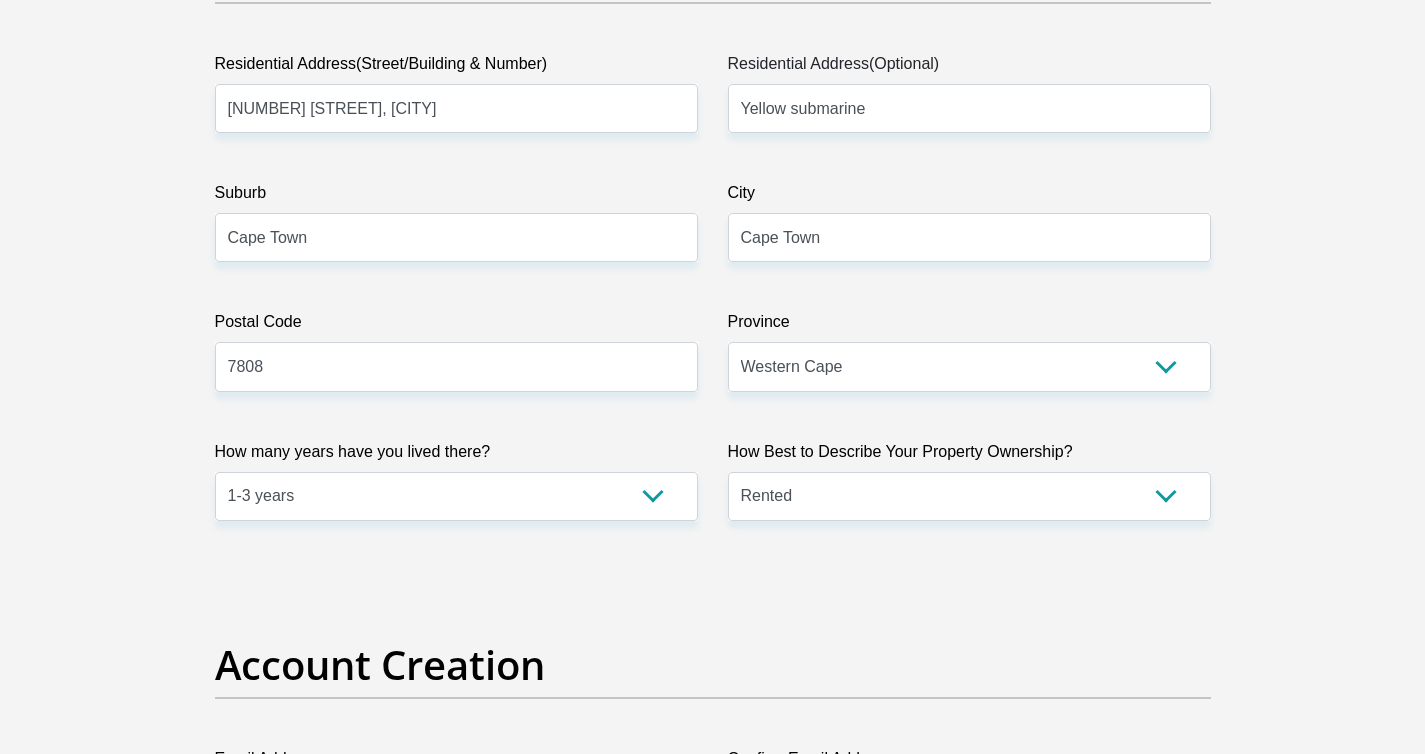 scroll, scrollTop: 0, scrollLeft: 0, axis: both 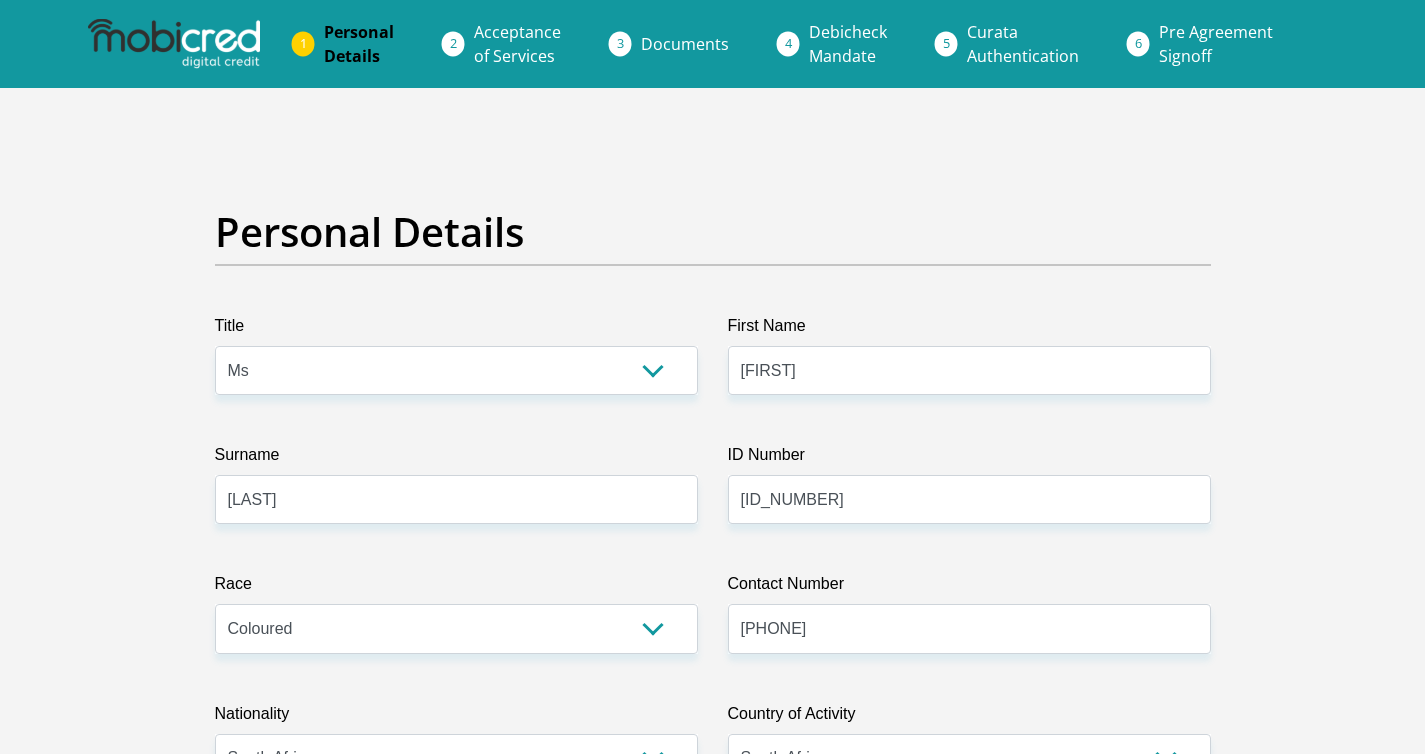 click at bounding box center [174, 44] 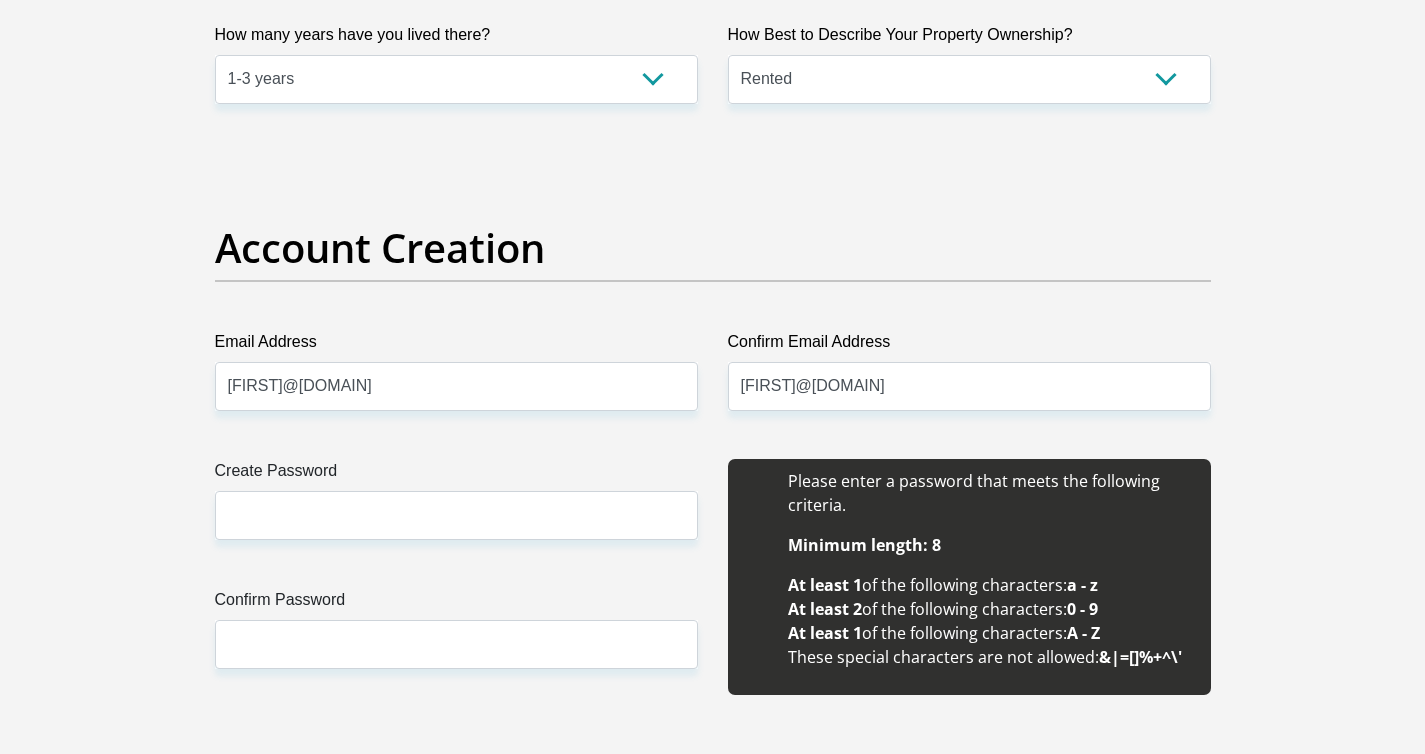 scroll, scrollTop: 1499, scrollLeft: 0, axis: vertical 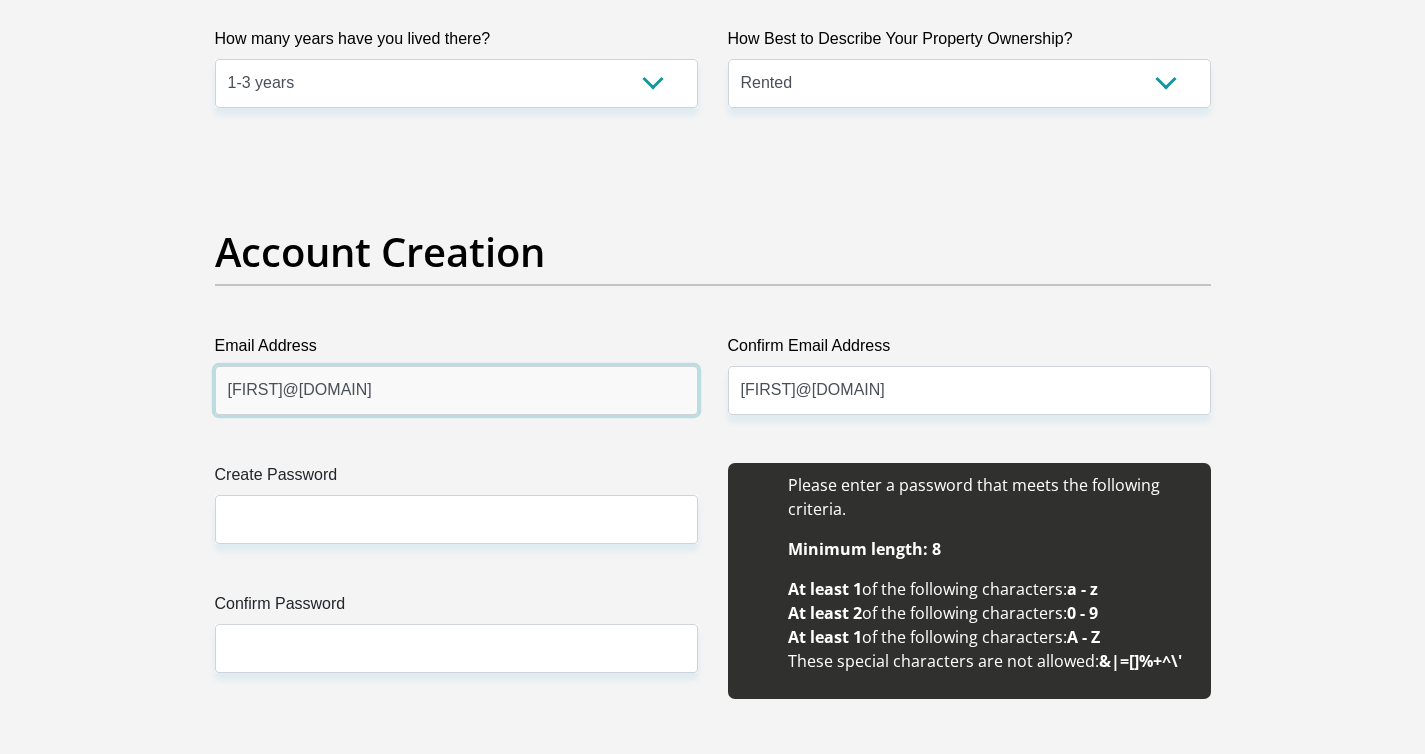 drag, startPoint x: 487, startPoint y: 392, endPoint x: 198, endPoint y: 386, distance: 289.0623 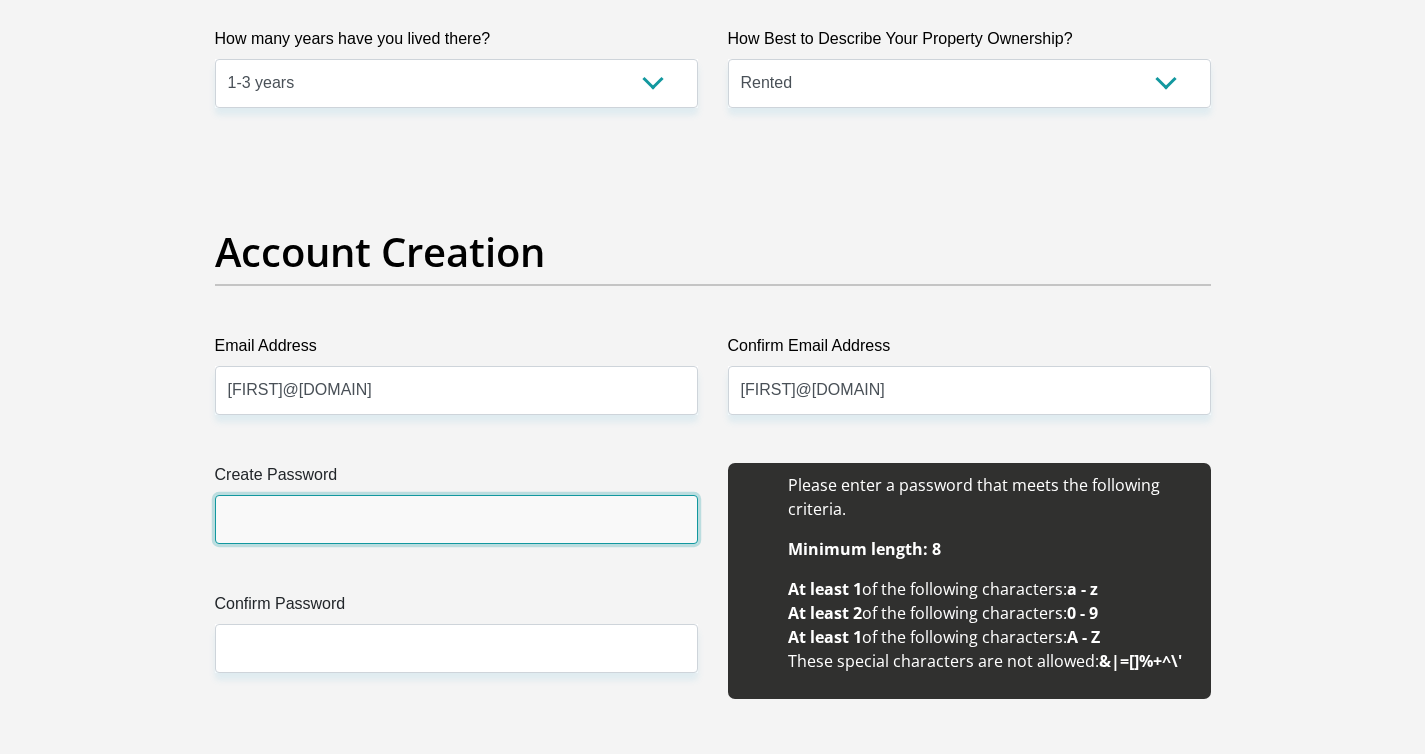 click on "Create Password" at bounding box center [456, 519] 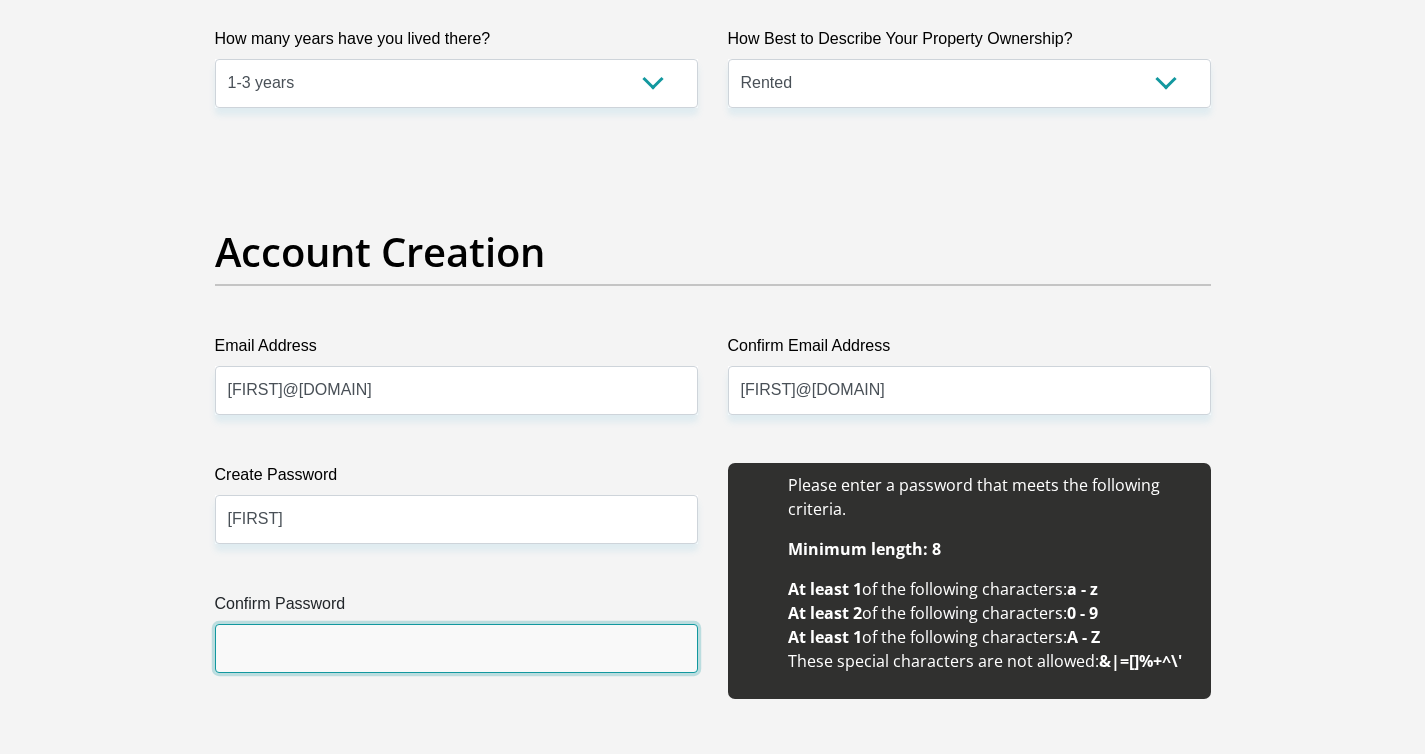 click on "Confirm Password" at bounding box center (456, 648) 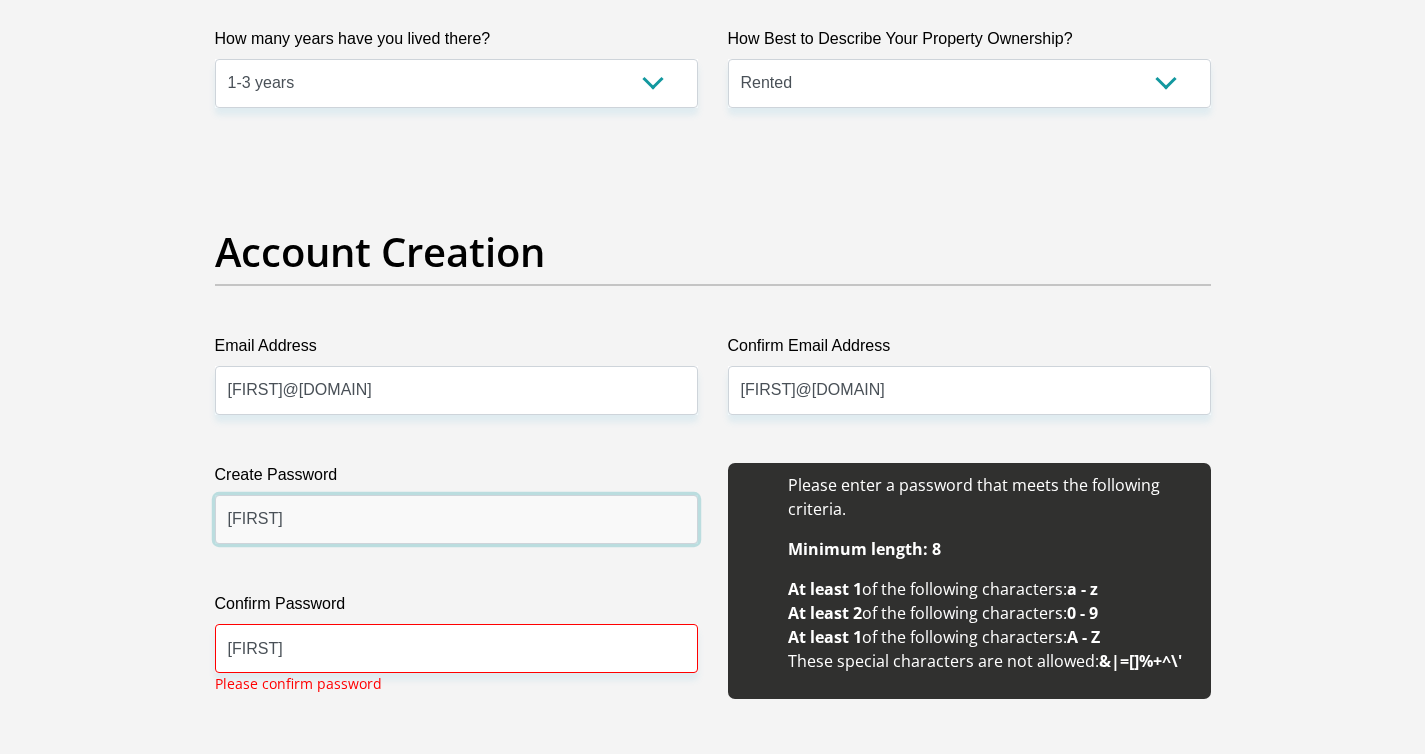 click on "Cassidy2025" at bounding box center (456, 519) 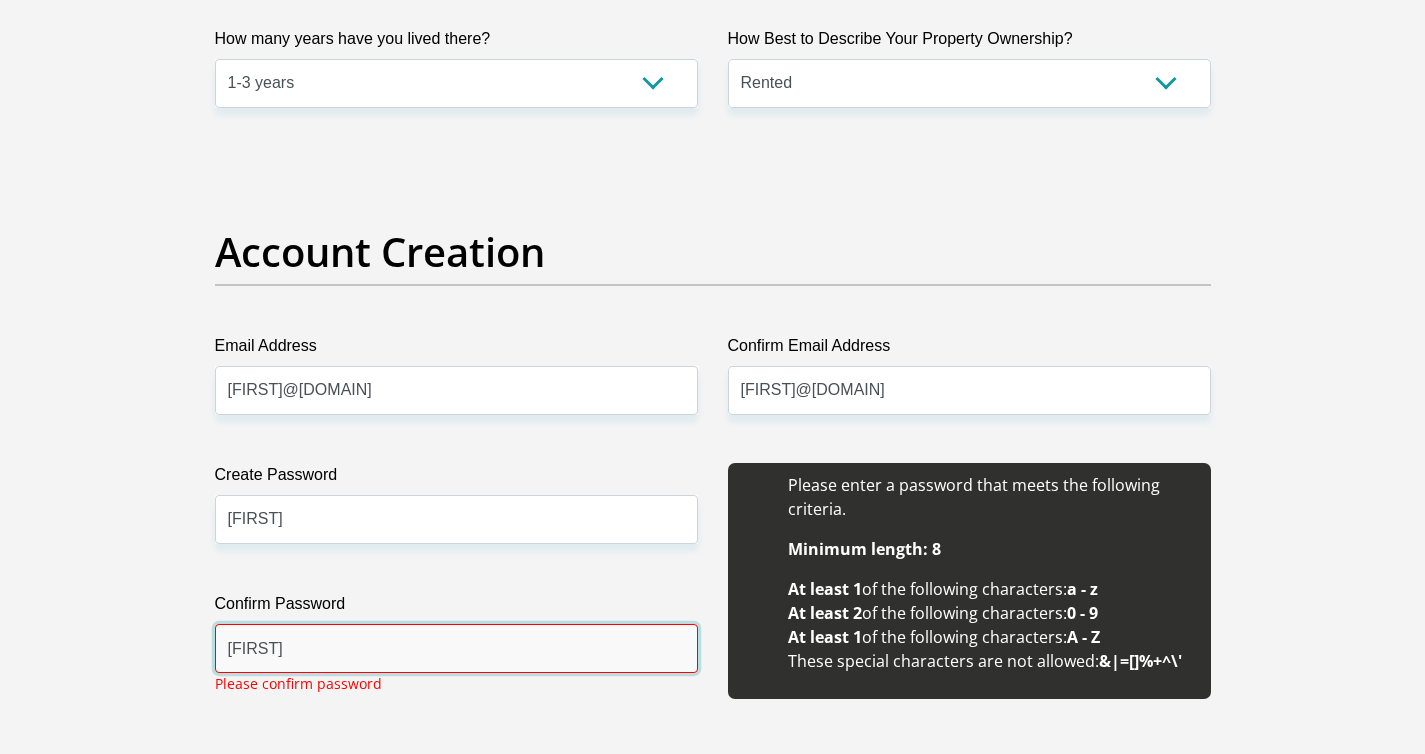 click on "Cassidy12" at bounding box center (456, 648) 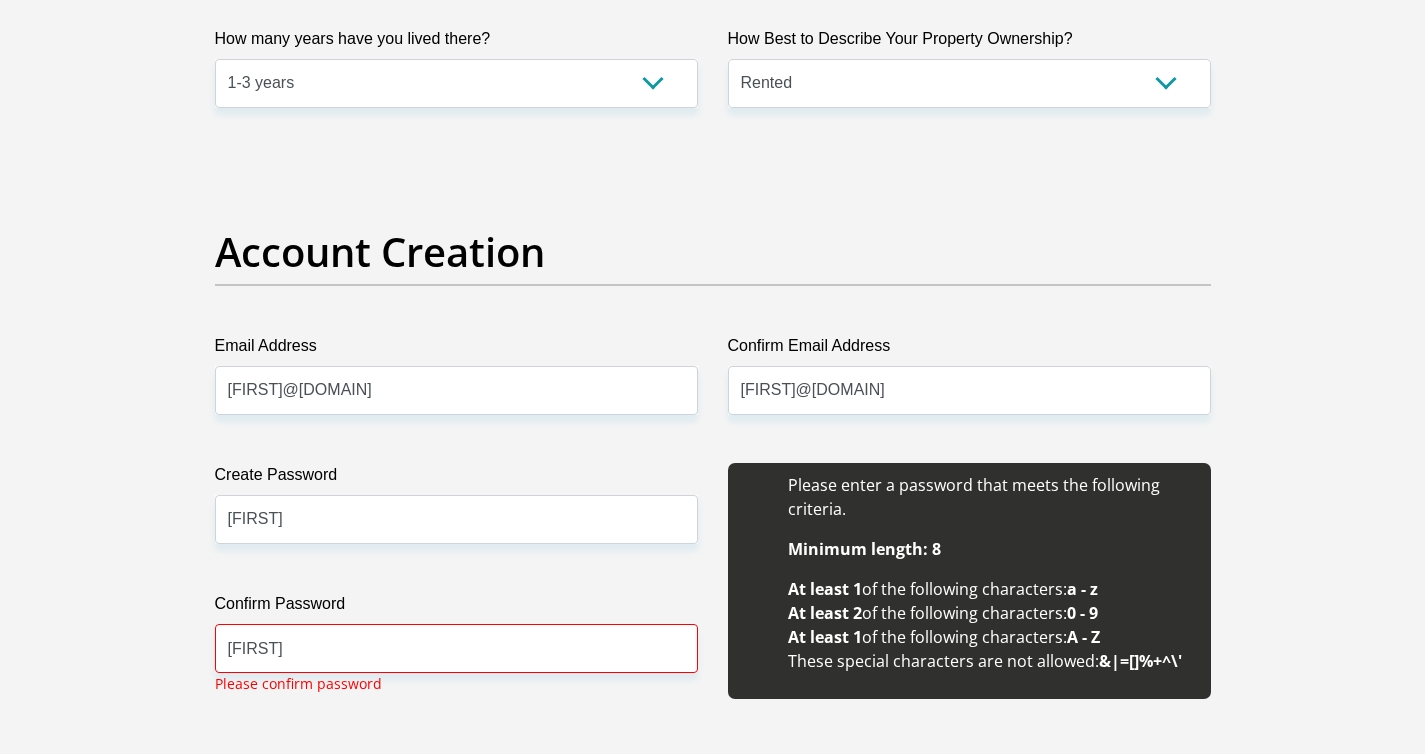 click on "Create Password
Cassidy12
Please input valid password
Confirm Password
Cassidy11
Please confirm password" at bounding box center [456, 592] 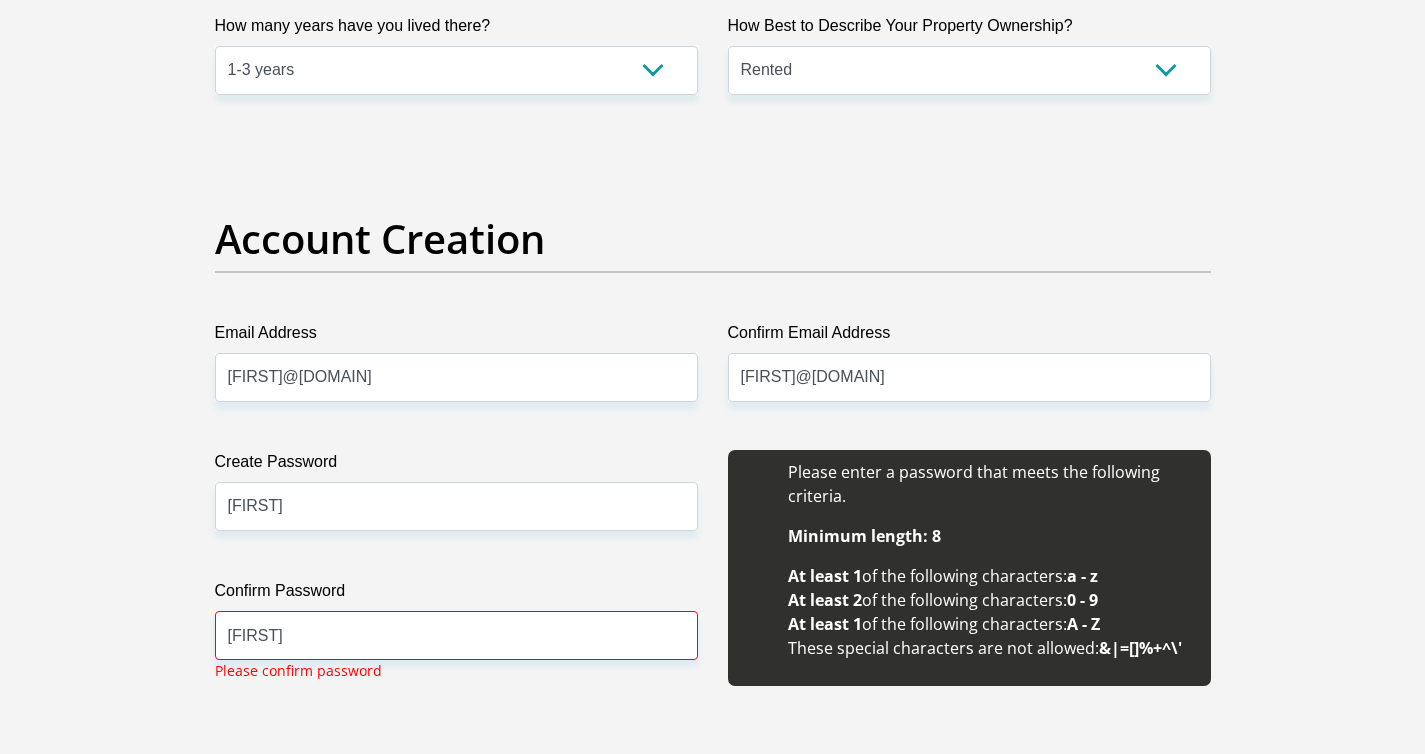 scroll, scrollTop: 1513, scrollLeft: 0, axis: vertical 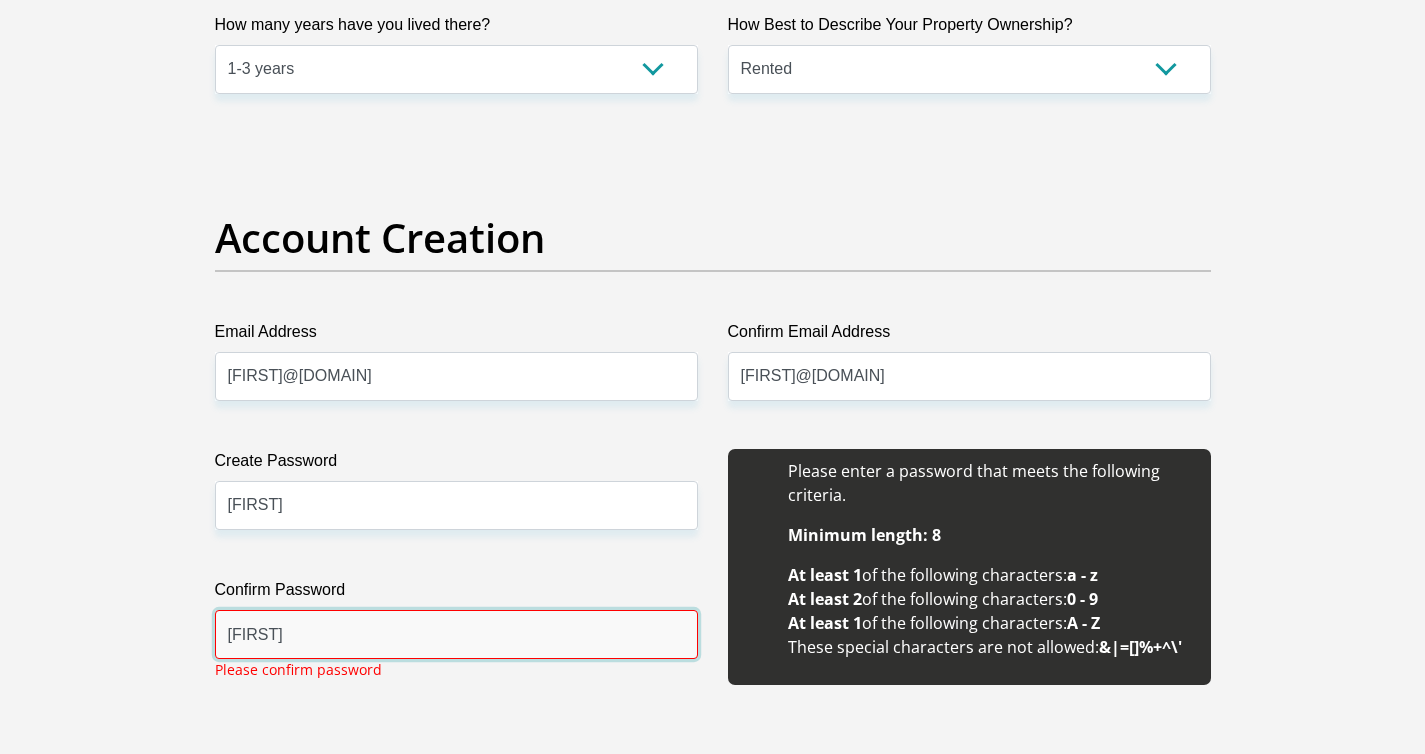 click on "Cassidy11" at bounding box center [456, 634] 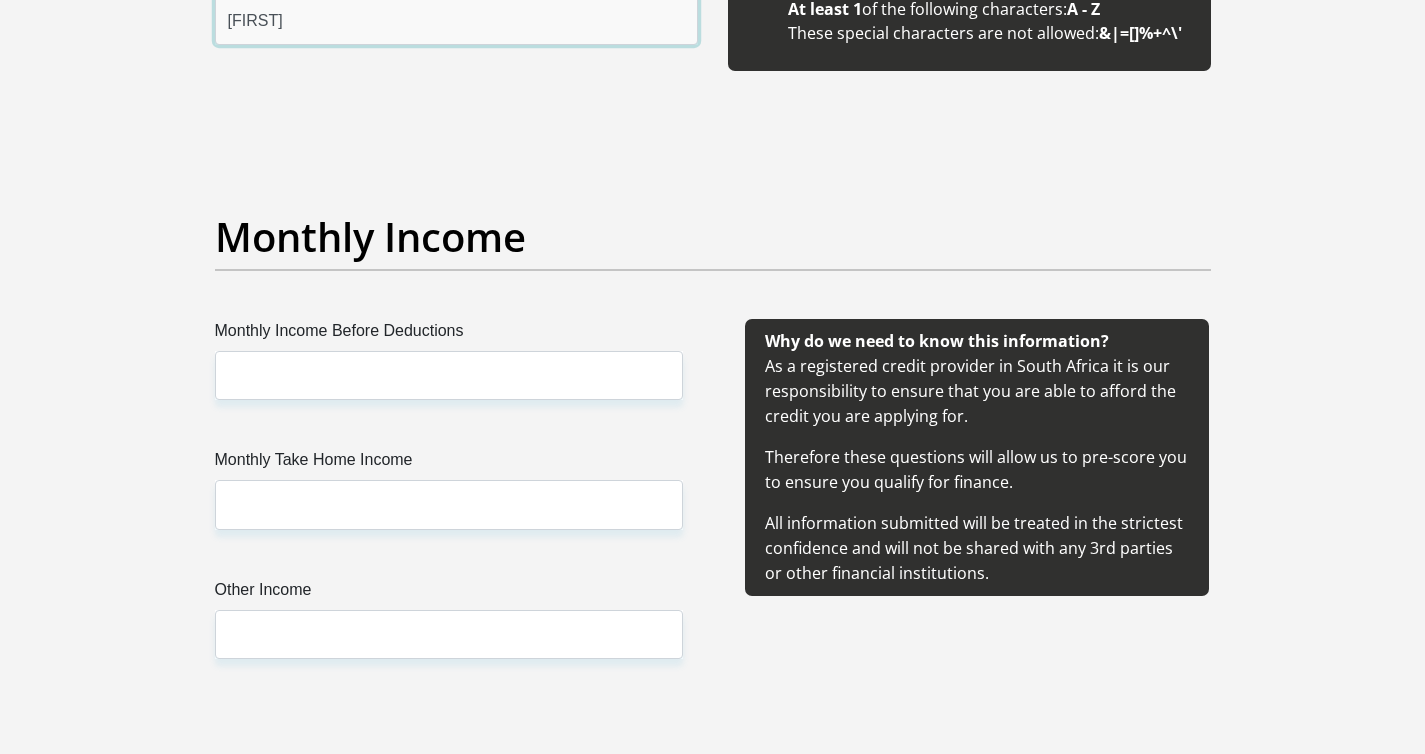 scroll, scrollTop: 2212, scrollLeft: 0, axis: vertical 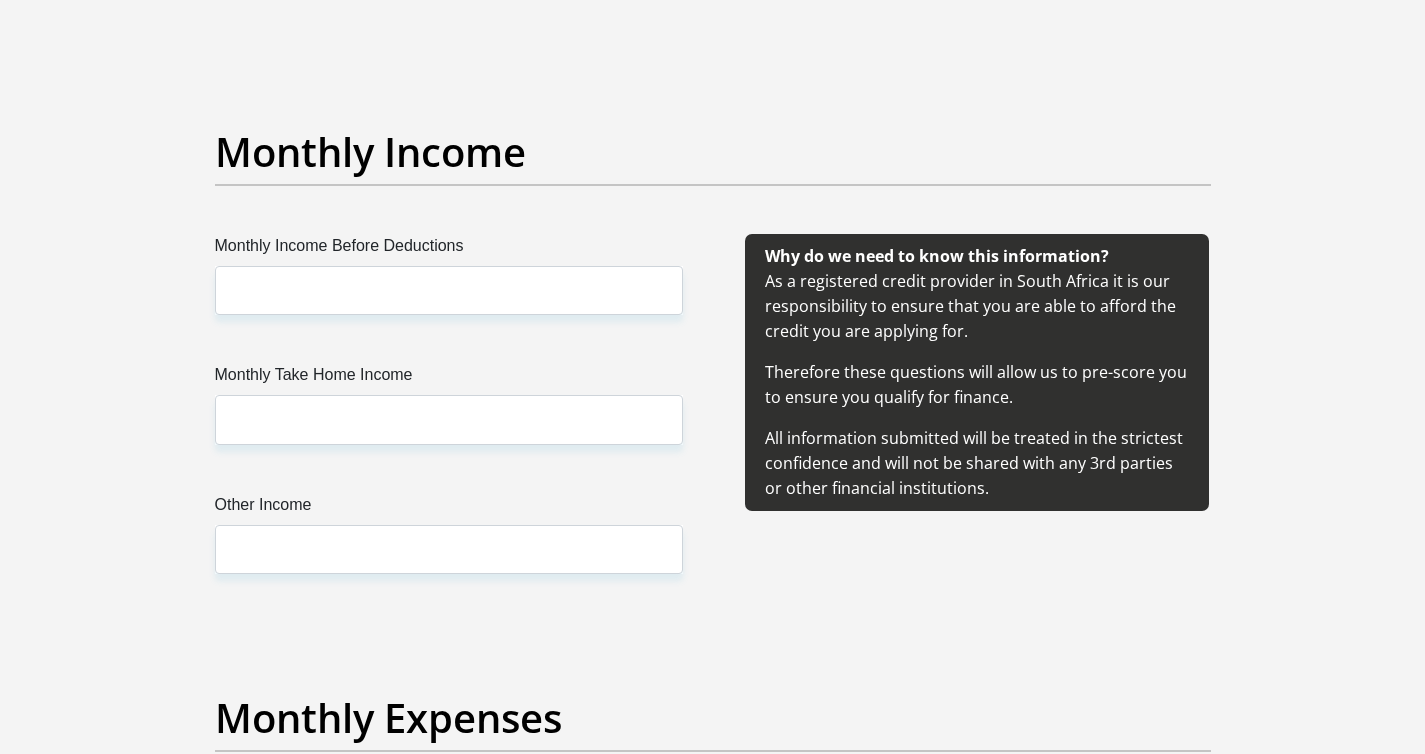 type on "Cassidy12" 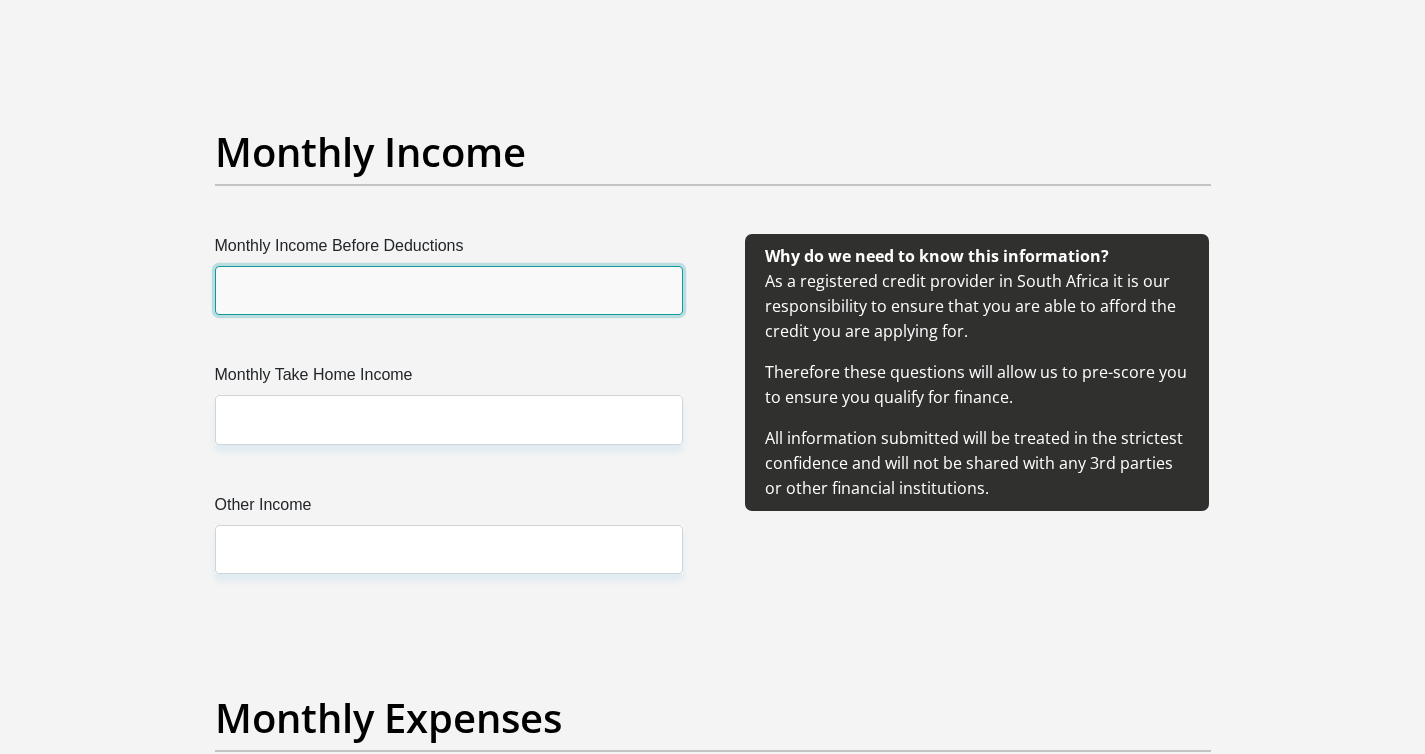 click on "Monthly Income Before Deductions" at bounding box center (449, 290) 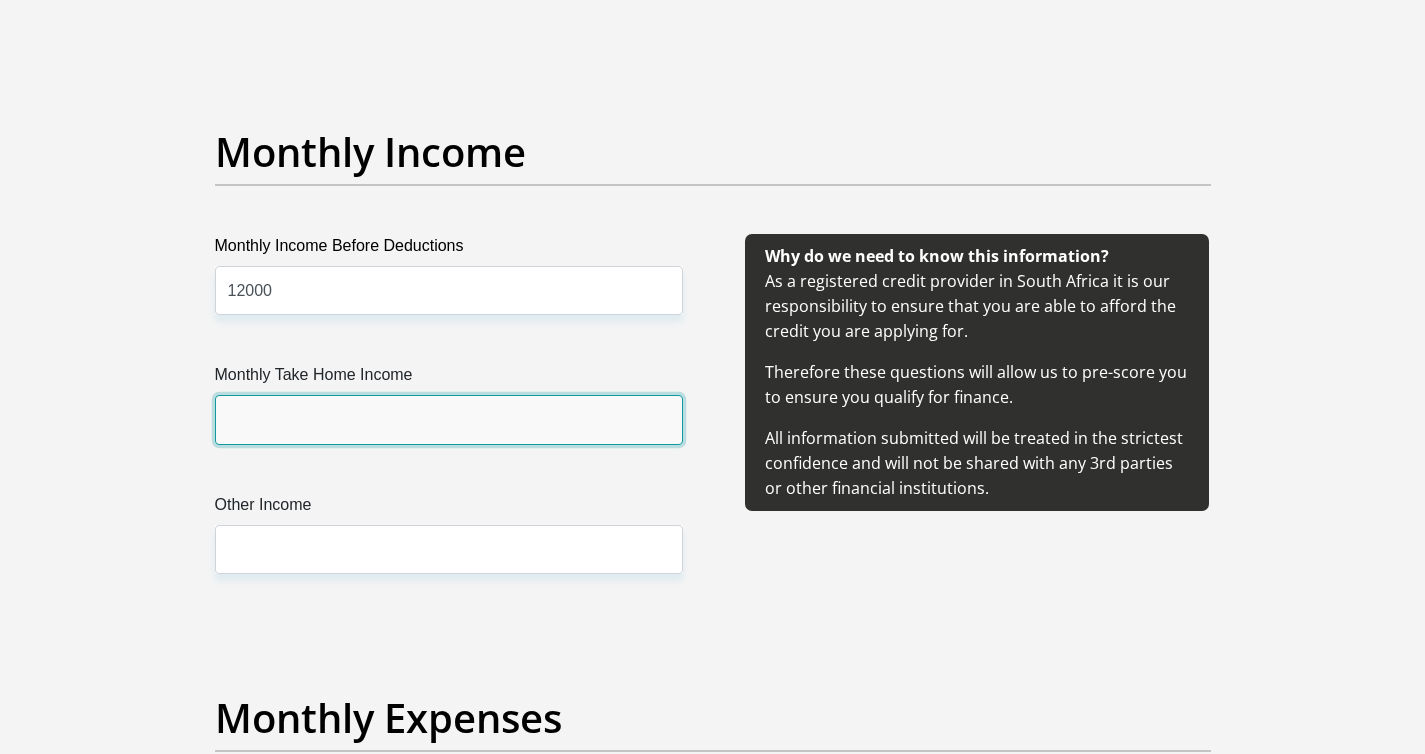 click on "Monthly Take Home Income" at bounding box center [449, 419] 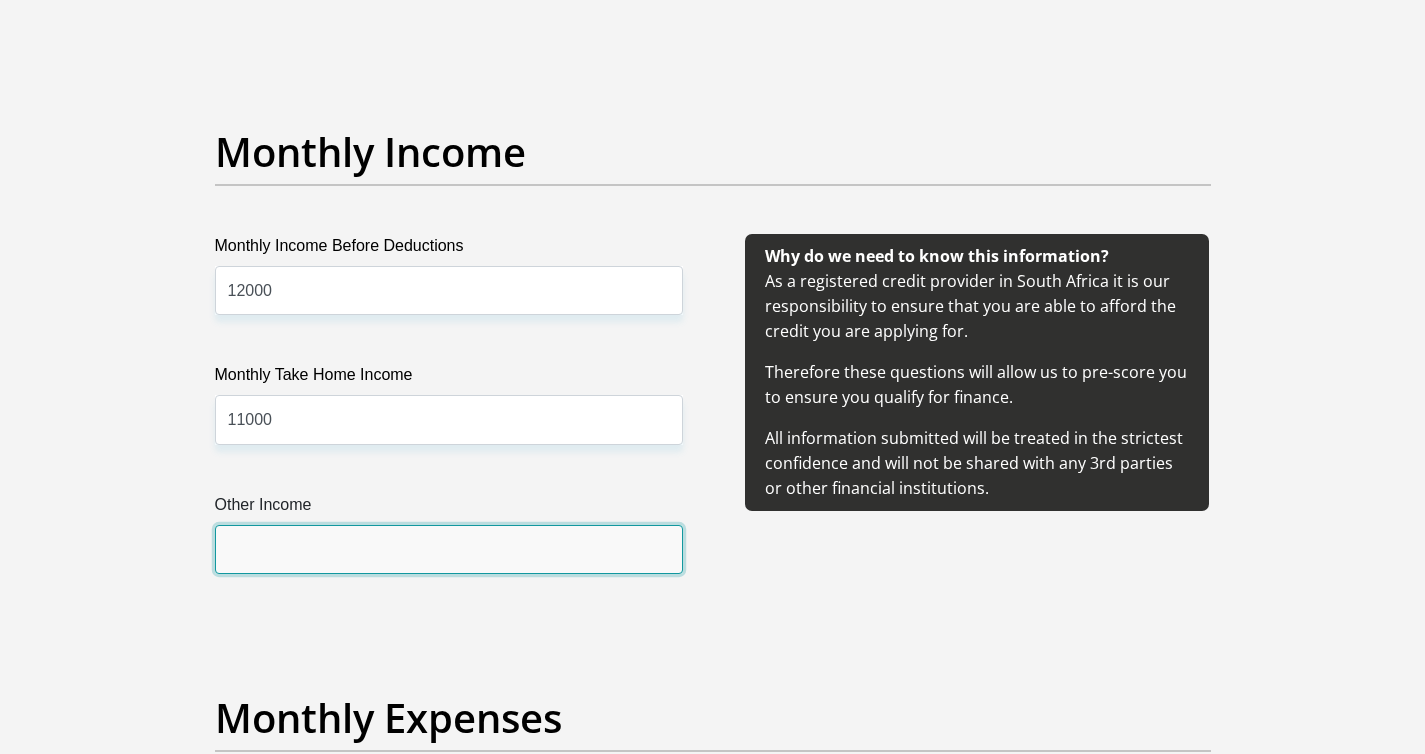 click on "Other Income" at bounding box center [449, 549] 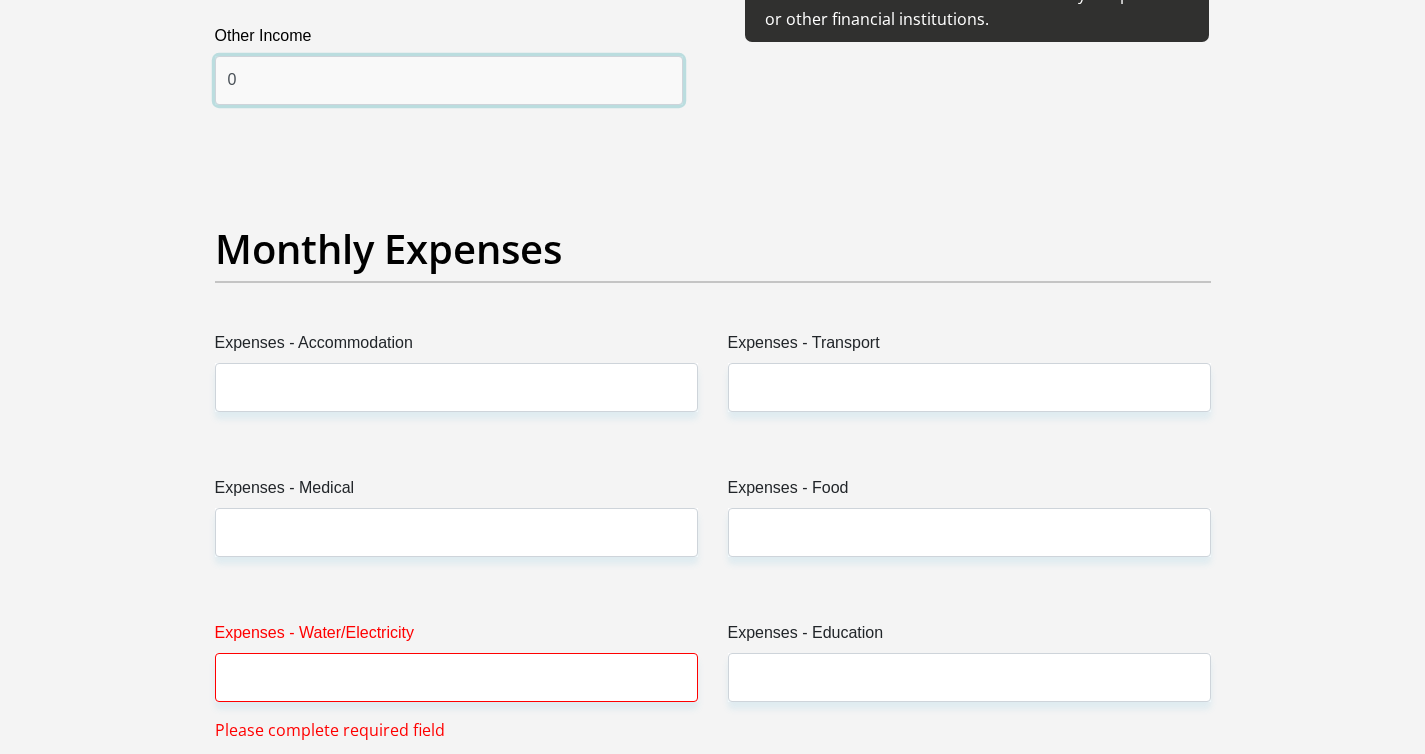 scroll, scrollTop: 2741, scrollLeft: 0, axis: vertical 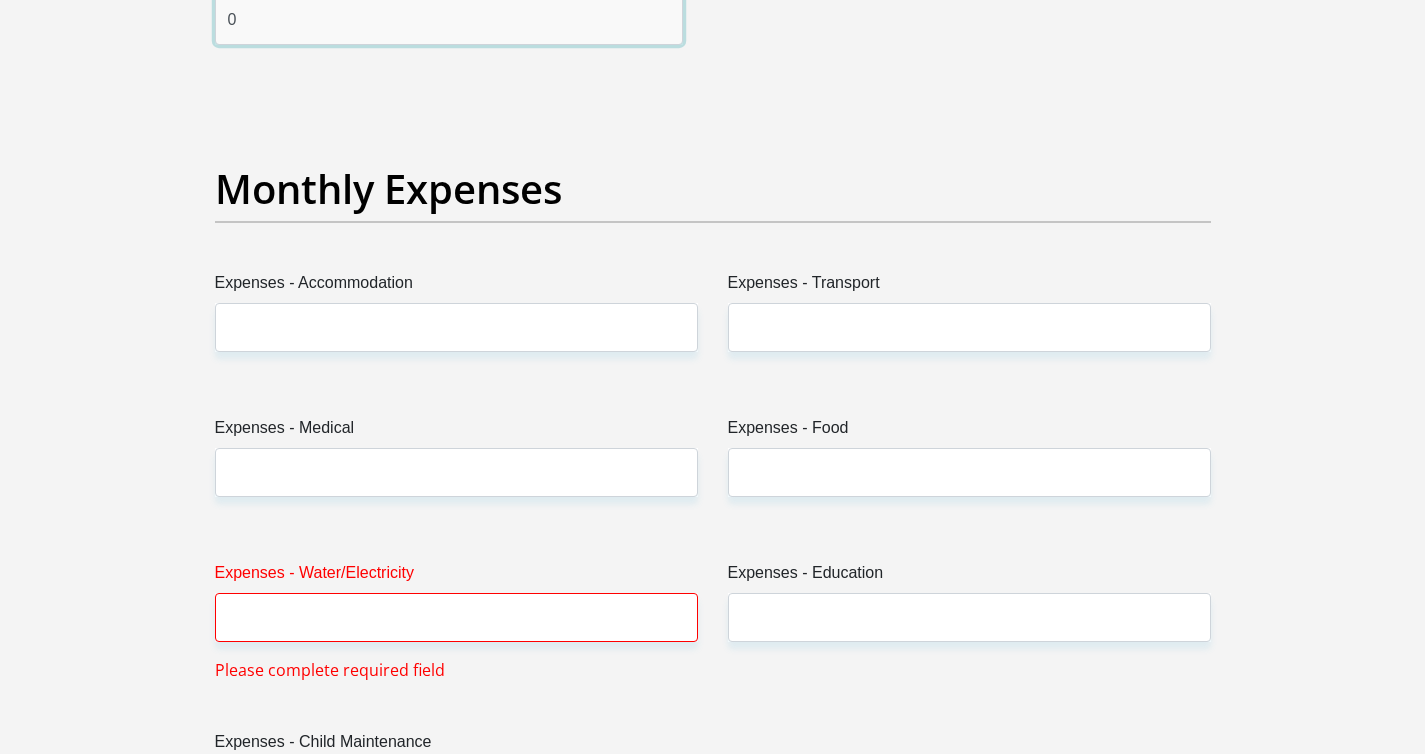 type on "0" 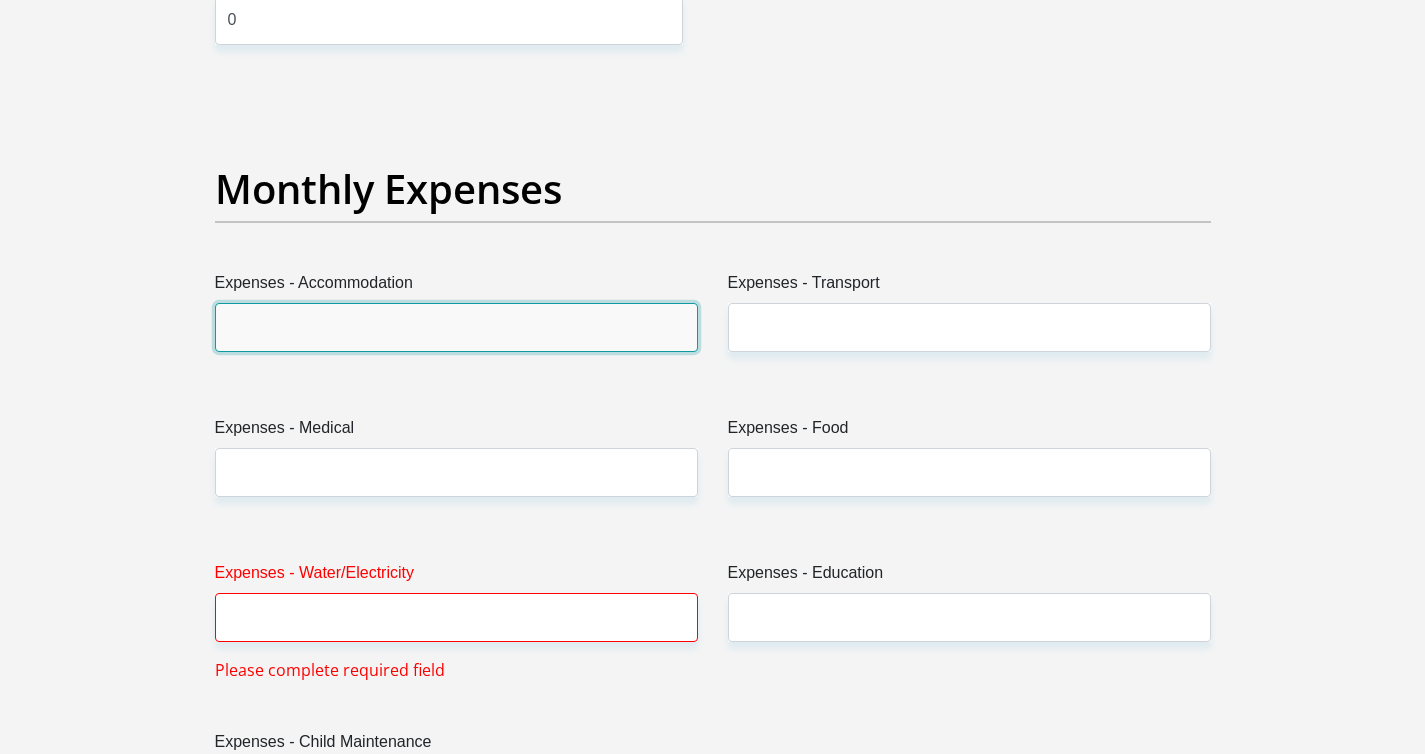 click on "Expenses - Accommodation" at bounding box center [456, 327] 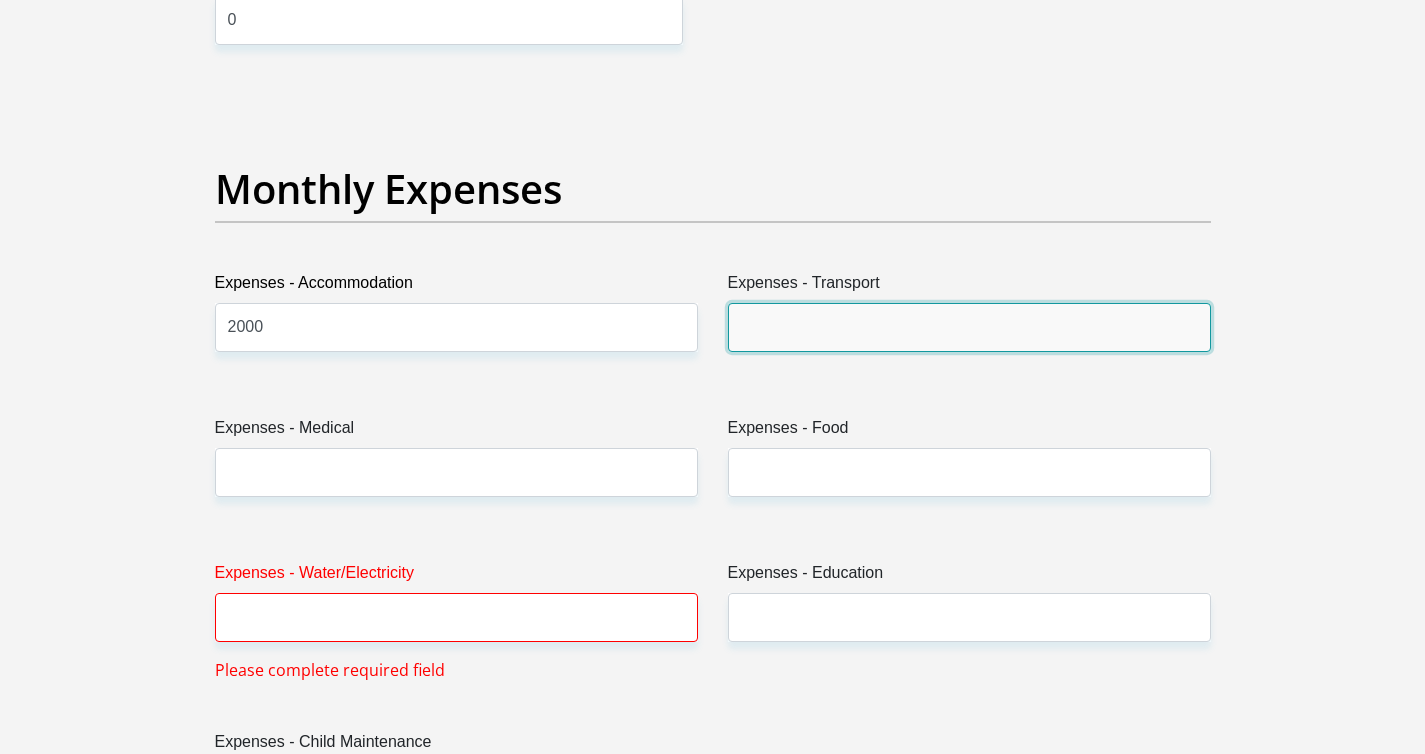 click on "Expenses - Transport" at bounding box center (969, 327) 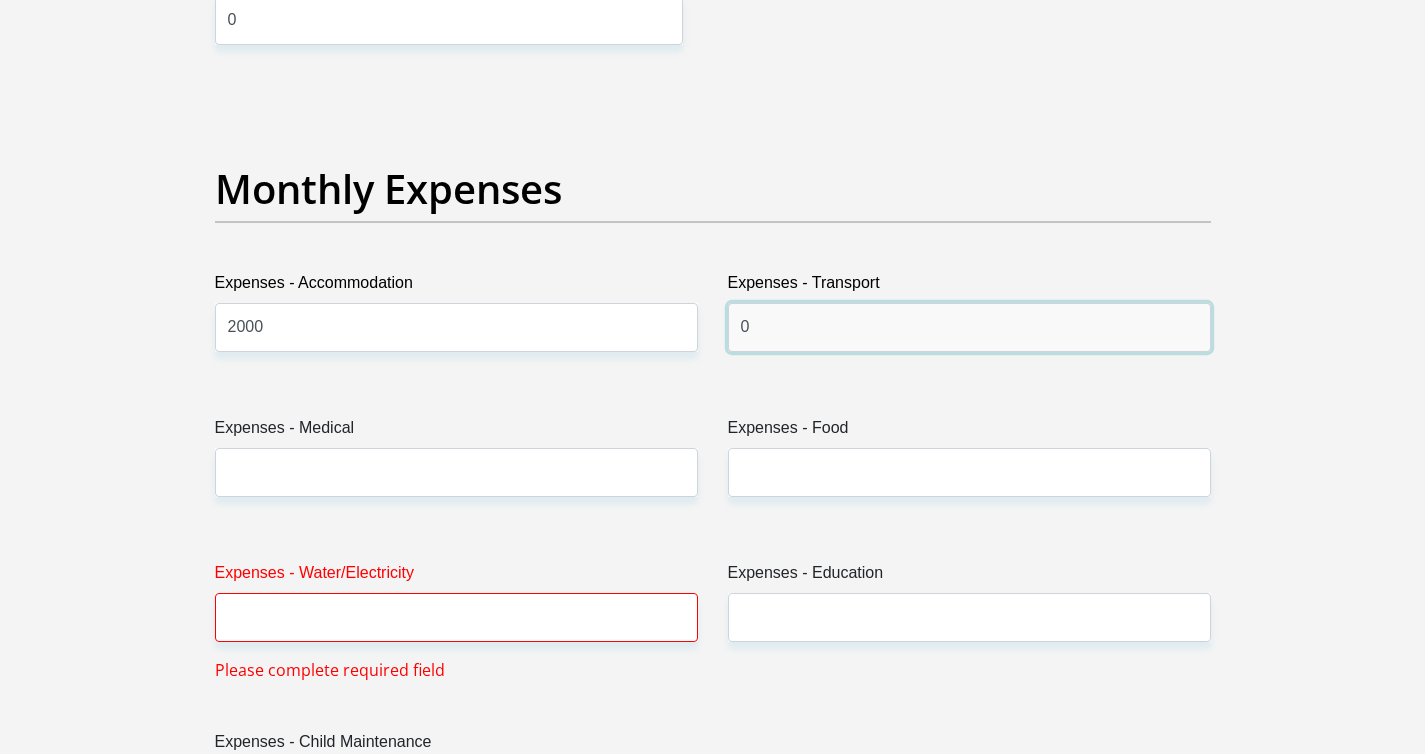 type on "0" 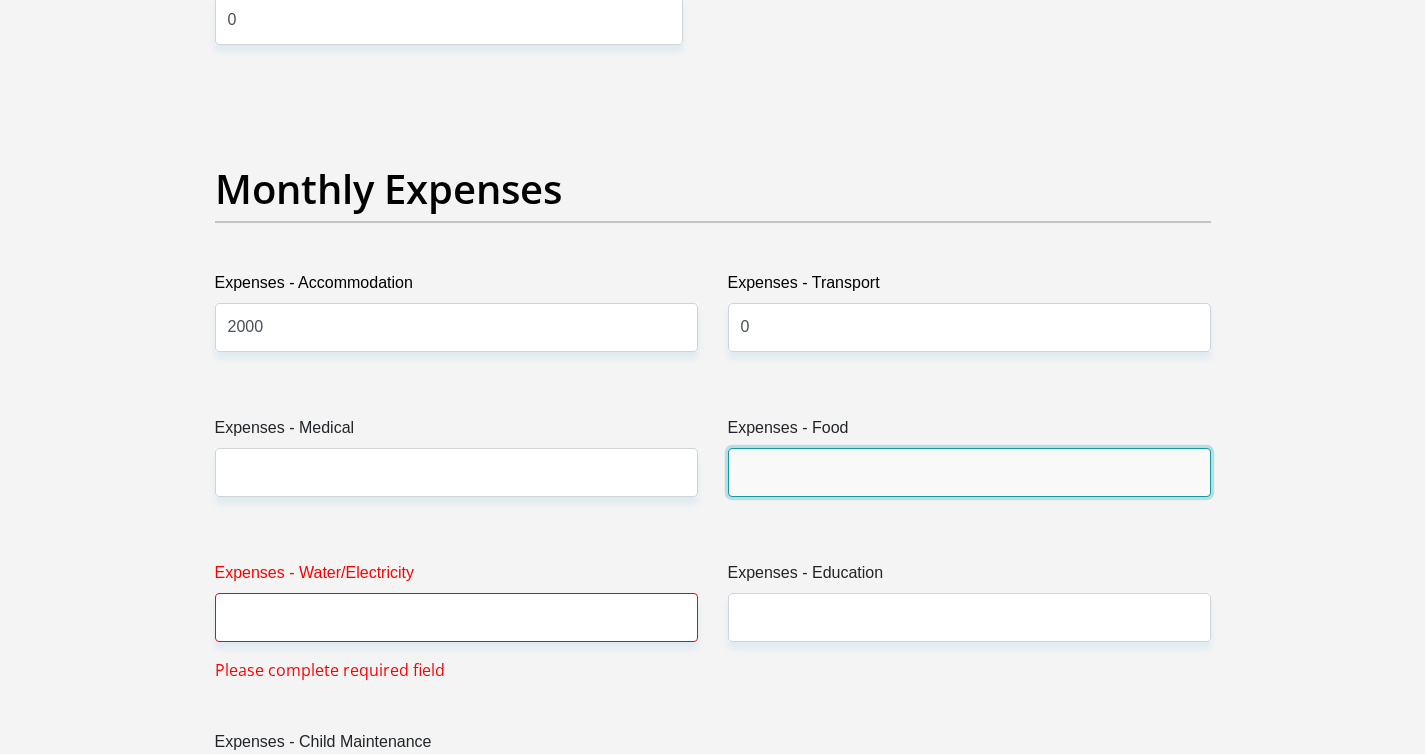 click on "Expenses - Food" at bounding box center (969, 472) 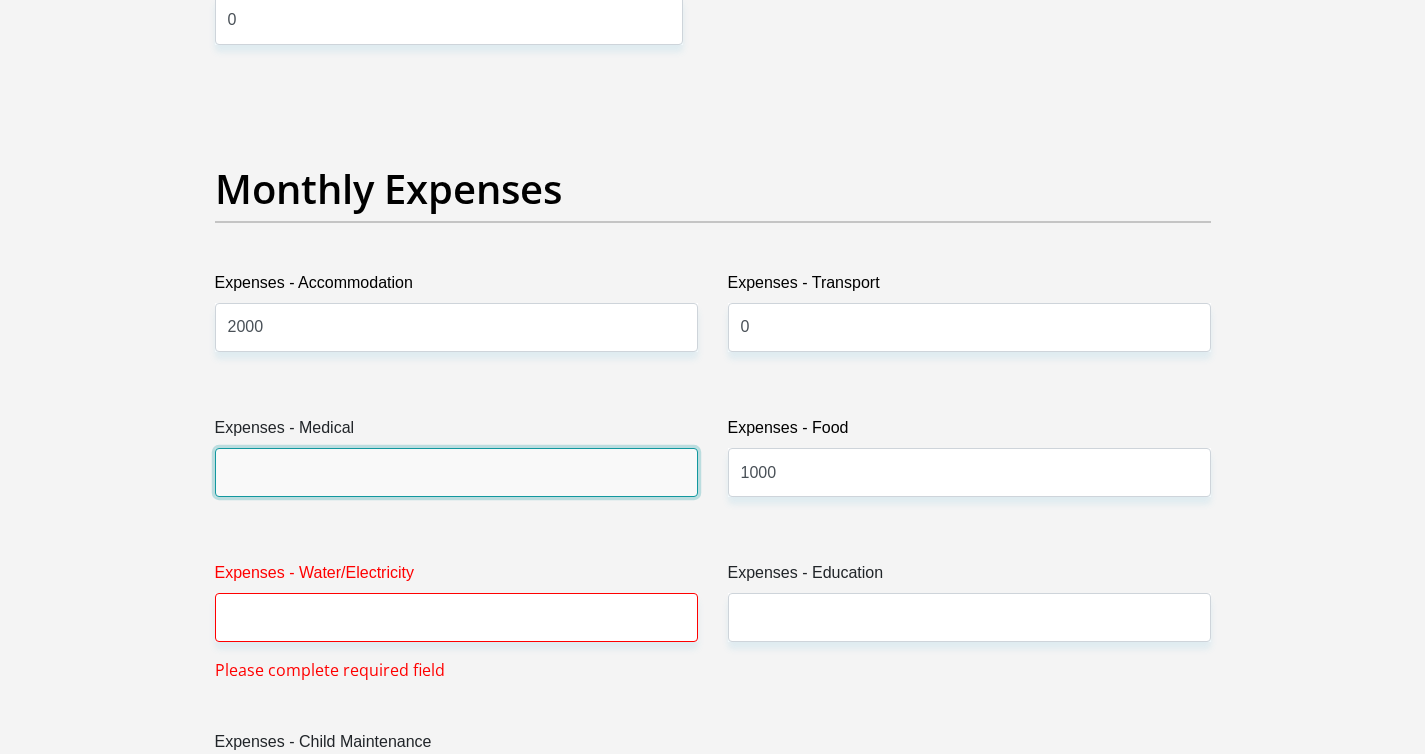 click on "Expenses - Medical" at bounding box center [456, 472] 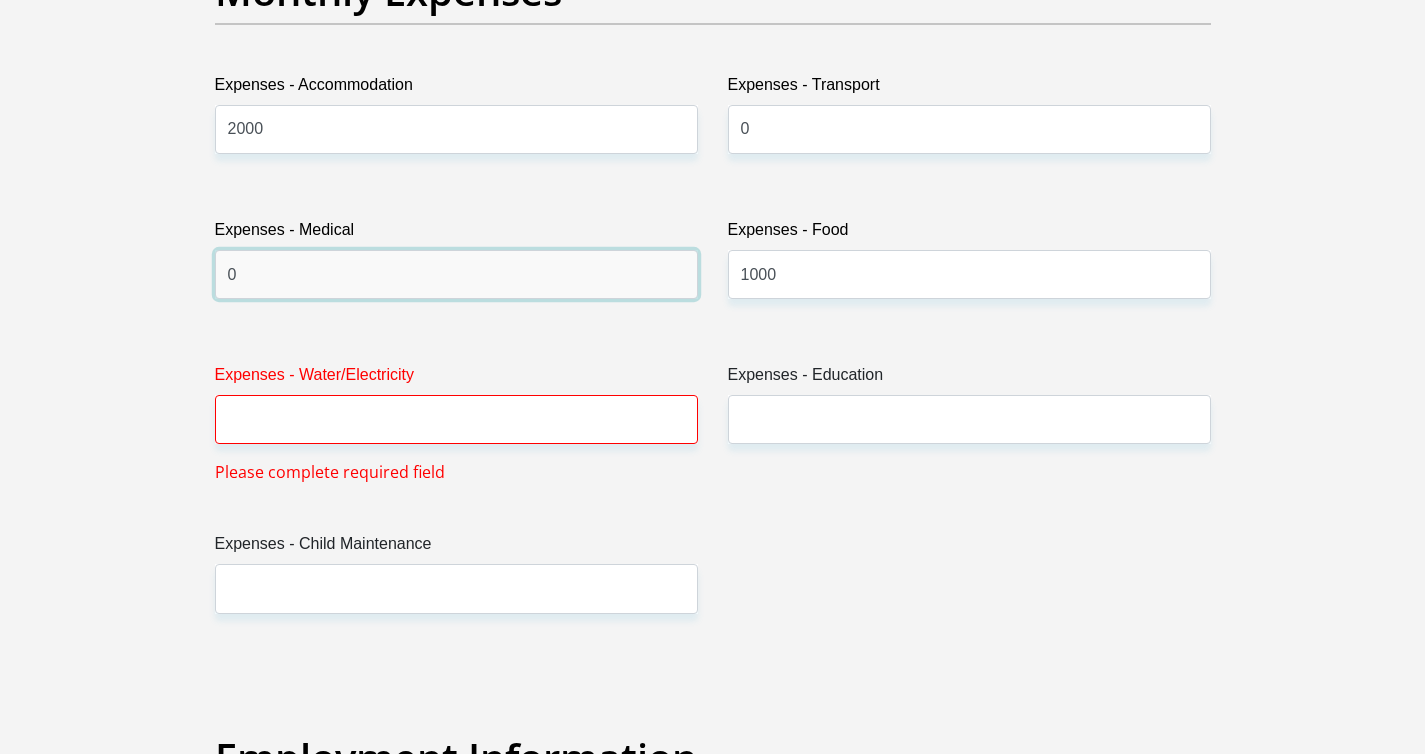 scroll, scrollTop: 3025, scrollLeft: 0, axis: vertical 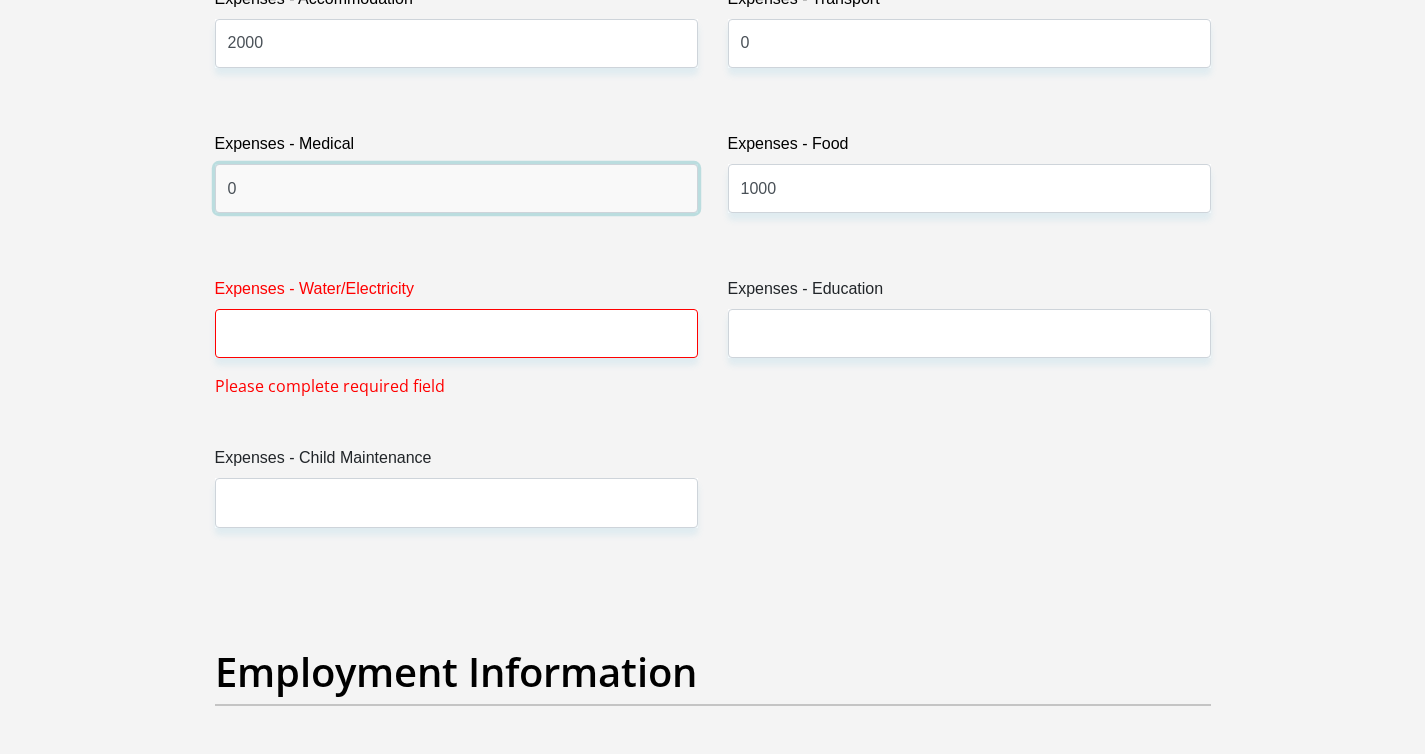 type on "0" 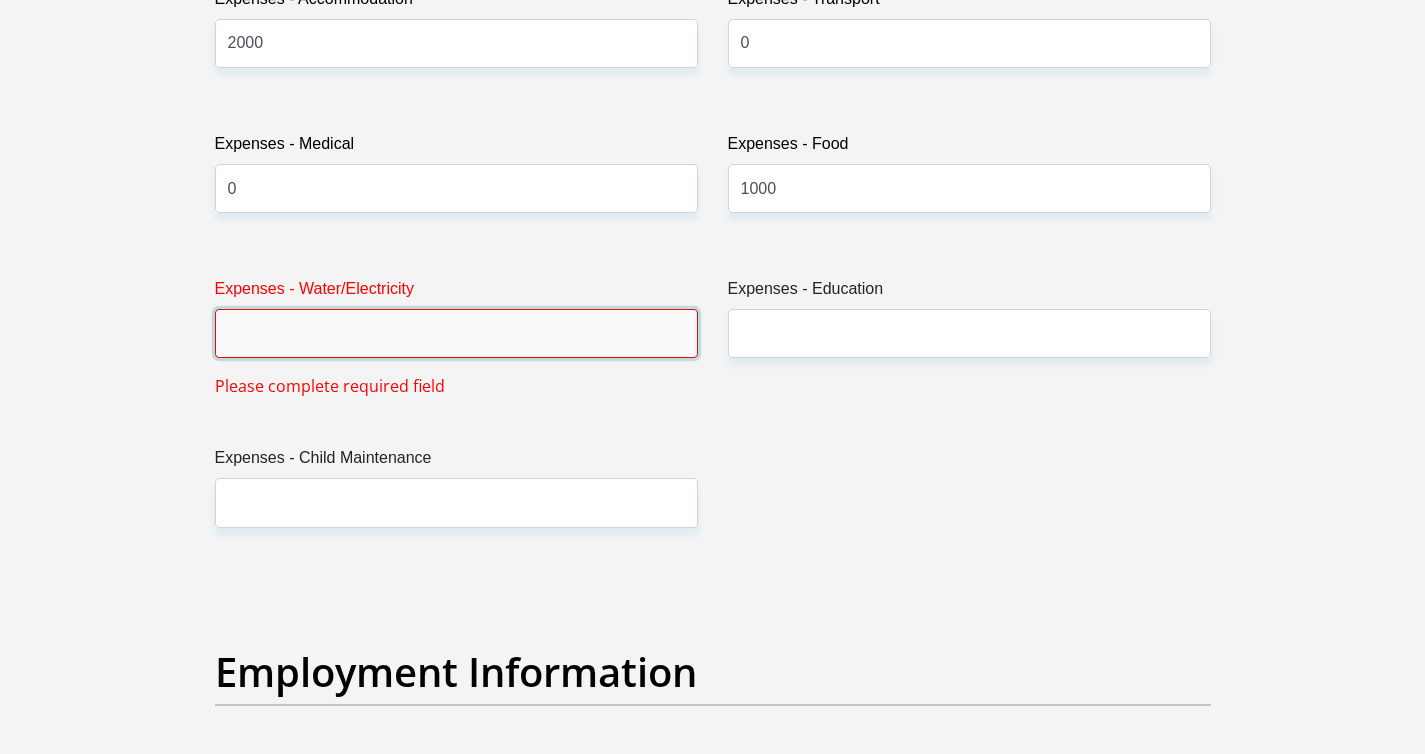 click on "Expenses - Water/Electricity" at bounding box center [456, 333] 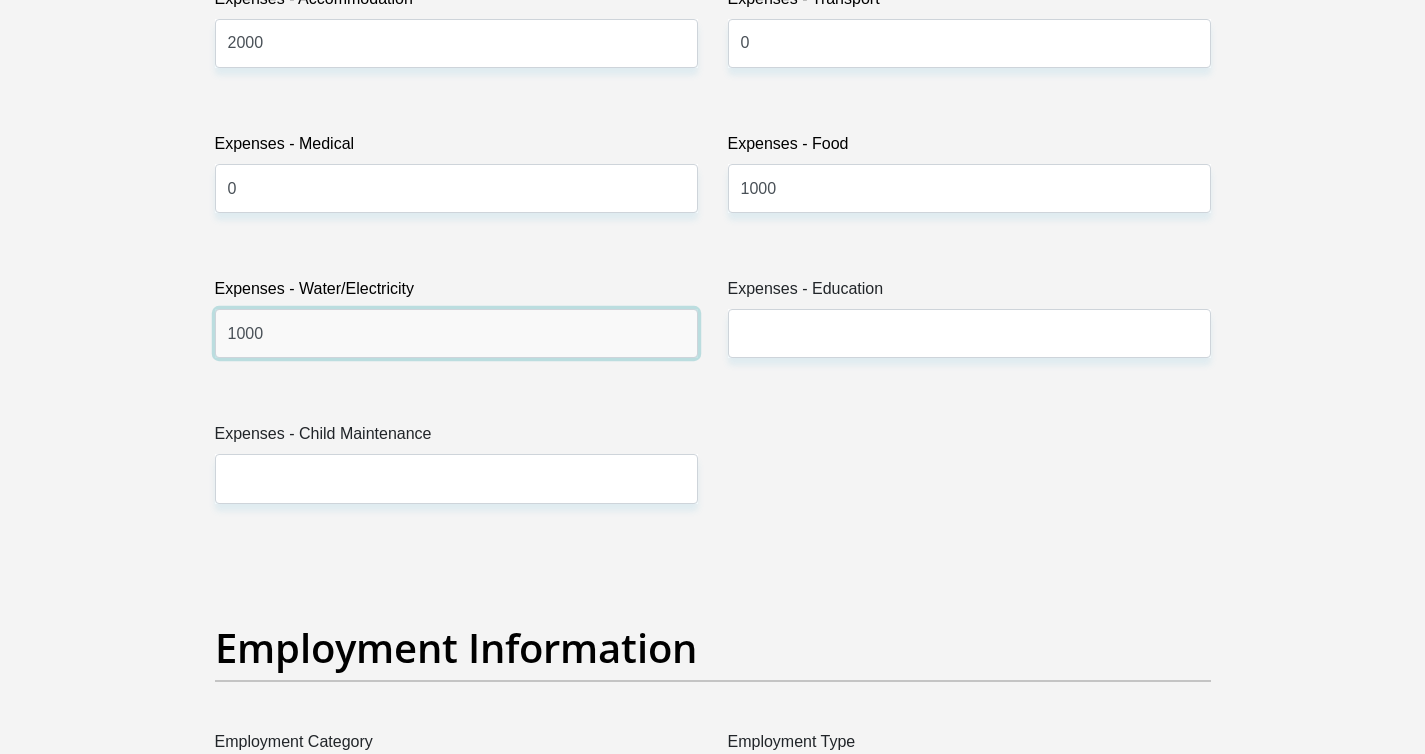 type on "1000" 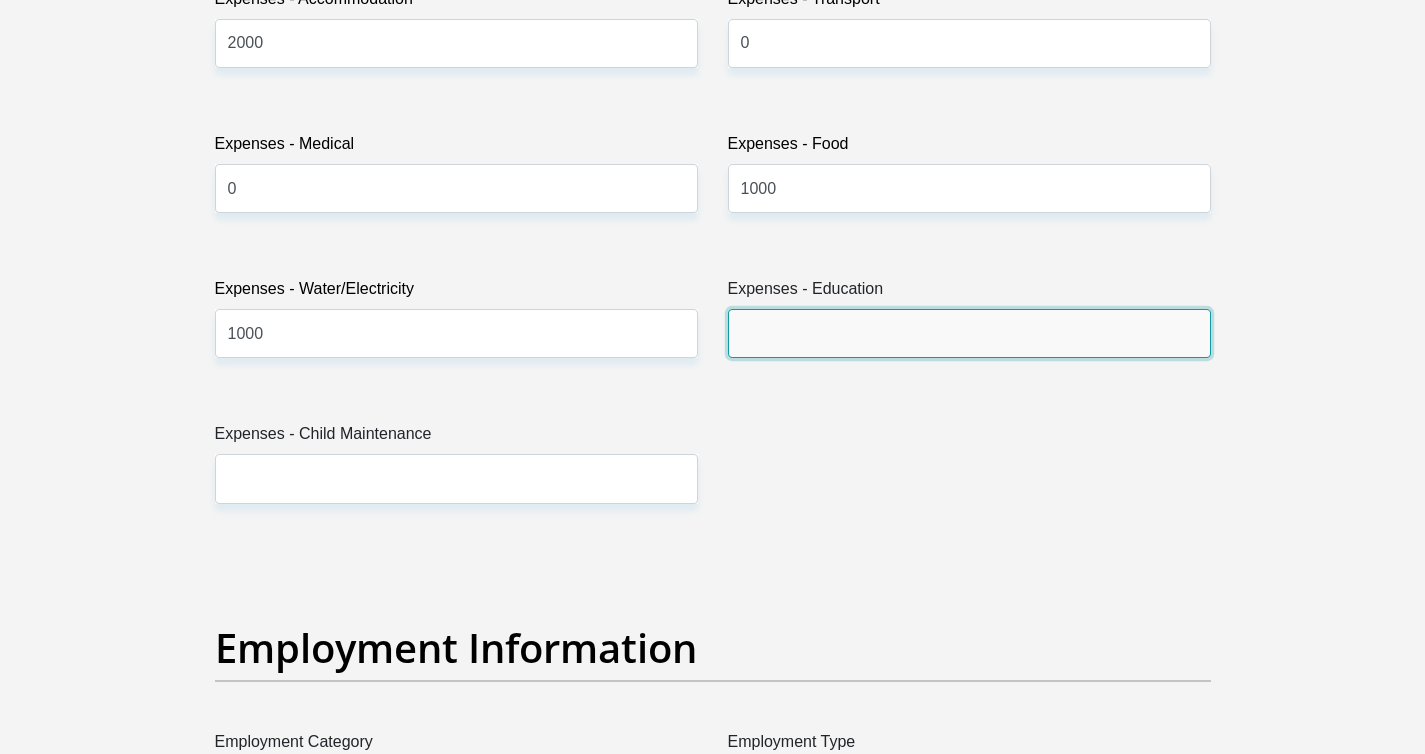 click on "Expenses - Education" at bounding box center [969, 333] 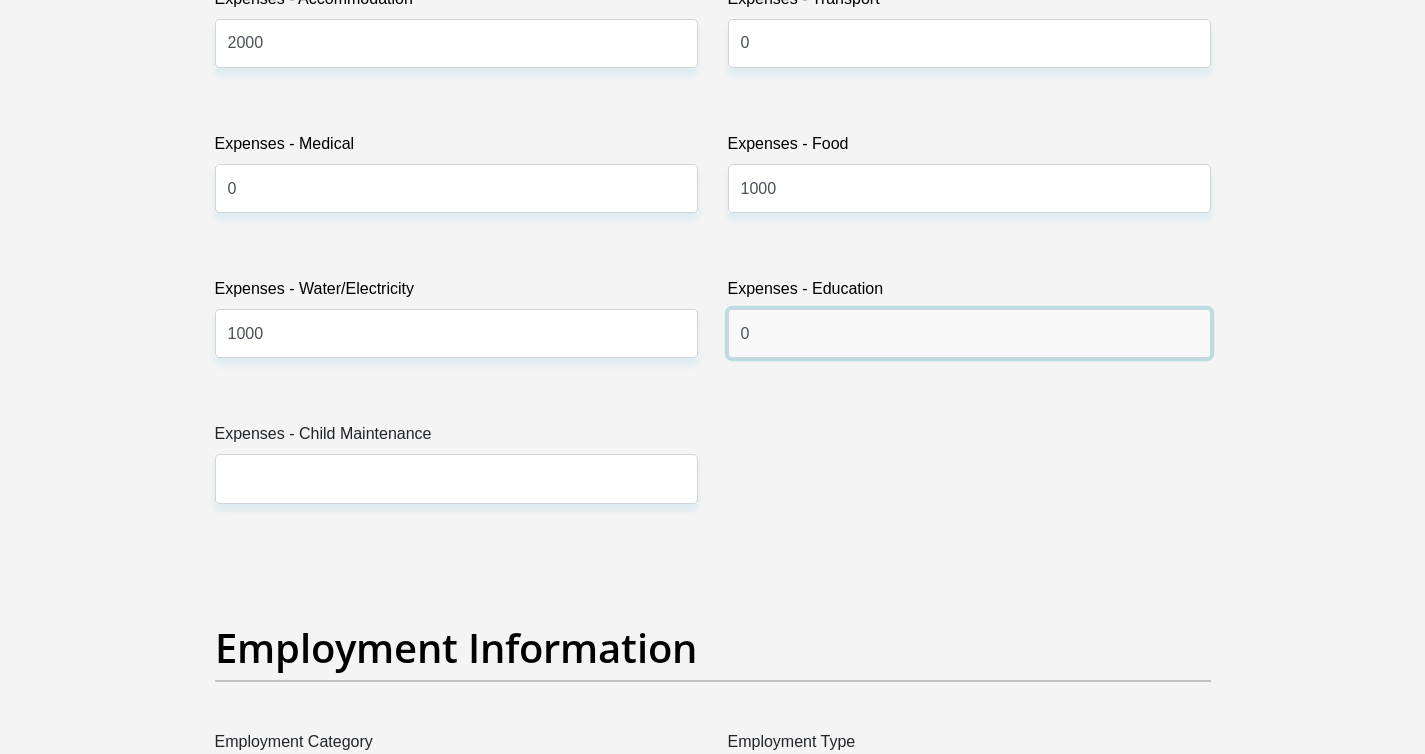 type on "0" 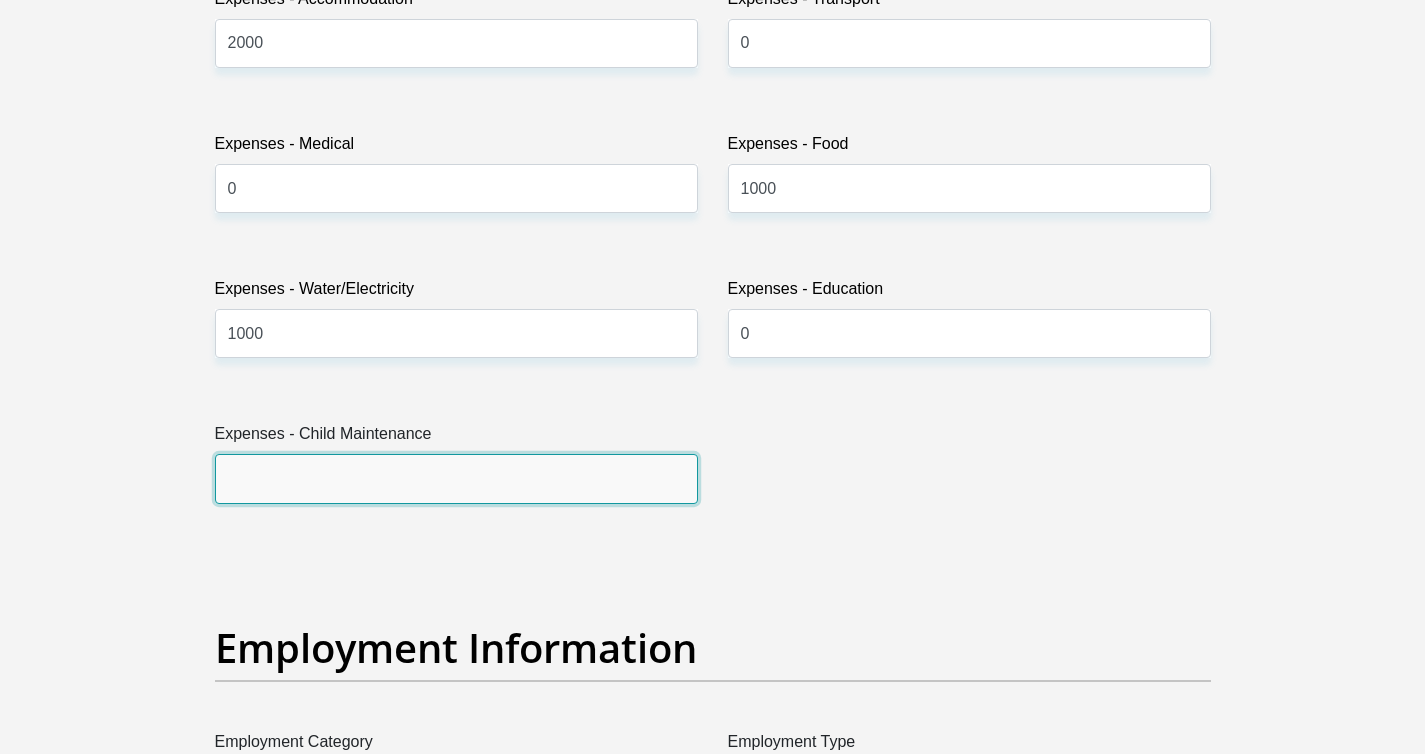 click on "Expenses - Child Maintenance" at bounding box center (456, 478) 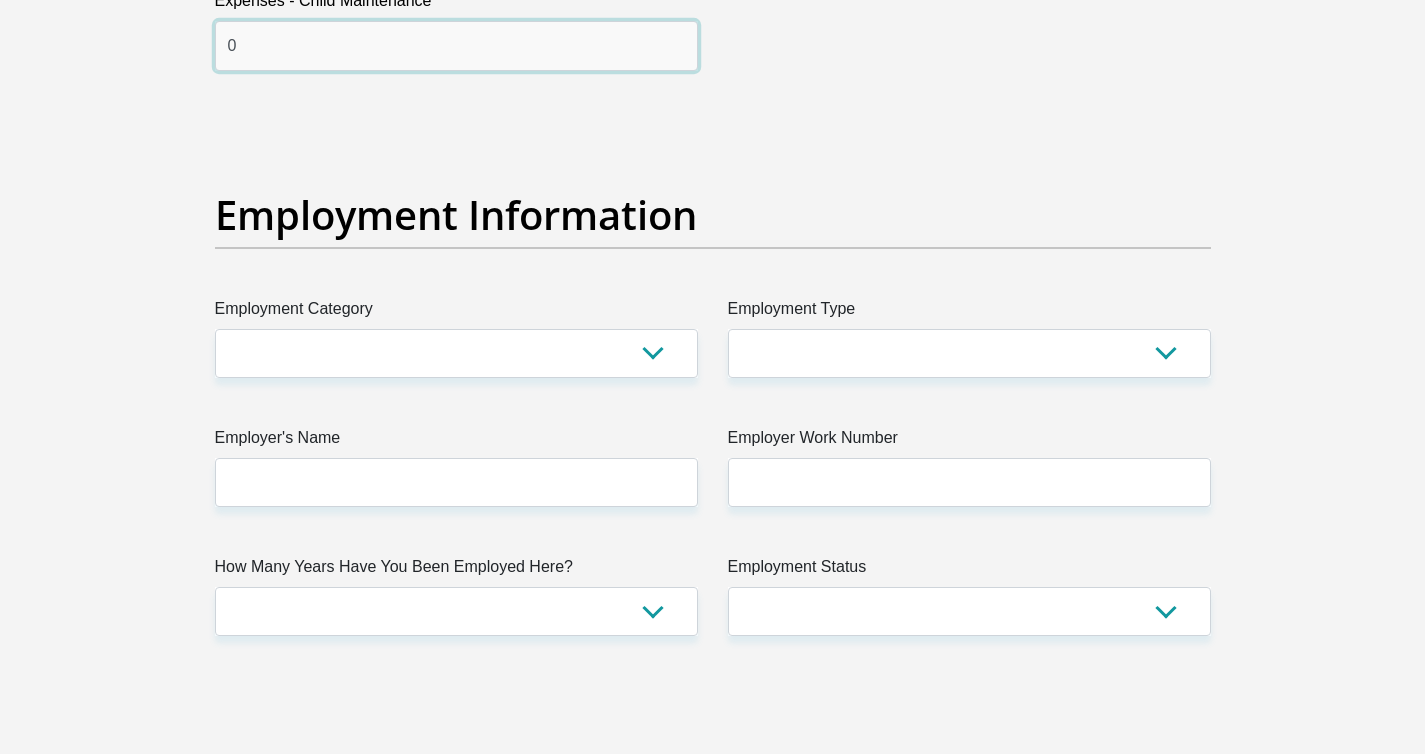 scroll, scrollTop: 3421, scrollLeft: 0, axis: vertical 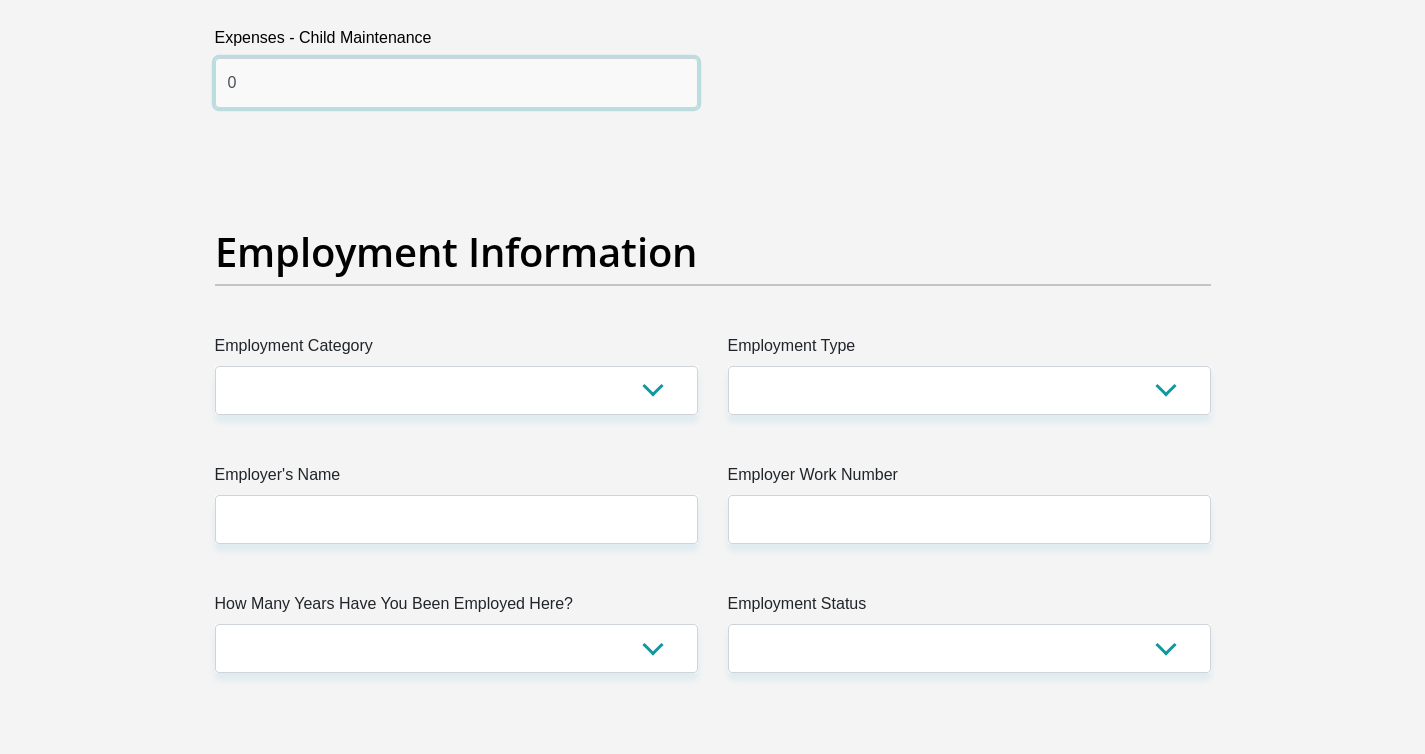 type on "0" 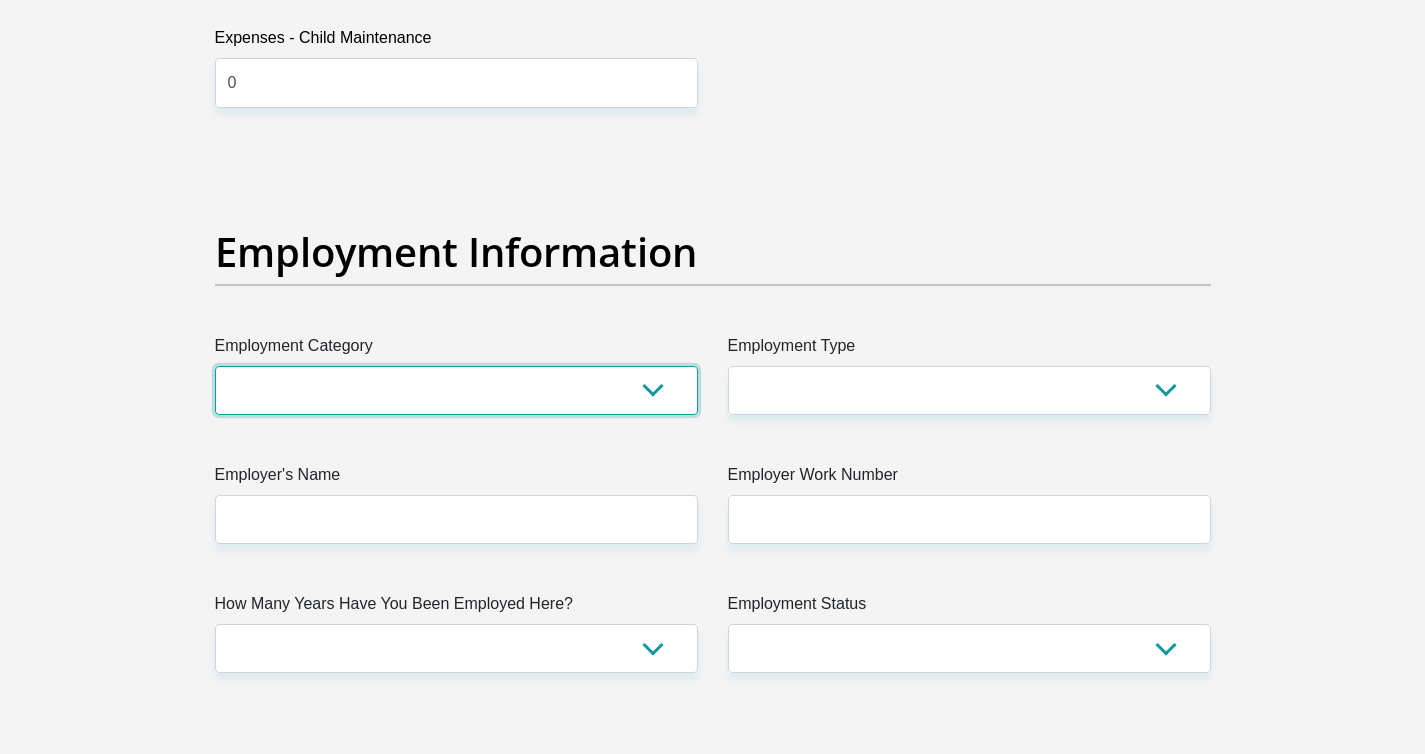 click on "AGRICULTURE
ALCOHOL & TOBACCO
CONSTRUCTION MATERIALS
METALLURGY
EQUIPMENT FOR RENEWABLE ENERGY
SPECIALIZED CONTRACTORS
CAR
GAMING (INCL. INTERNET
OTHER WHOLESALE
UNLICENSED PHARMACEUTICALS
CURRENCY EXCHANGE HOUSES
OTHER FINANCIAL INSTITUTIONS & INSURANCE
REAL ESTATE AGENTS
OIL & GAS
OTHER MATERIALS (E.G. IRON ORE)
PRECIOUS STONES & PRECIOUS METALS
POLITICAL ORGANIZATIONS
RELIGIOUS ORGANIZATIONS(NOT SECTS)
ACTI. HAVING BUSINESS DEAL WITH PUBLIC ADMINISTRATION
LAUNDROMATS" at bounding box center [456, 390] 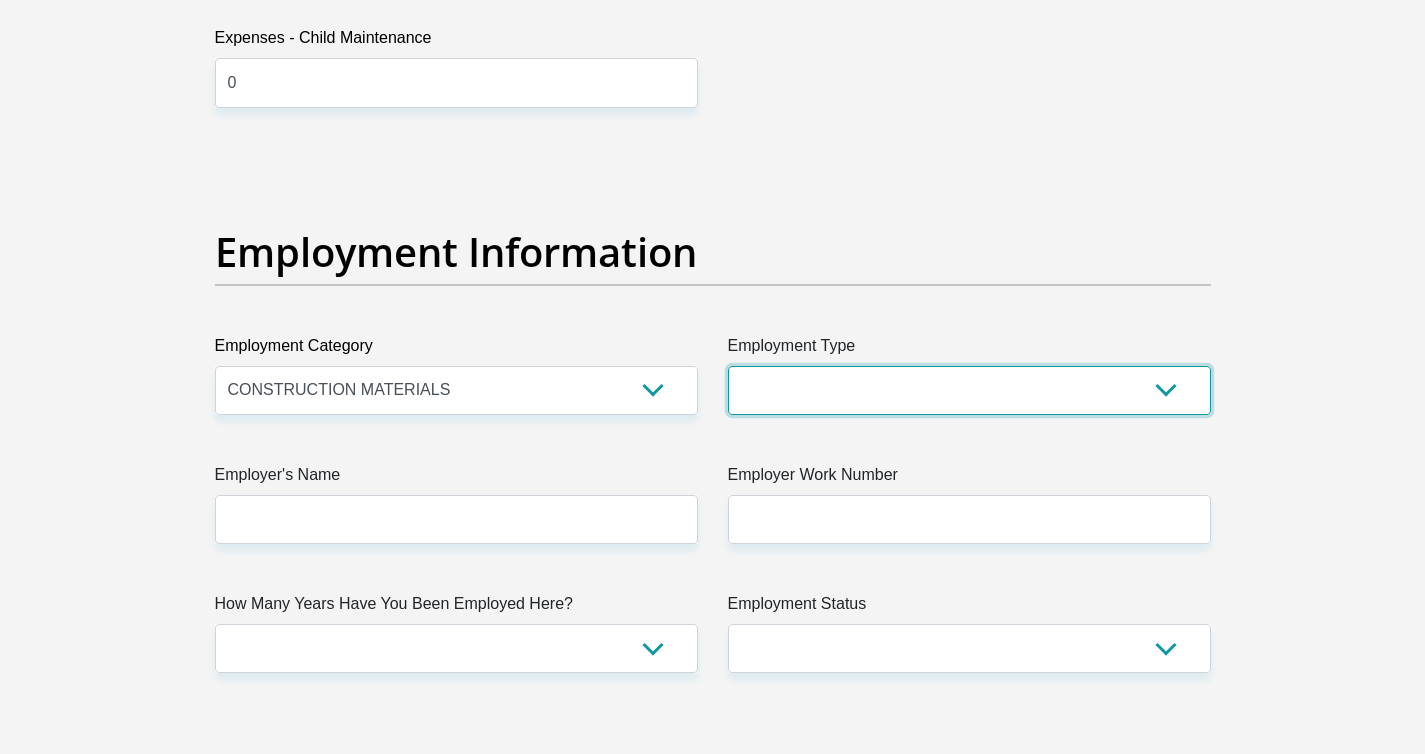 click on "College/Lecturer
Craft Seller
Creative
Driver
Executive
Farmer
Forces - Non Commissioned
Forces - Officer
Hawker
Housewife
Labourer
Licenced Professional
Manager
Miner
Non Licenced Professional
Office Staff/Clerk
Outside Worker
Pensioner
Permanent Teacher
Production/Manufacturing
Sales
Self-Employed
Semi-Professional Worker
Service Industry  Social Worker  Student" at bounding box center [969, 390] 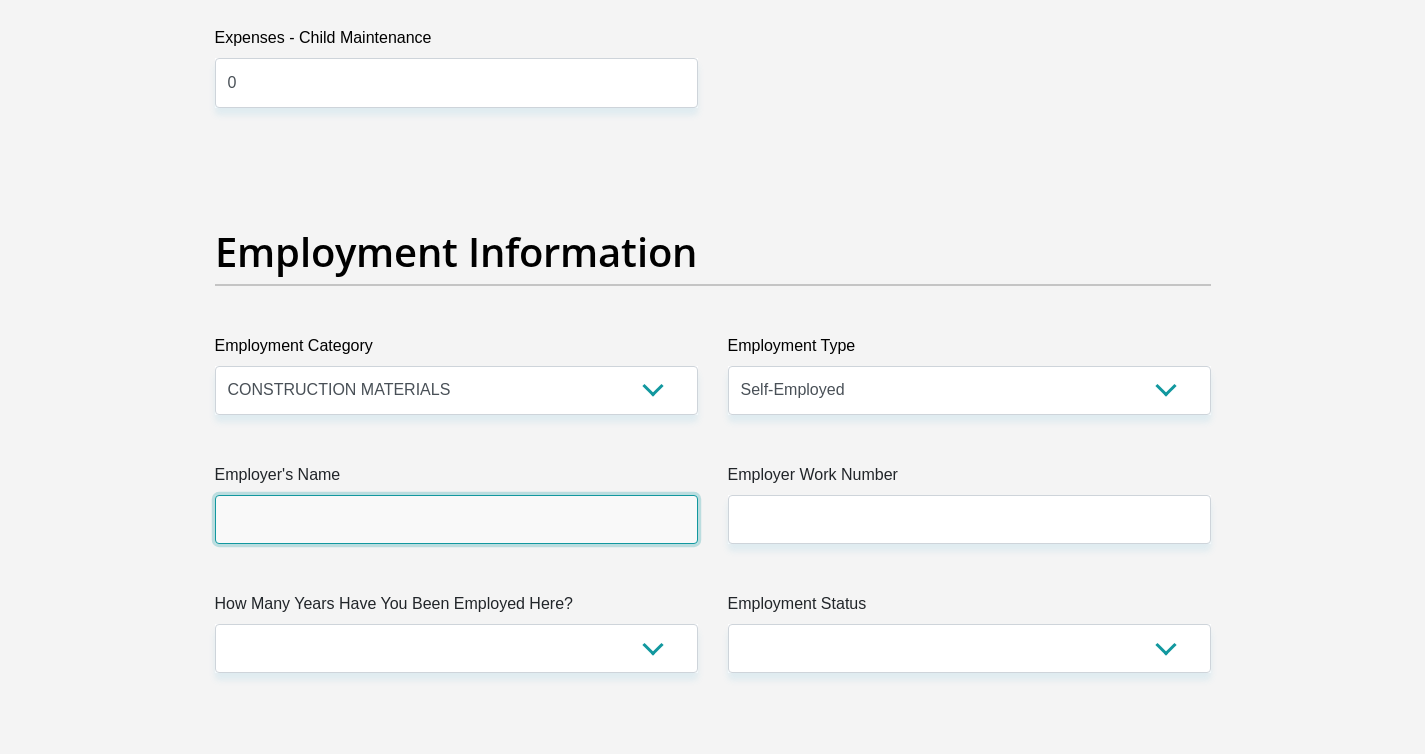 click on "Employer's Name" at bounding box center (456, 519) 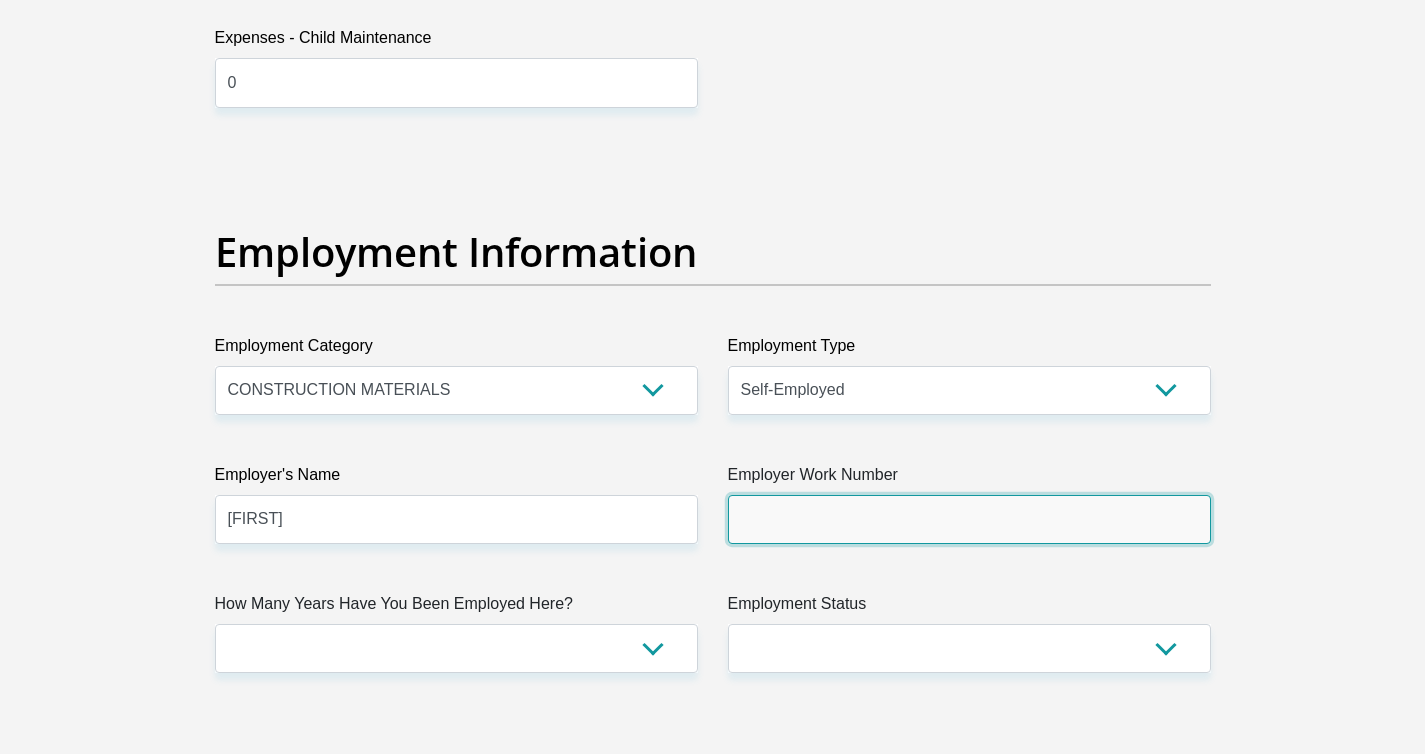 click on "Employer Work Number" at bounding box center [969, 519] 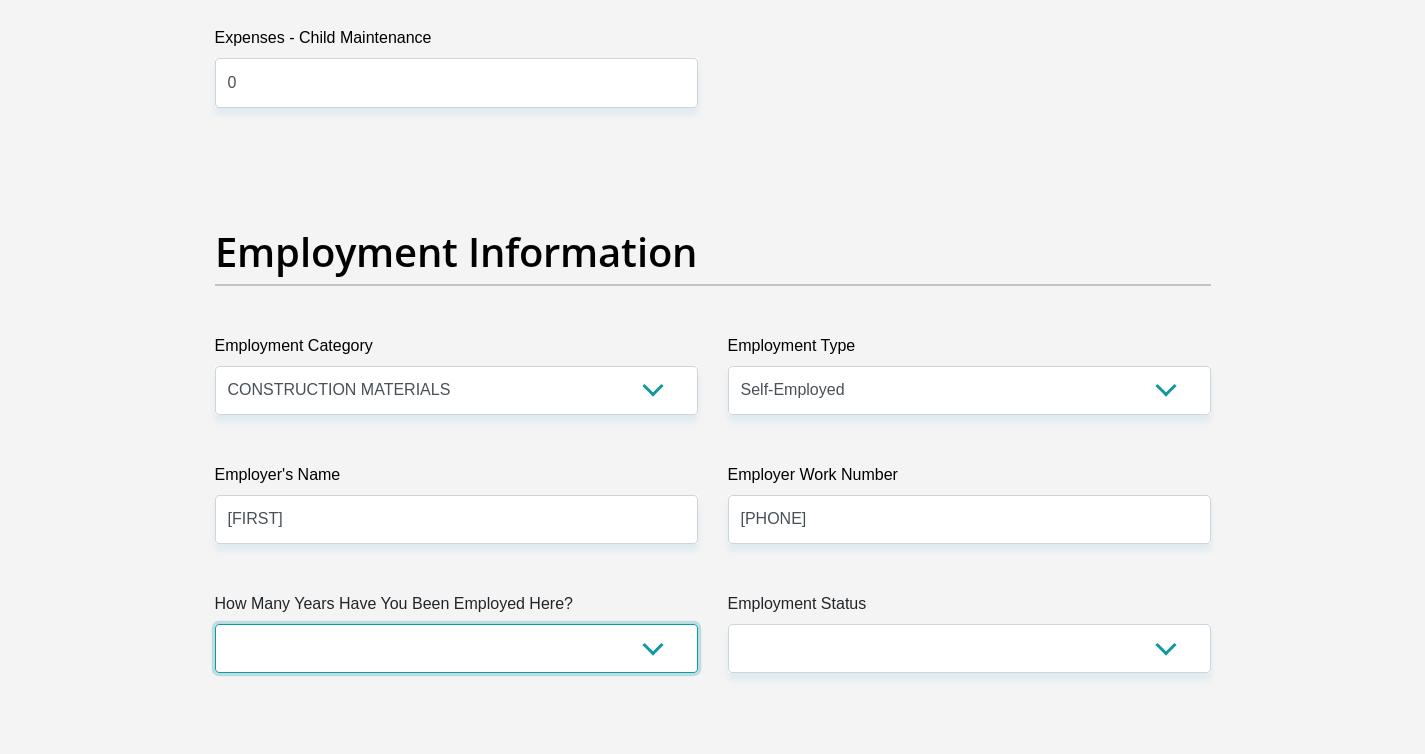 click on "less than 1 year
1-3 years
3-5 years
5+ years" at bounding box center (456, 648) 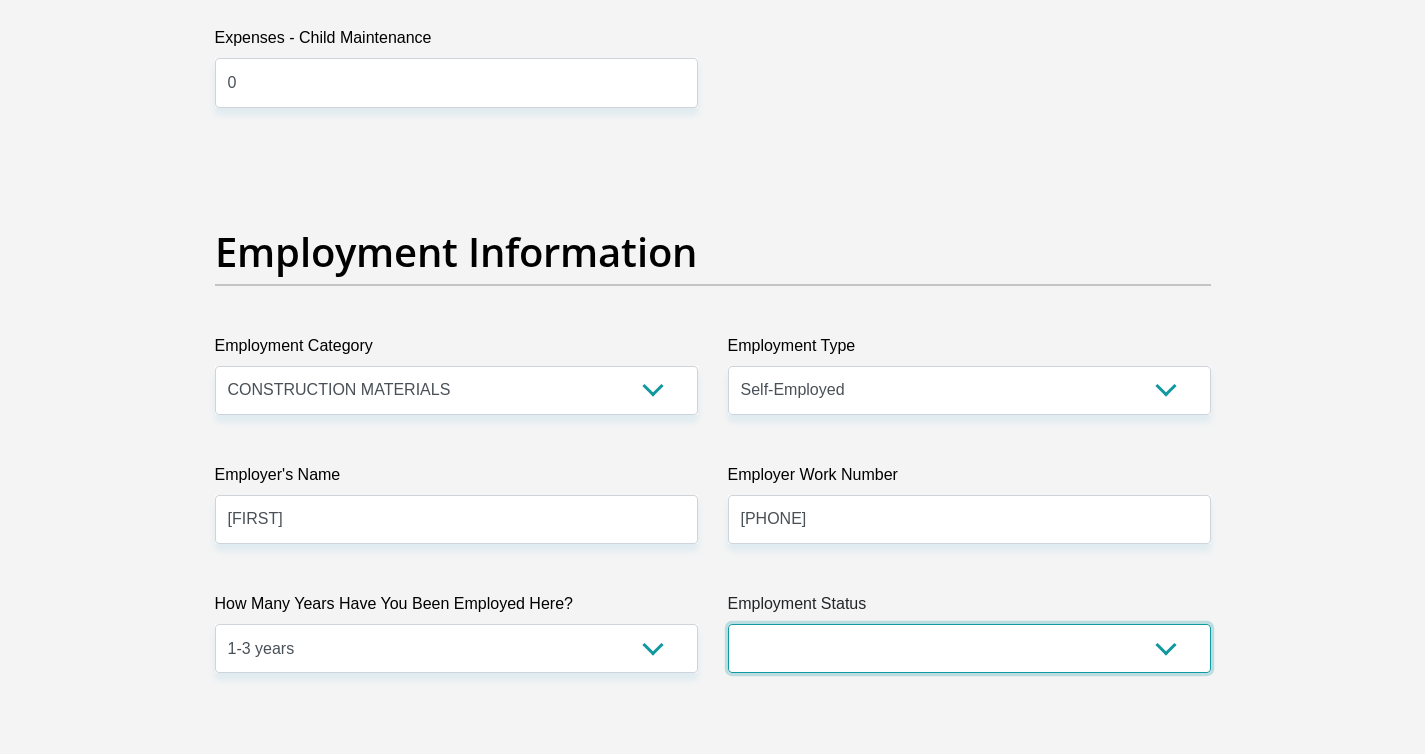 click on "Permanent/Full-time
Part-time/Casual
Contract Worker
Self-Employed
Housewife
Retired
Student
Medically Boarded
Disability
Unemployed" at bounding box center [969, 648] 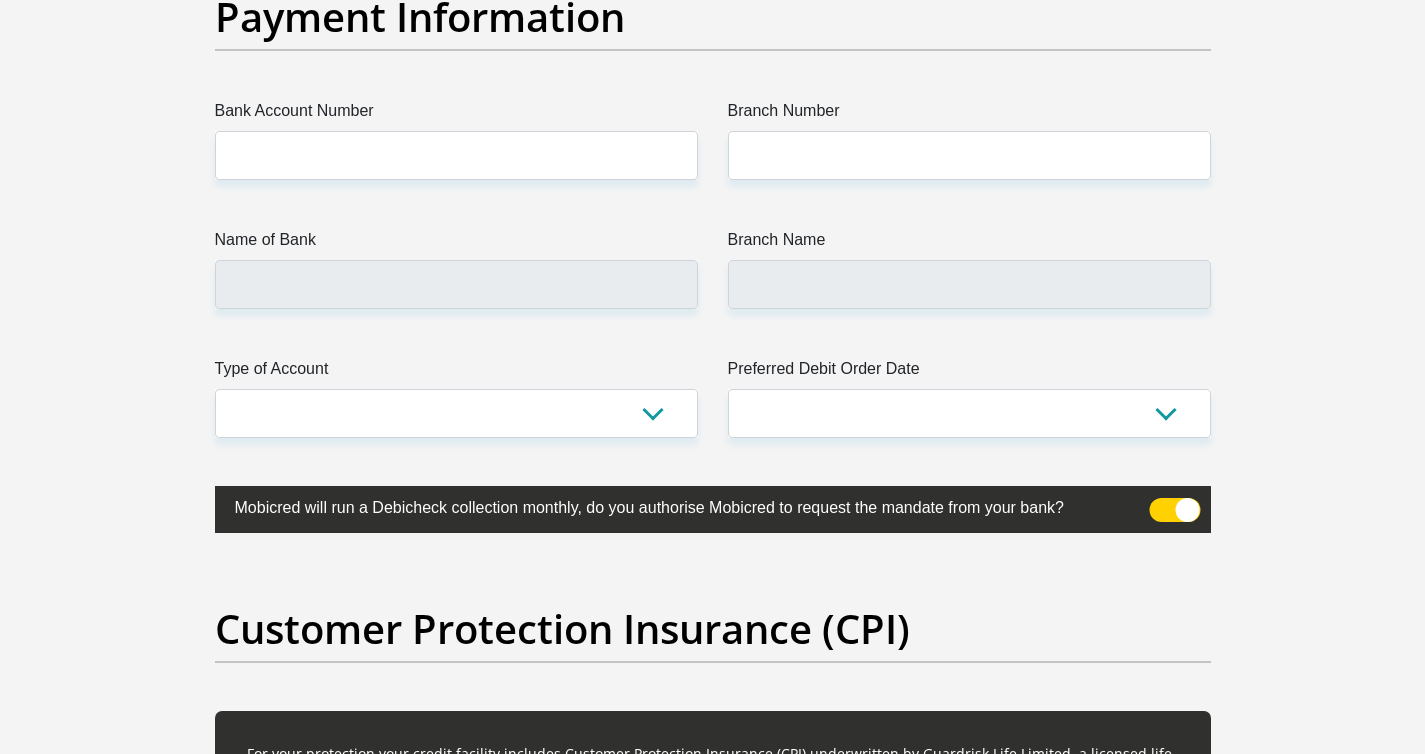 scroll, scrollTop: 4562, scrollLeft: 0, axis: vertical 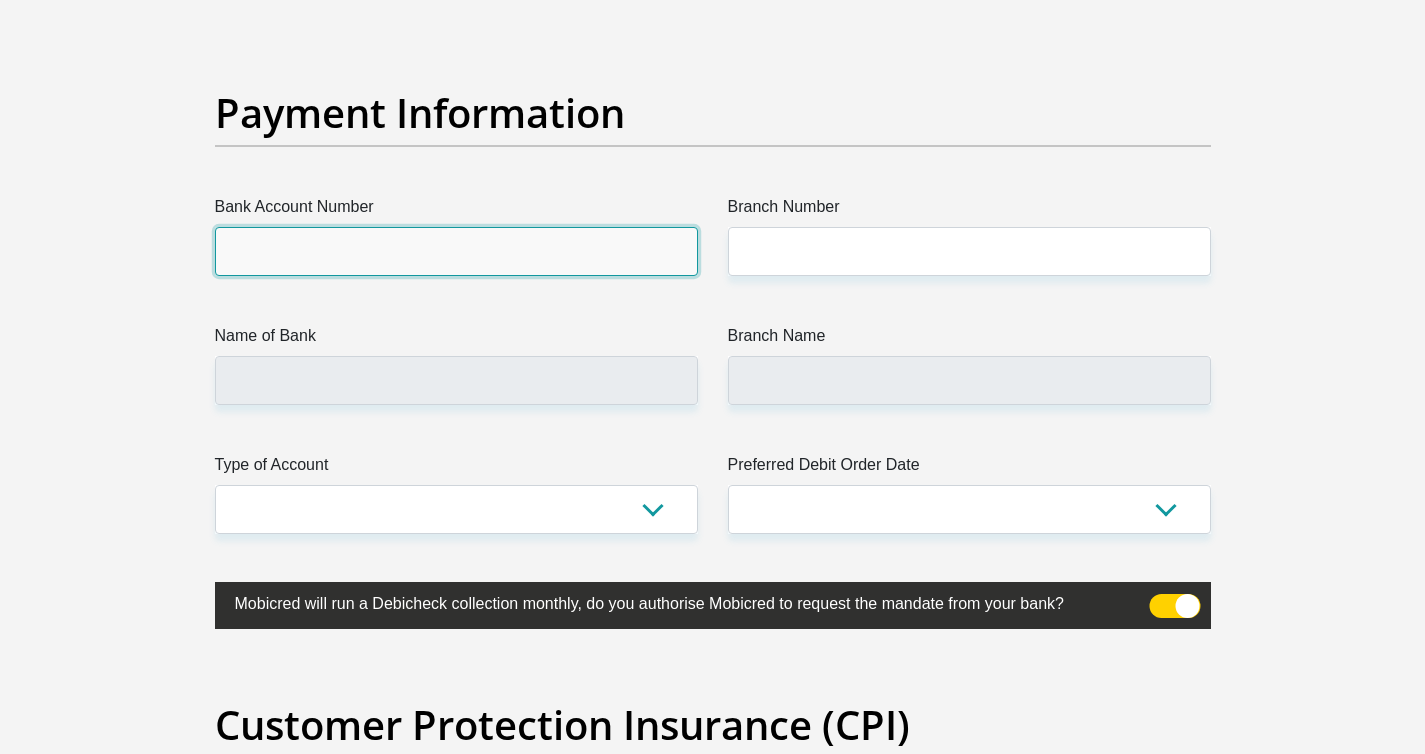click on "Bank Account Number" at bounding box center (456, 251) 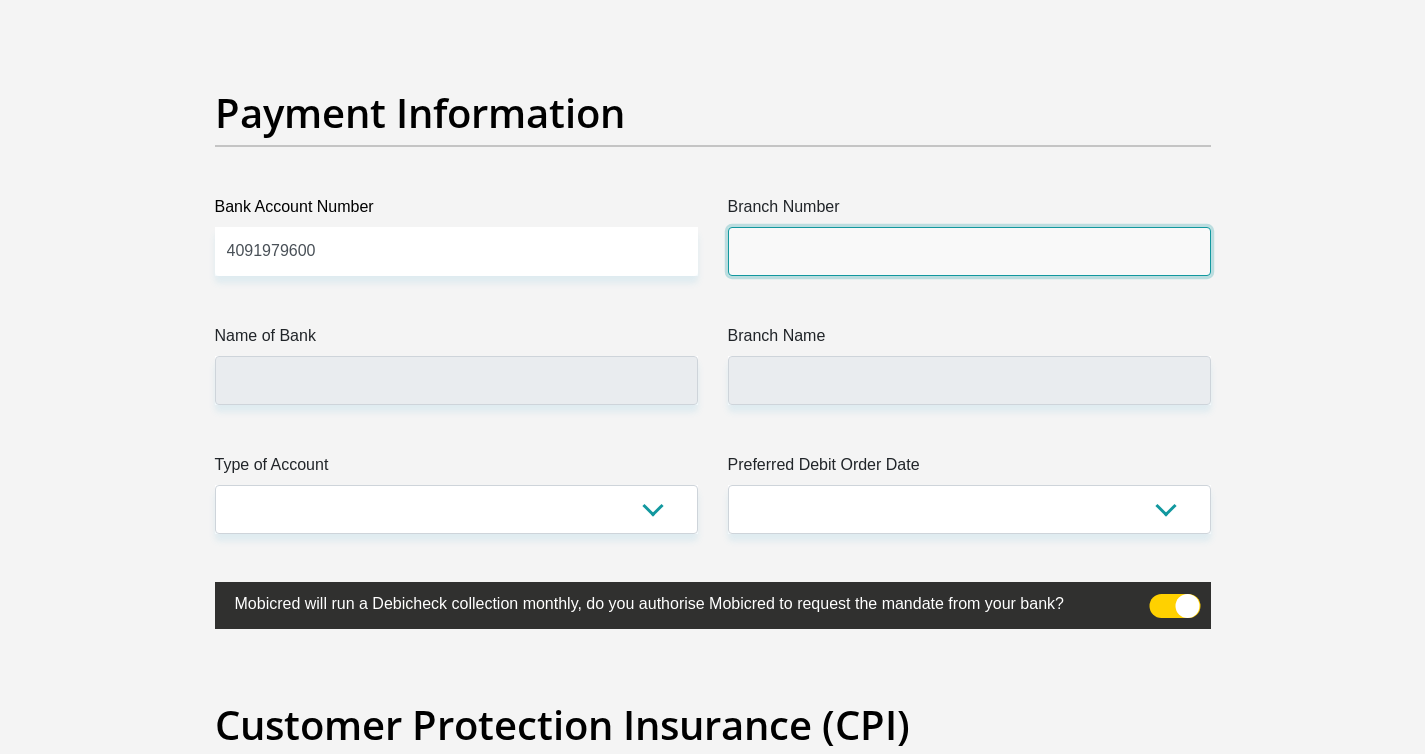 click on "Branch Number" at bounding box center (969, 251) 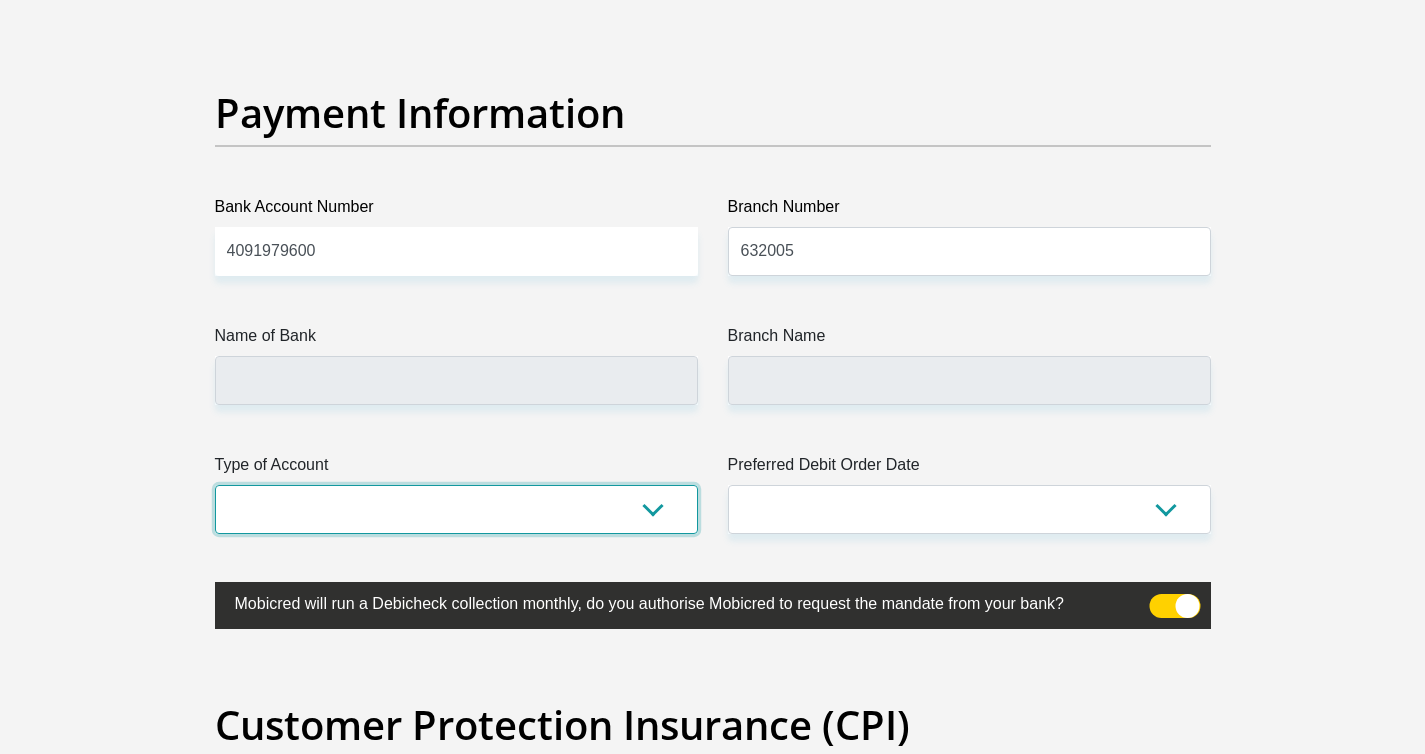 click on "Cheque
Savings" at bounding box center [456, 509] 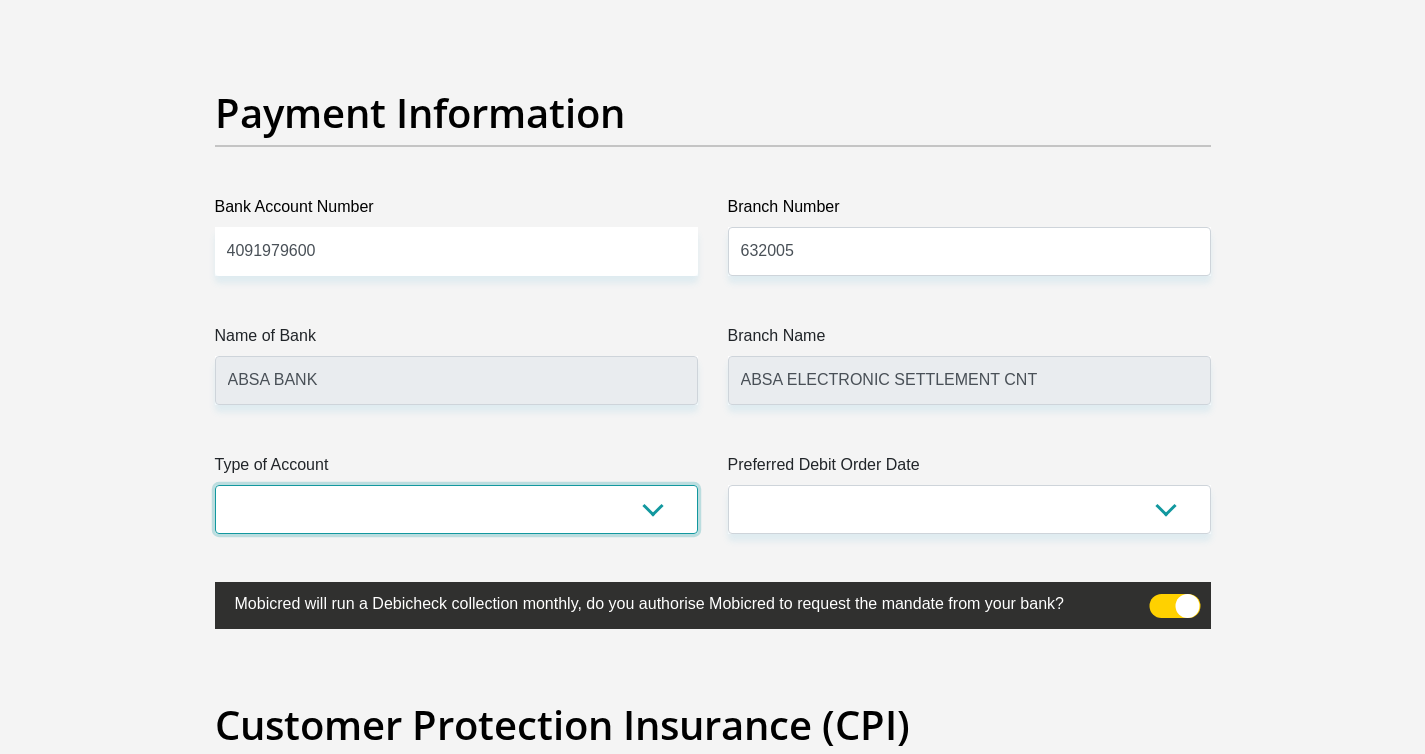 select on "CUR" 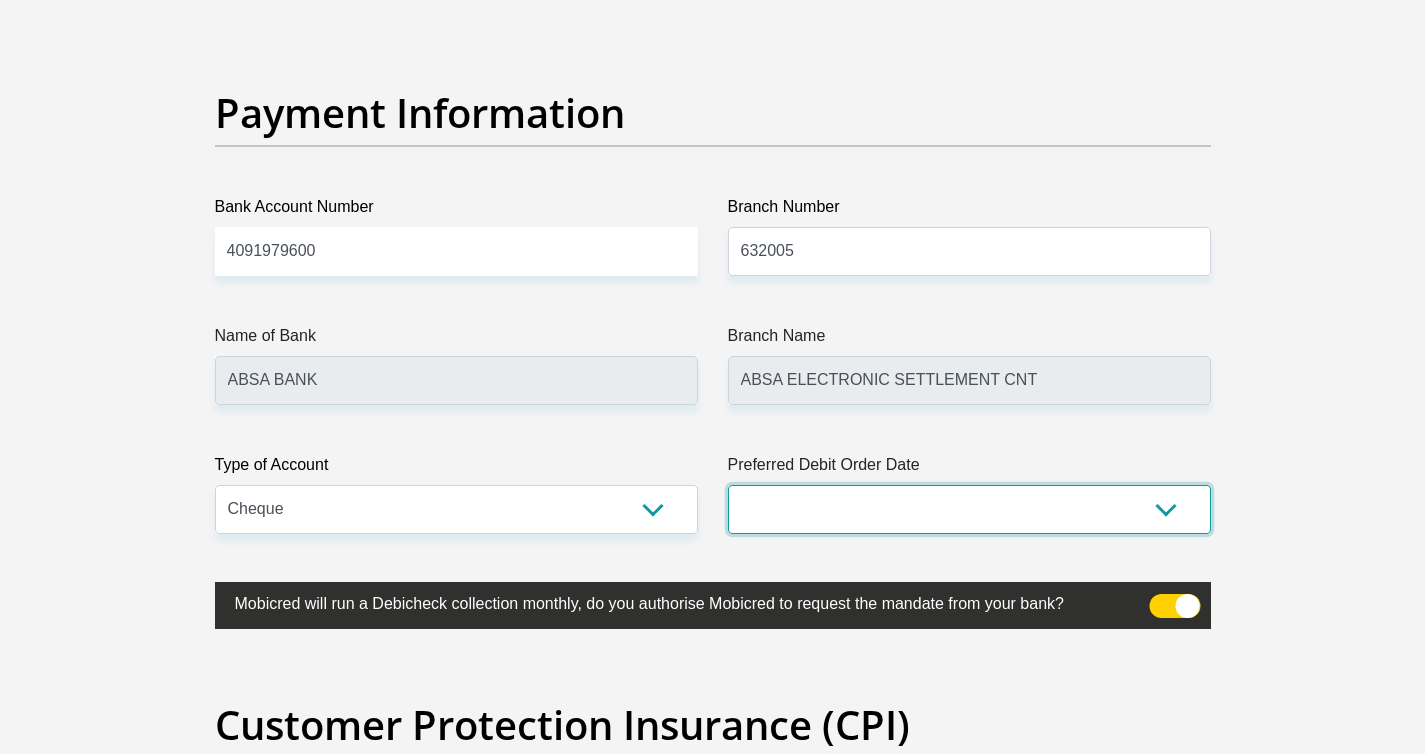 click on "1st
2nd
3rd
4th
5th
7th
18th
19th
20th
21st
22nd
23rd
24th
25th
26th
27th
28th
29th
30th" at bounding box center [969, 509] 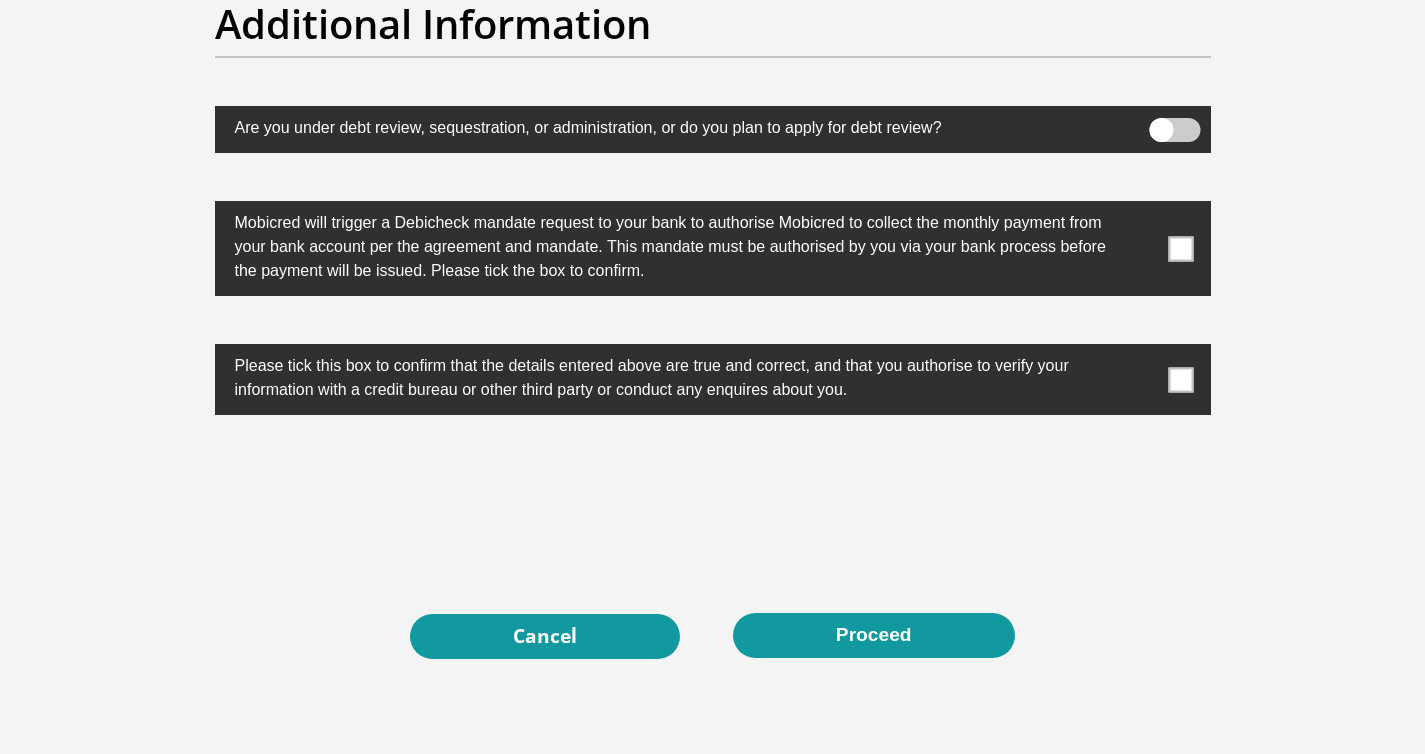 scroll, scrollTop: 6190, scrollLeft: 0, axis: vertical 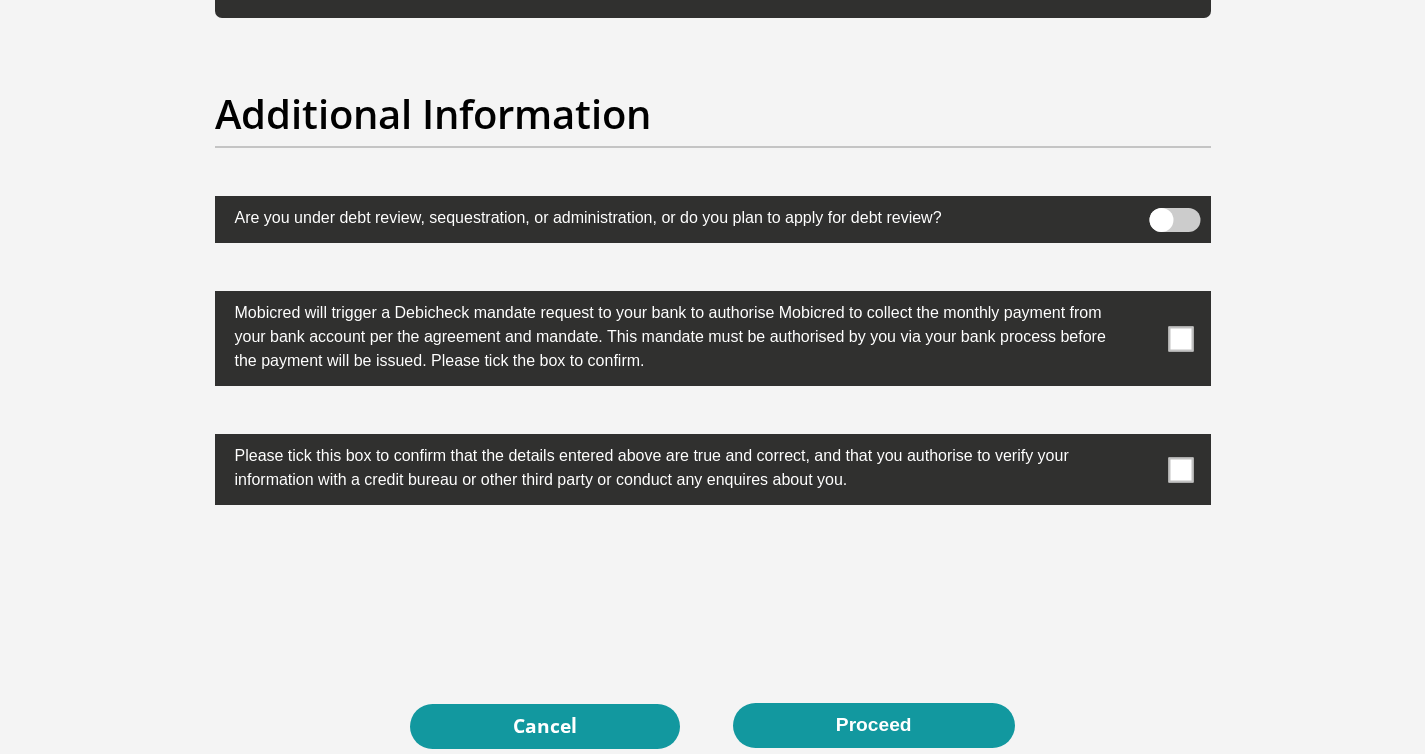click at bounding box center [1180, 338] 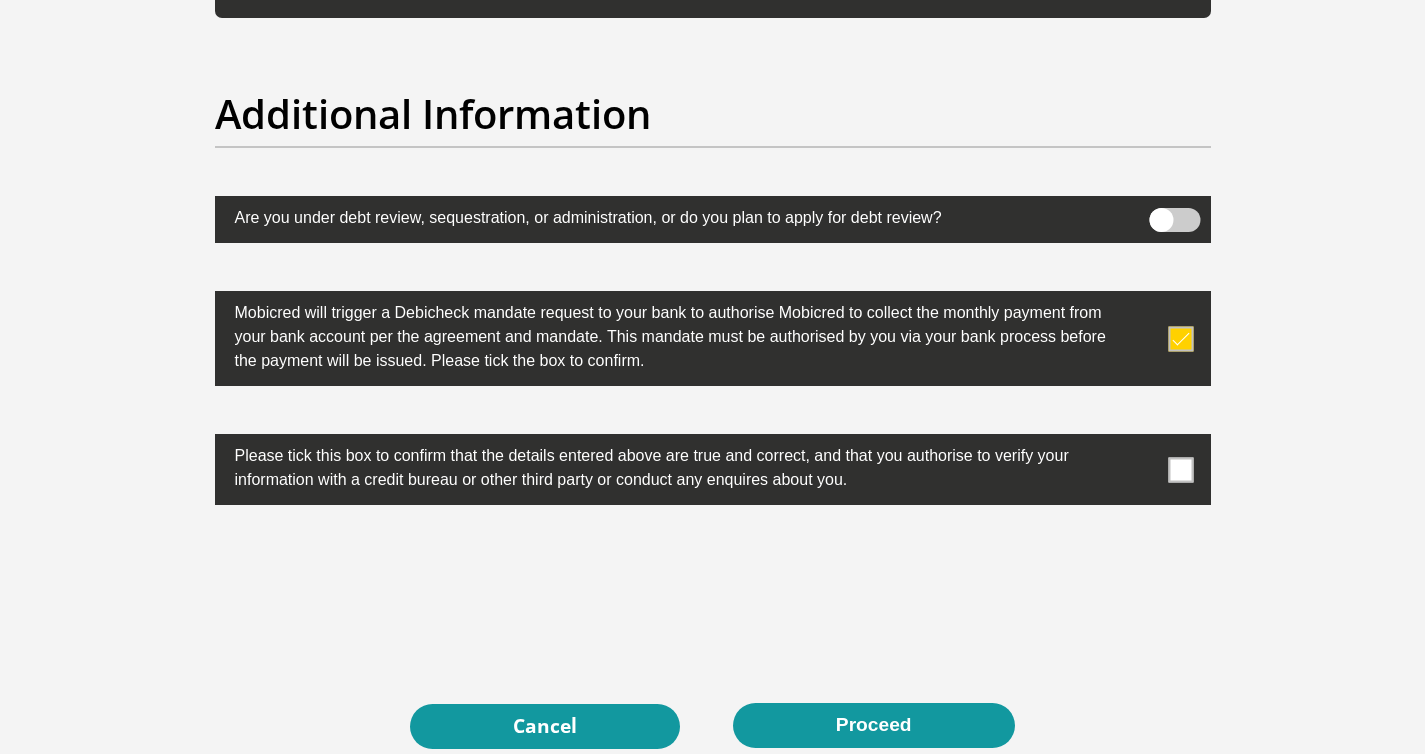 click at bounding box center (1180, 469) 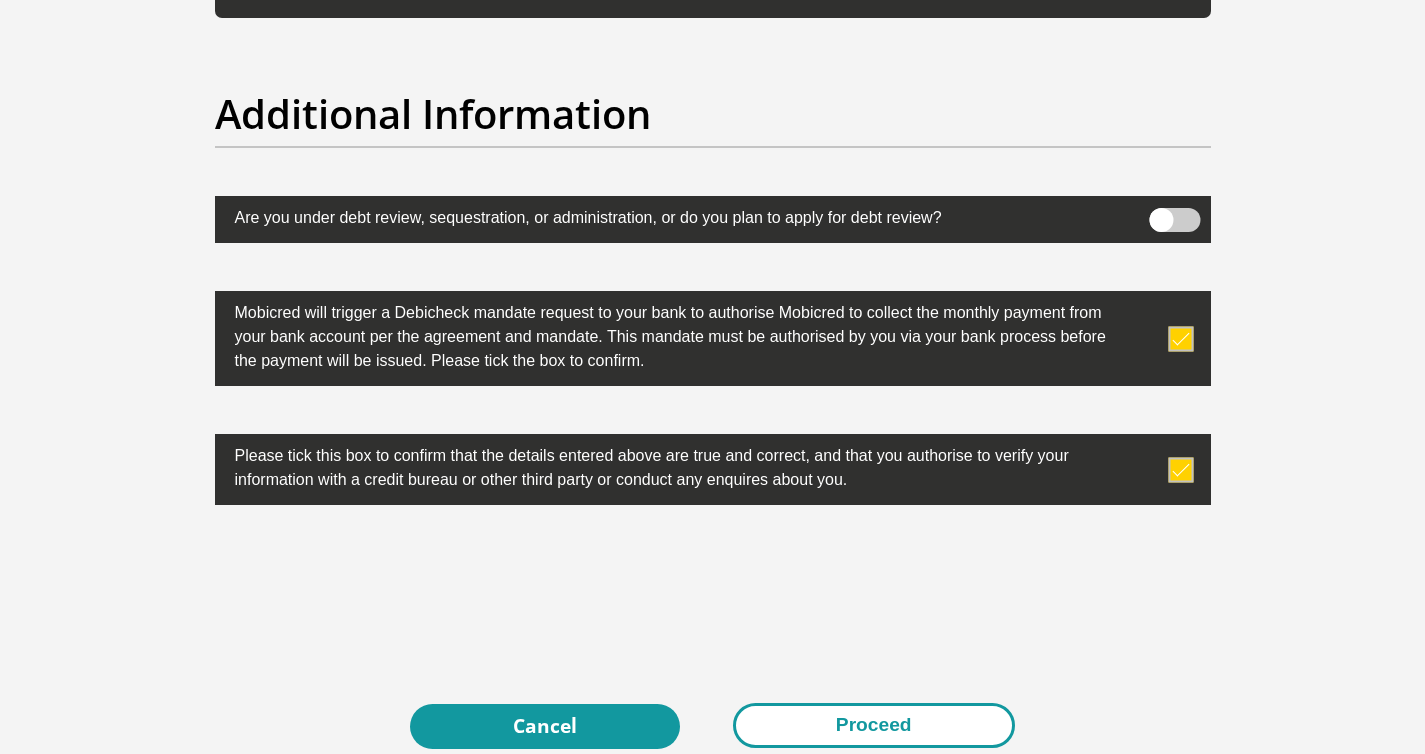 click on "Proceed" at bounding box center [874, 725] 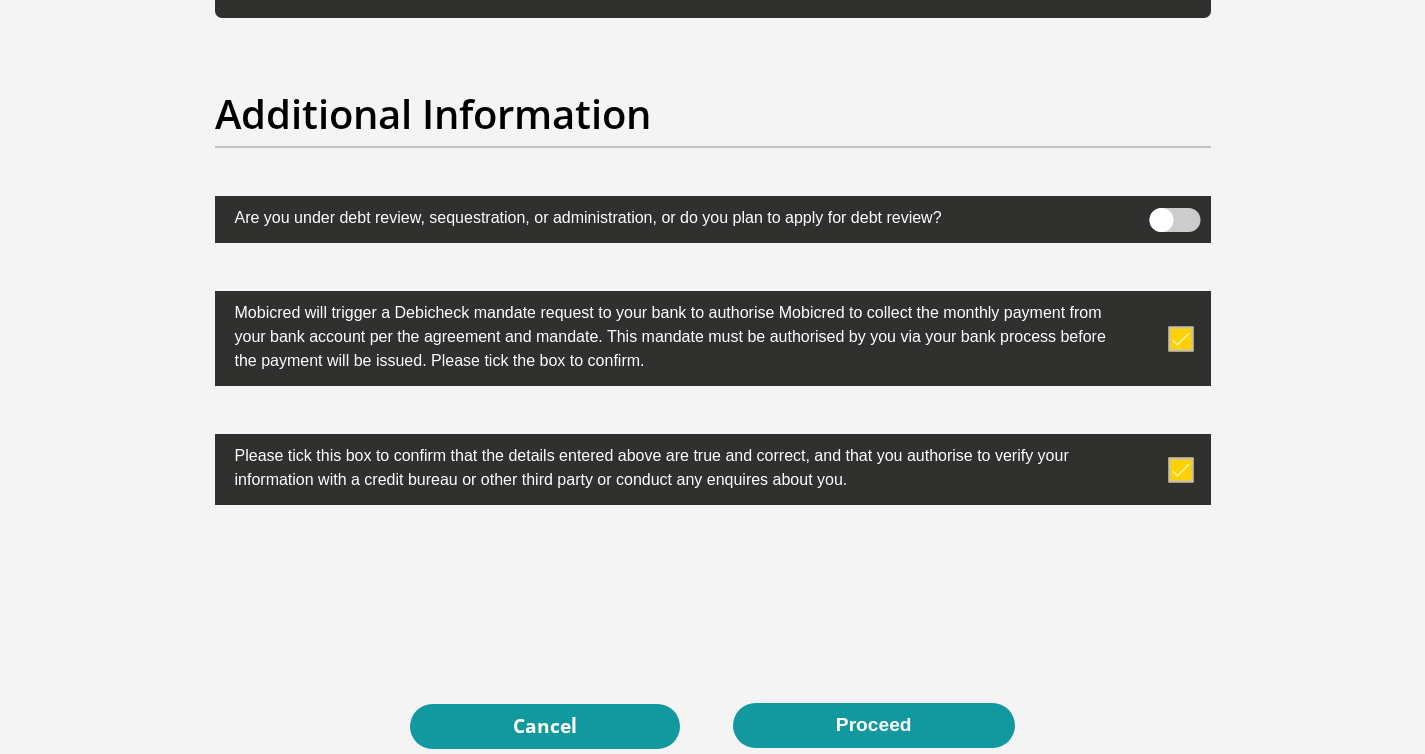 scroll, scrollTop: 0, scrollLeft: 0, axis: both 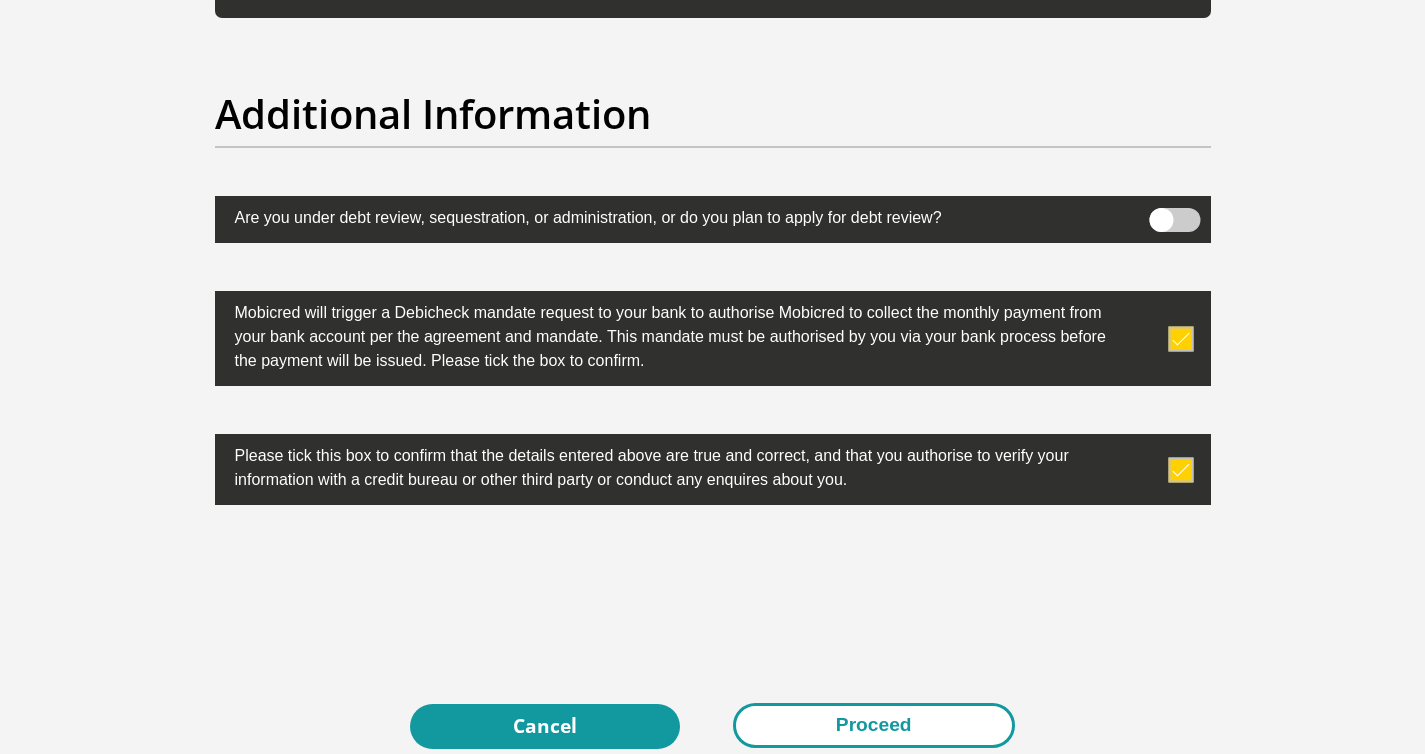click on "Proceed" at bounding box center (874, 725) 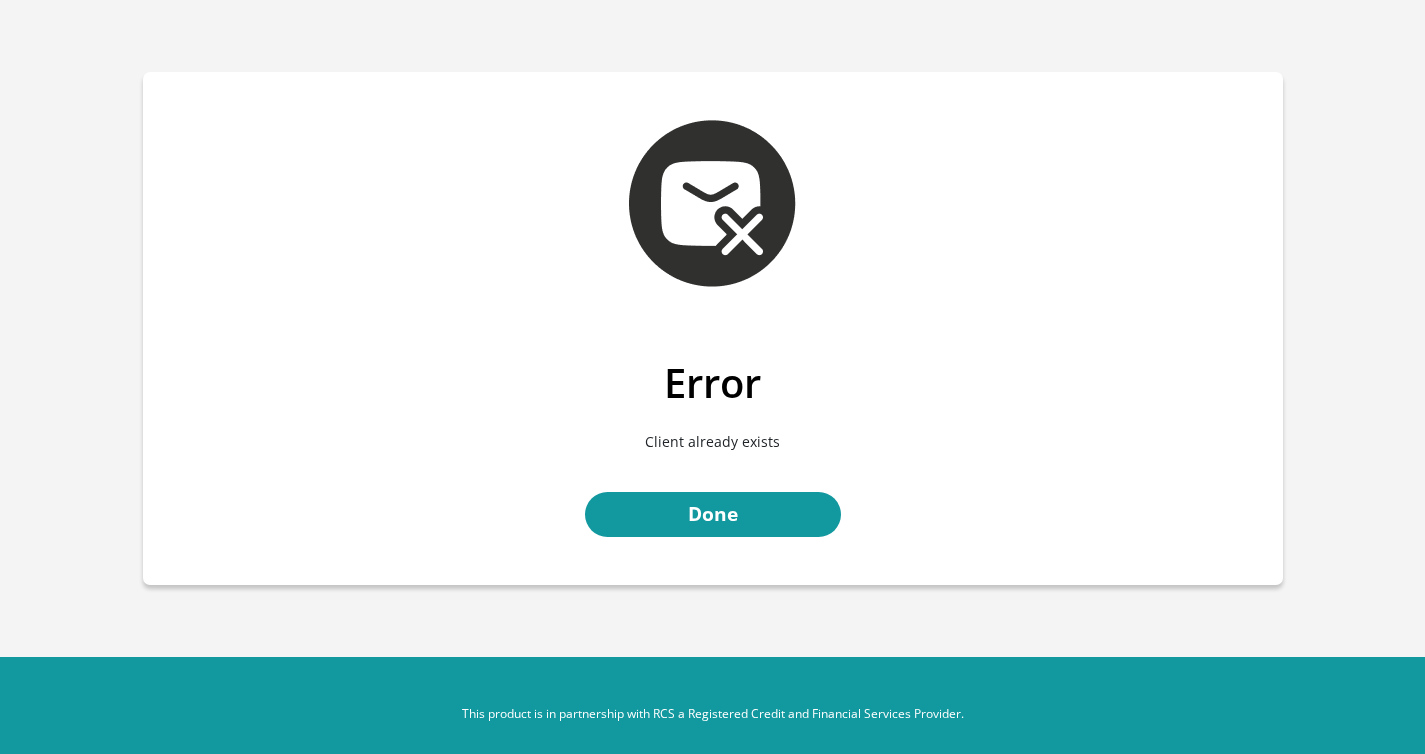 scroll, scrollTop: 0, scrollLeft: 0, axis: both 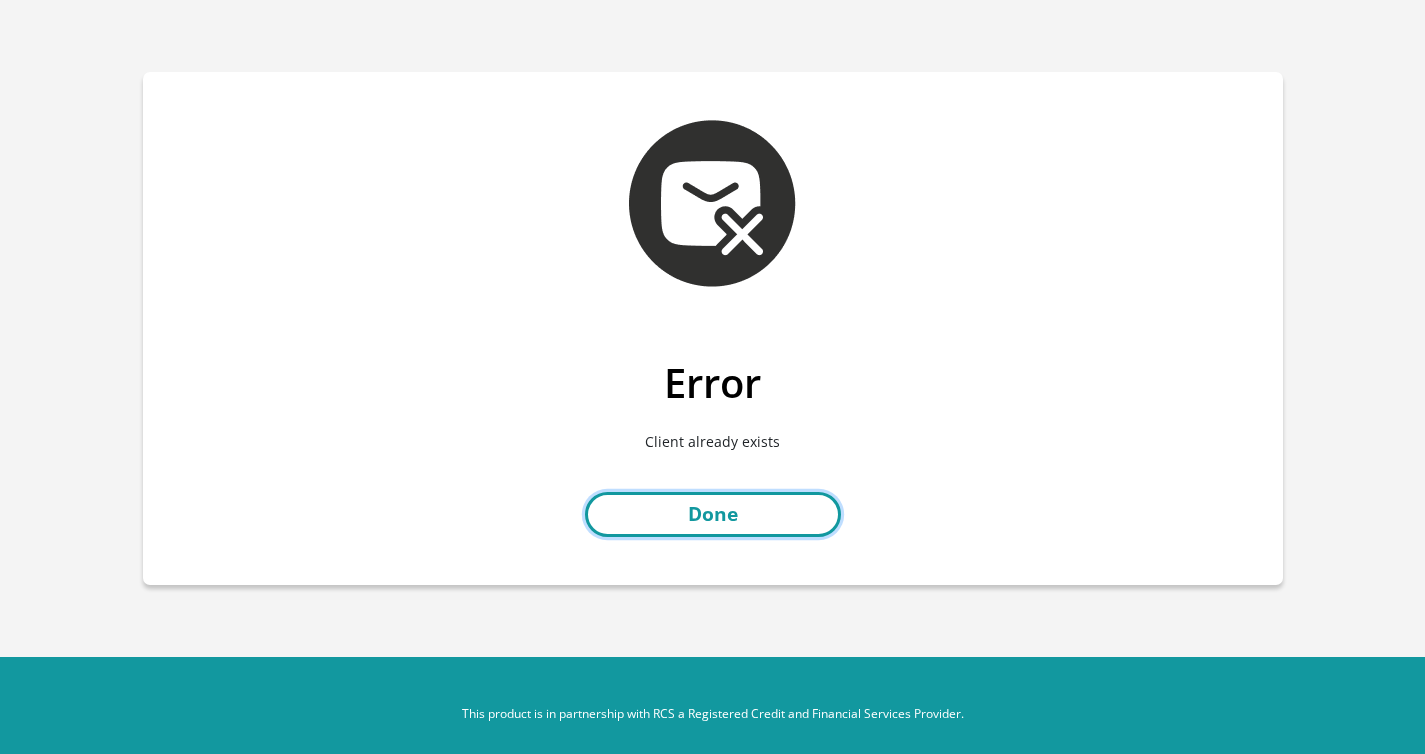 click on "Done" at bounding box center (713, 514) 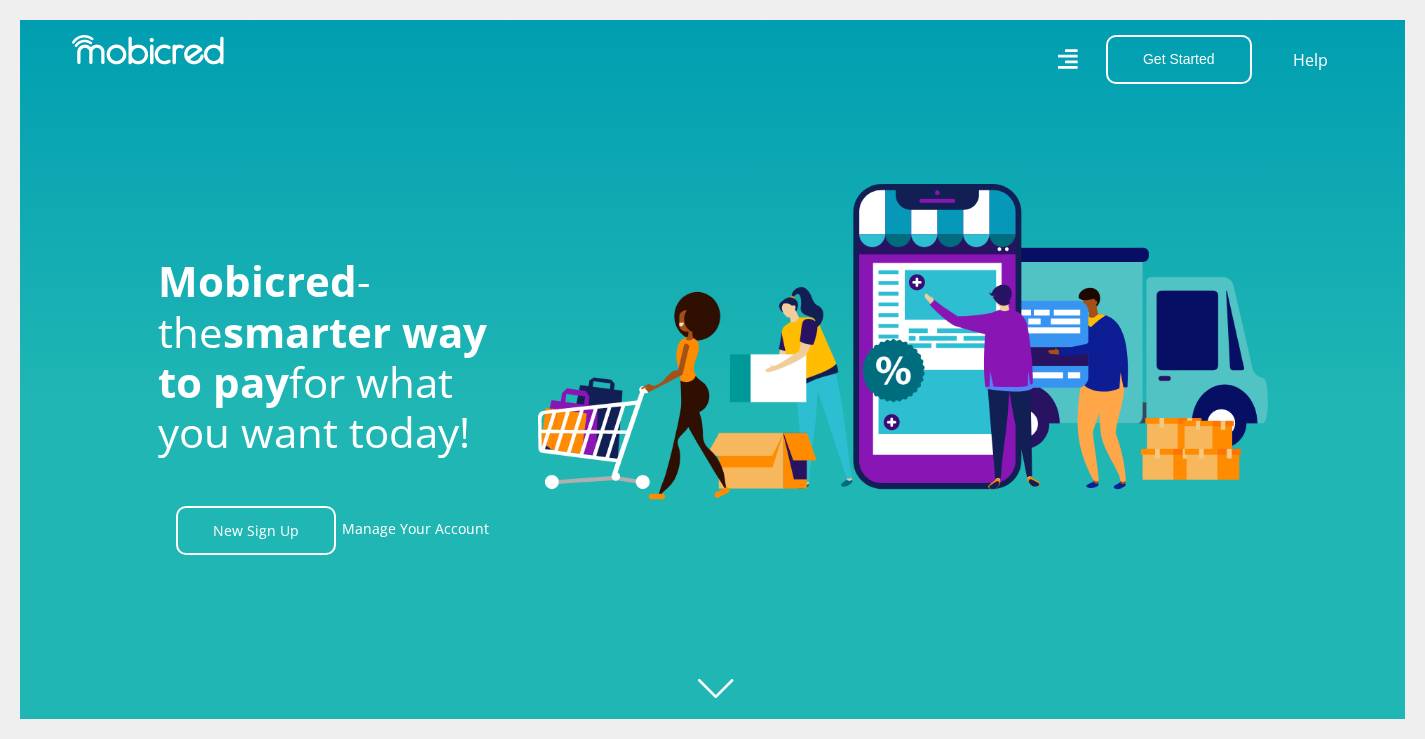 scroll, scrollTop: 0, scrollLeft: 0, axis: both 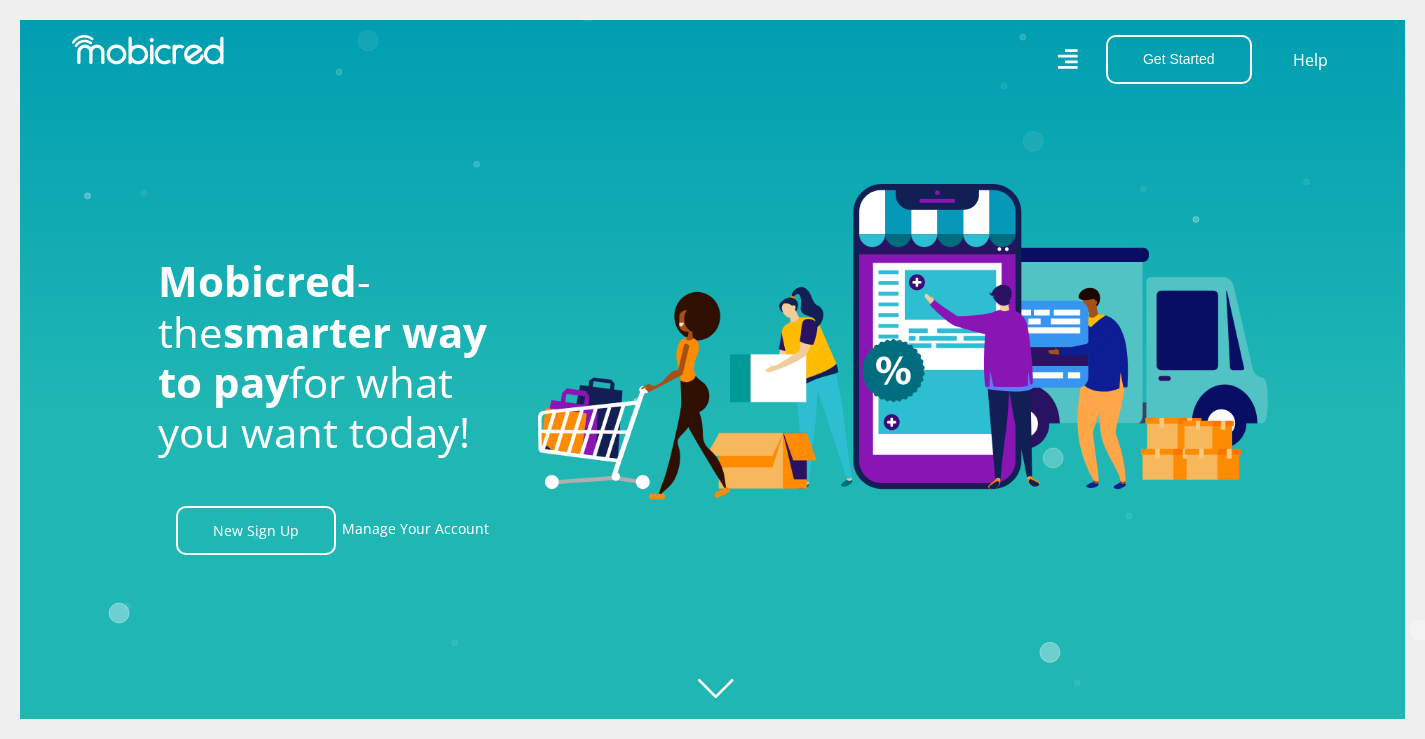 click on "Get Started
Open an Account
Account Holder Login
Help" at bounding box center (1041, 59) 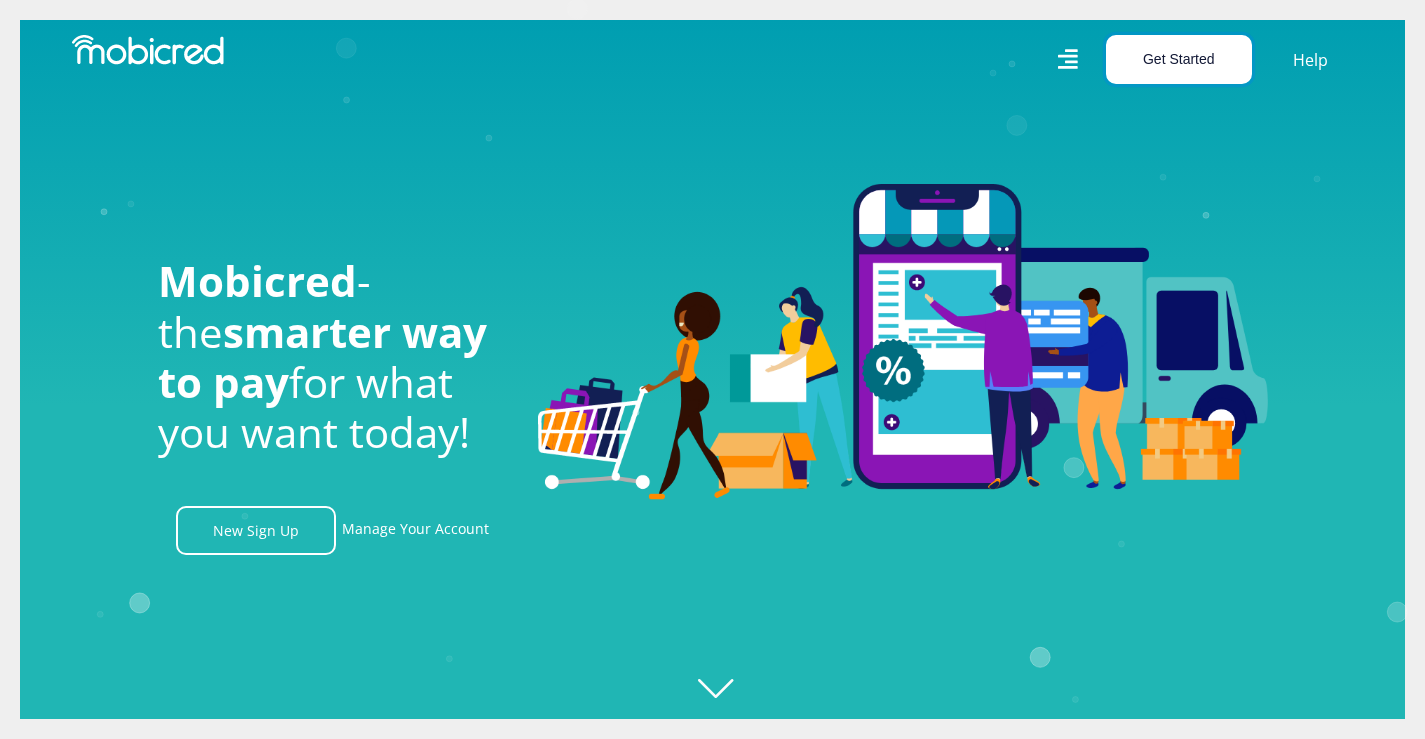 click on "Get Started" at bounding box center (1179, 59) 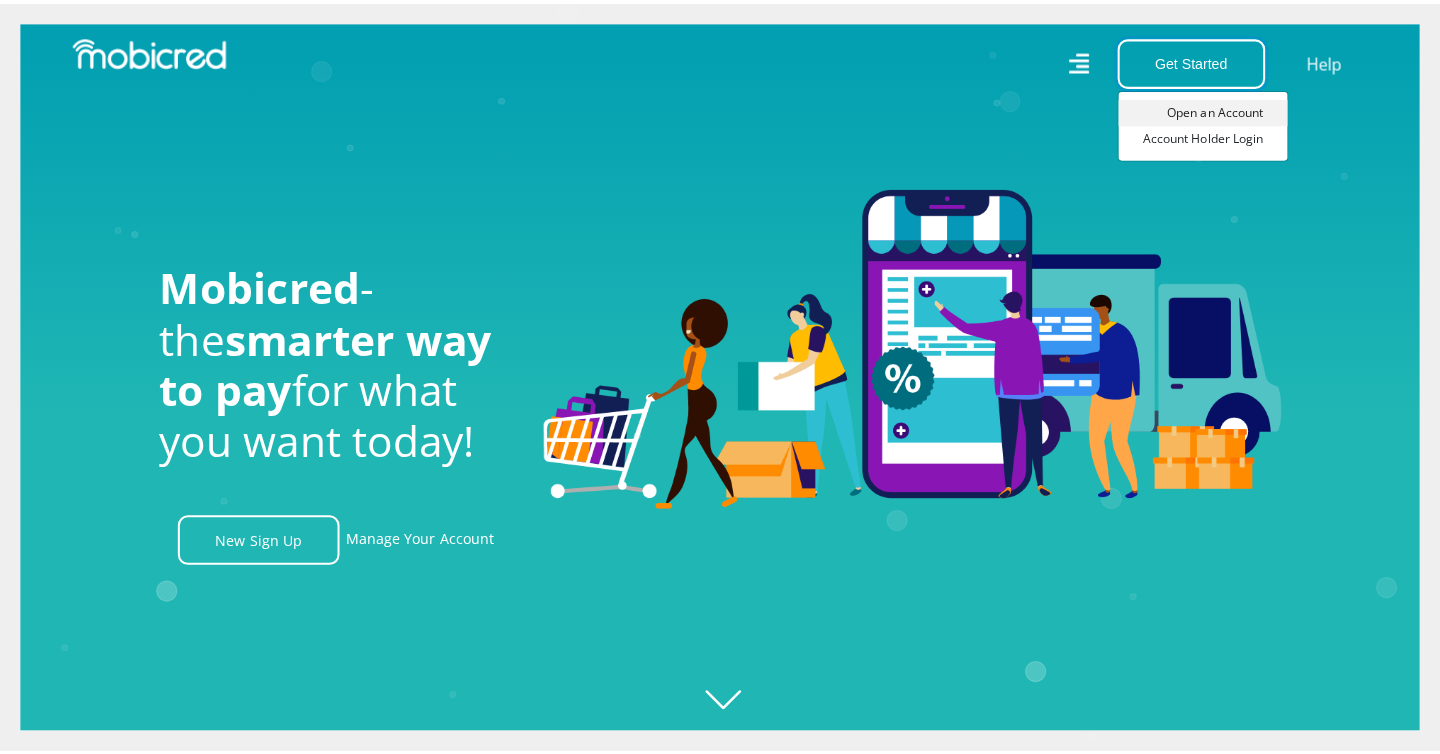scroll, scrollTop: 0, scrollLeft: 1425, axis: horizontal 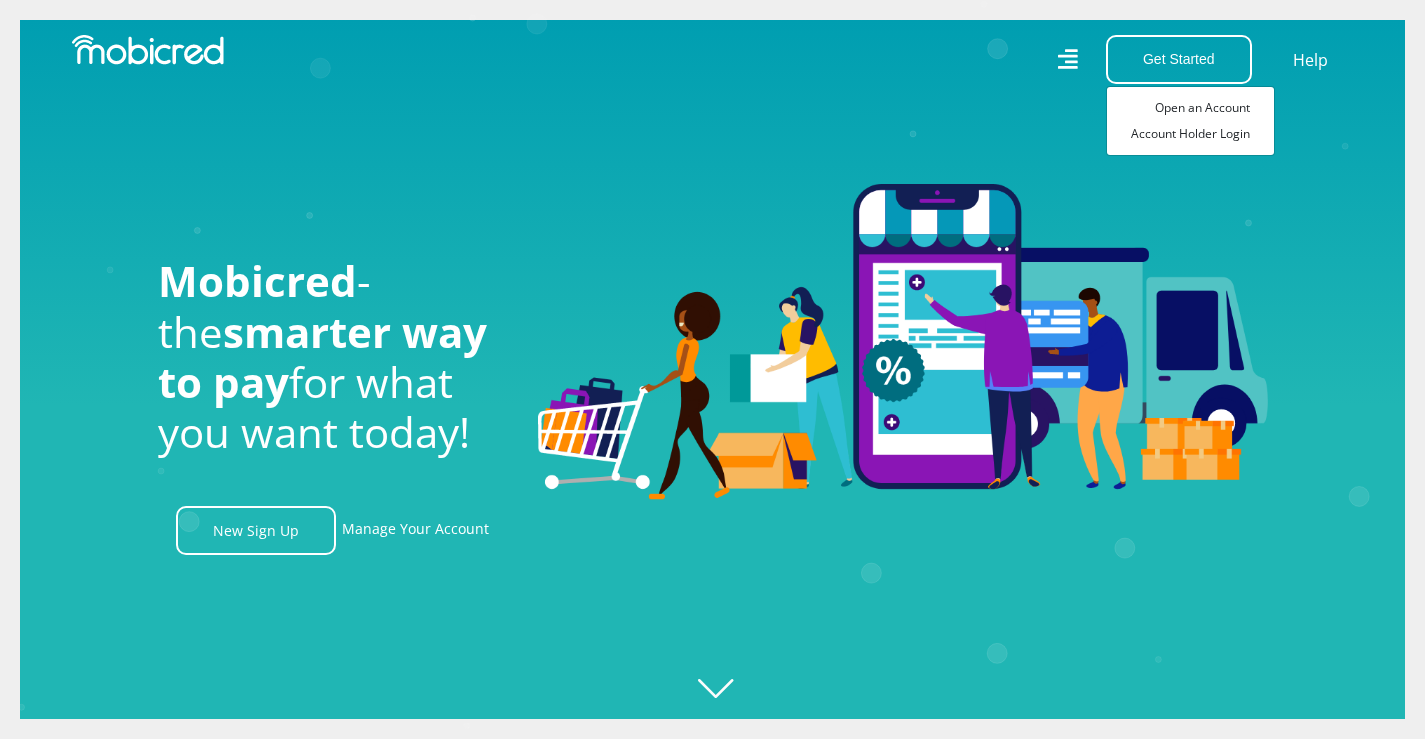 click 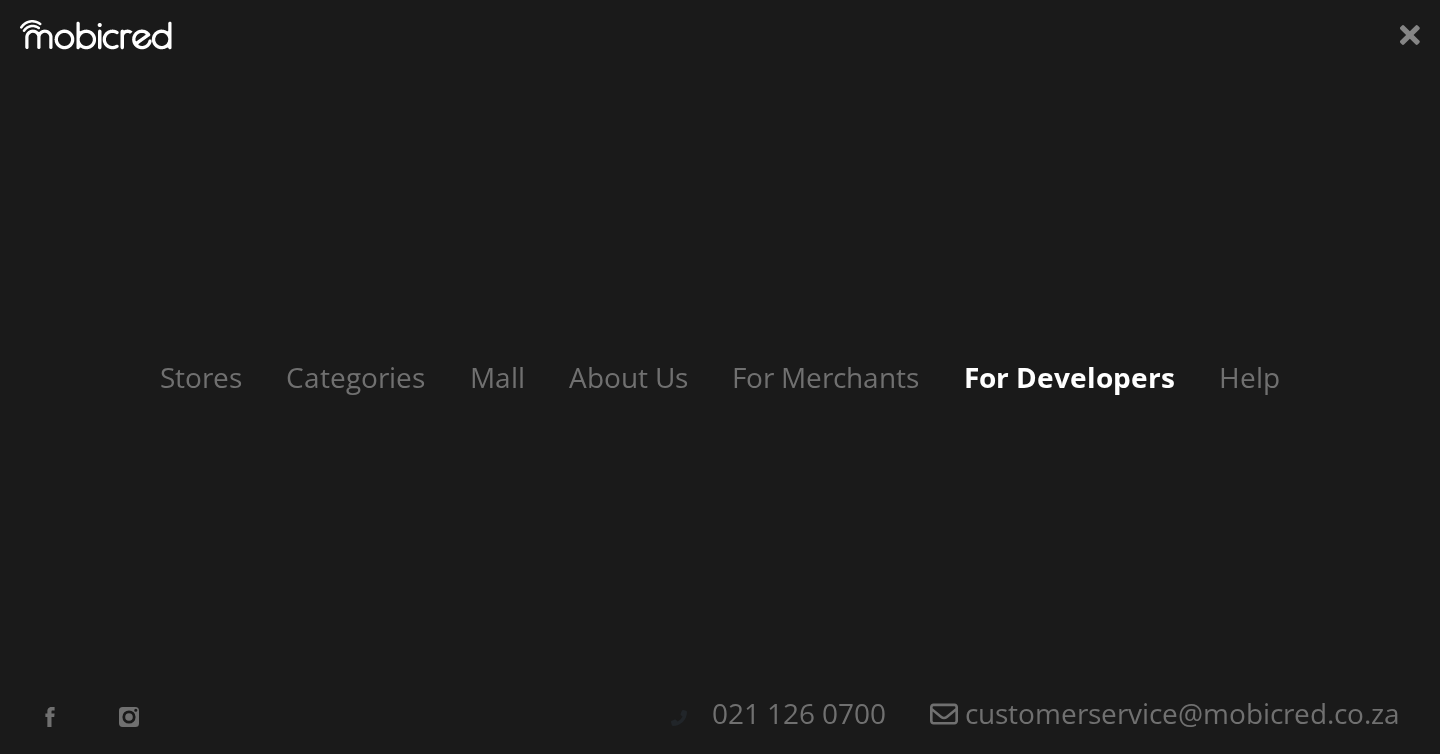 scroll, scrollTop: 0, scrollLeft: 4560, axis: horizontal 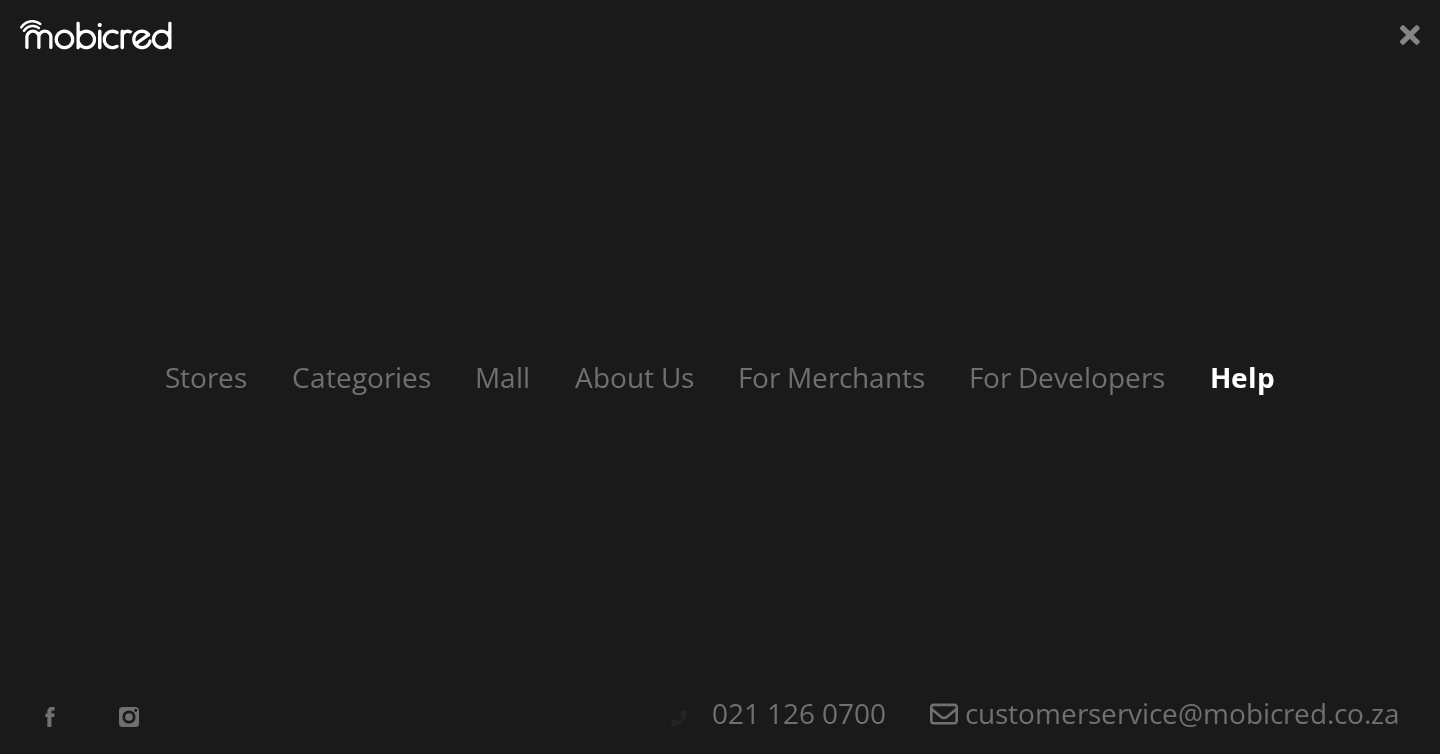 click on "Help" at bounding box center (1242, 377) 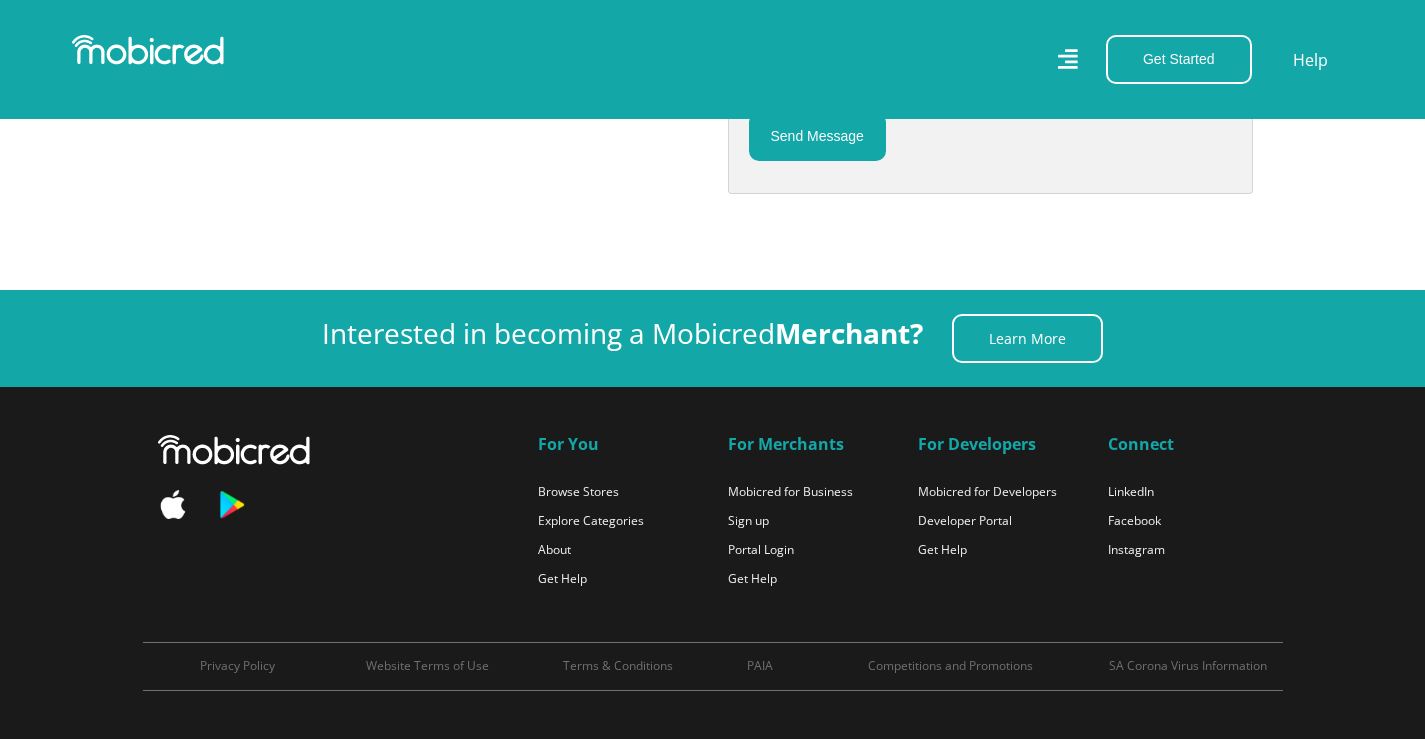 scroll, scrollTop: 1302, scrollLeft: 0, axis: vertical 